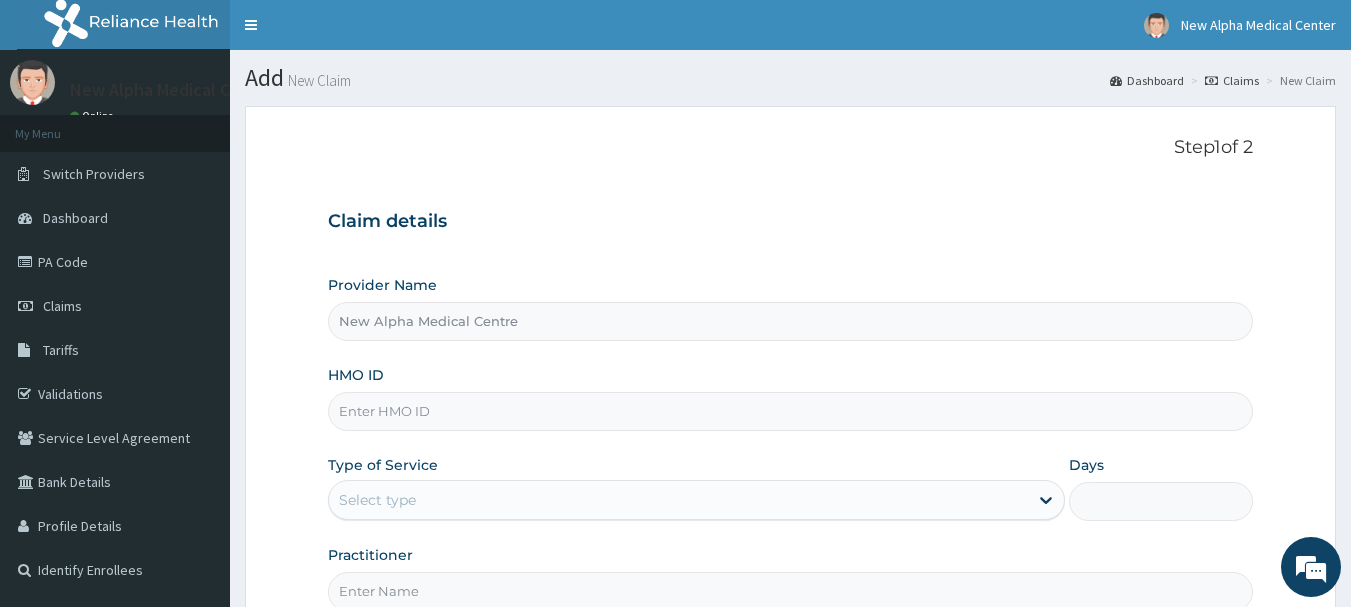 scroll, scrollTop: 0, scrollLeft: 0, axis: both 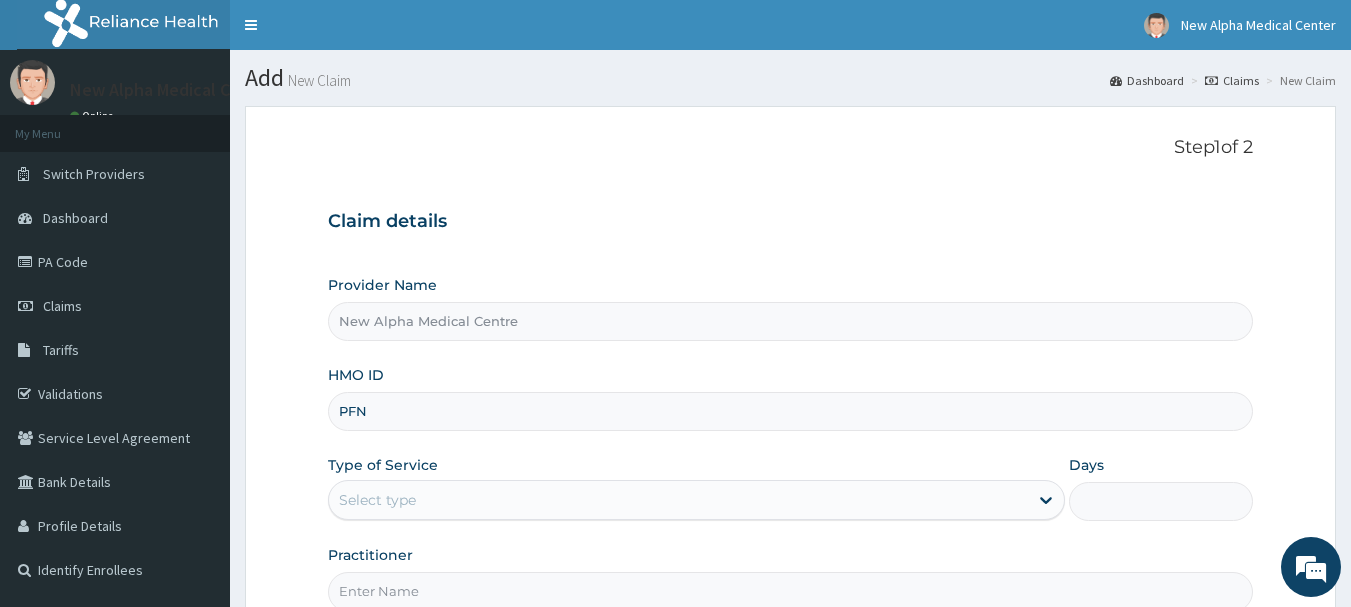 click on "PFN" at bounding box center [791, 411] 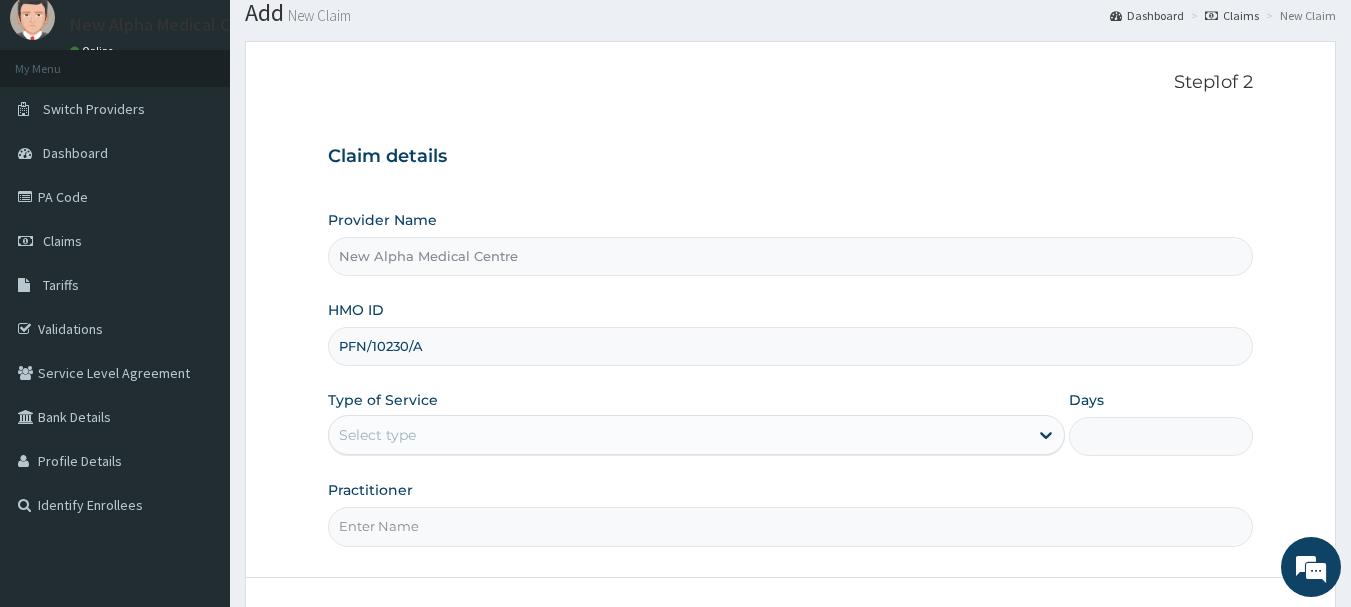 scroll, scrollTop: 100, scrollLeft: 0, axis: vertical 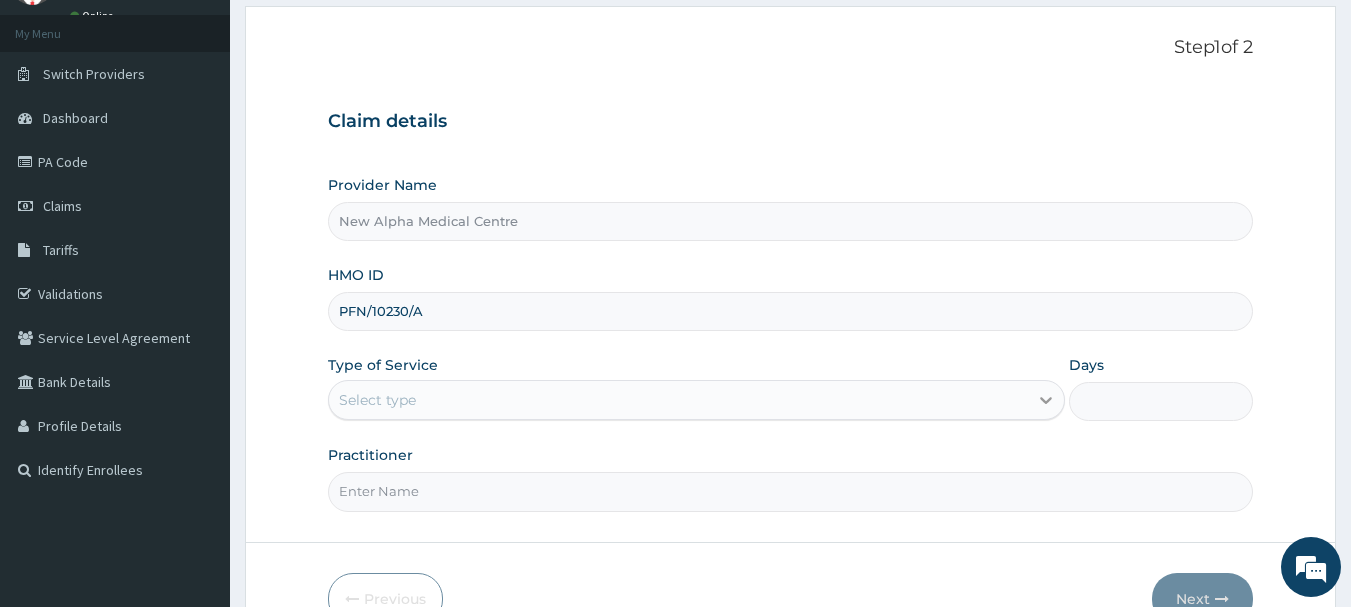 type on "PFN/10230/A" 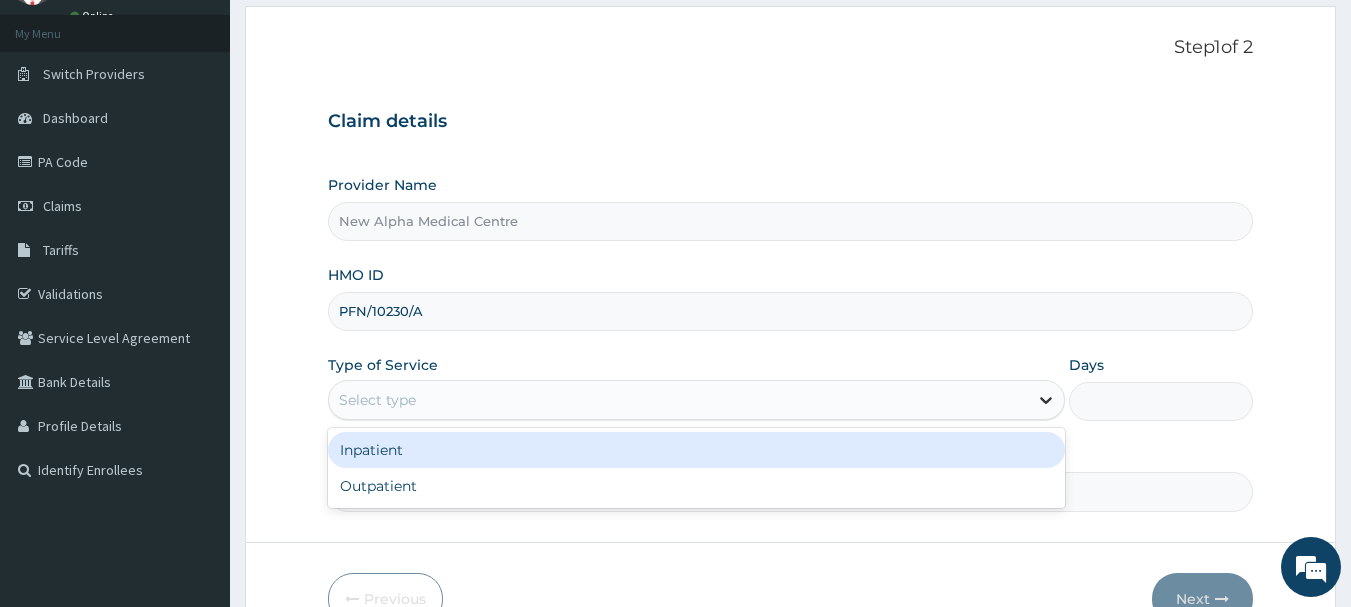 click 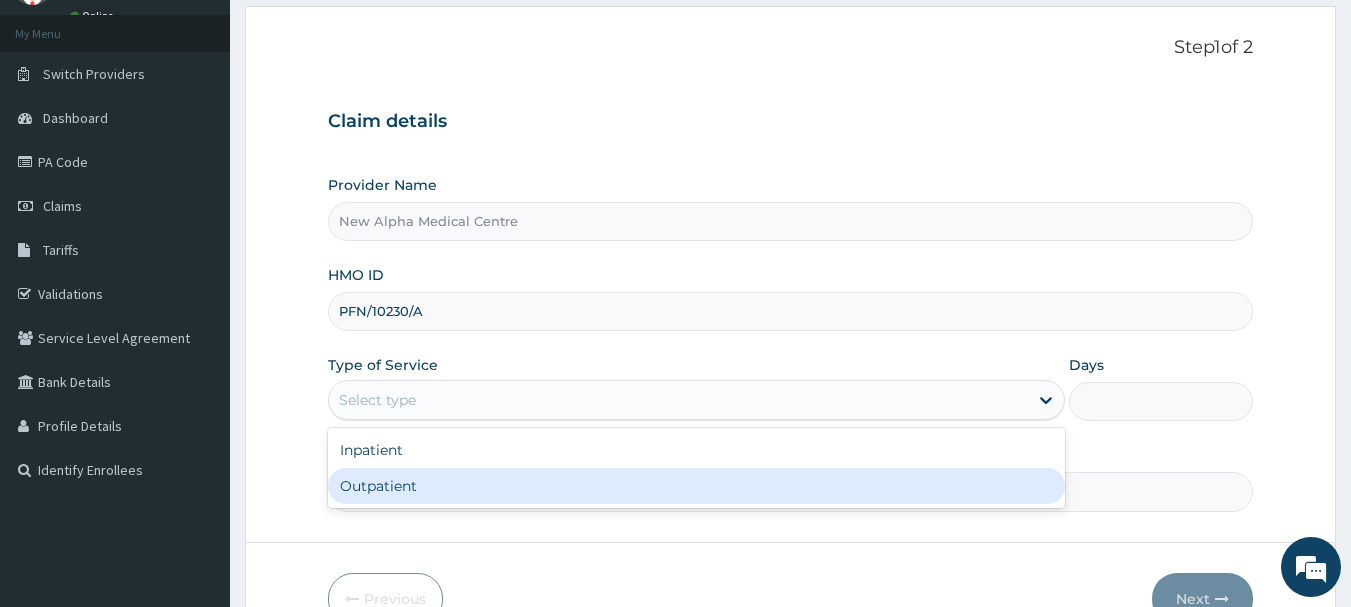 click on "Outpatient" at bounding box center [696, 486] 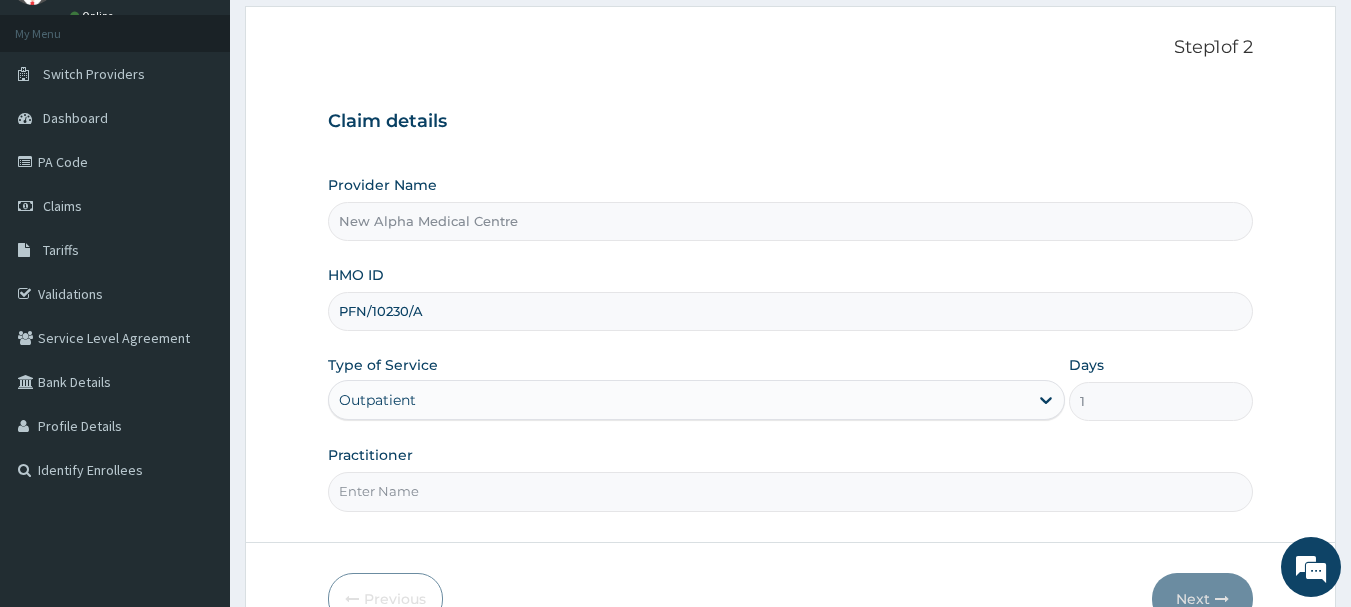 scroll, scrollTop: 215, scrollLeft: 0, axis: vertical 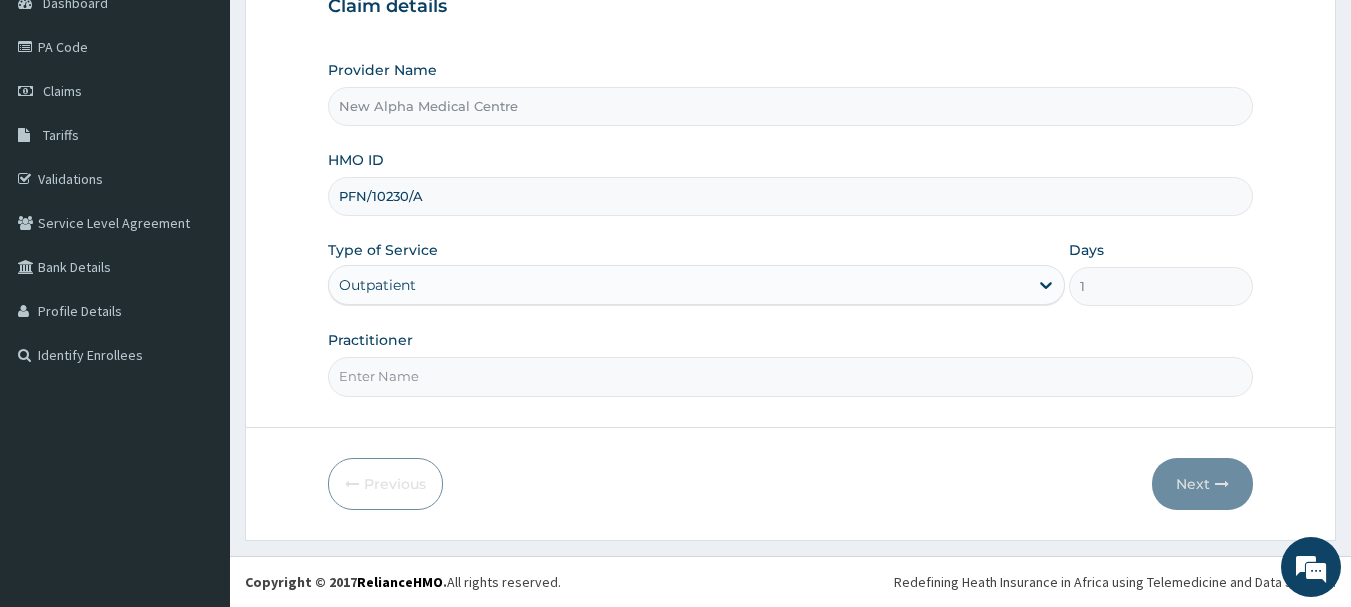 click on "Practitioner" at bounding box center (791, 376) 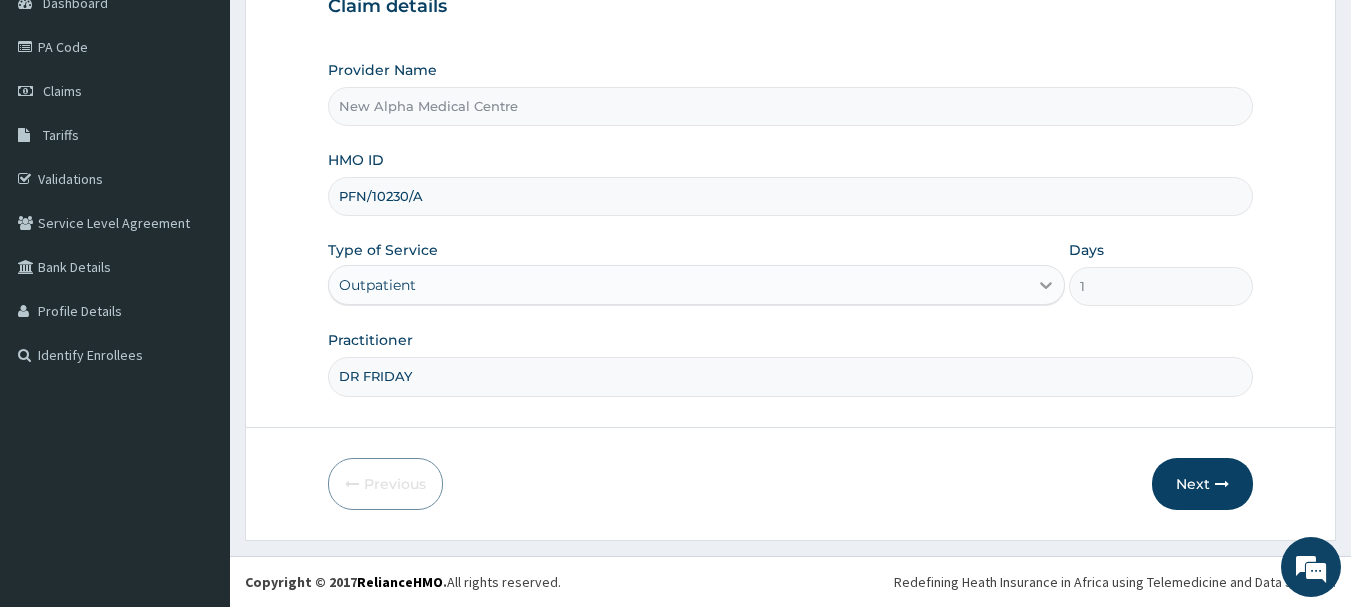 type on "DR [LAST]" 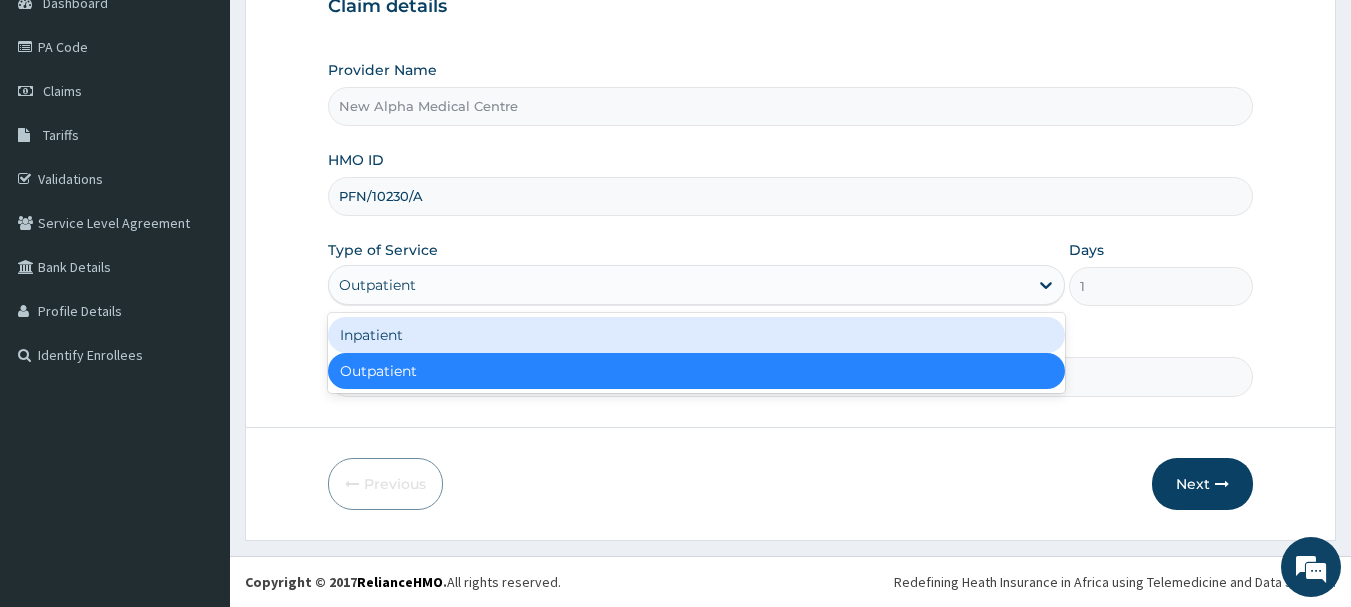 click on "Inpatient" at bounding box center (696, 335) 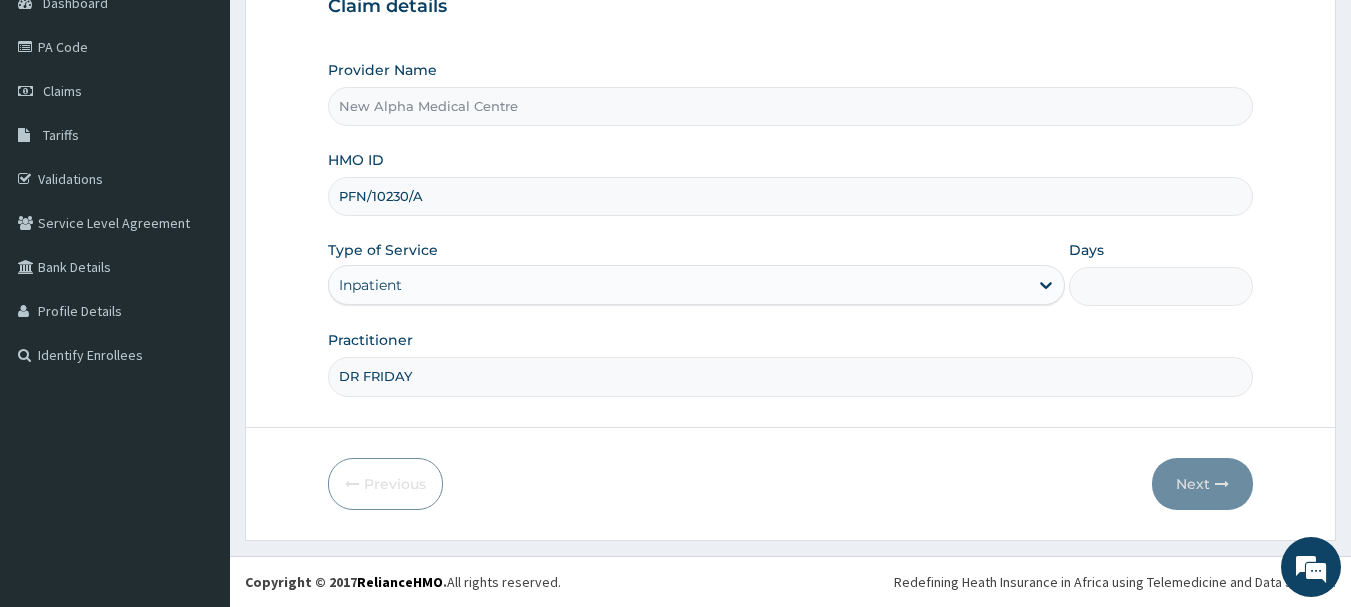 click on "Days" at bounding box center (1161, 286) 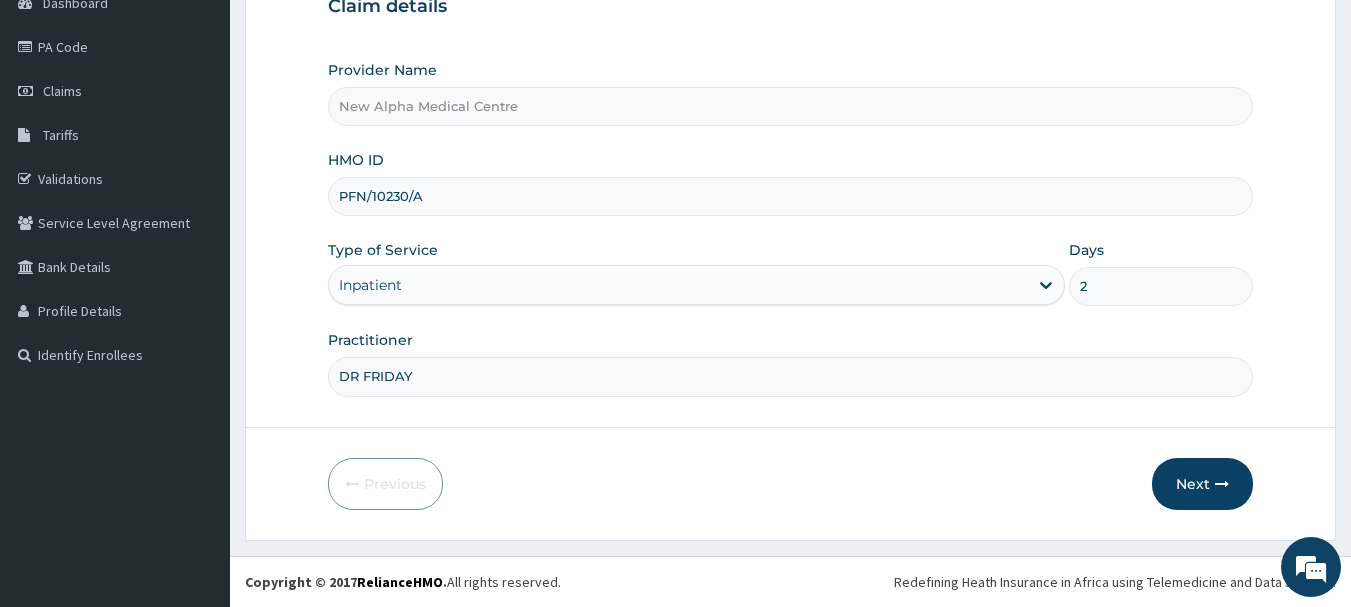 type on "2" 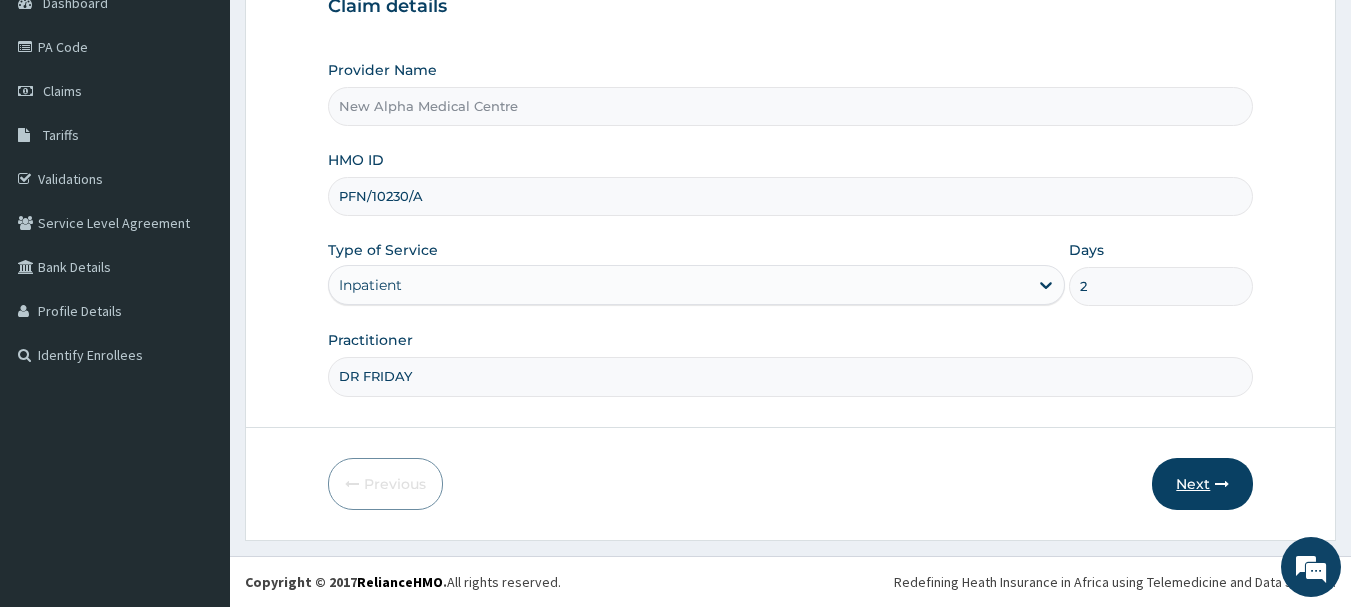 click on "Next" at bounding box center [1202, 484] 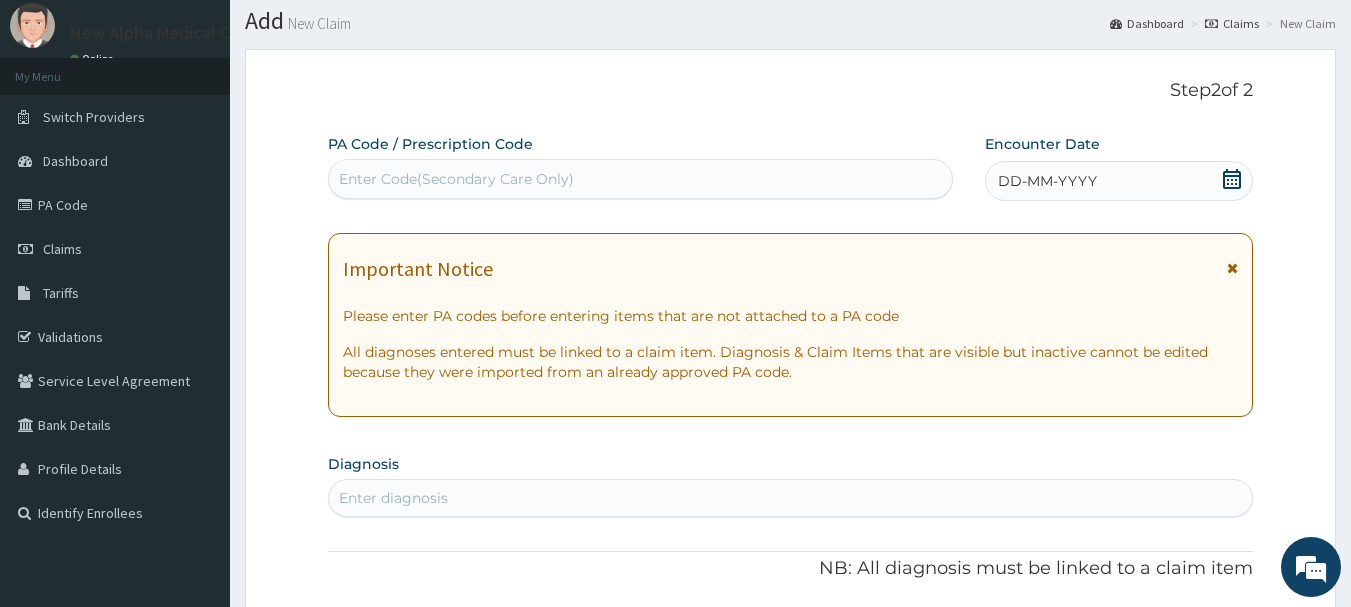scroll, scrollTop: 0, scrollLeft: 0, axis: both 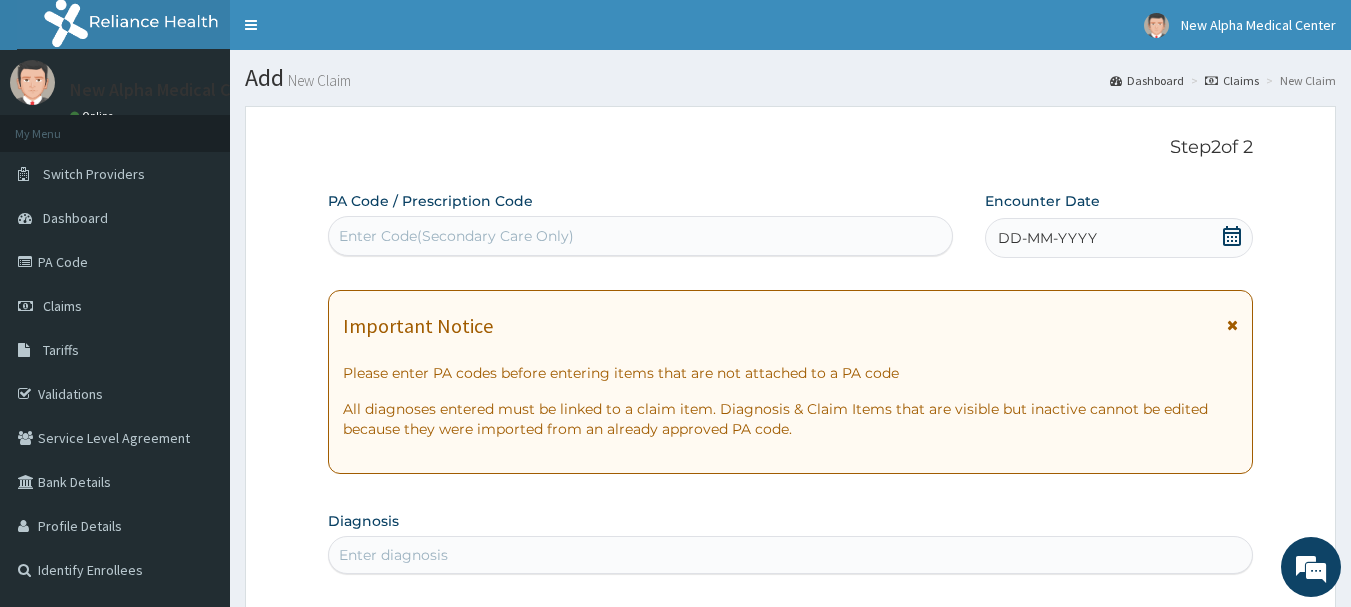 click on "Enter Code(Secondary Care Only)" at bounding box center [641, 236] 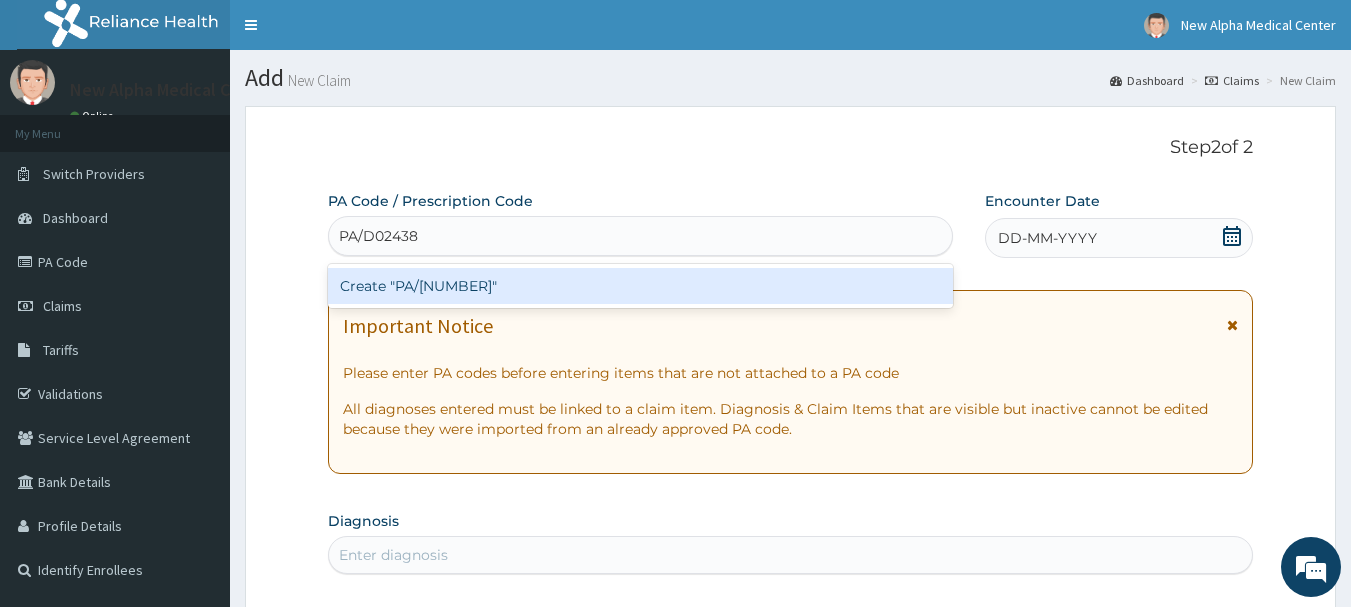 click on "Create "PA/D02438"" at bounding box center (641, 286) 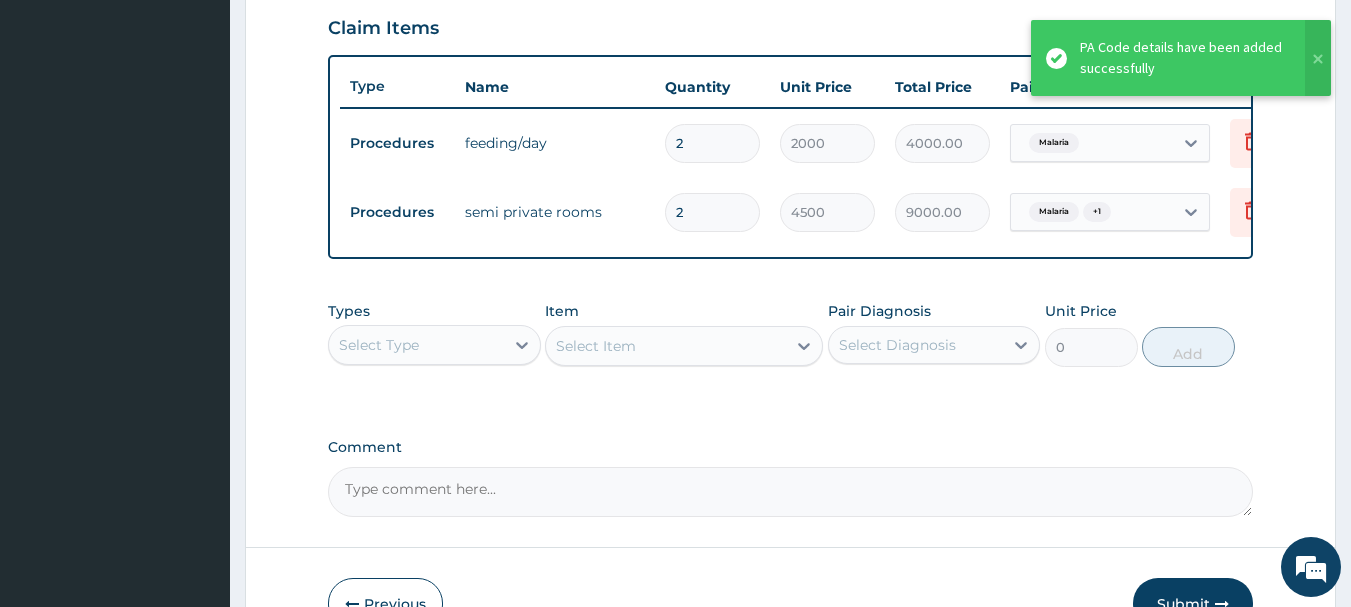 scroll, scrollTop: 798, scrollLeft: 0, axis: vertical 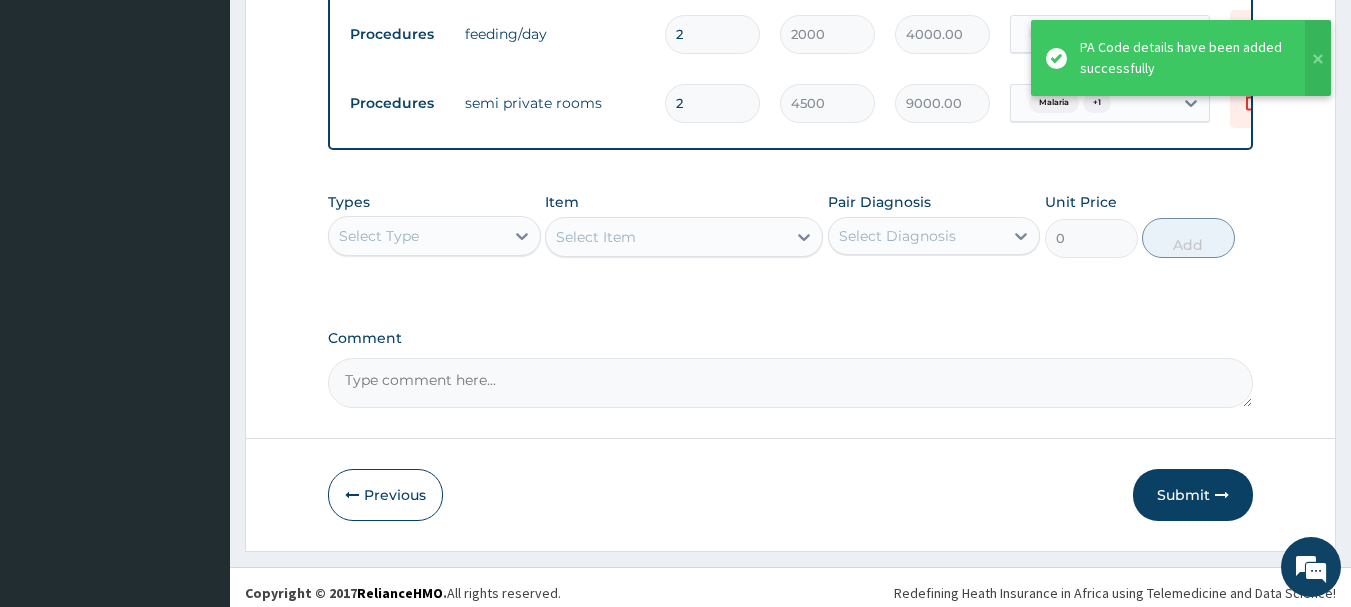 click on "Select Type" at bounding box center [416, 236] 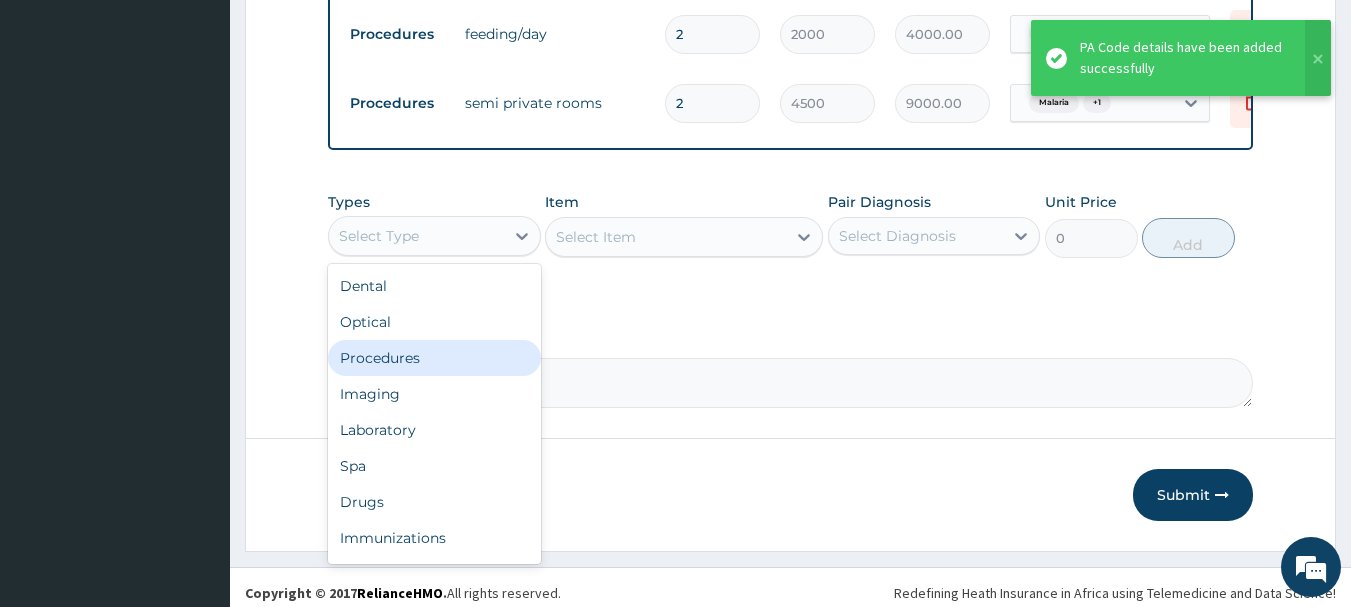 drag, startPoint x: 402, startPoint y: 366, endPoint x: 424, endPoint y: 335, distance: 38.013157 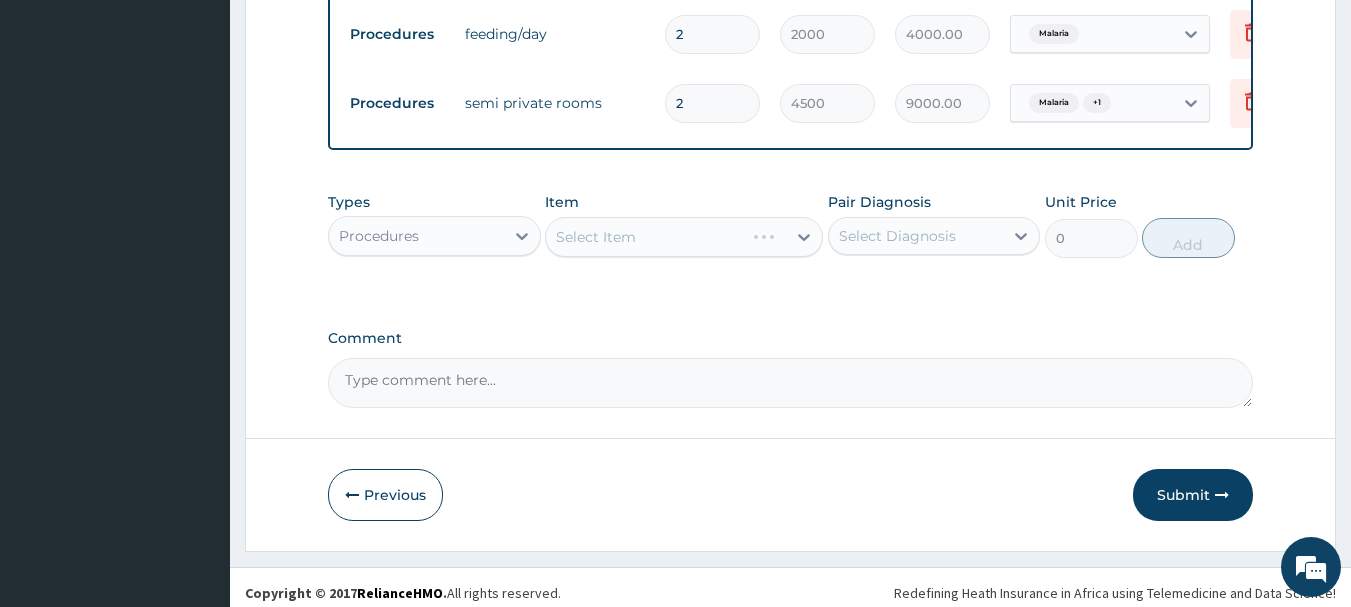 click on "Select Item" at bounding box center [684, 237] 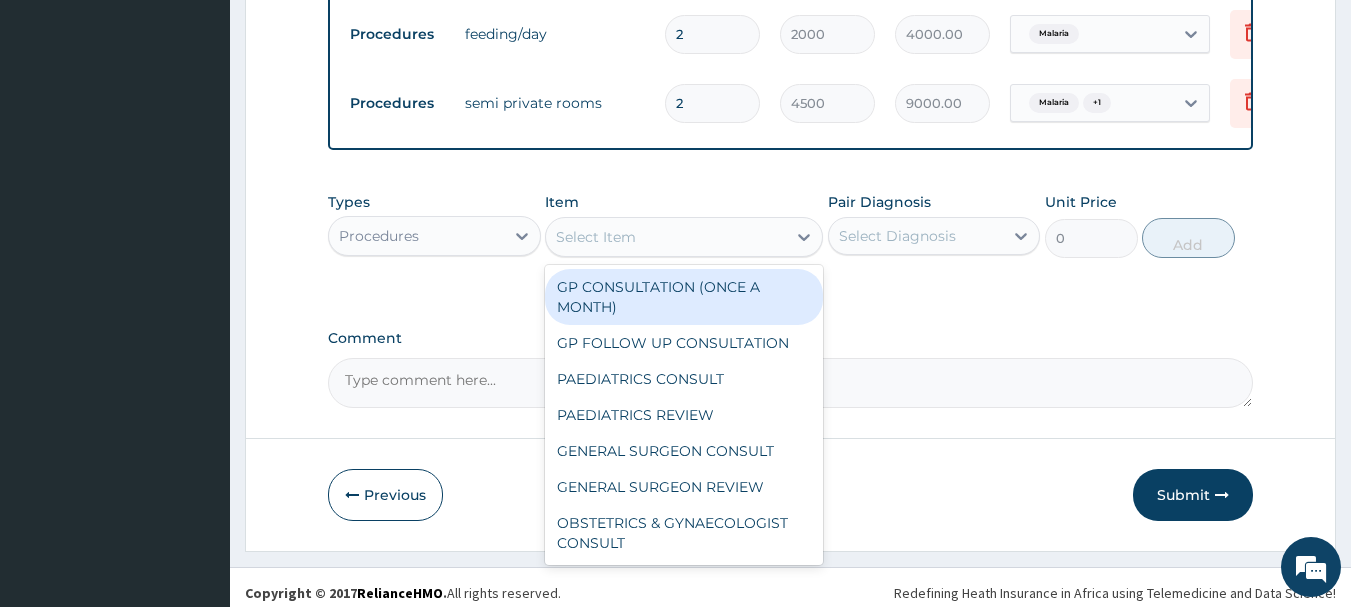 click on "GP CONSULTATION (ONCE A MONTH)" at bounding box center [684, 297] 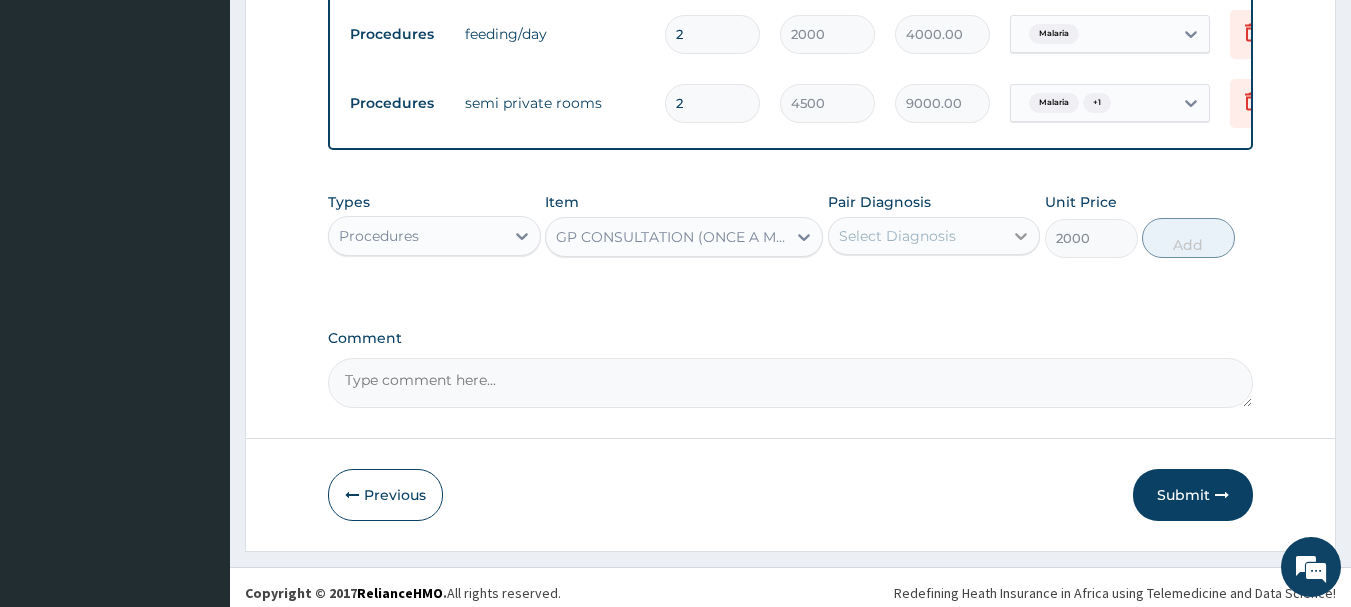 click at bounding box center [1021, 236] 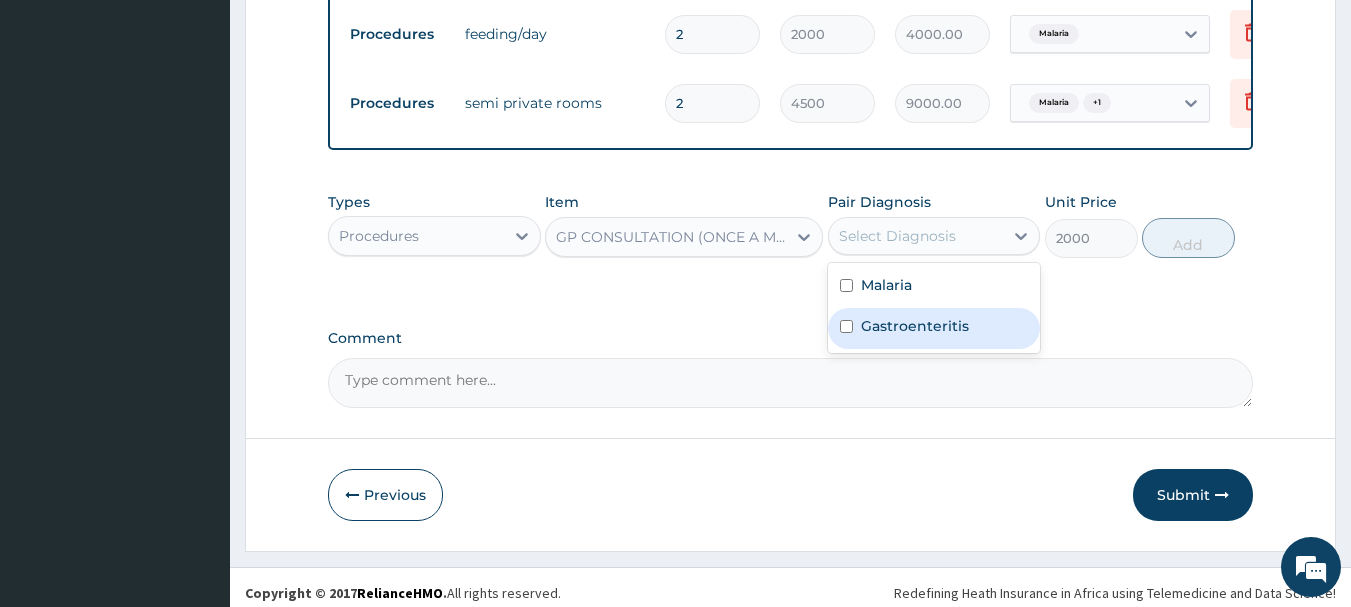 click on "Gastroenteritis" at bounding box center (915, 326) 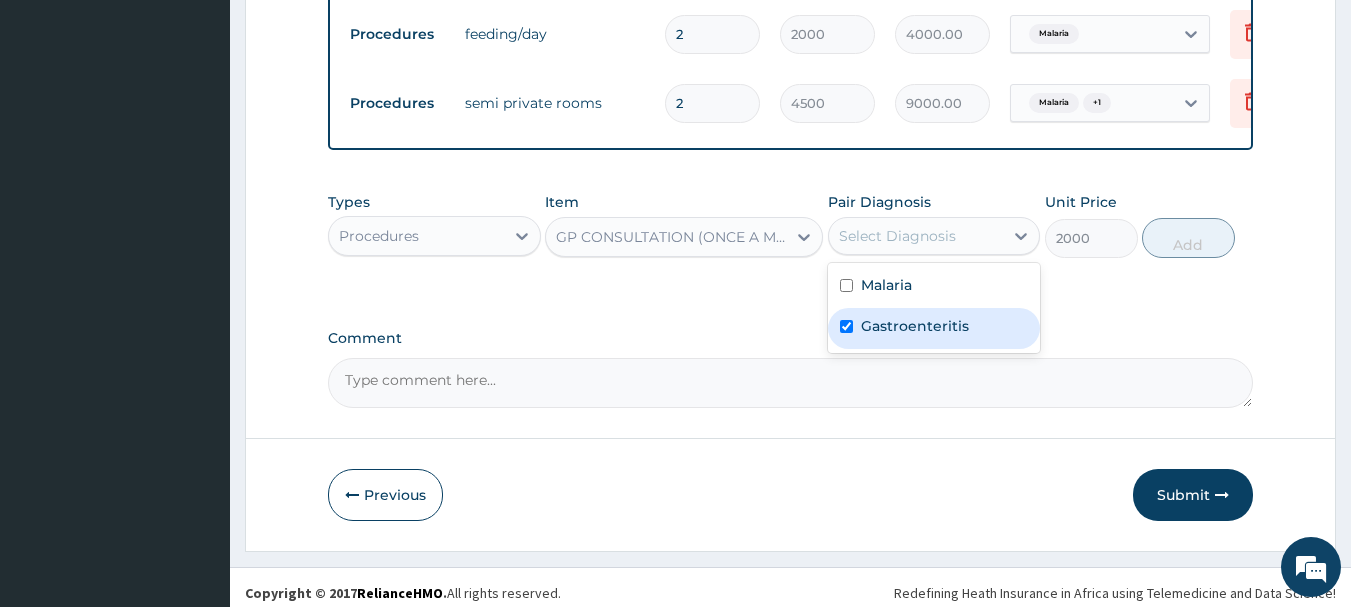 checkbox on "true" 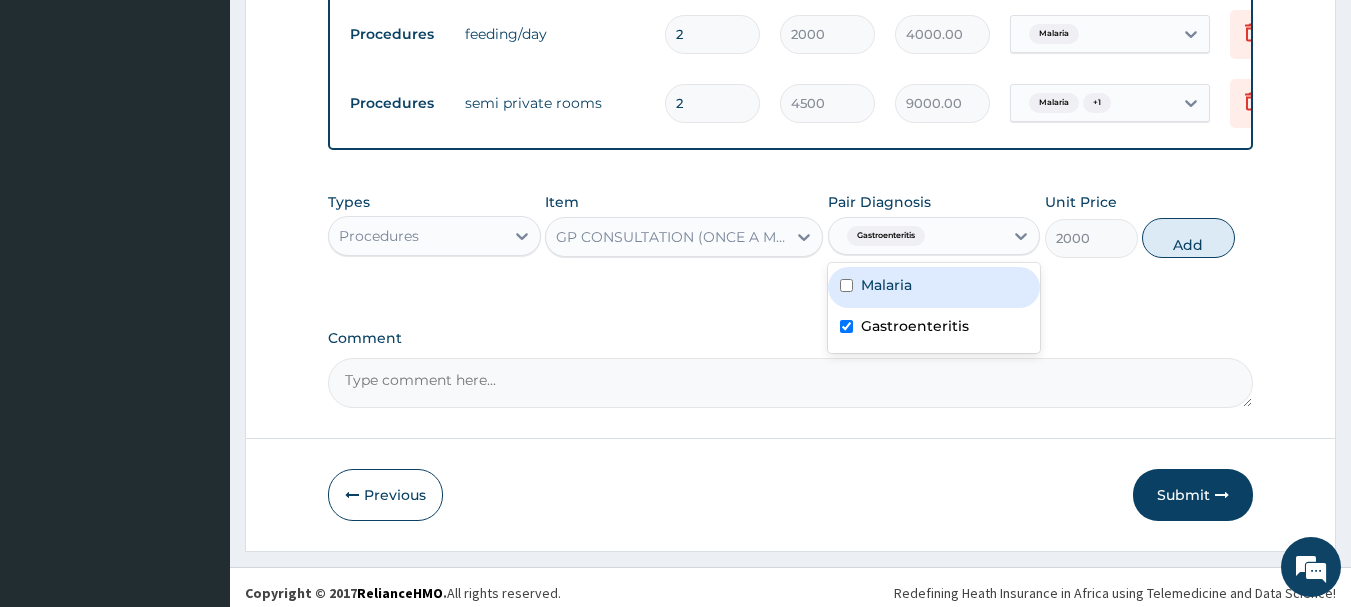 click on "Malaria" at bounding box center [934, 287] 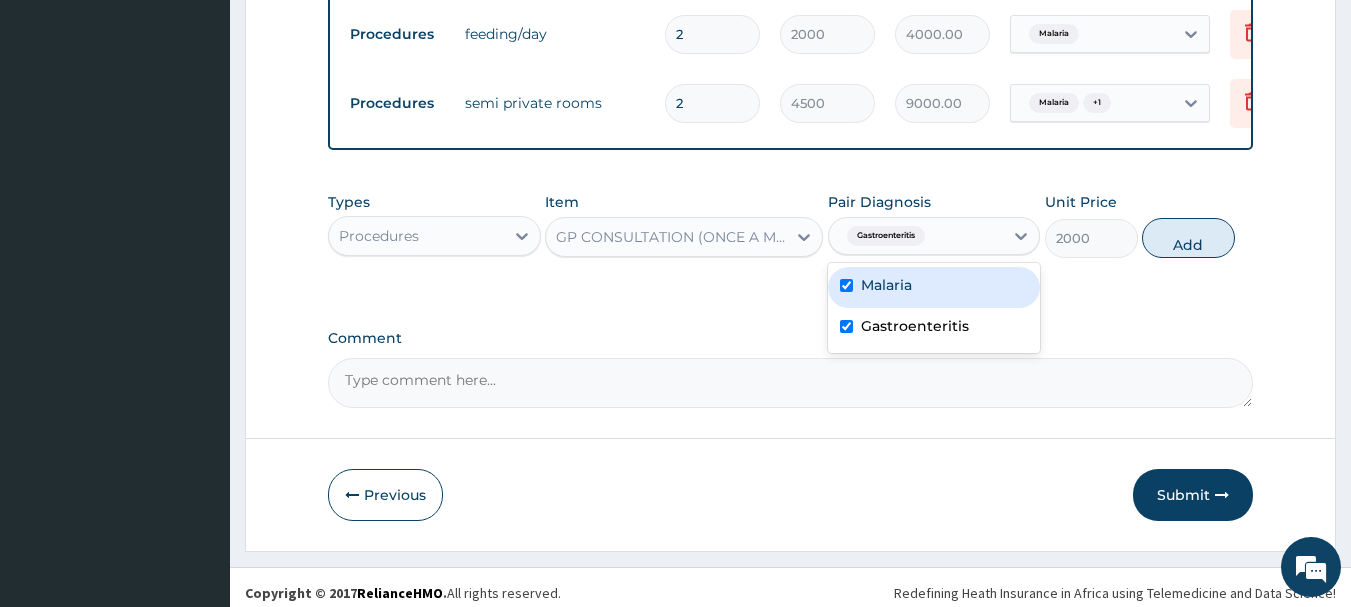 checkbox on "true" 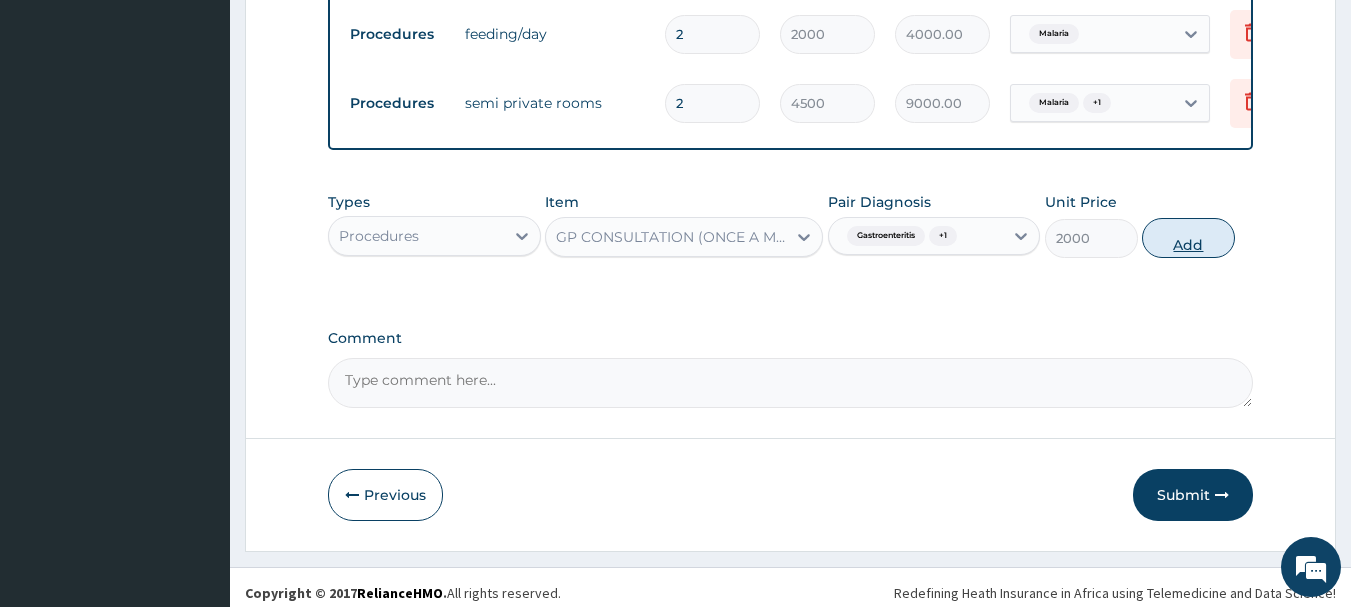 click on "Add" at bounding box center (1188, 238) 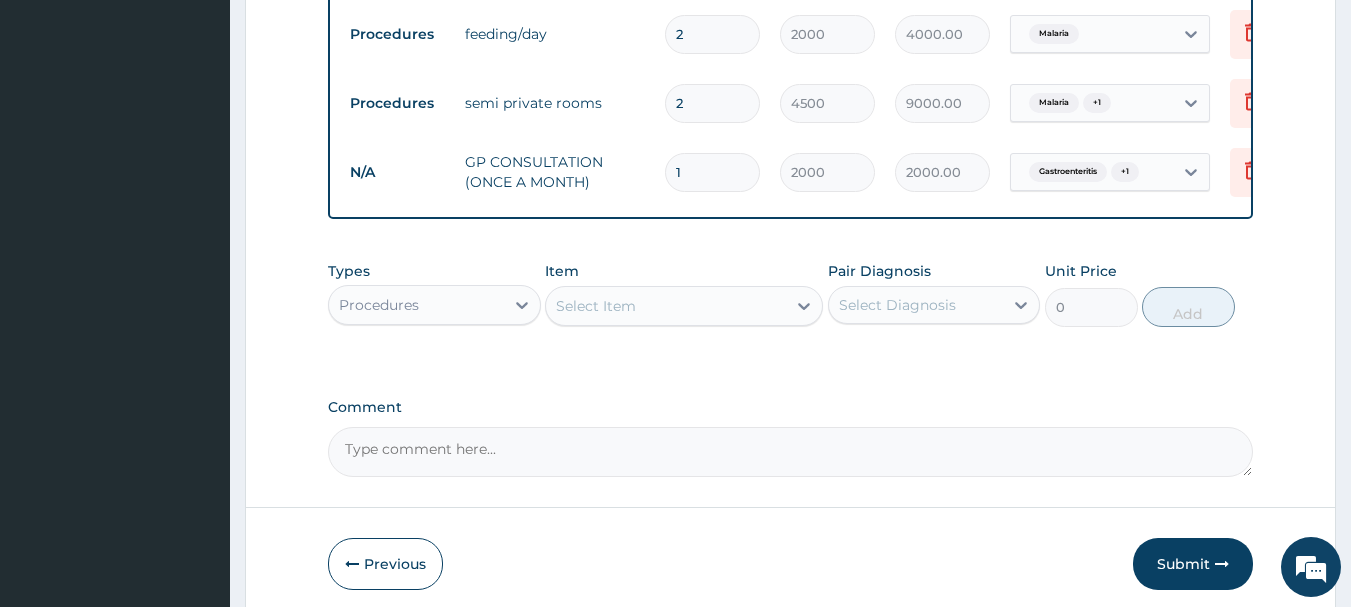 click on "Procedures" at bounding box center [416, 305] 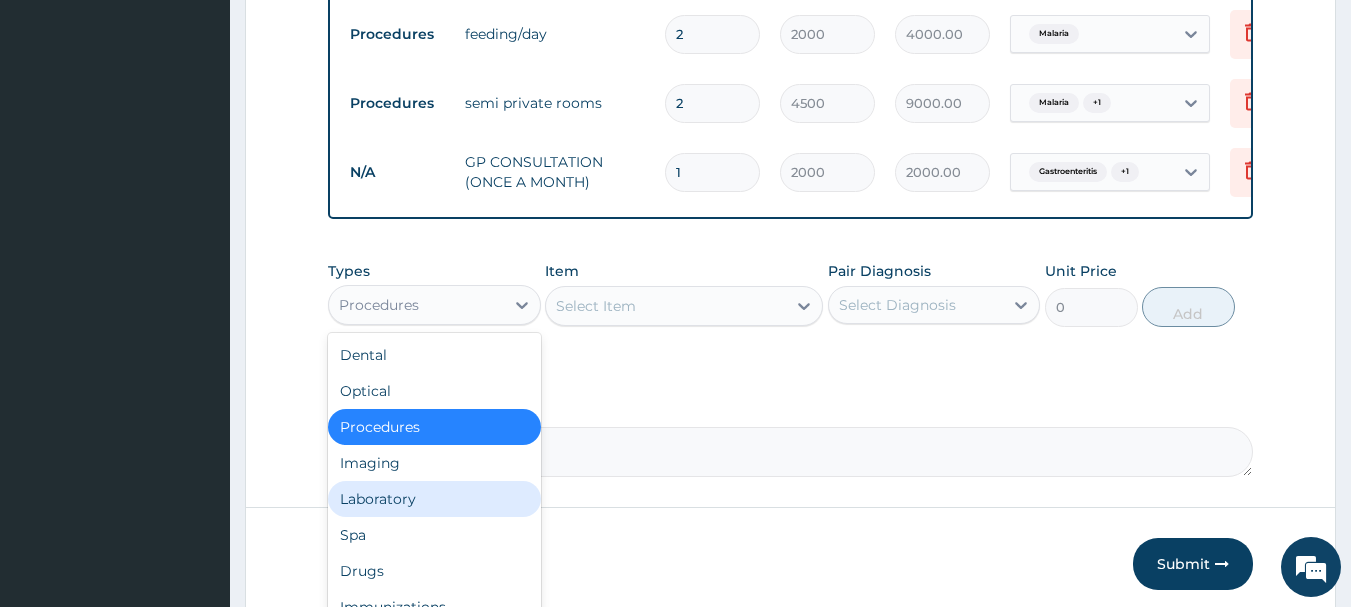 click on "Laboratory" at bounding box center (434, 499) 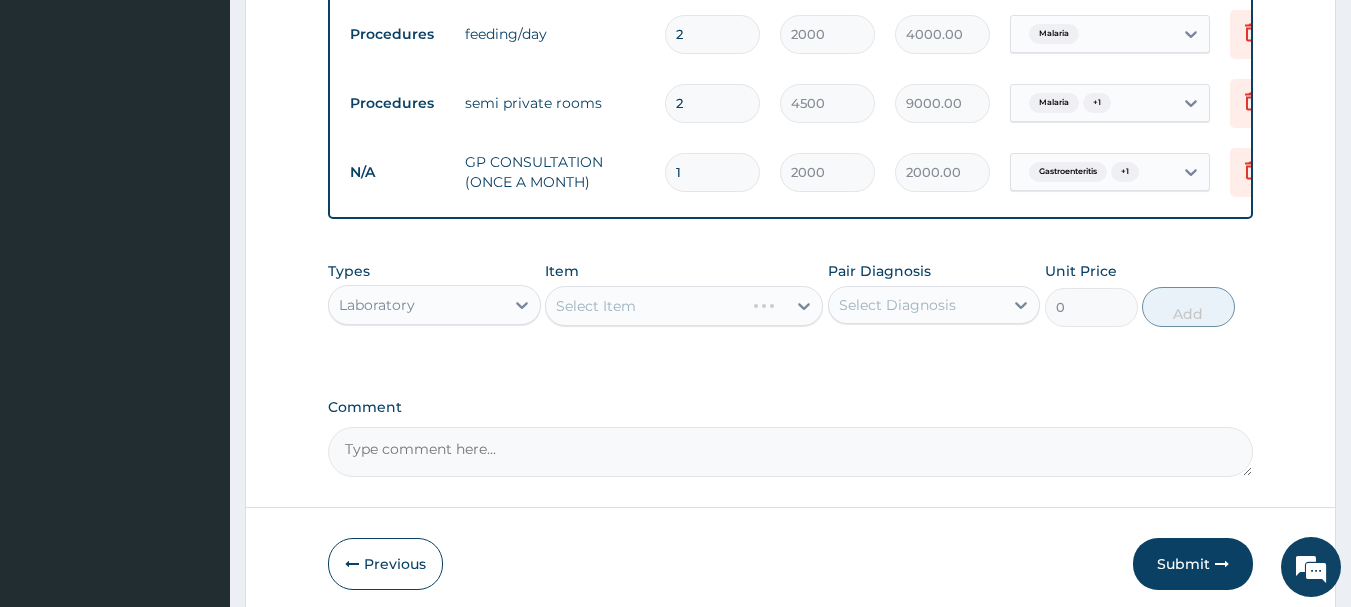 click on "Select Item" at bounding box center (684, 306) 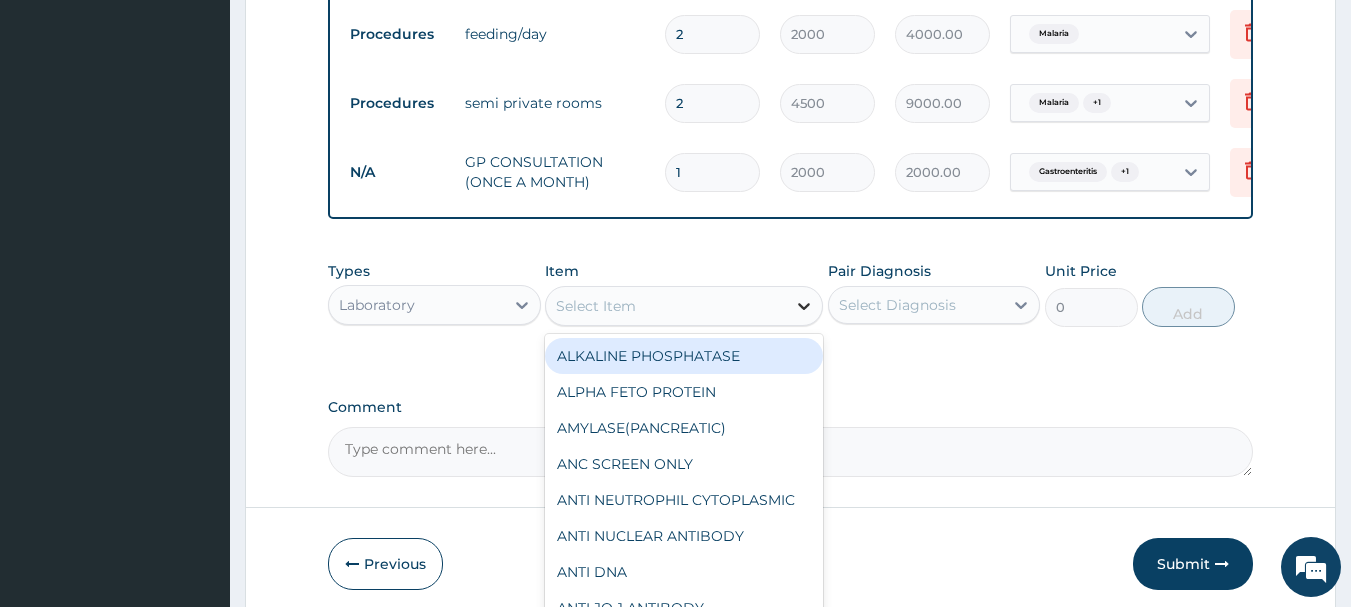 click 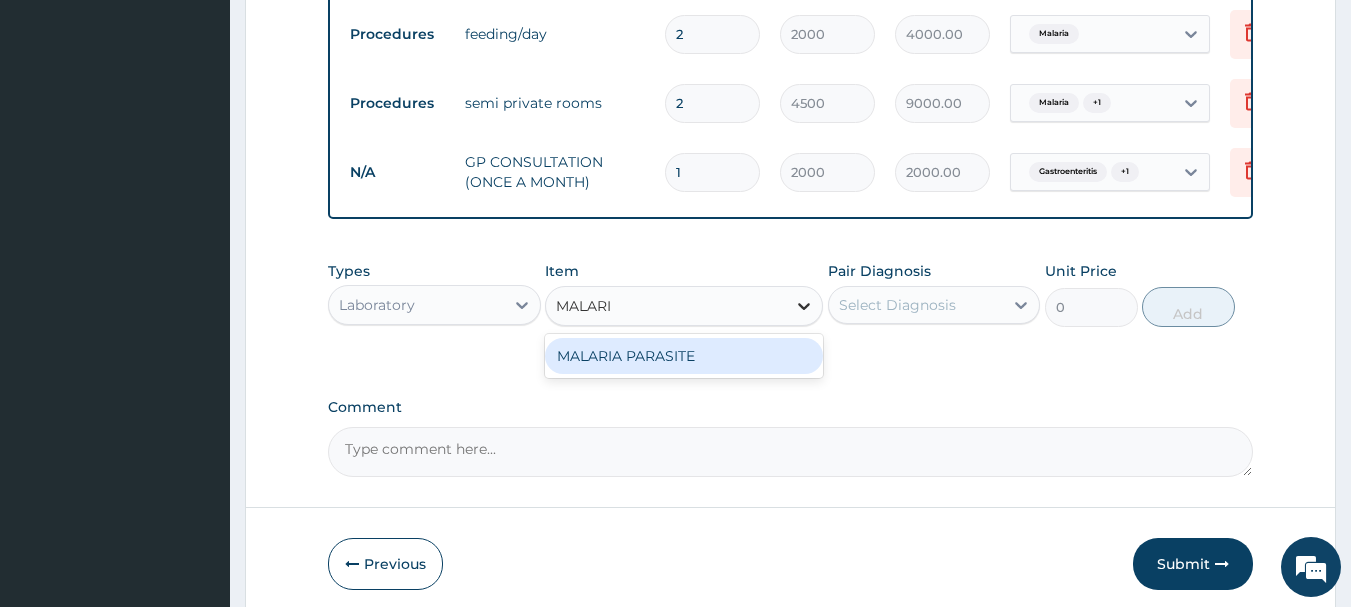 type on "MALARIA" 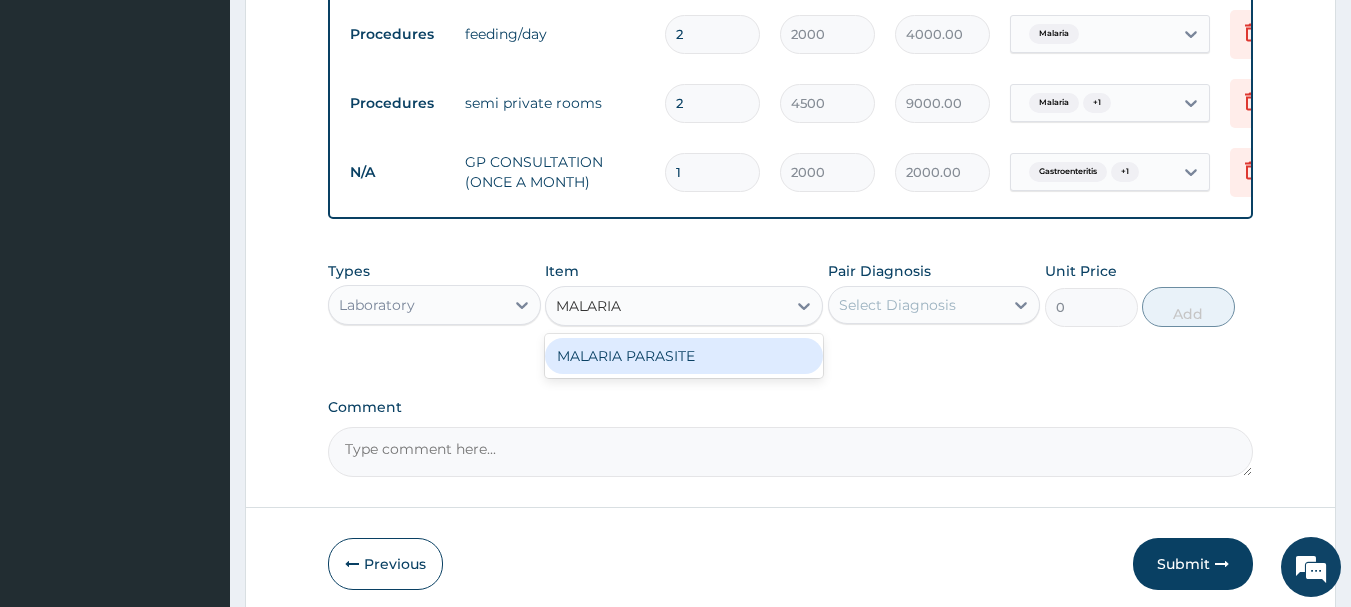 click on "MALARIA PARASITE" at bounding box center [684, 356] 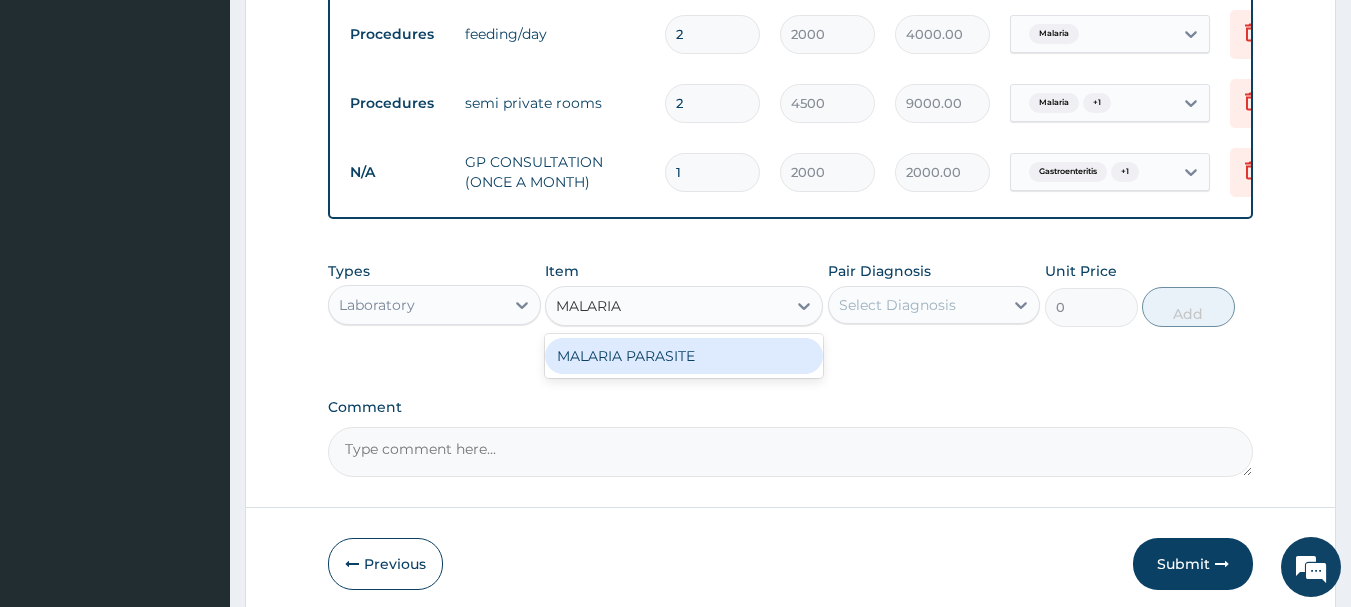 type 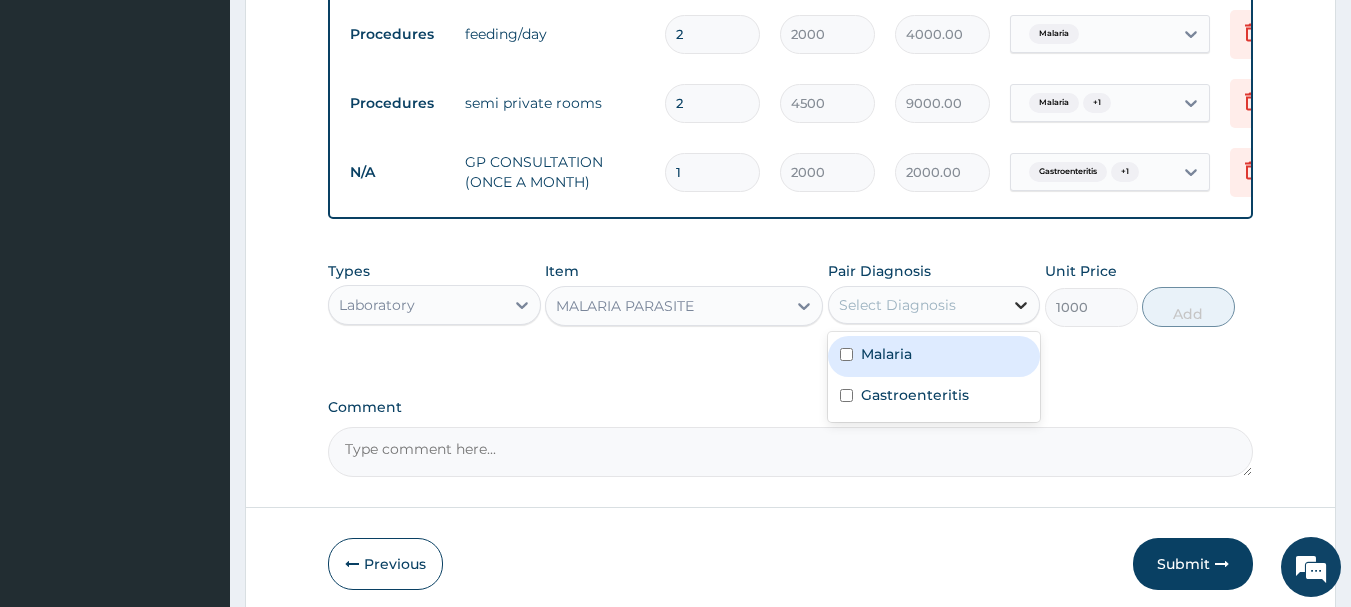 click 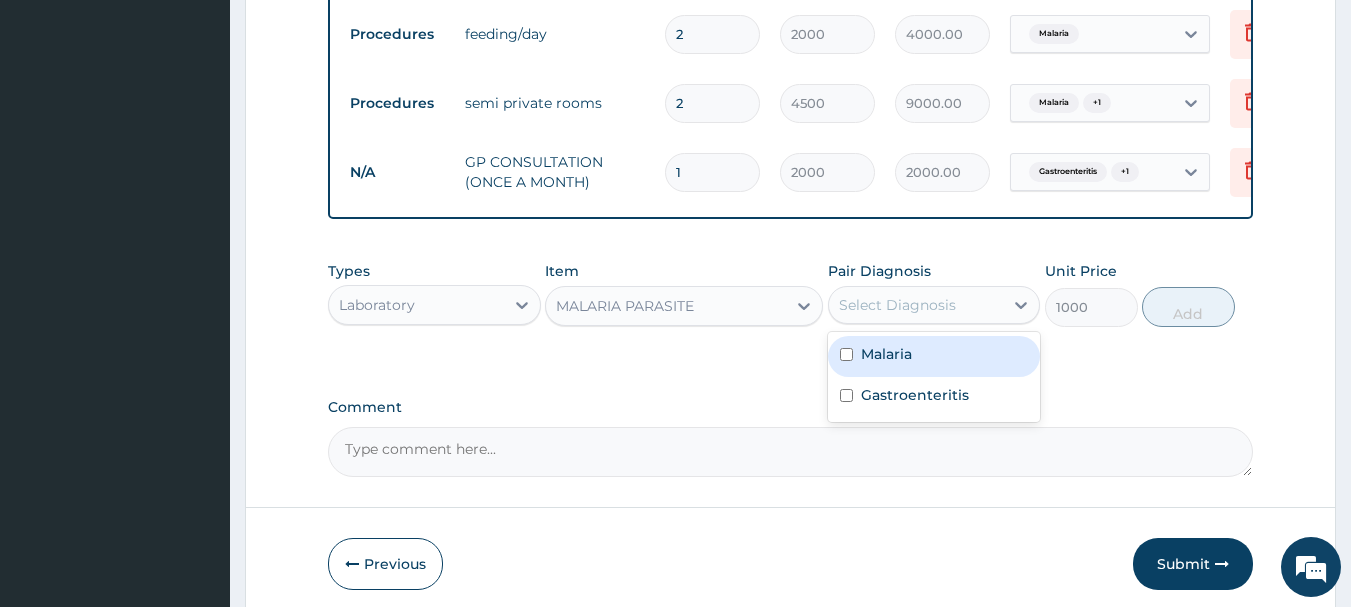 click on "Malaria" at bounding box center [934, 356] 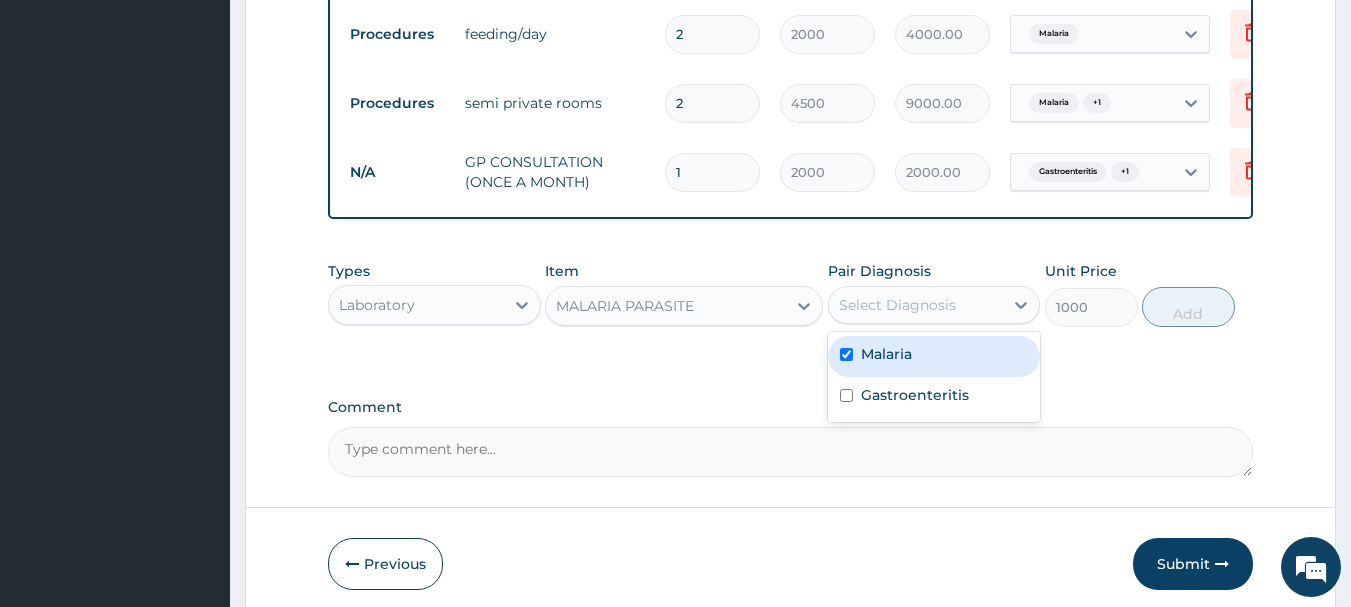 checkbox on "true" 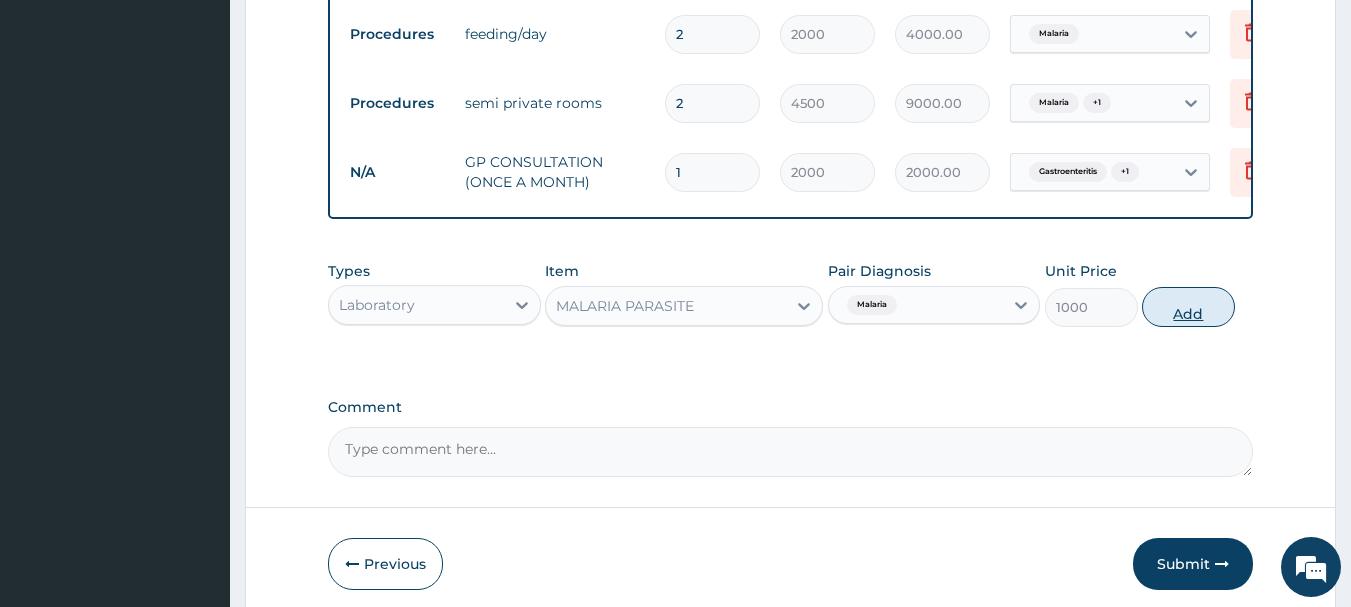 click on "Add" at bounding box center (1188, 307) 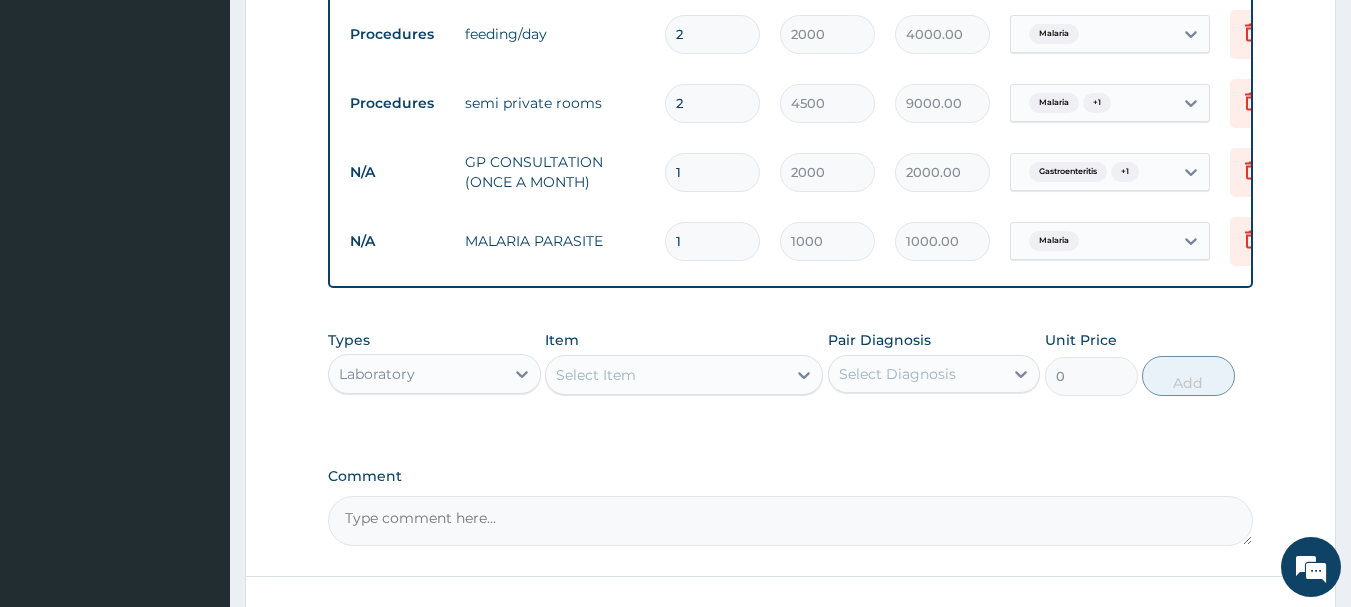 click on "Select Item" at bounding box center [666, 375] 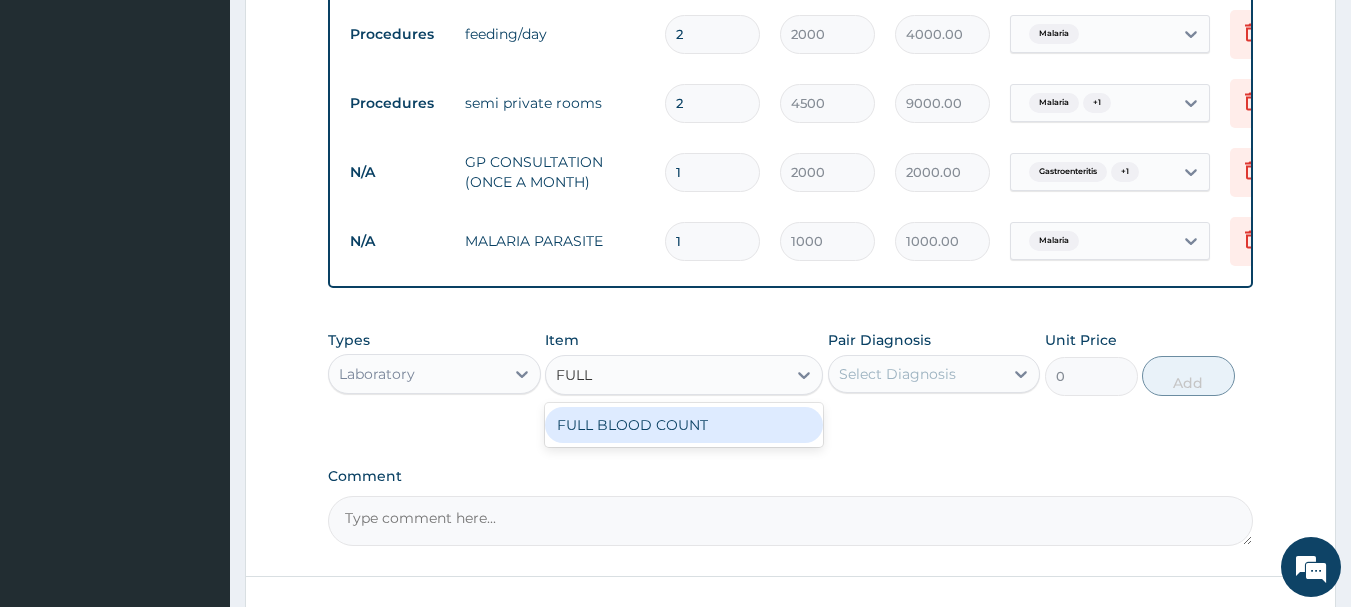 type on "FULL" 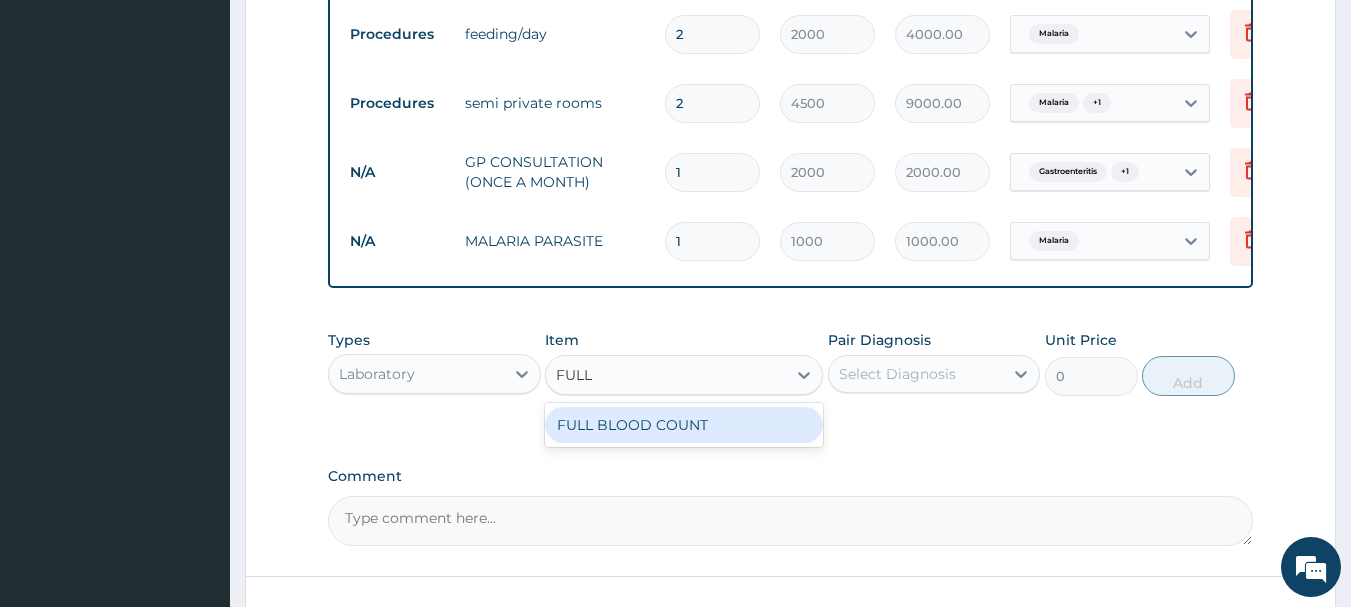 type 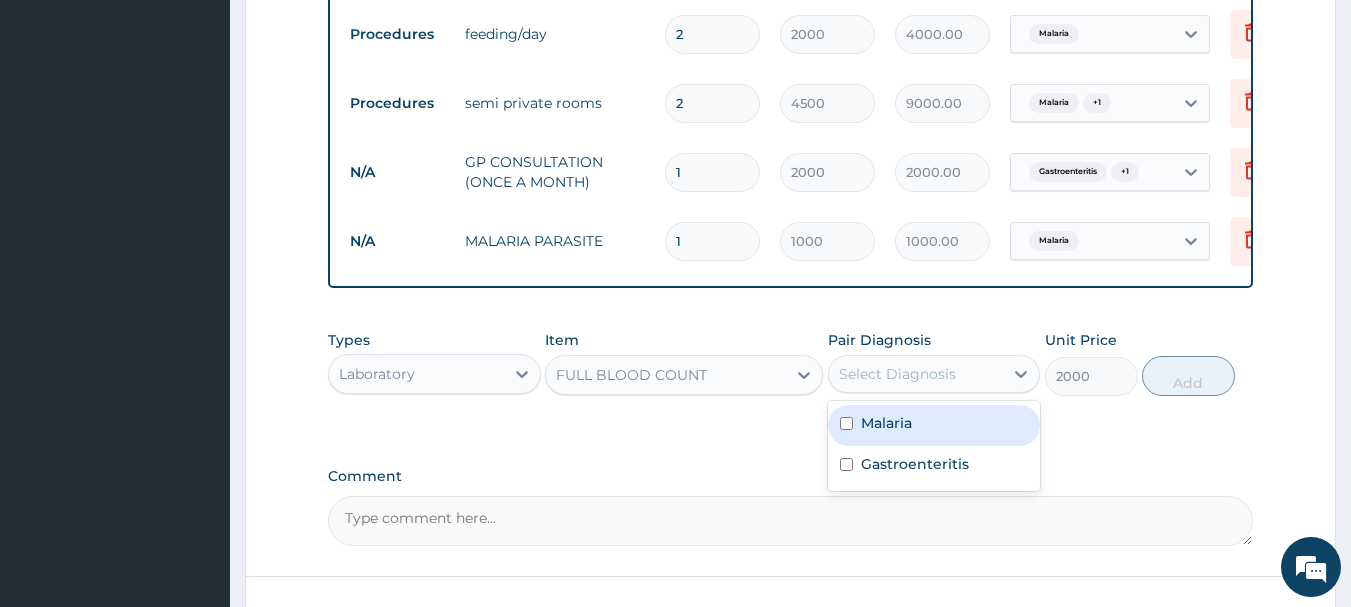 click on "Select Diagnosis" at bounding box center (916, 374) 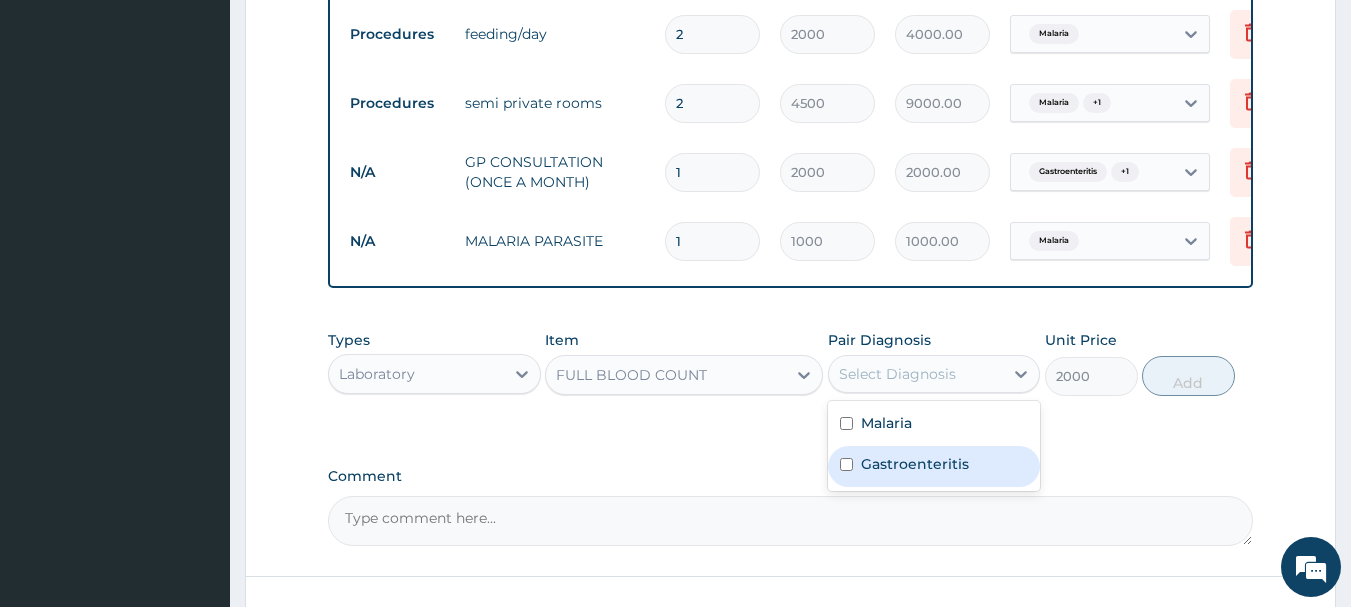 click on "Gastroenteritis" at bounding box center (915, 464) 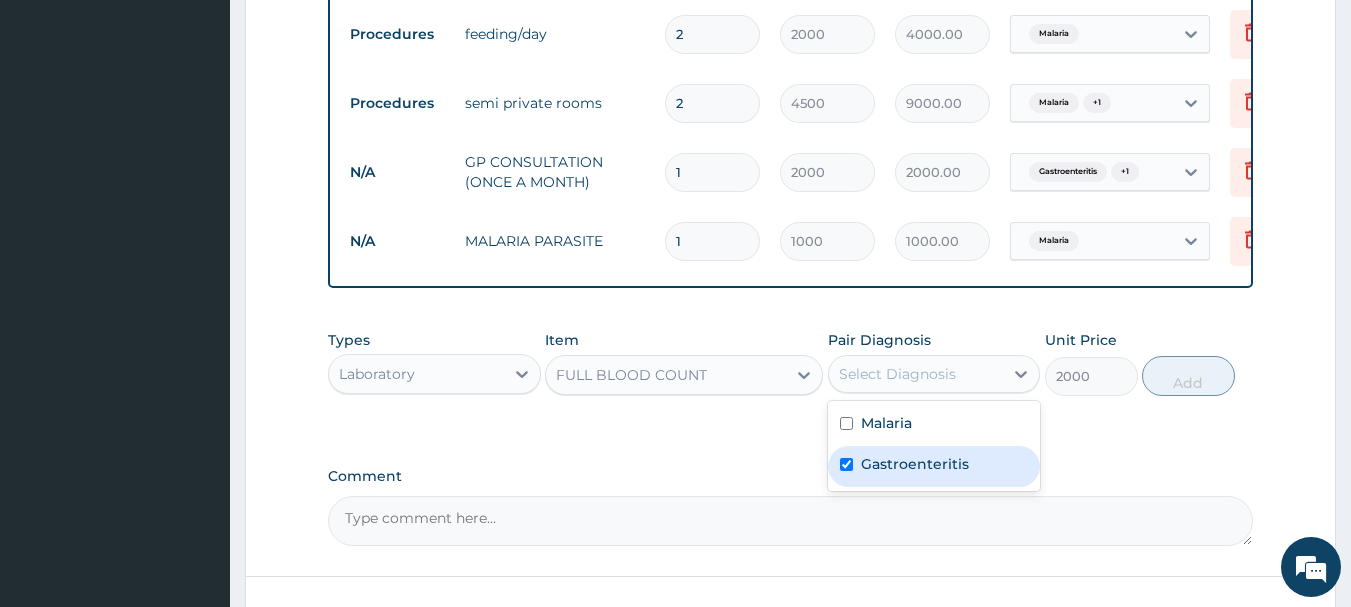 checkbox on "true" 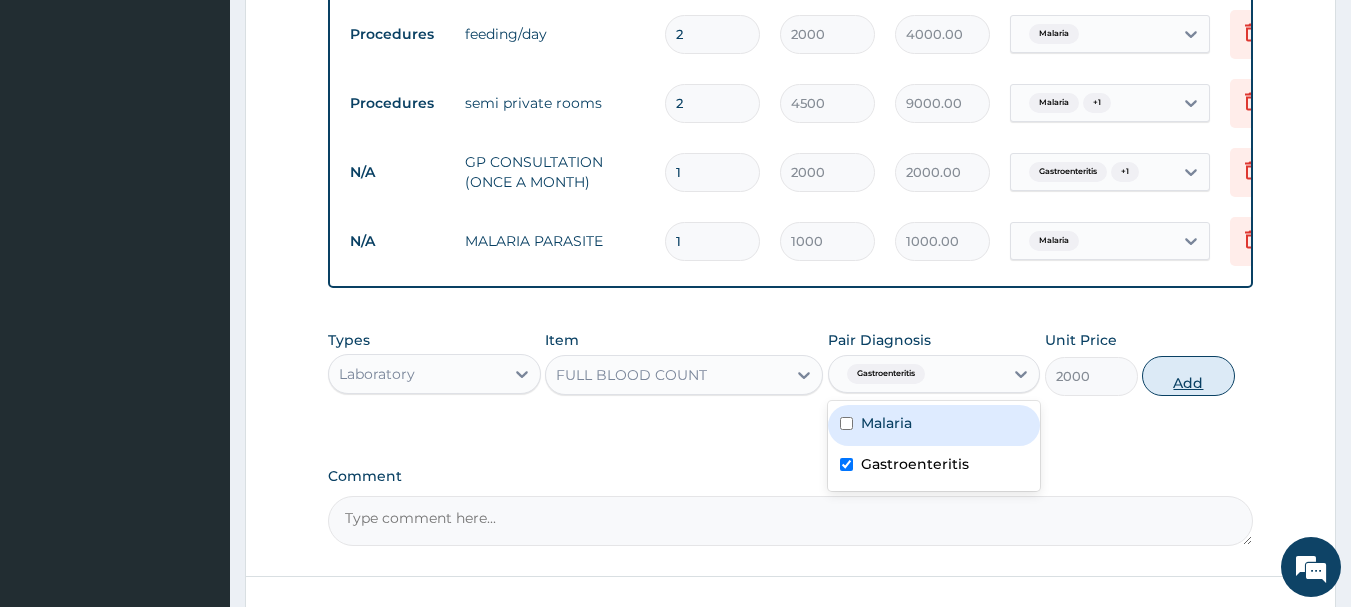 click on "Add" at bounding box center (1188, 376) 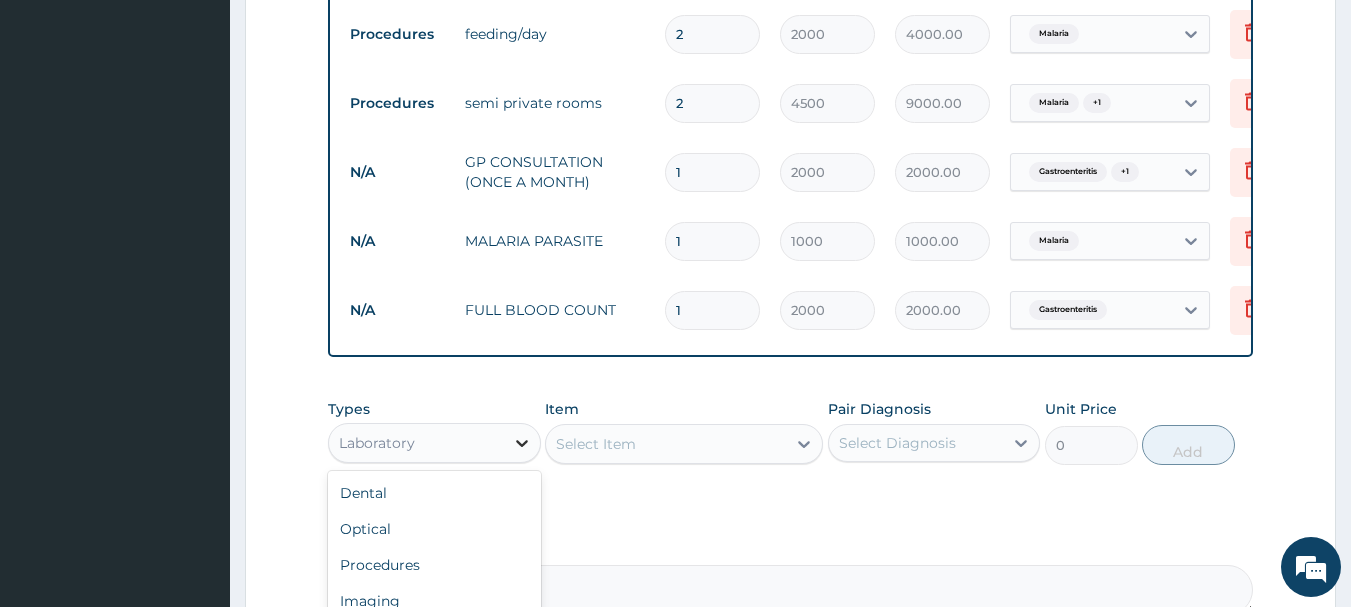 click 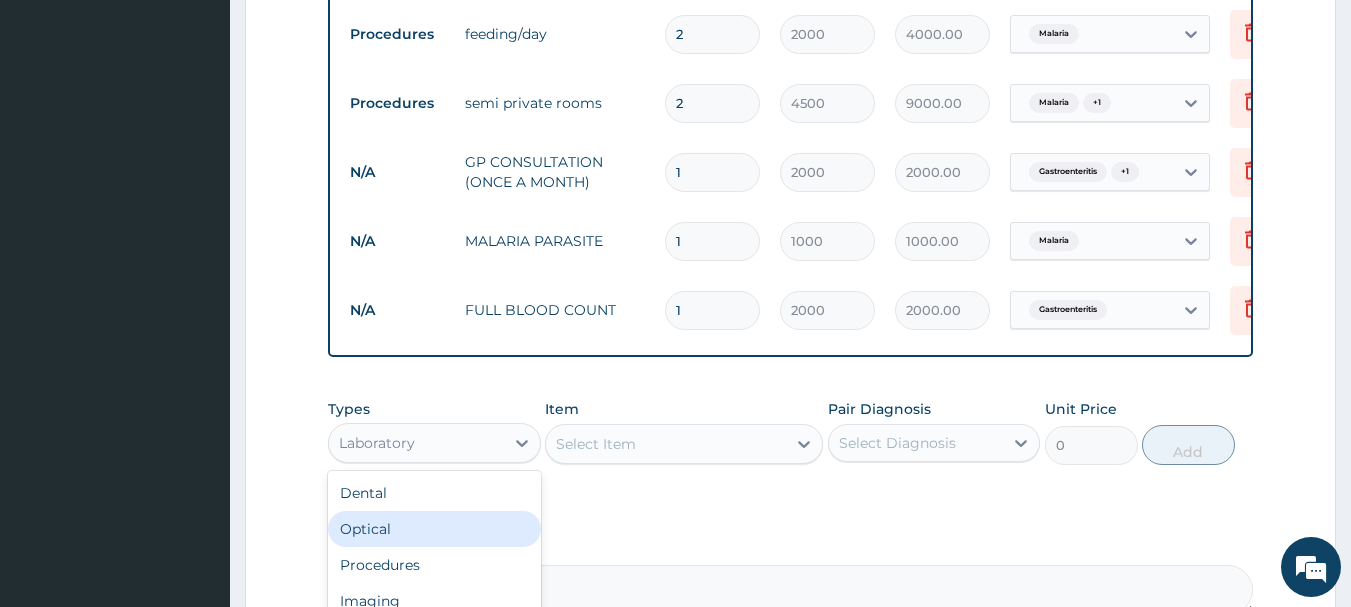 scroll, scrollTop: 68, scrollLeft: 0, axis: vertical 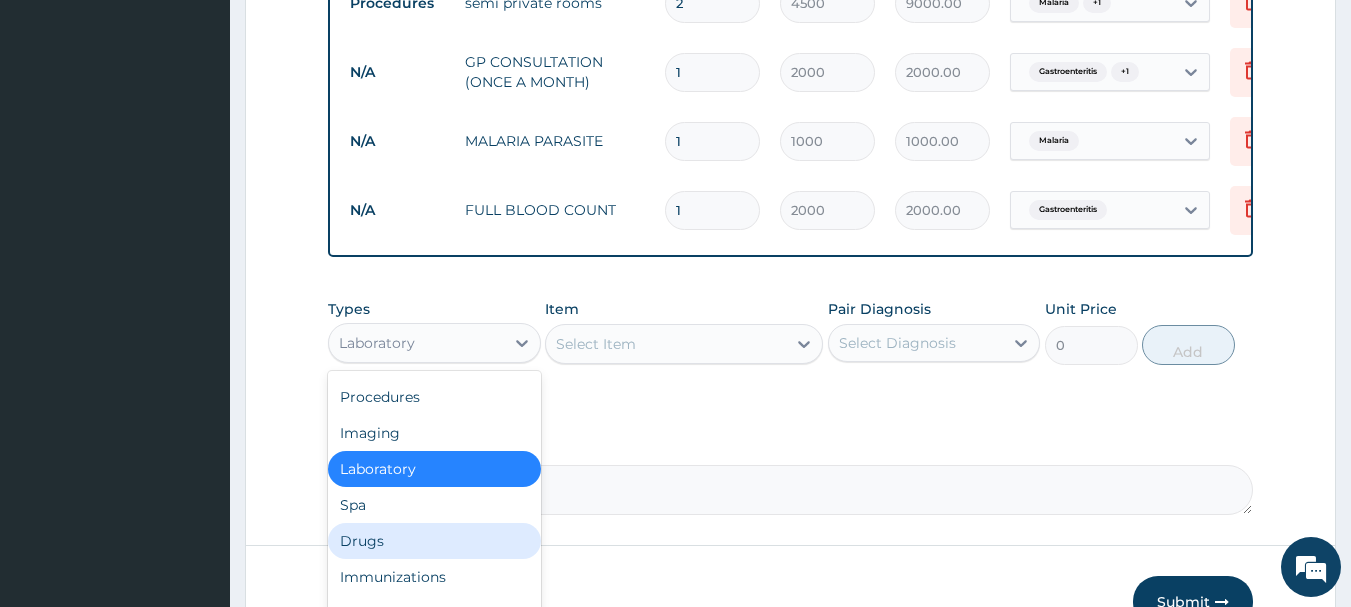 click on "Drugs" at bounding box center [434, 541] 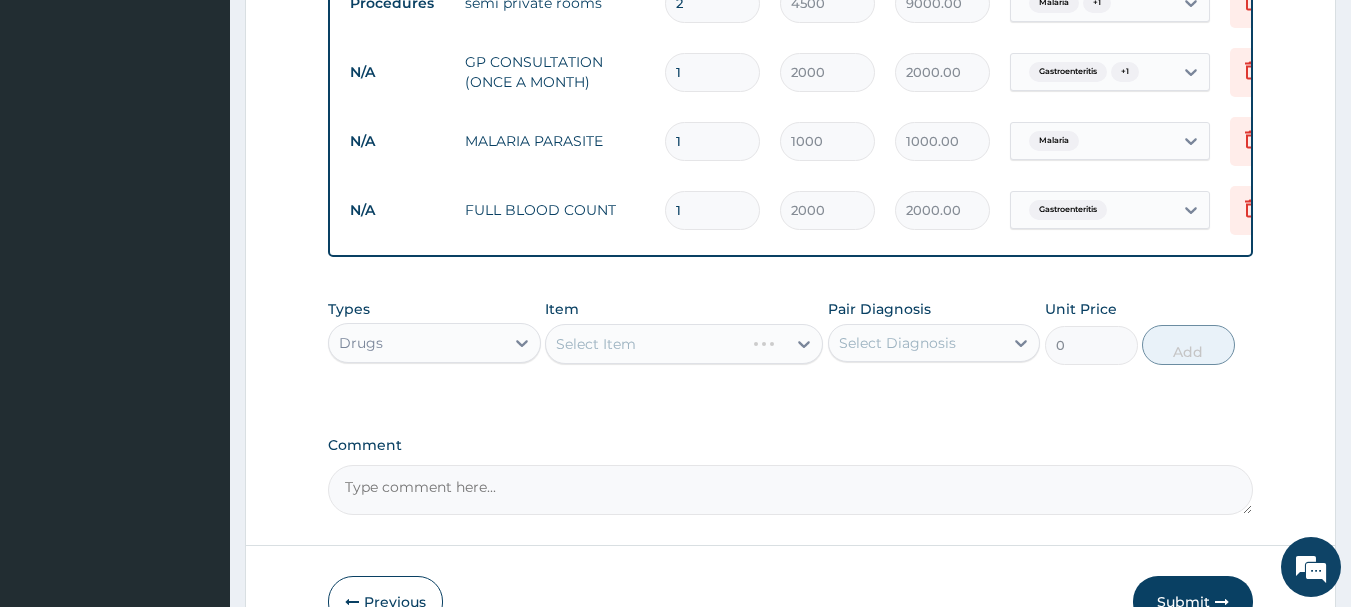 click on "Select Item" at bounding box center [684, 344] 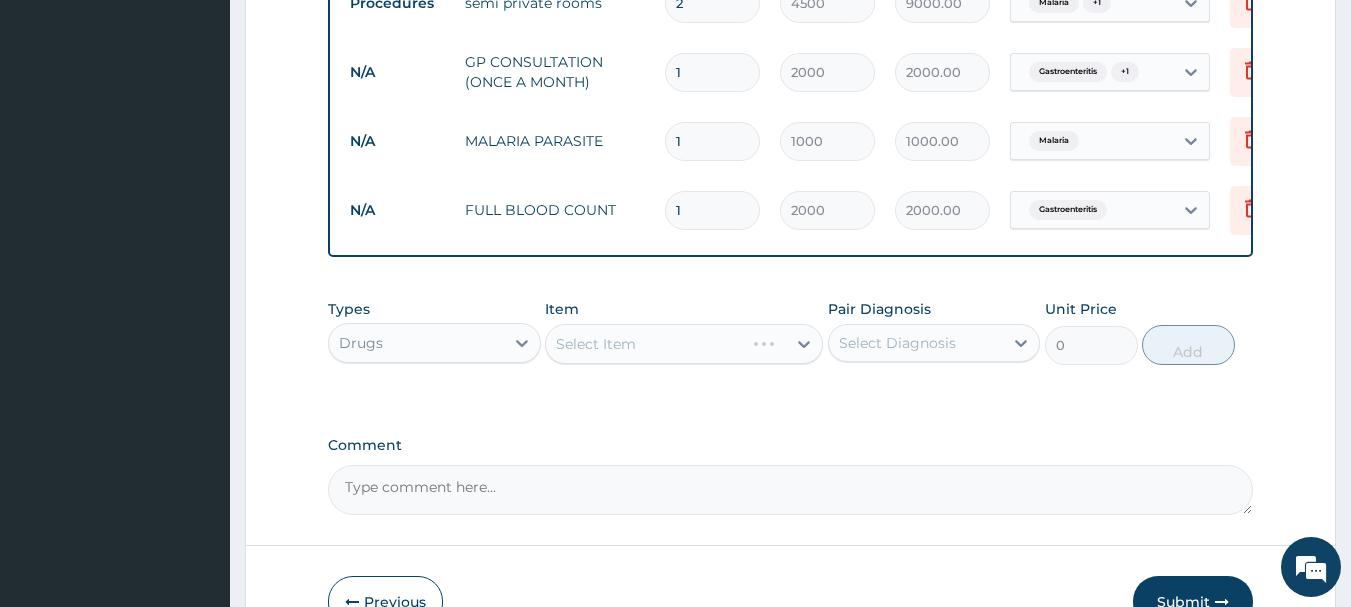 click on "Select Item" at bounding box center [684, 344] 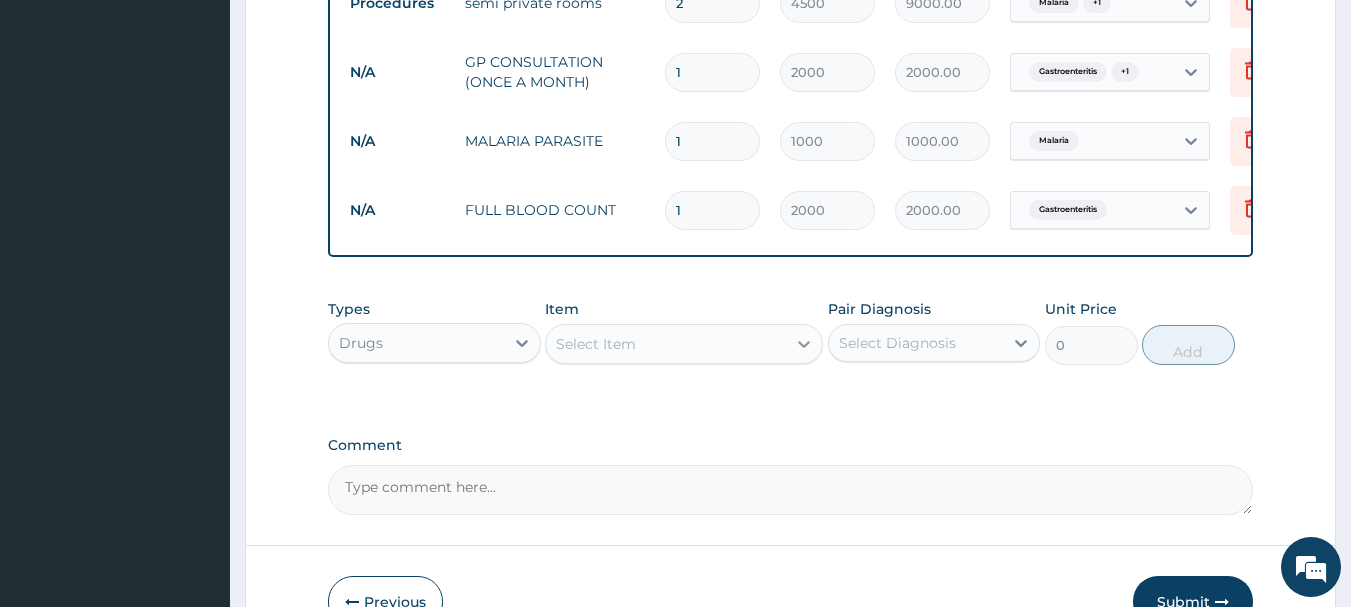 click 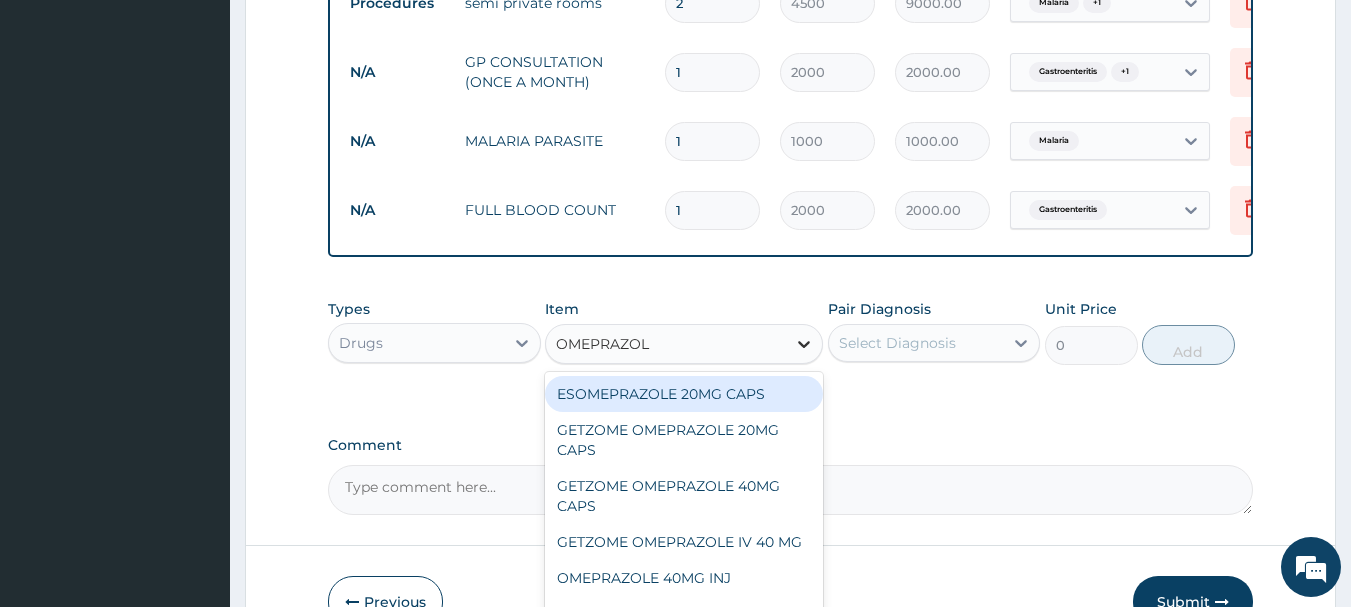 type on "OMEPRAZOLE" 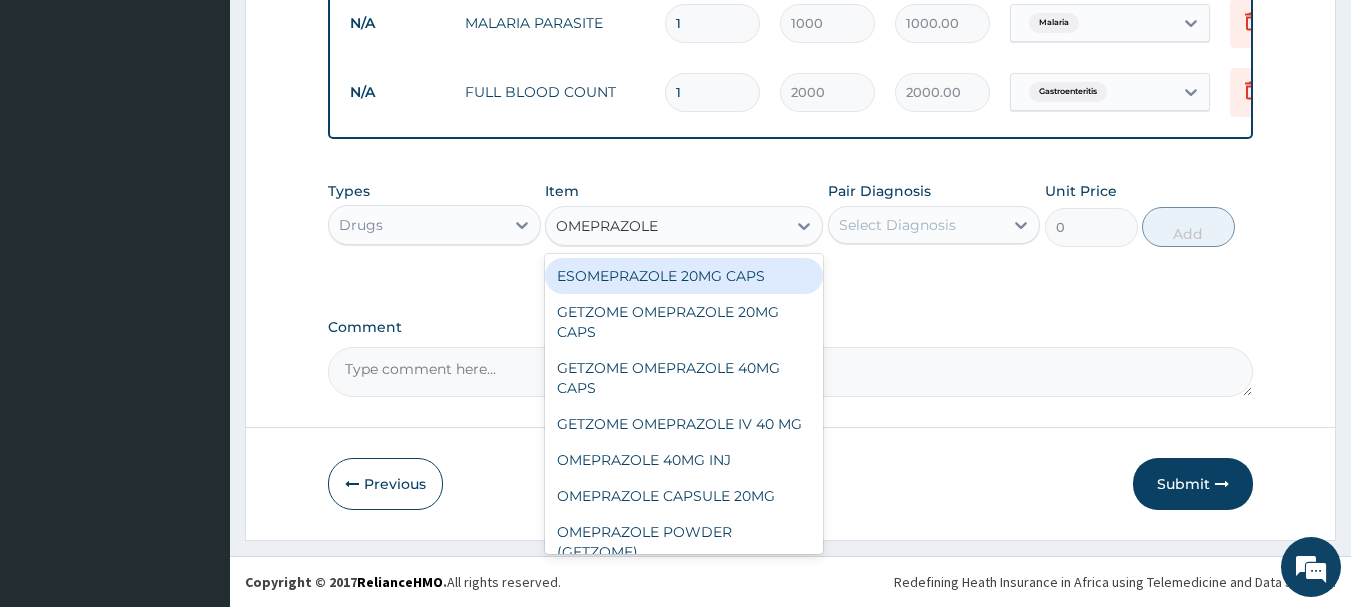 scroll, scrollTop: 1031, scrollLeft: 0, axis: vertical 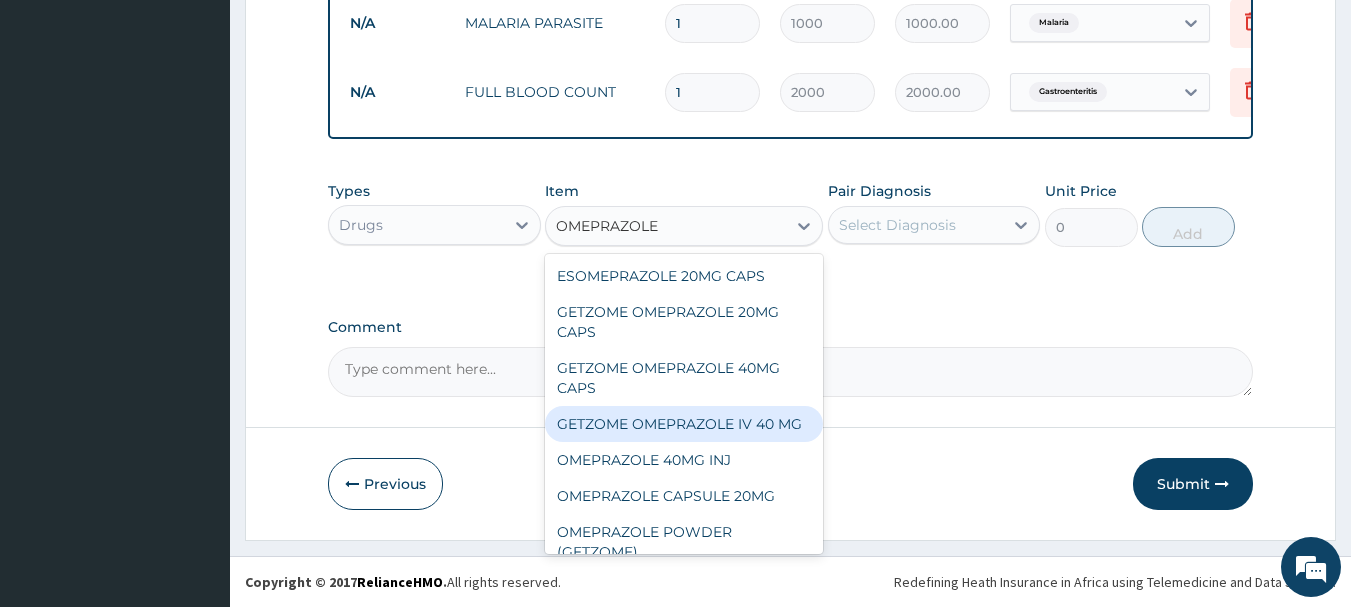 click on "GETZOME OMEPRAZOLE IV 40 MG" at bounding box center [684, 424] 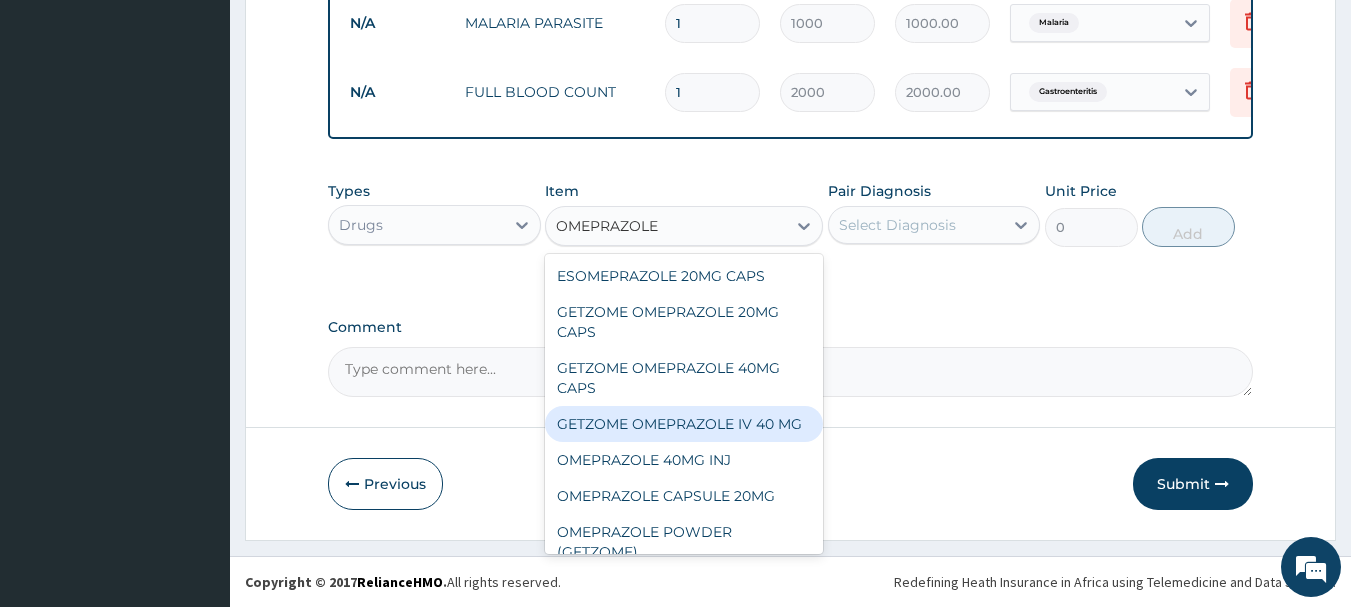 type 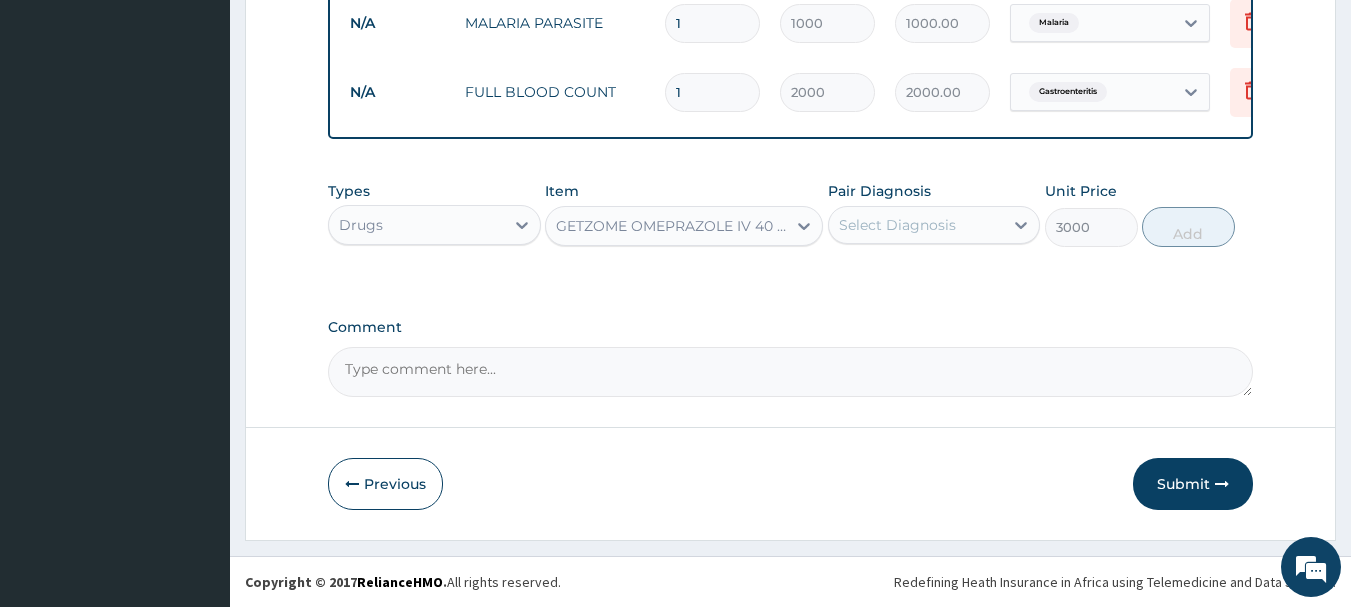 click on "Select Diagnosis" at bounding box center [916, 225] 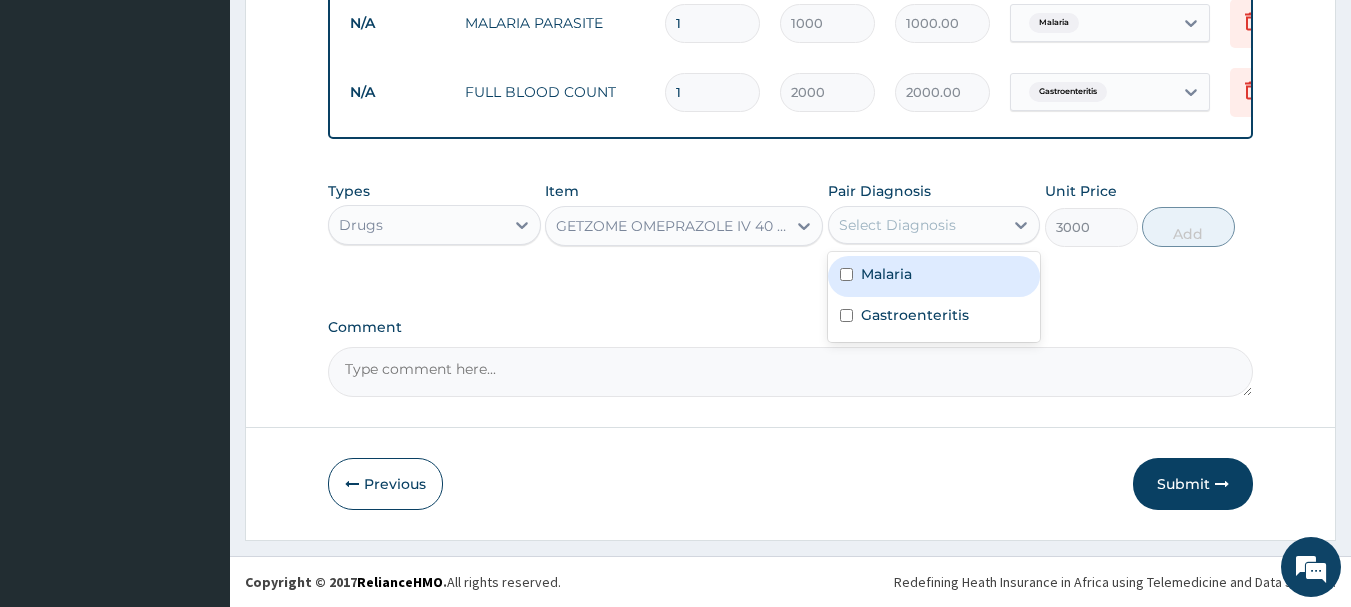 click on "Malaria" at bounding box center (934, 276) 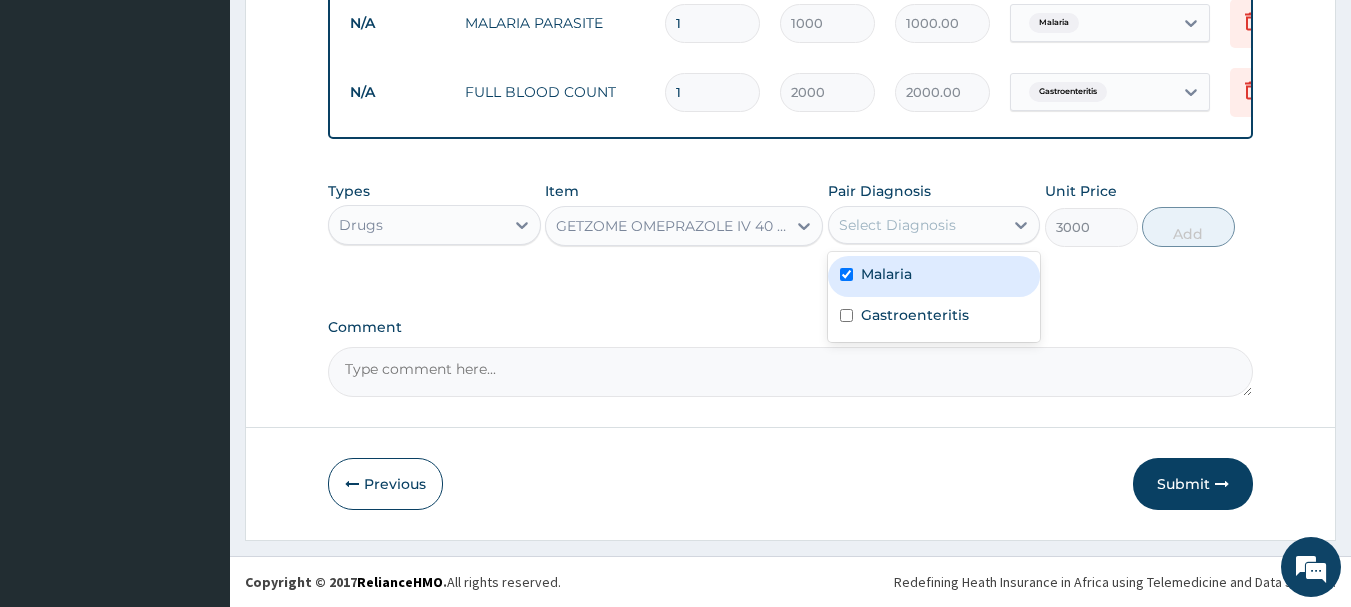 checkbox on "true" 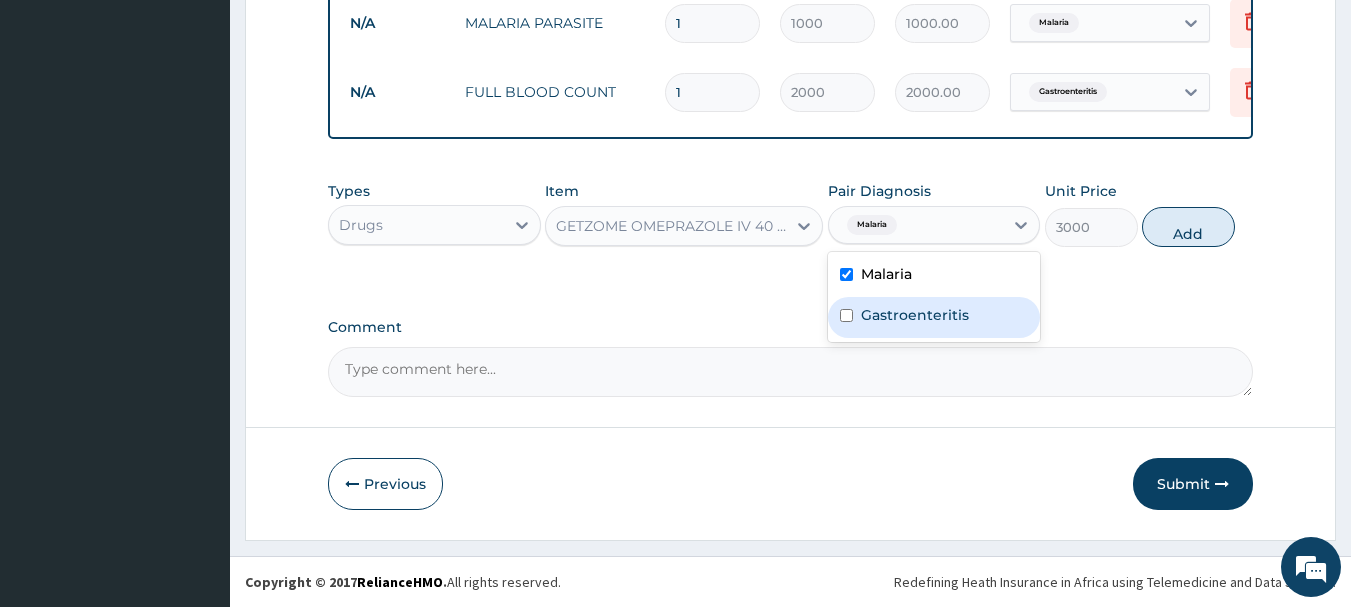 click on "Gastroenteritis" at bounding box center [915, 315] 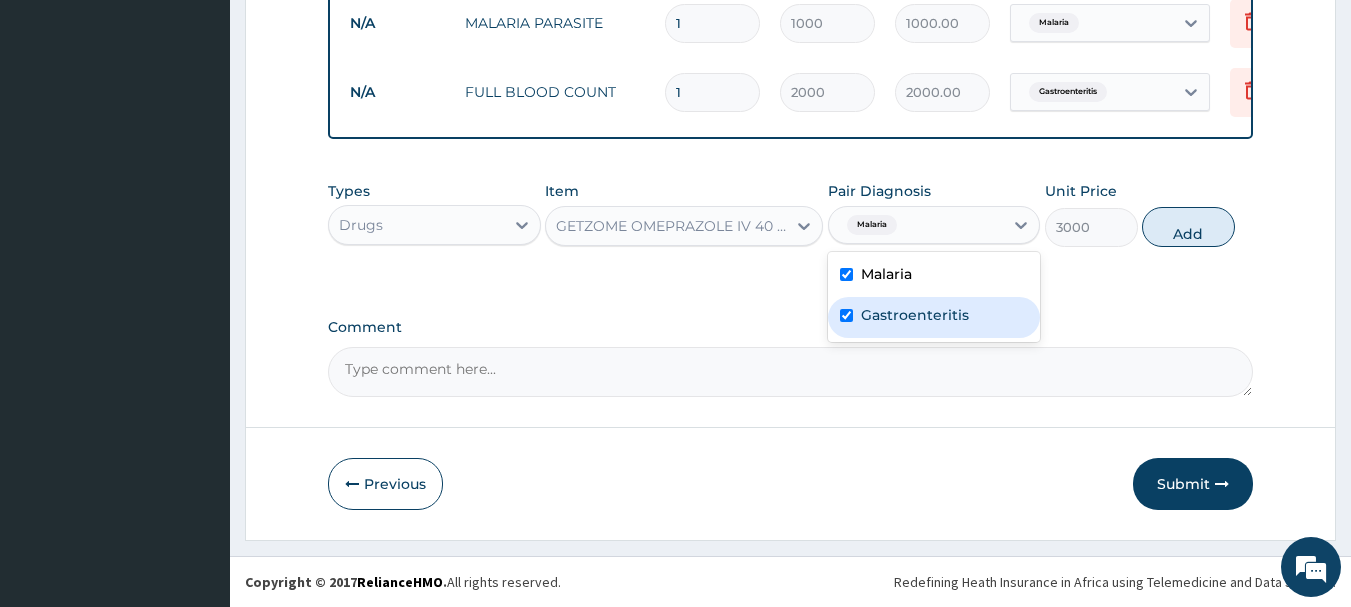 checkbox on "true" 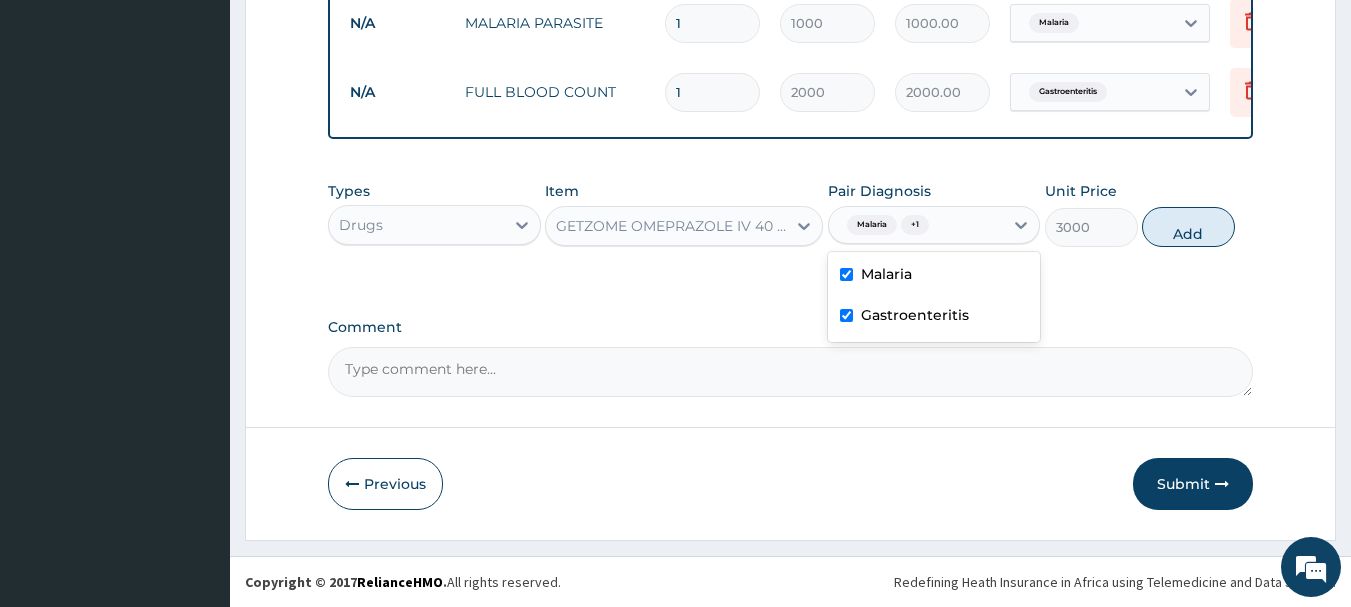 click on "Malaria" at bounding box center [934, 276] 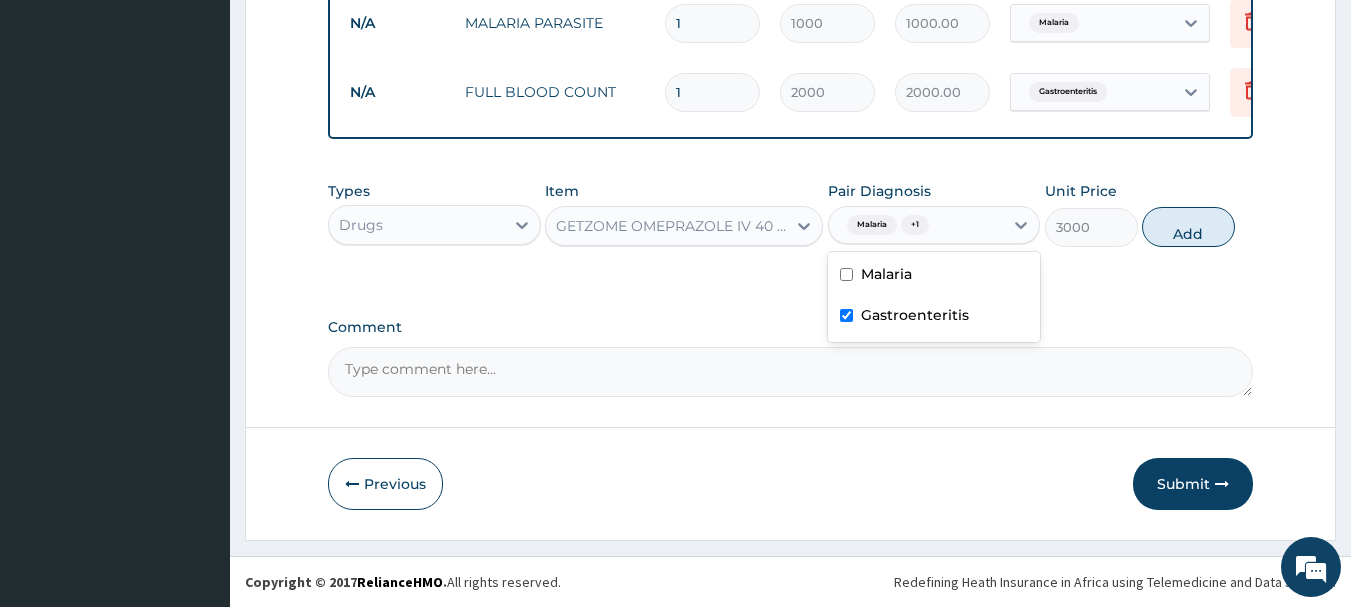checkbox on "false" 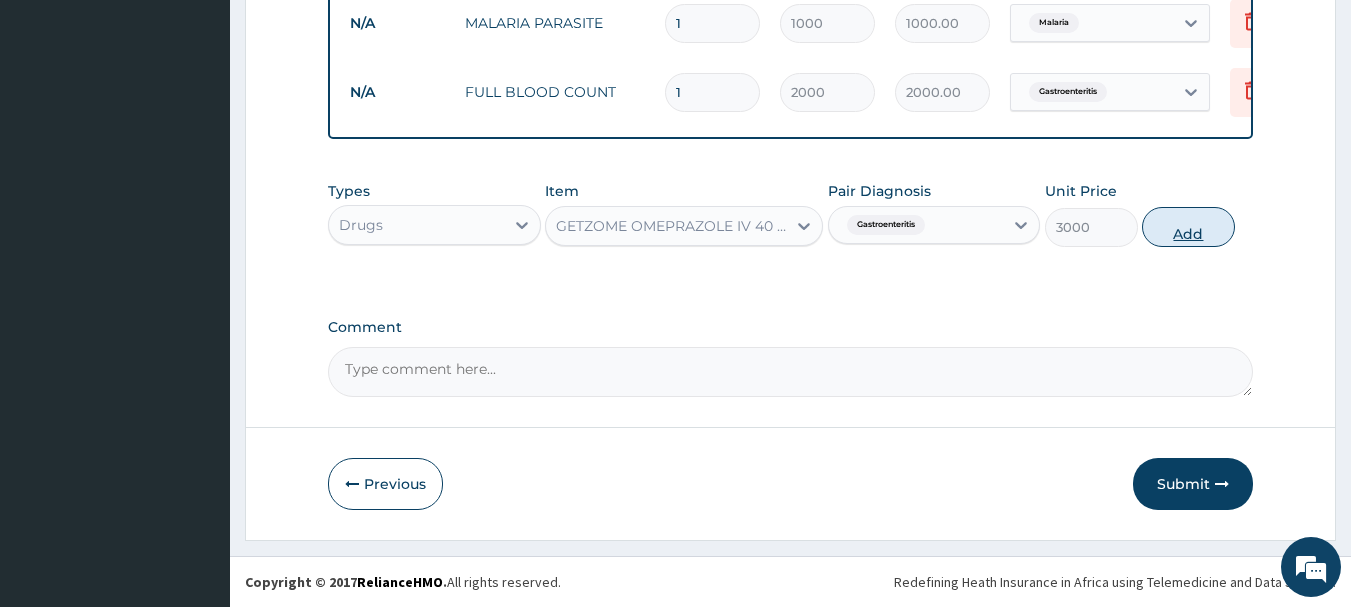 click on "Add" at bounding box center [1188, 227] 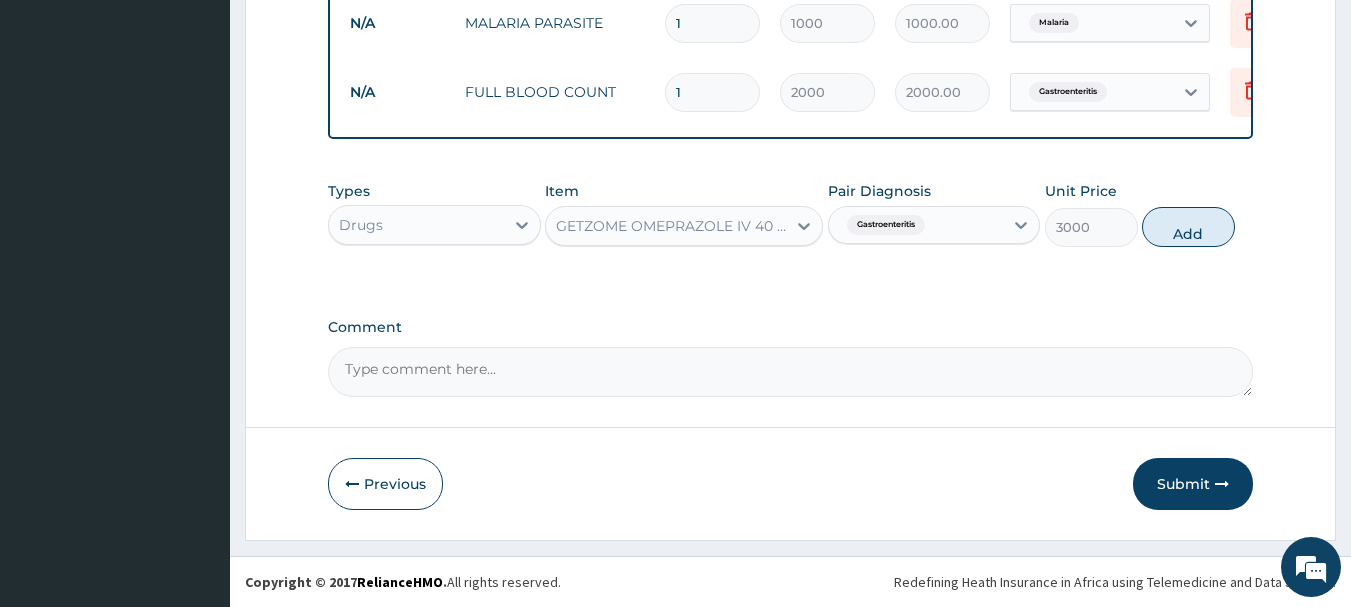 type on "0" 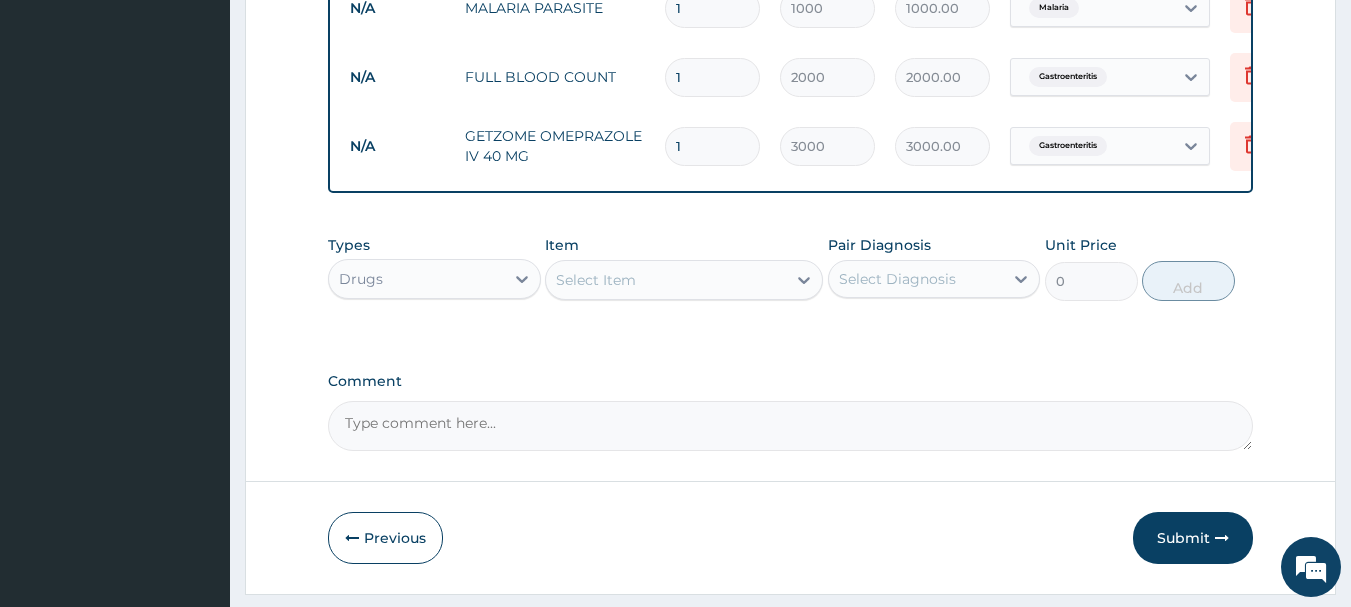 click on "Select Item" at bounding box center (596, 280) 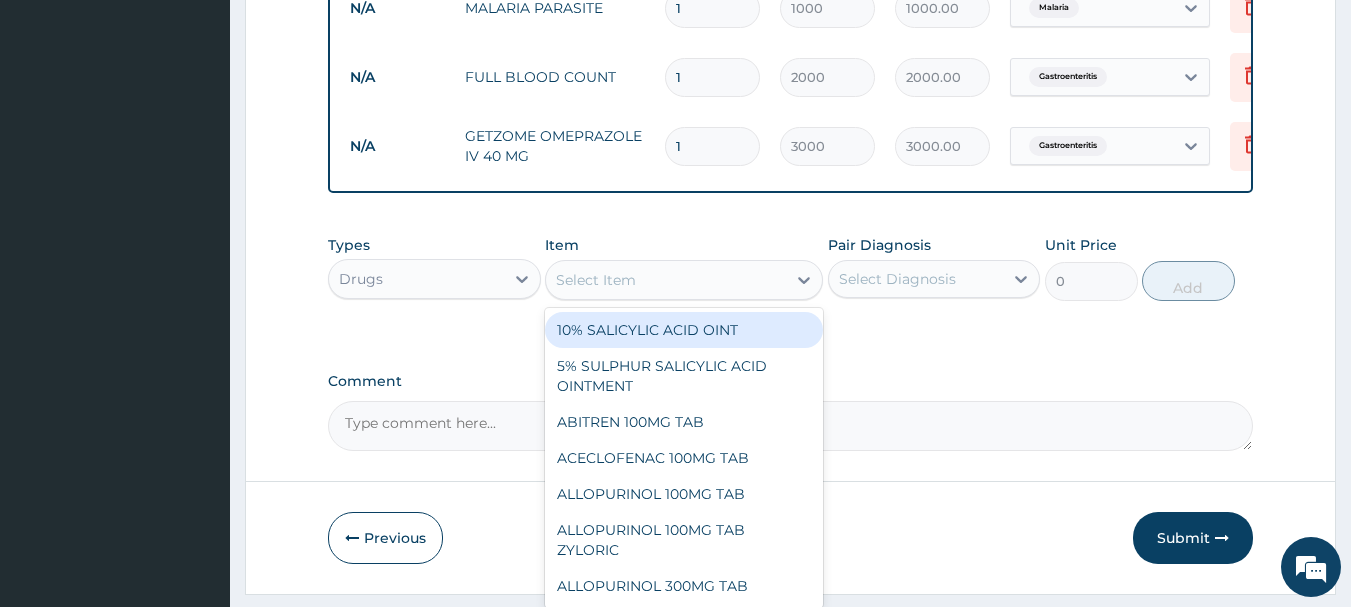click on "Select Item" at bounding box center [596, 280] 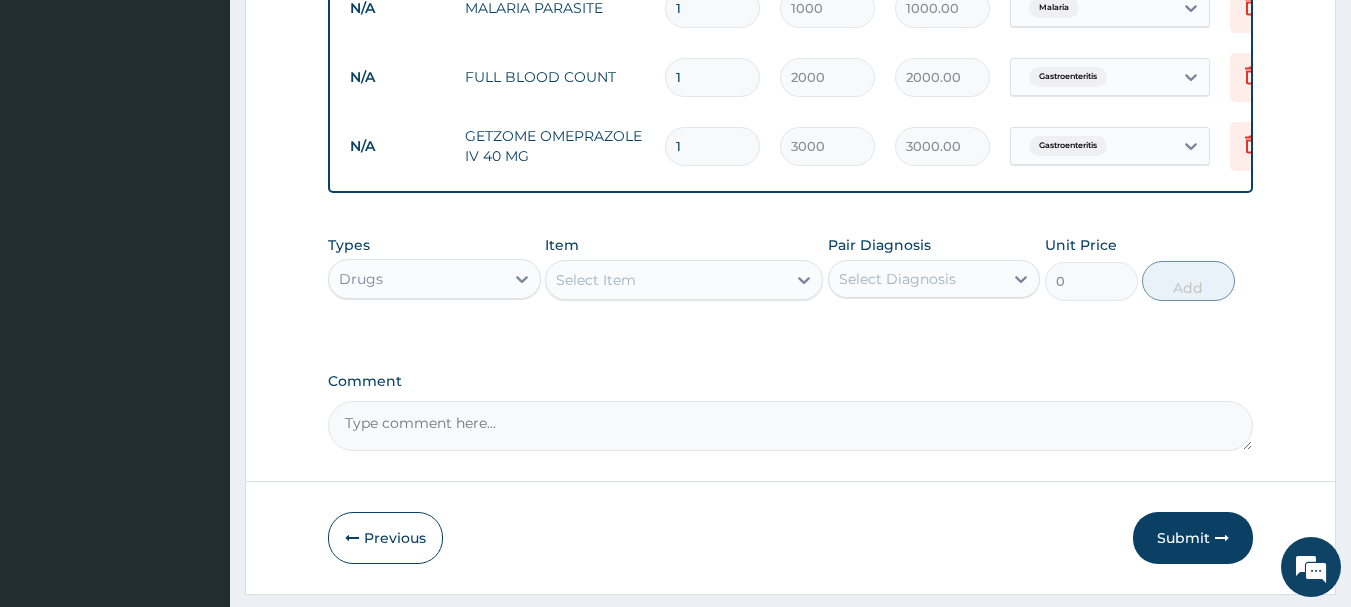 click on "Select Item" at bounding box center [596, 280] 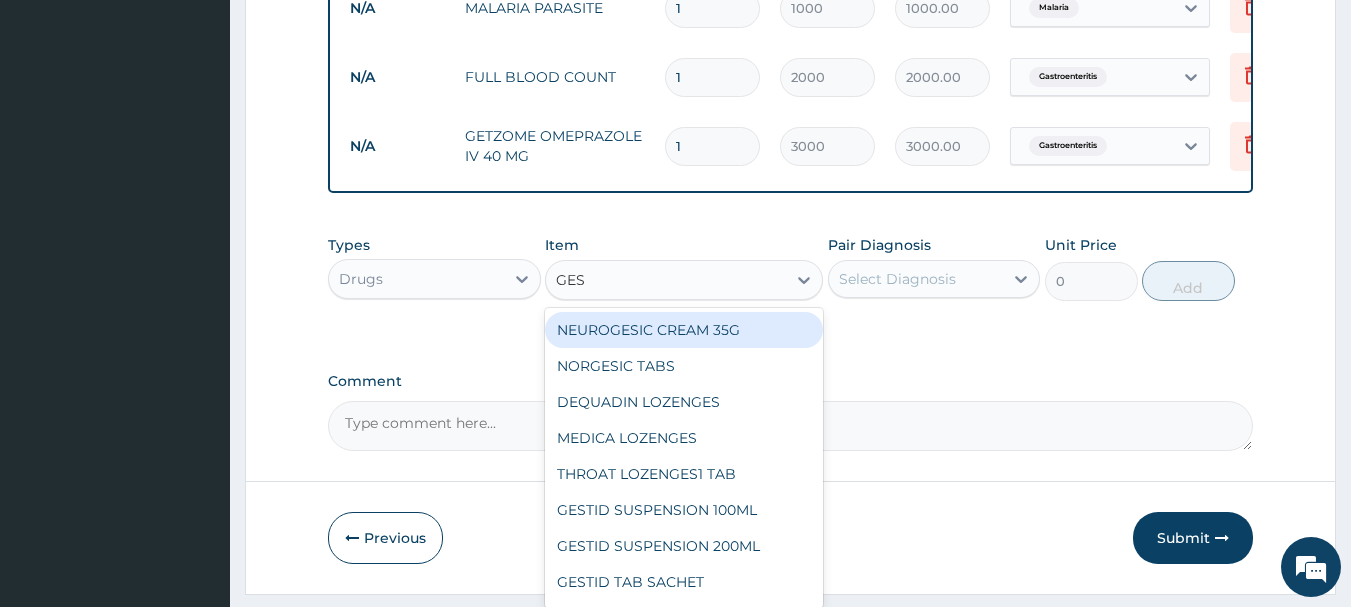 type on "GEST" 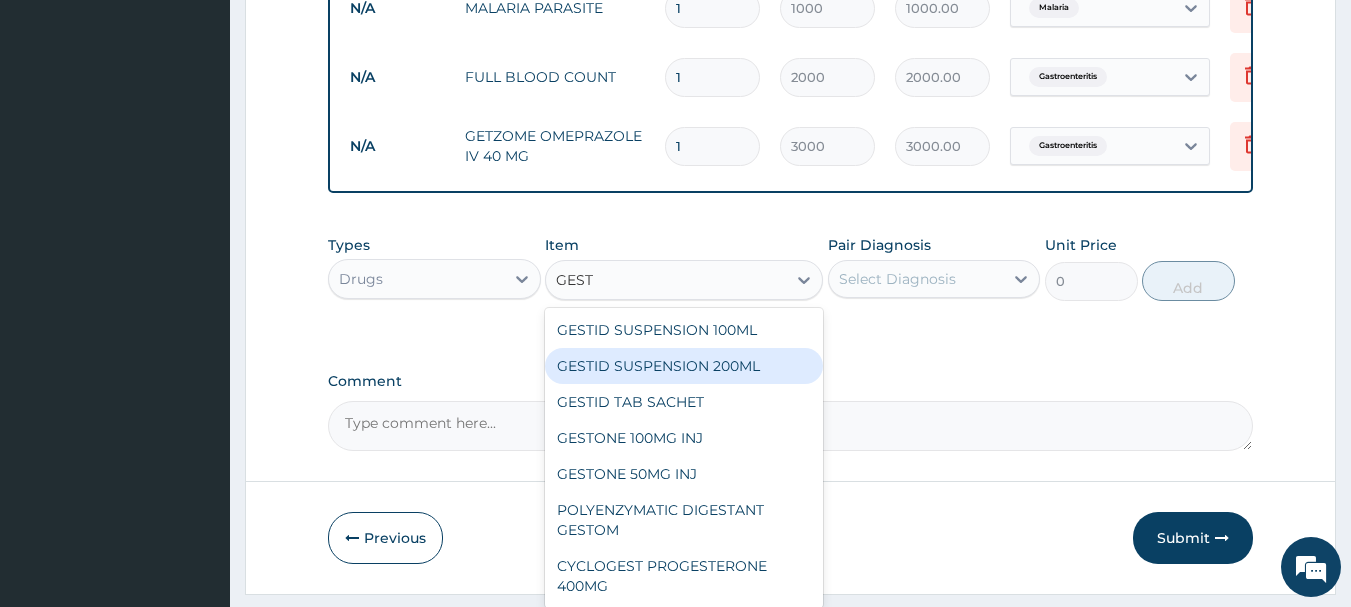 click on "GESTID SUSPENSION 200ML" at bounding box center [684, 366] 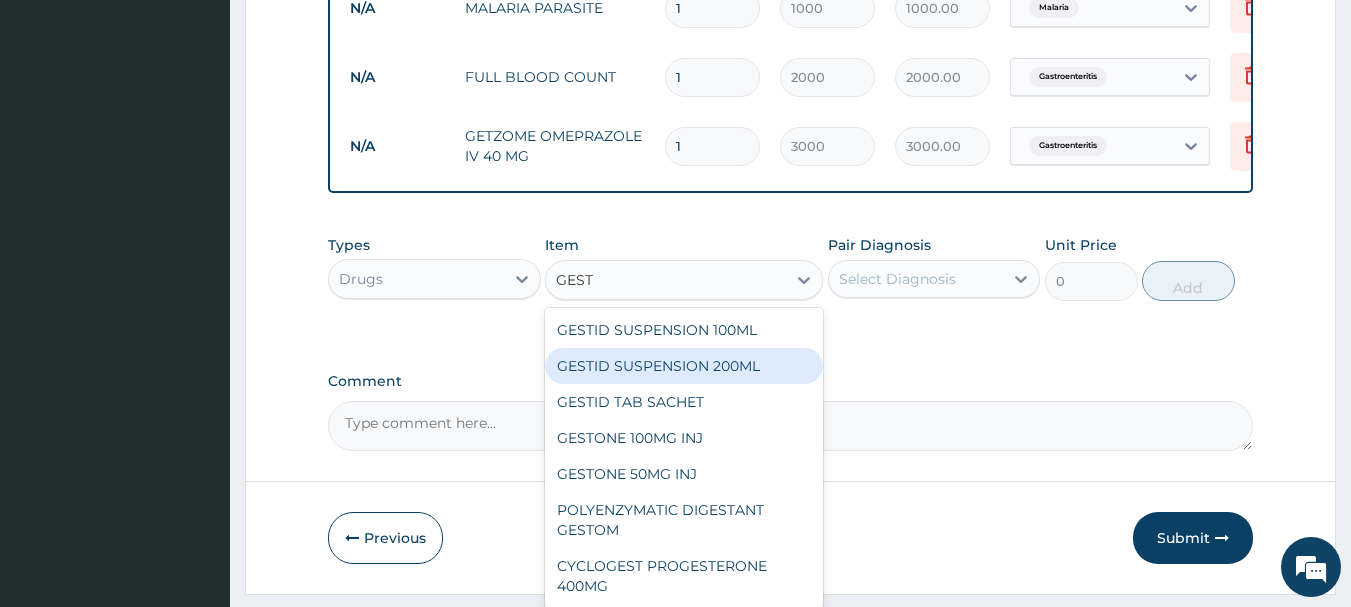 type 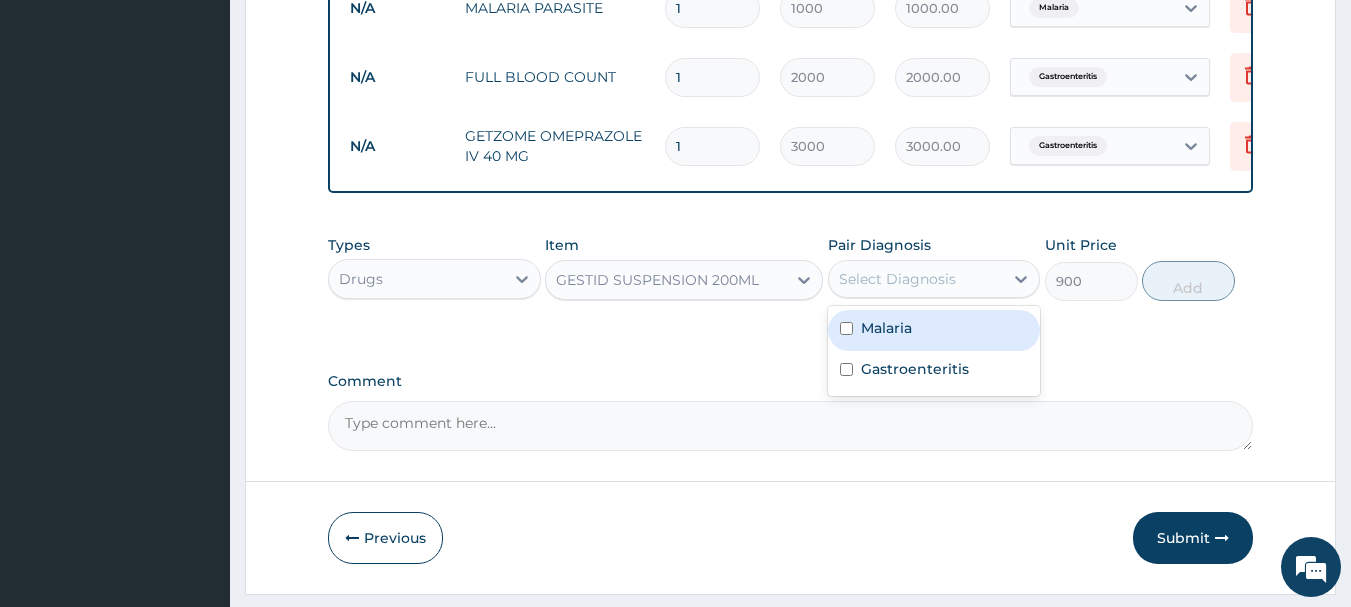click on "Select Diagnosis" at bounding box center (916, 279) 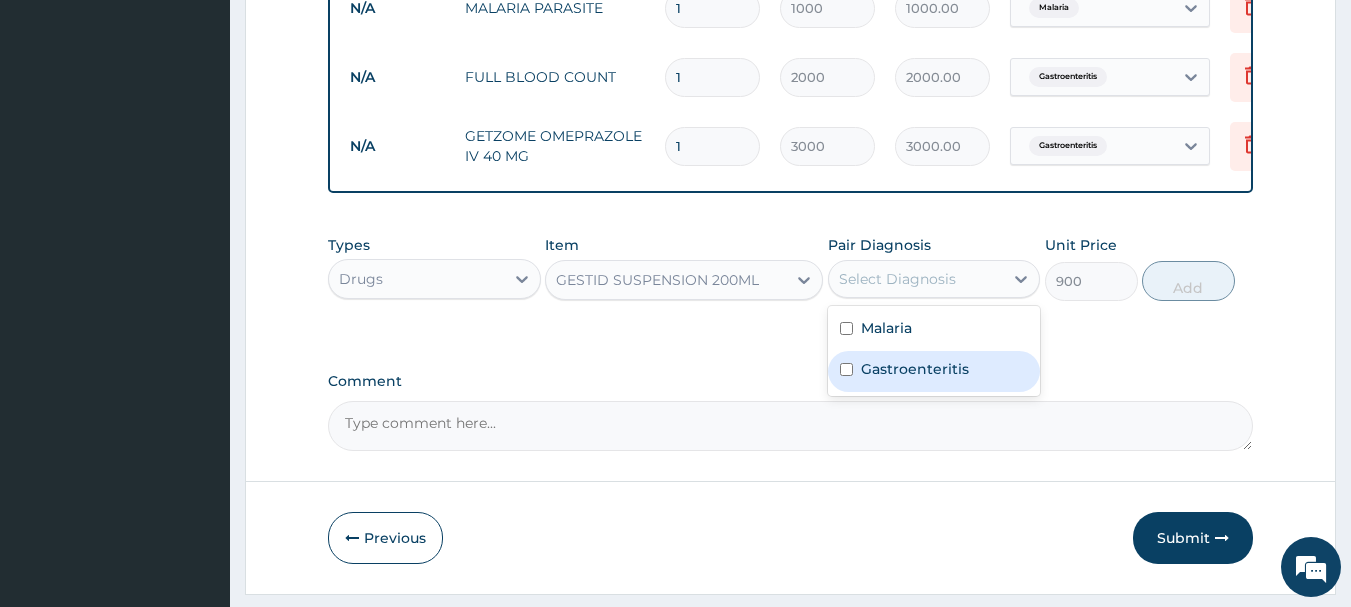 click on "Gastroenteritis" at bounding box center [915, 369] 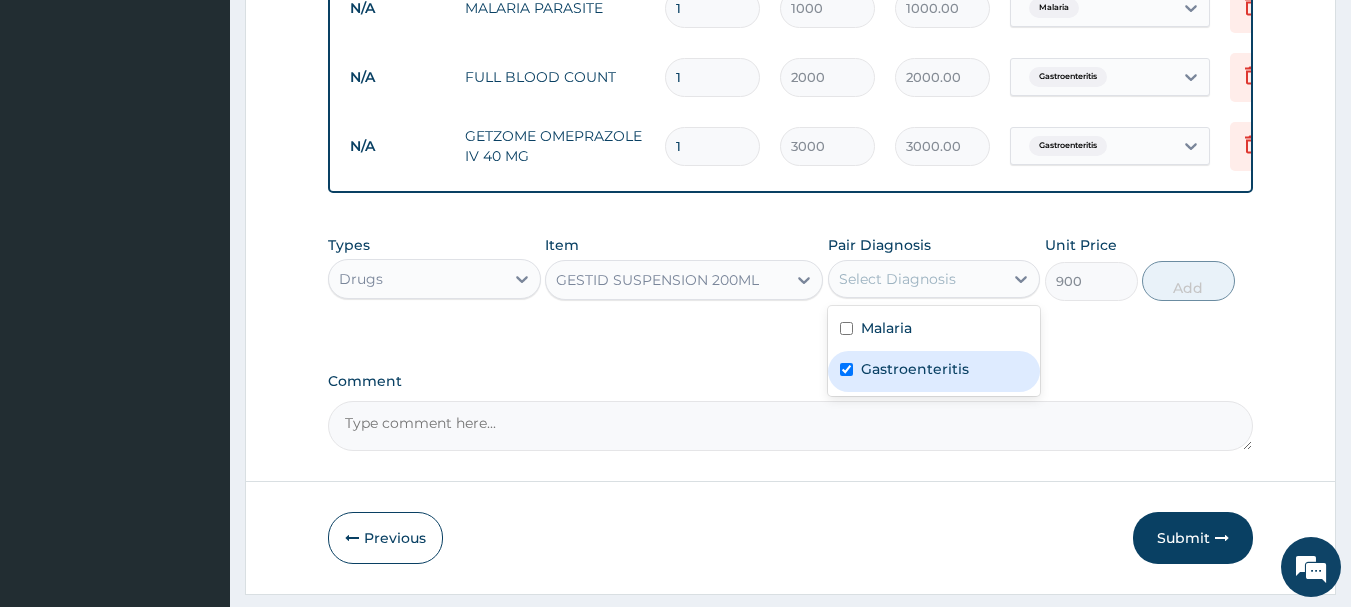 checkbox on "true" 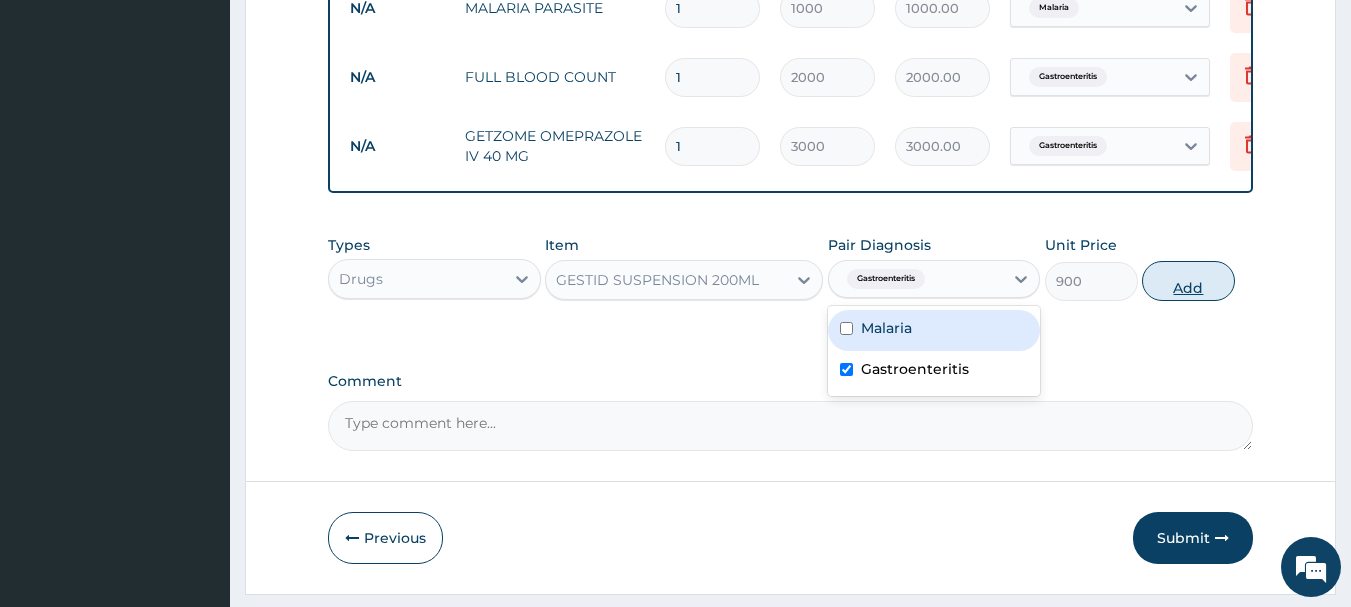 click on "Add" at bounding box center (1188, 281) 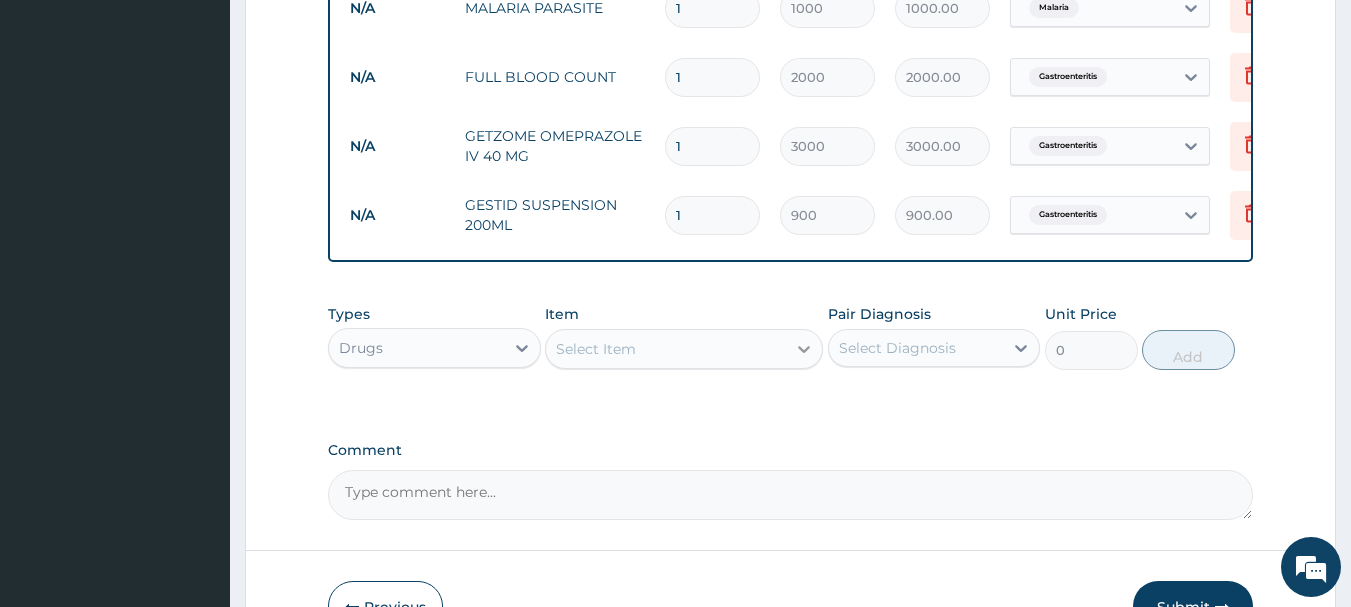 click at bounding box center (804, 349) 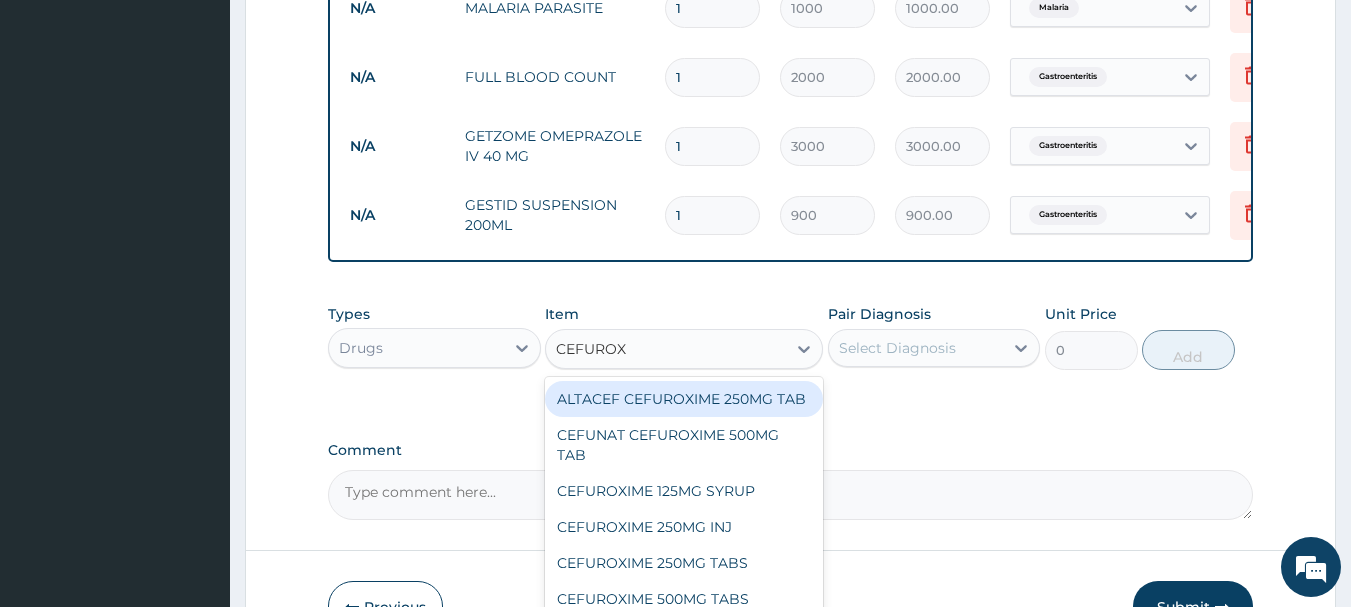 type on "CEFUROXI" 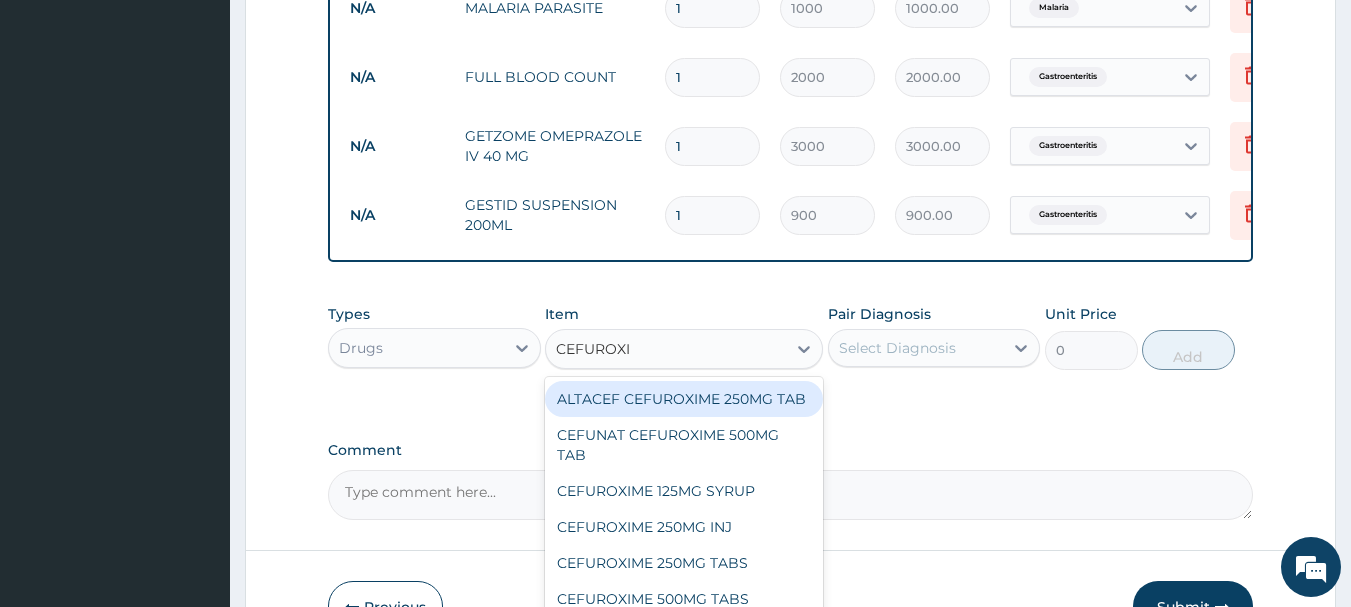 scroll, scrollTop: 1131, scrollLeft: 0, axis: vertical 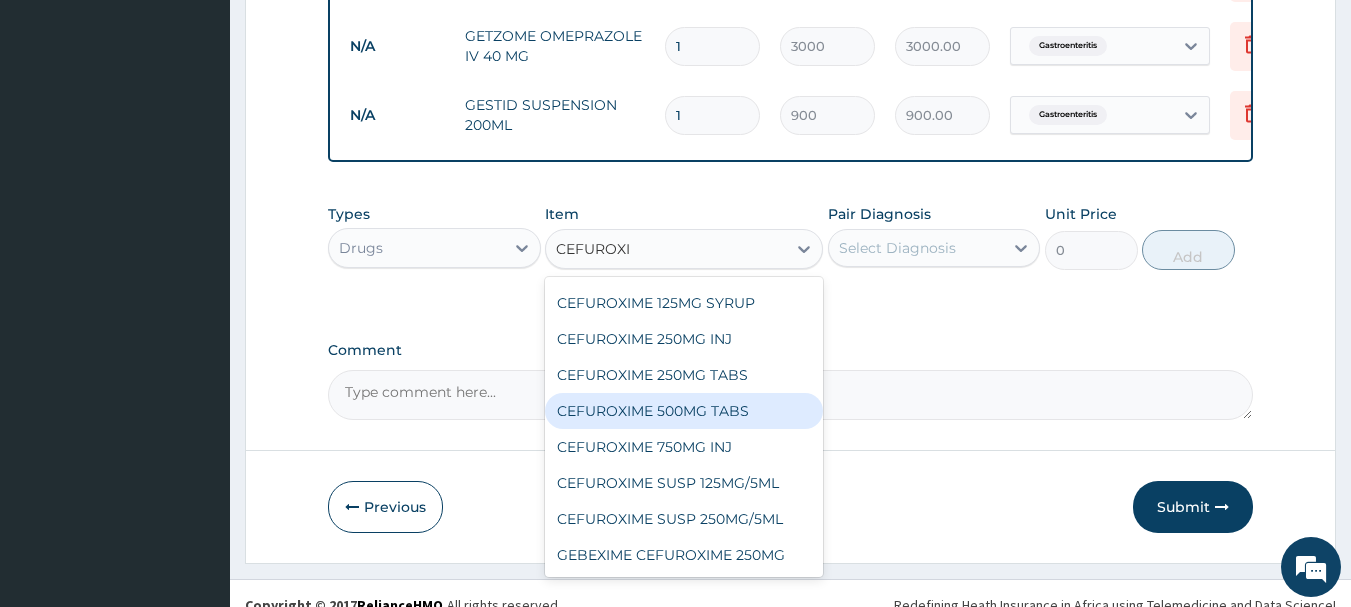 click on "CEFUROXIME 500MG TABS" at bounding box center [684, 411] 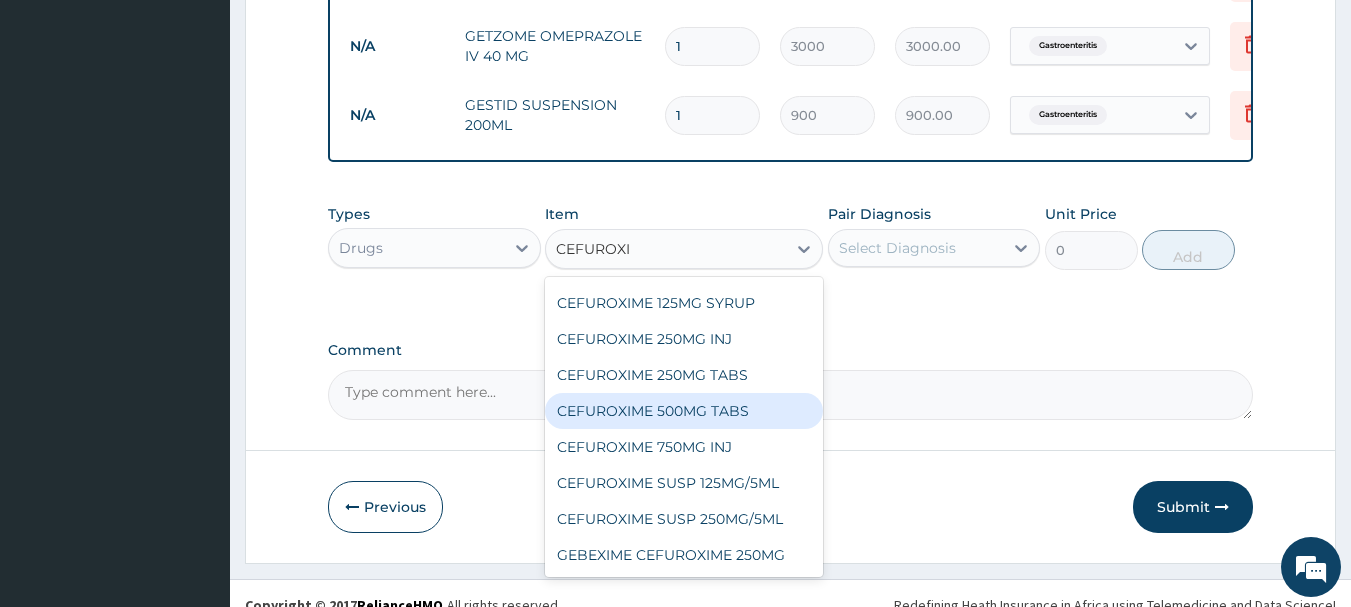 type 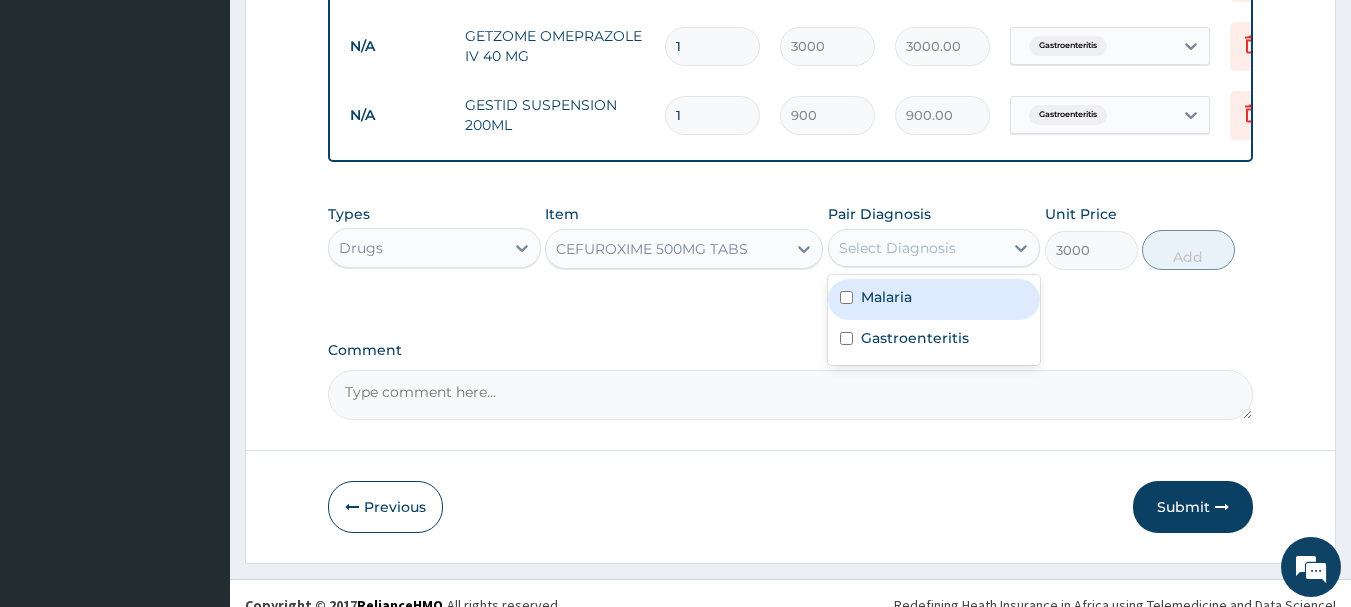 click on "Select Diagnosis" at bounding box center [897, 248] 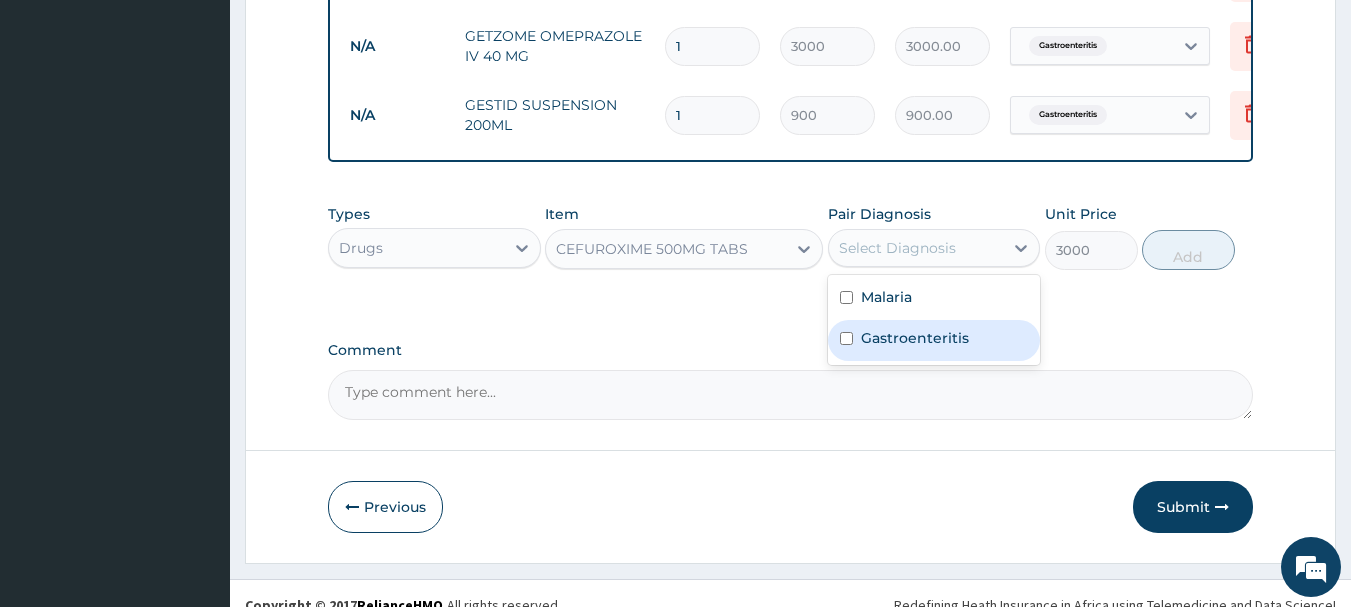 click on "Gastroenteritis" at bounding box center [915, 338] 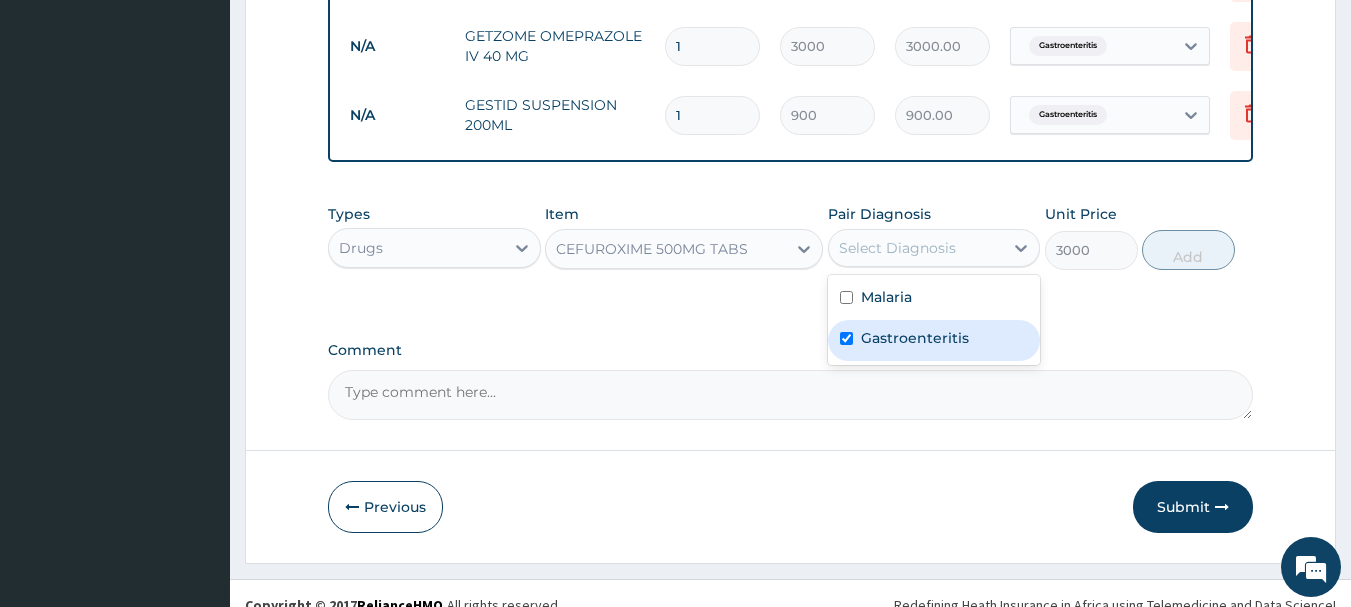 checkbox on "true" 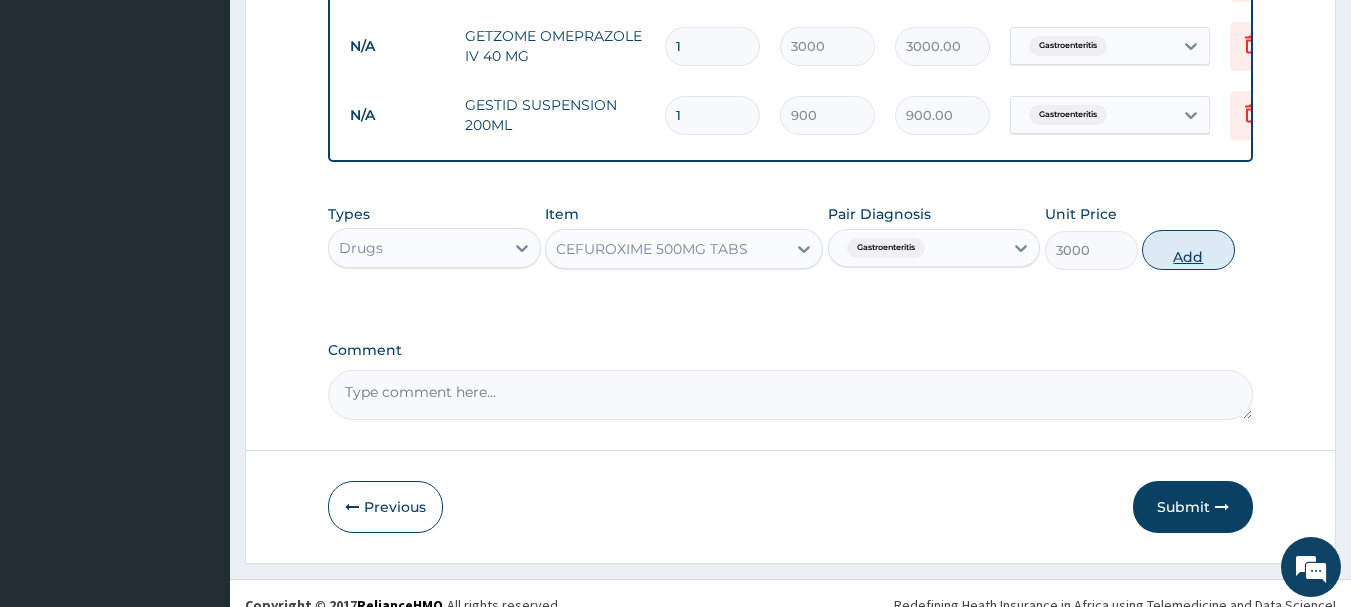 click on "Add" at bounding box center (1188, 250) 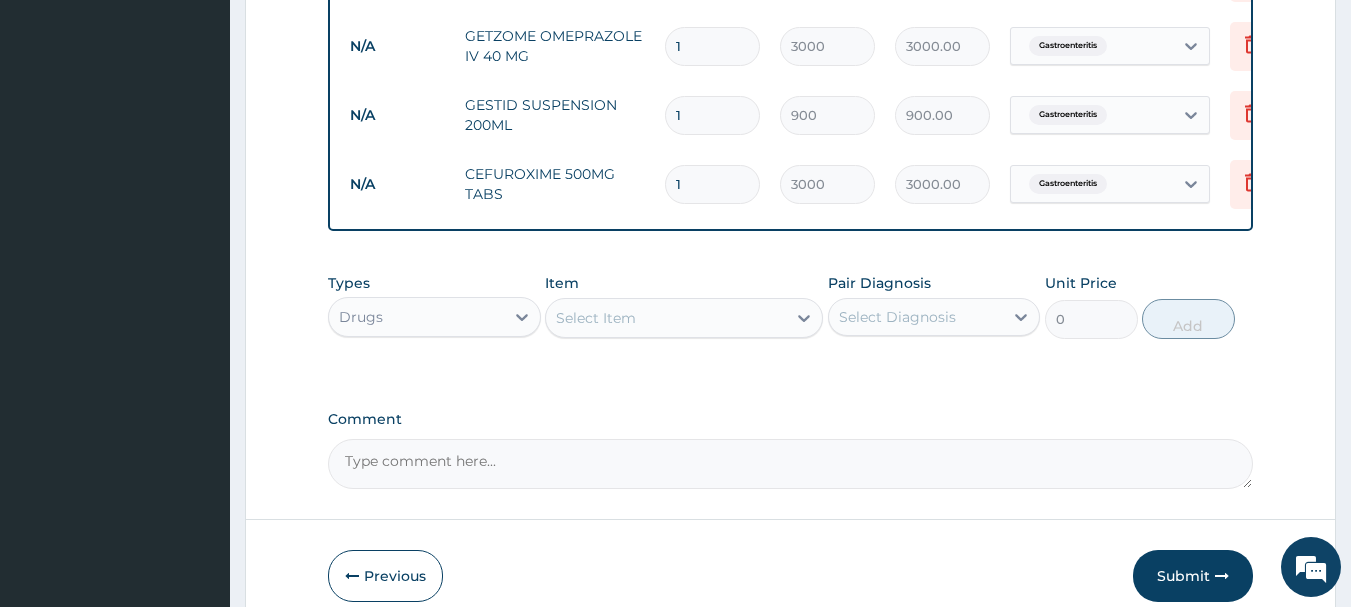 click on "Select Item" at bounding box center [666, 318] 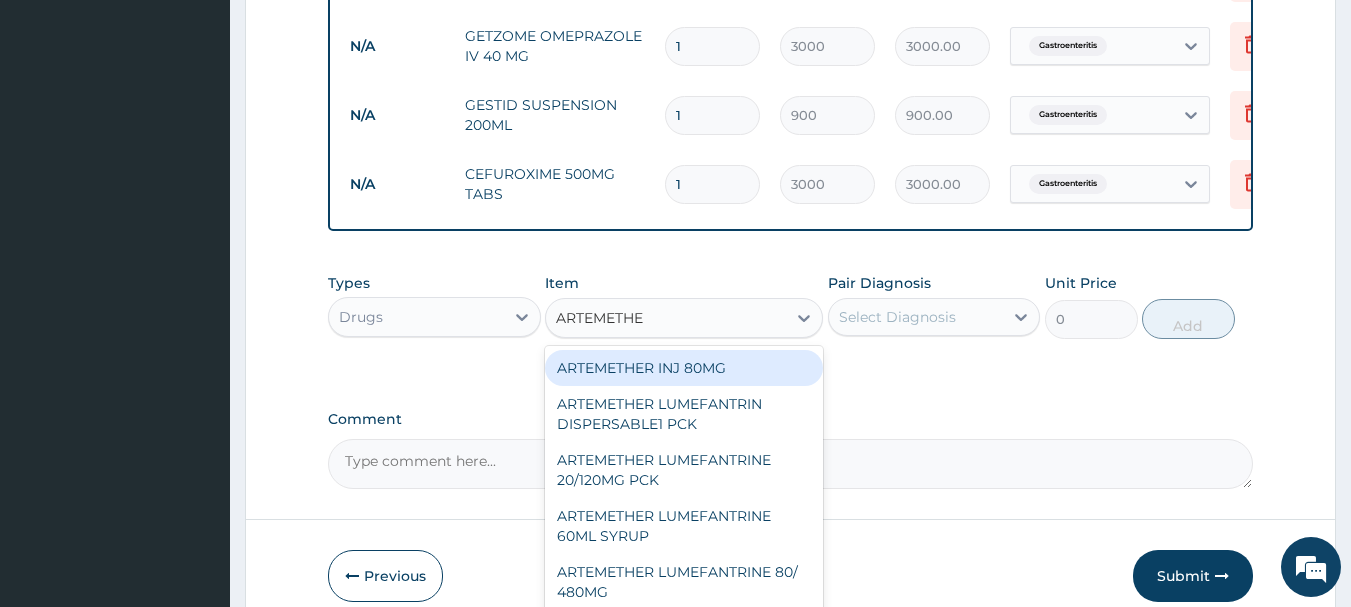 type on "ARTEMETHER" 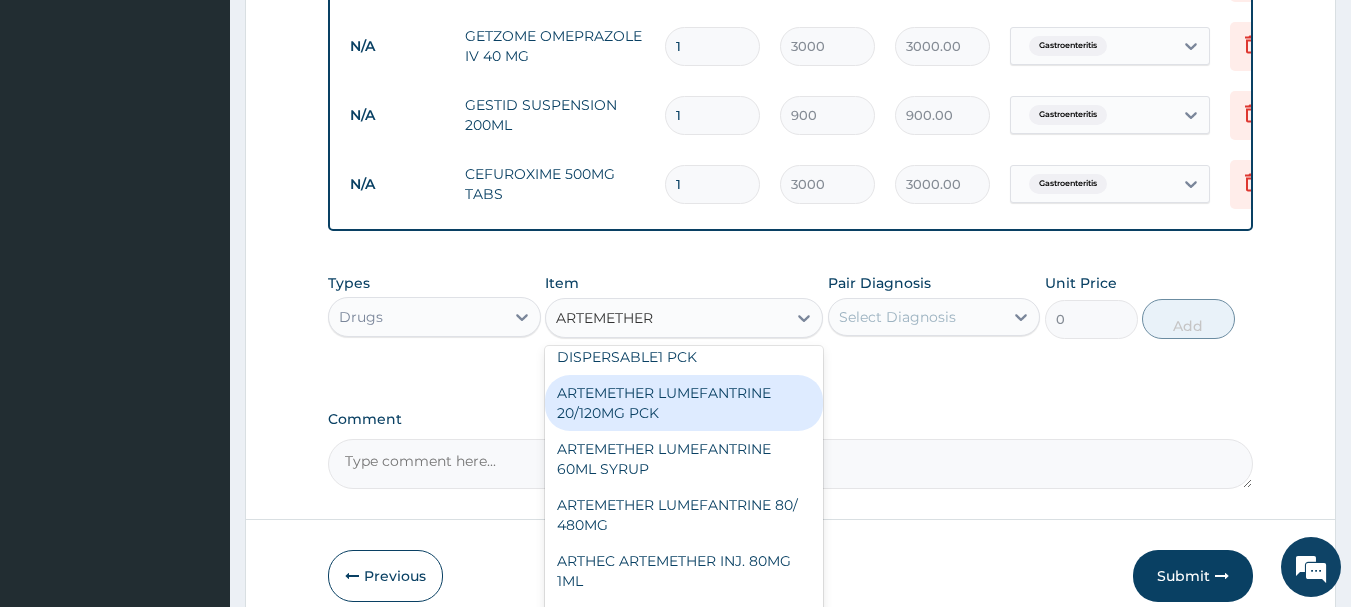 scroll, scrollTop: 100, scrollLeft: 0, axis: vertical 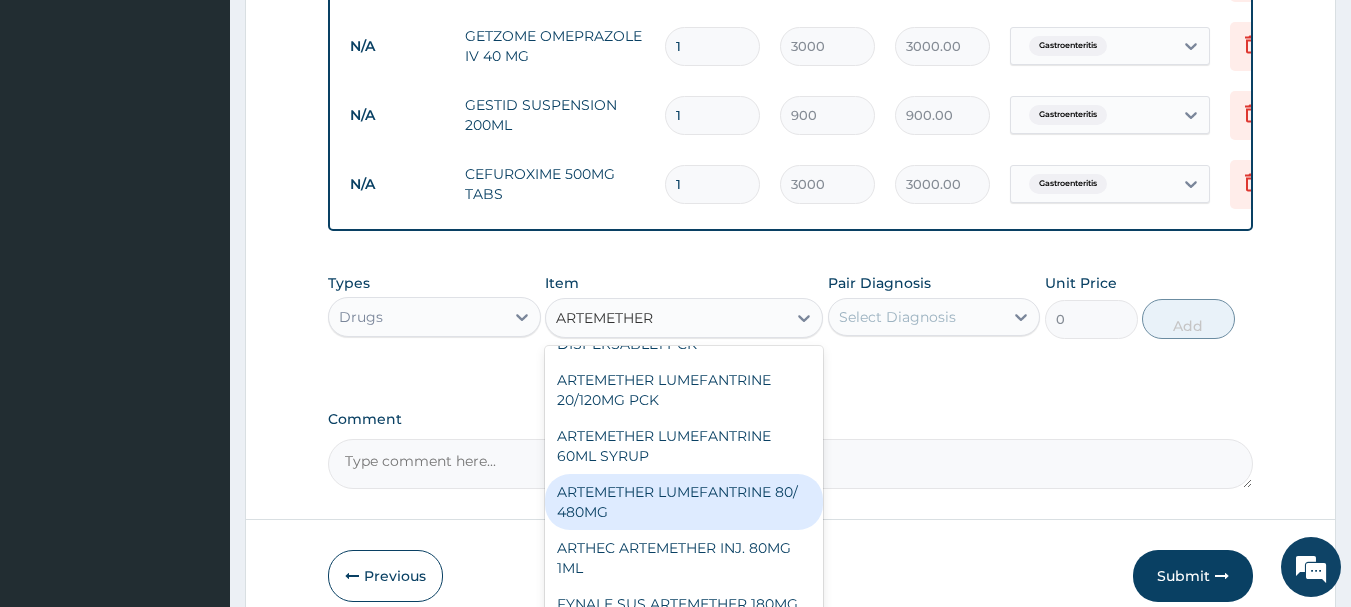 click on "ARTEMETHER LUMEFANTRINE 80/ 480MG" at bounding box center [684, 502] 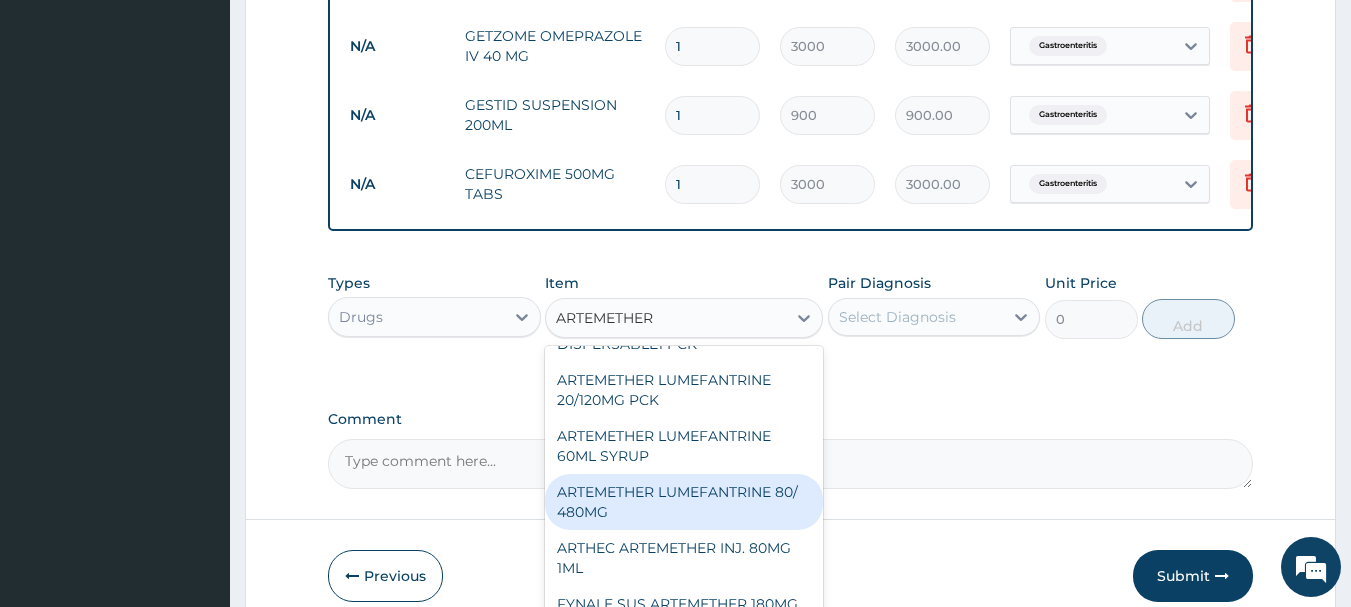 type 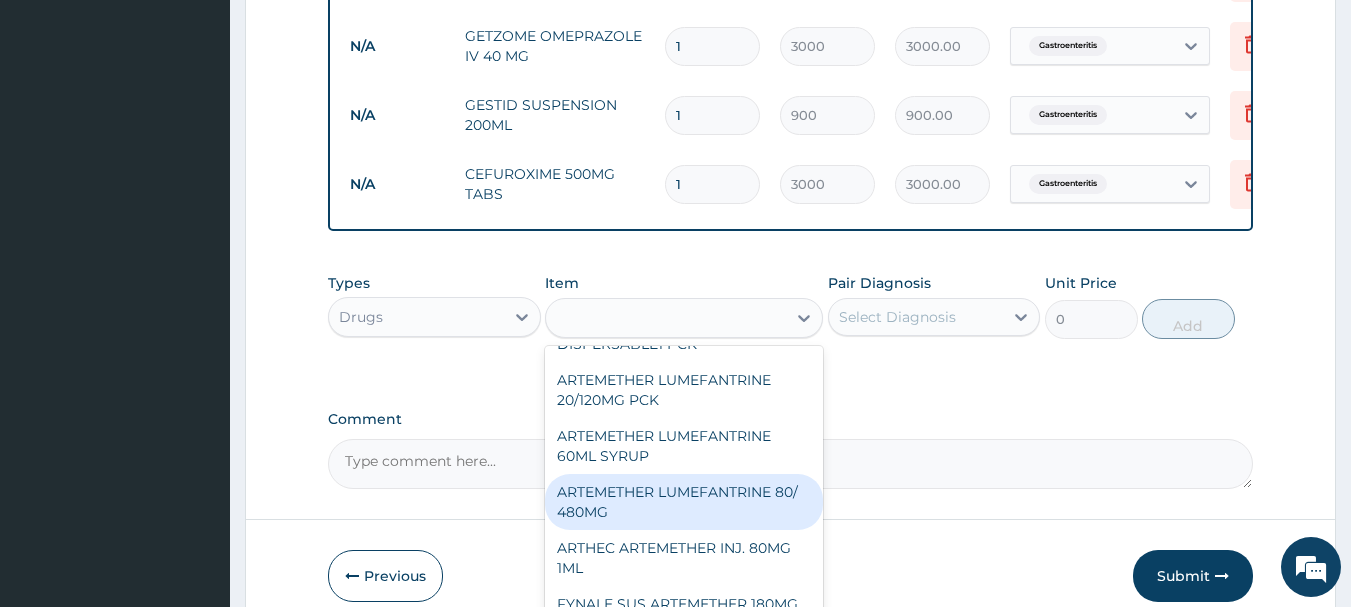 type on "700" 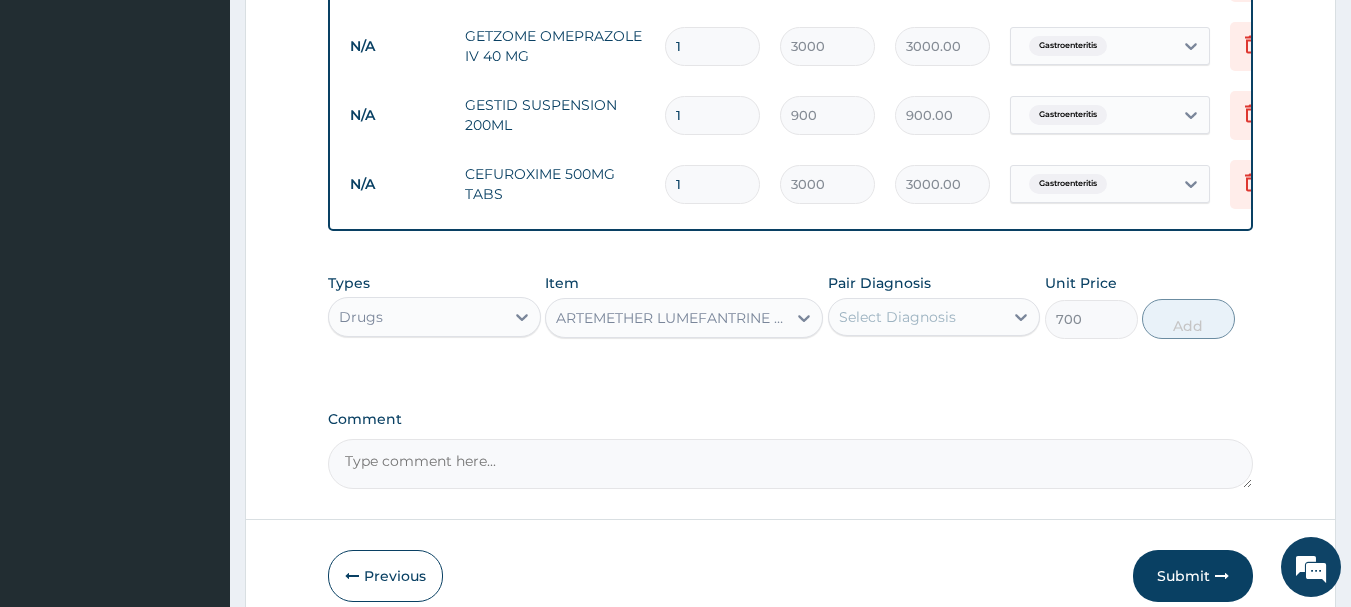 click on "Select Diagnosis" at bounding box center (897, 317) 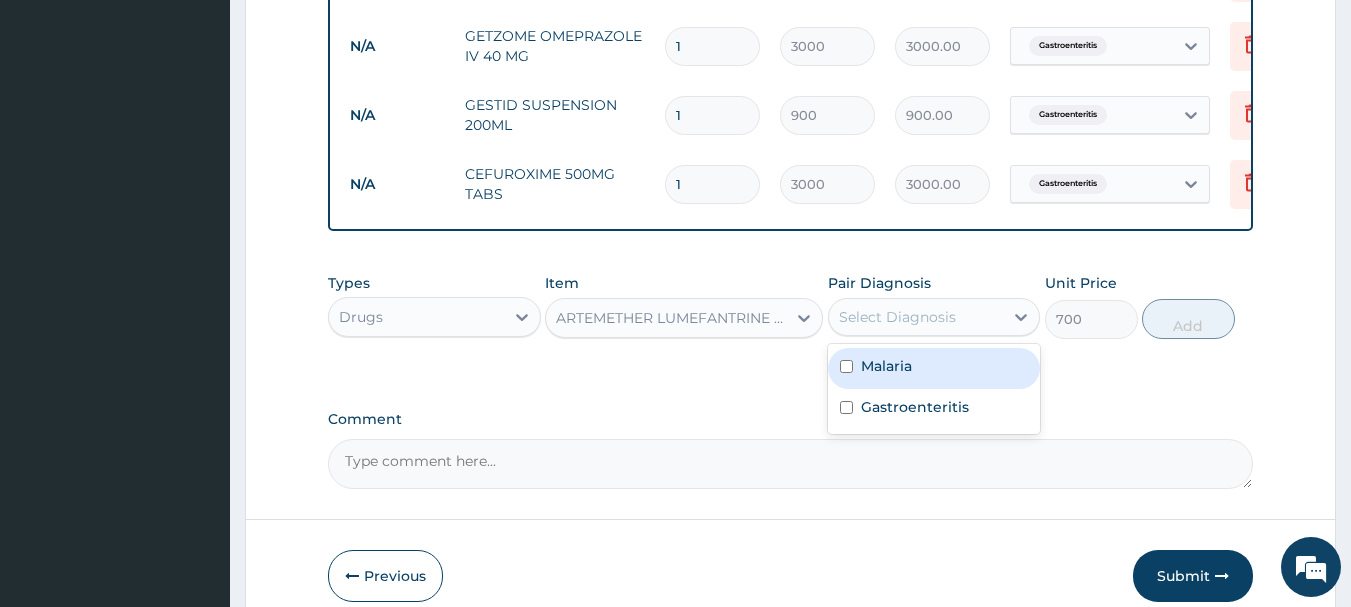 click on "Malaria" at bounding box center [934, 368] 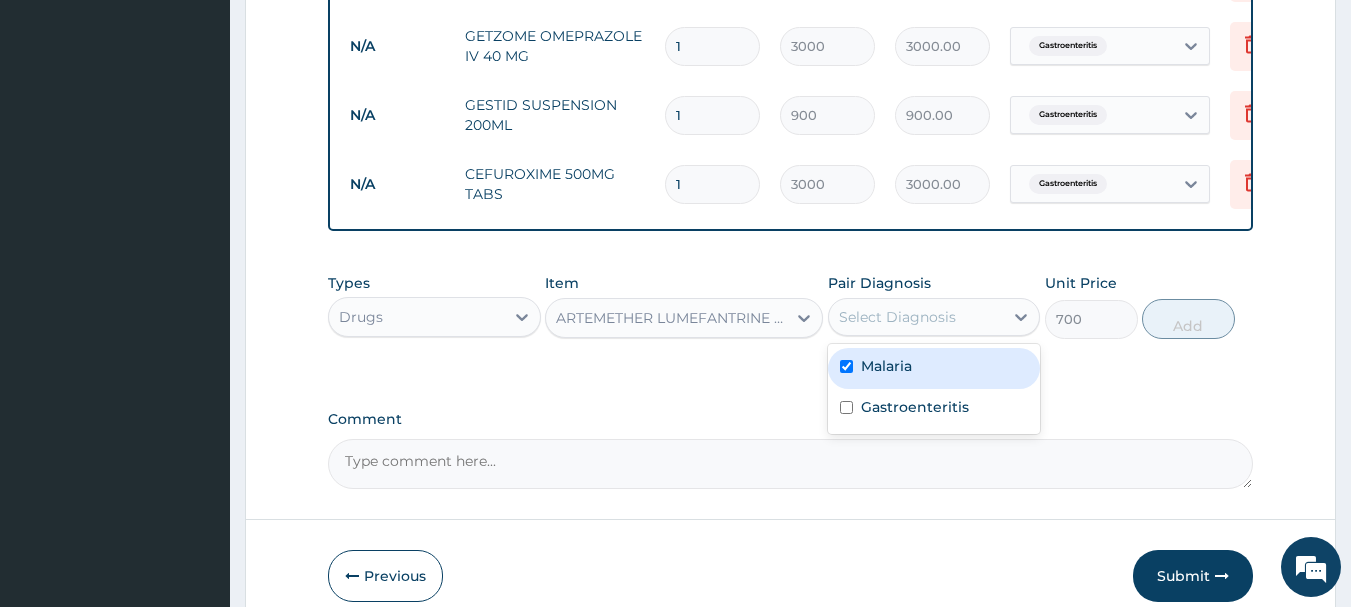 checkbox on "true" 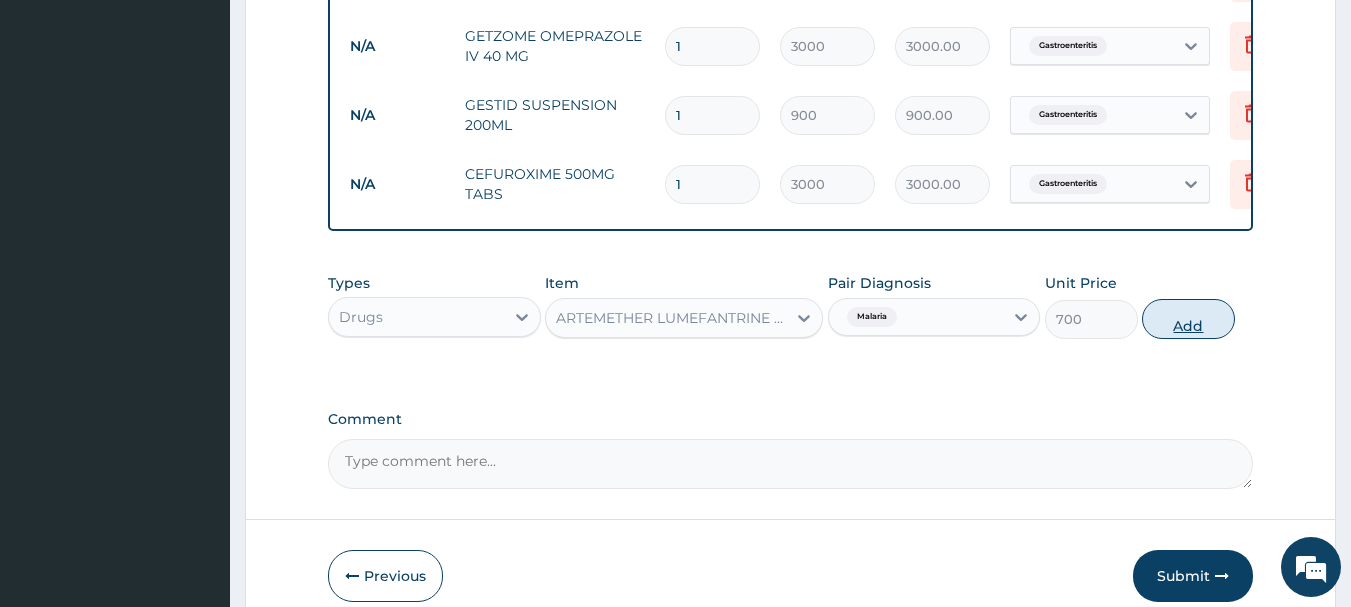 click on "Add" at bounding box center [1188, 319] 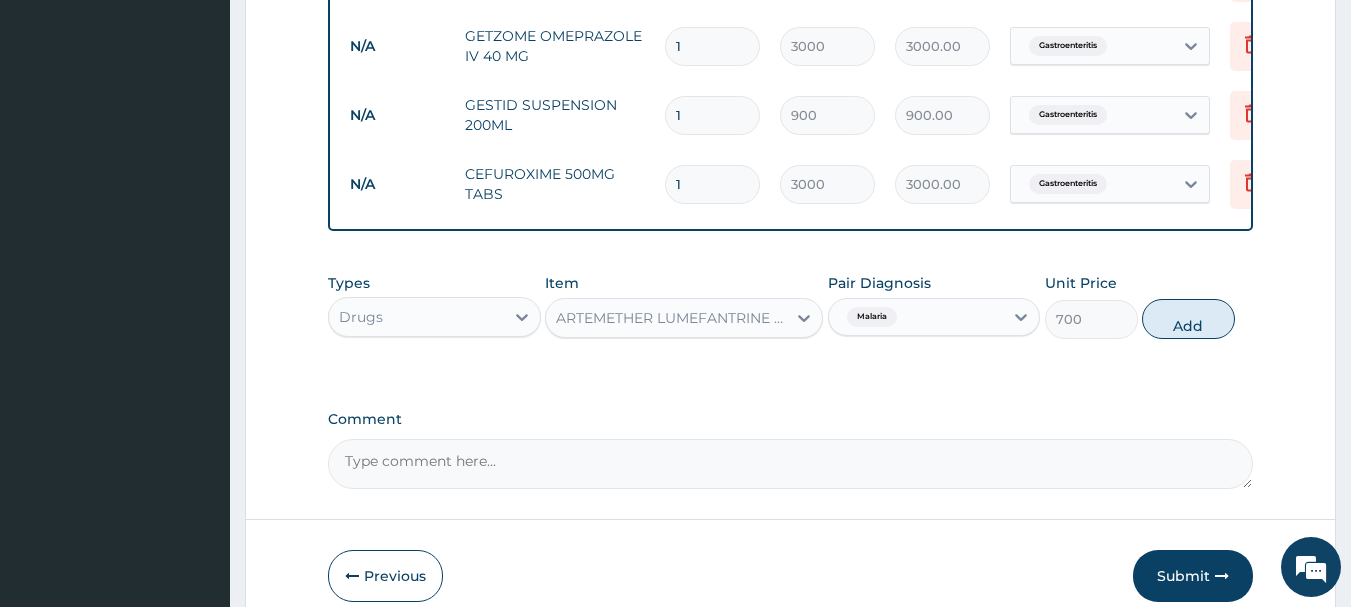 type on "0" 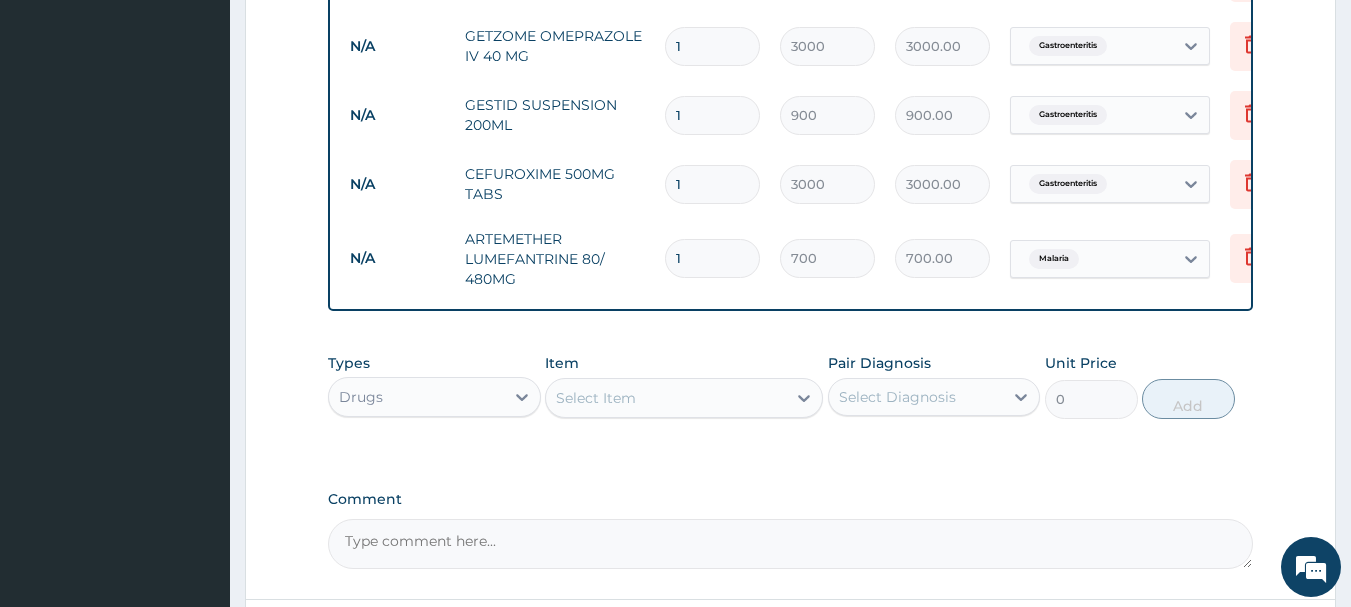 type 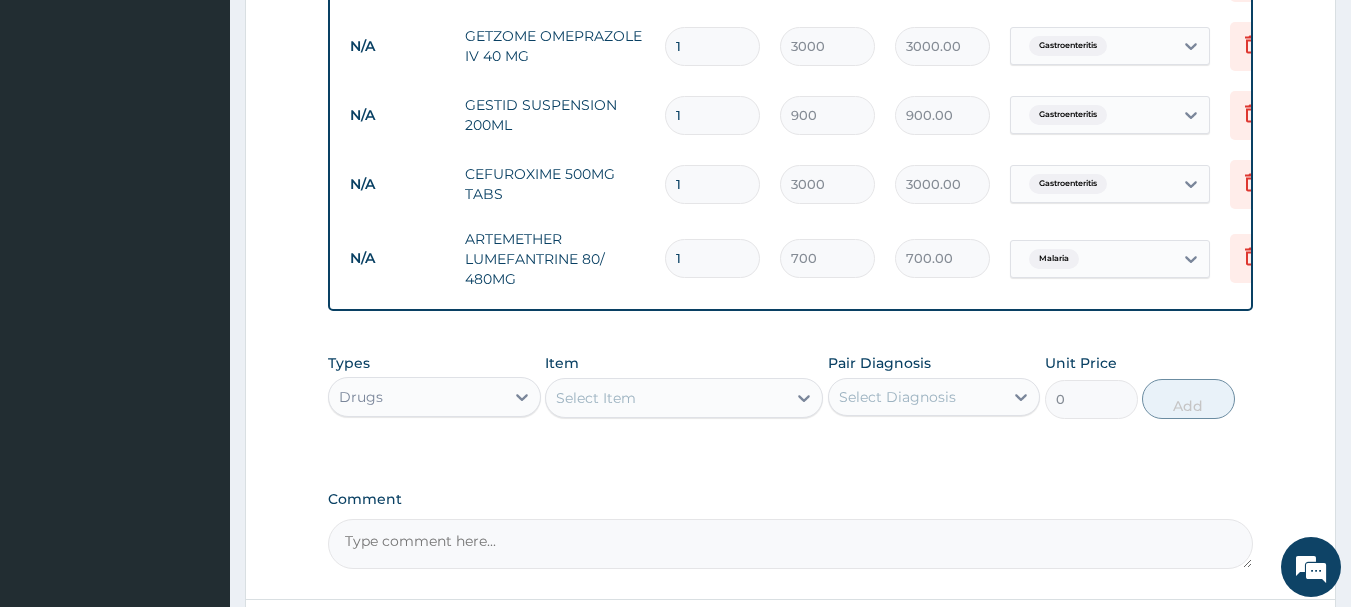 type on "0.00" 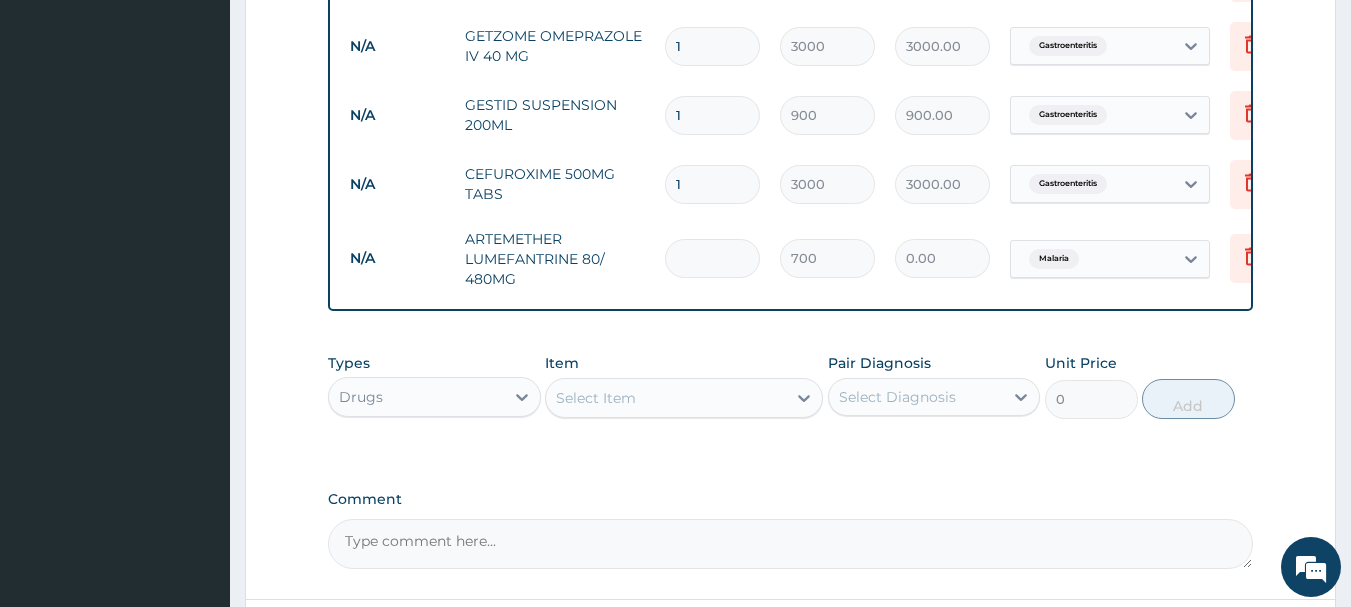 type on "6" 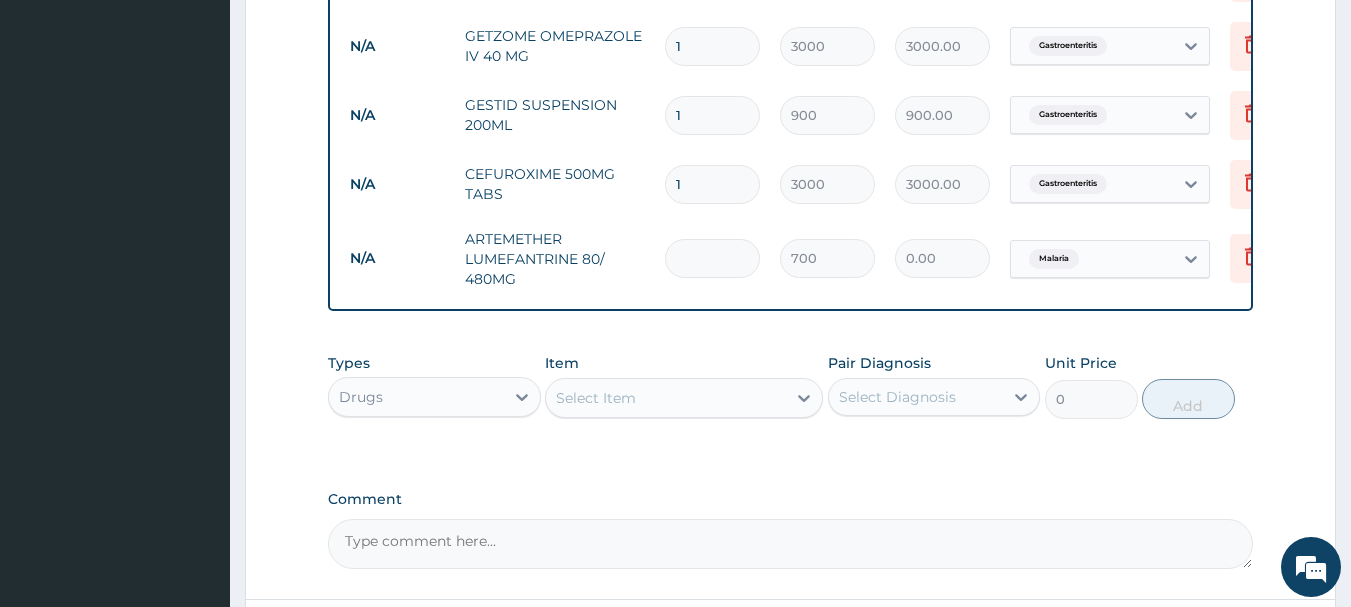 type on "4200.00" 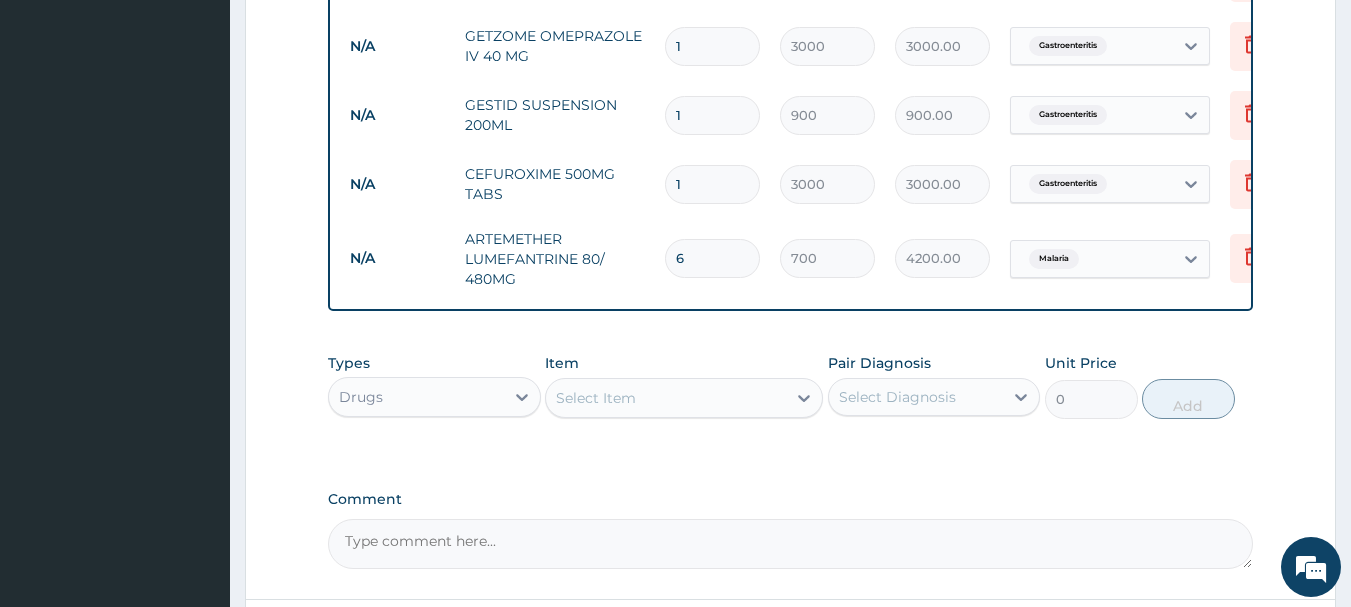 type on "6" 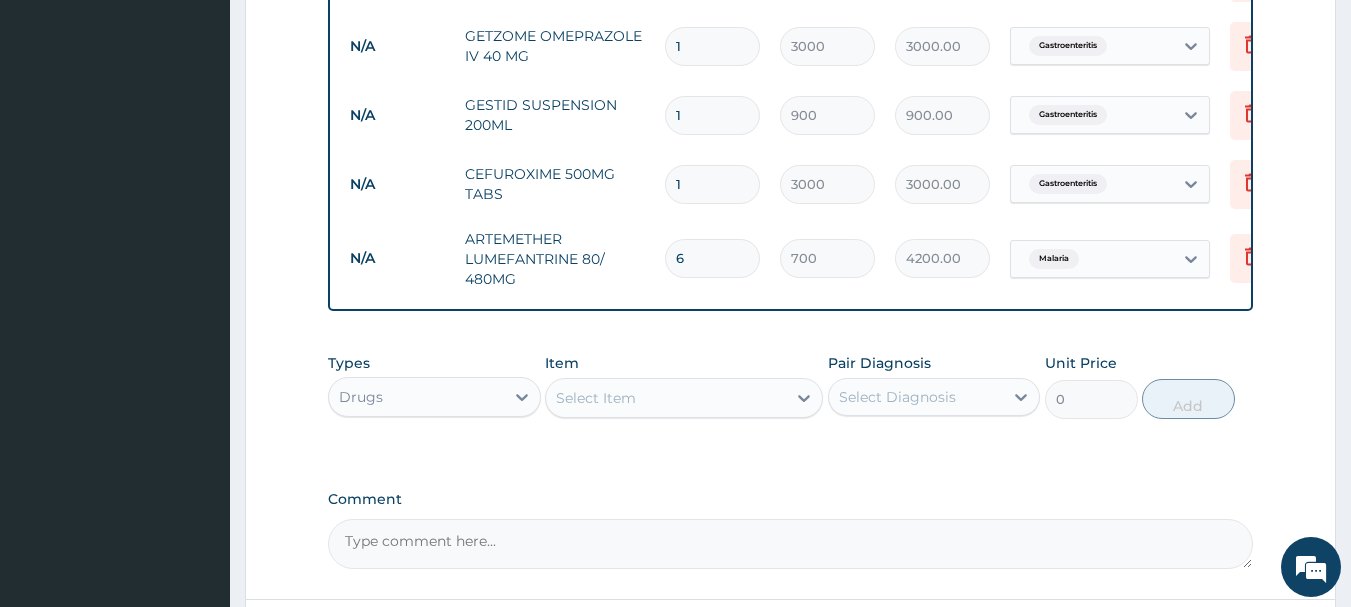 click on "Select Item" at bounding box center [666, 398] 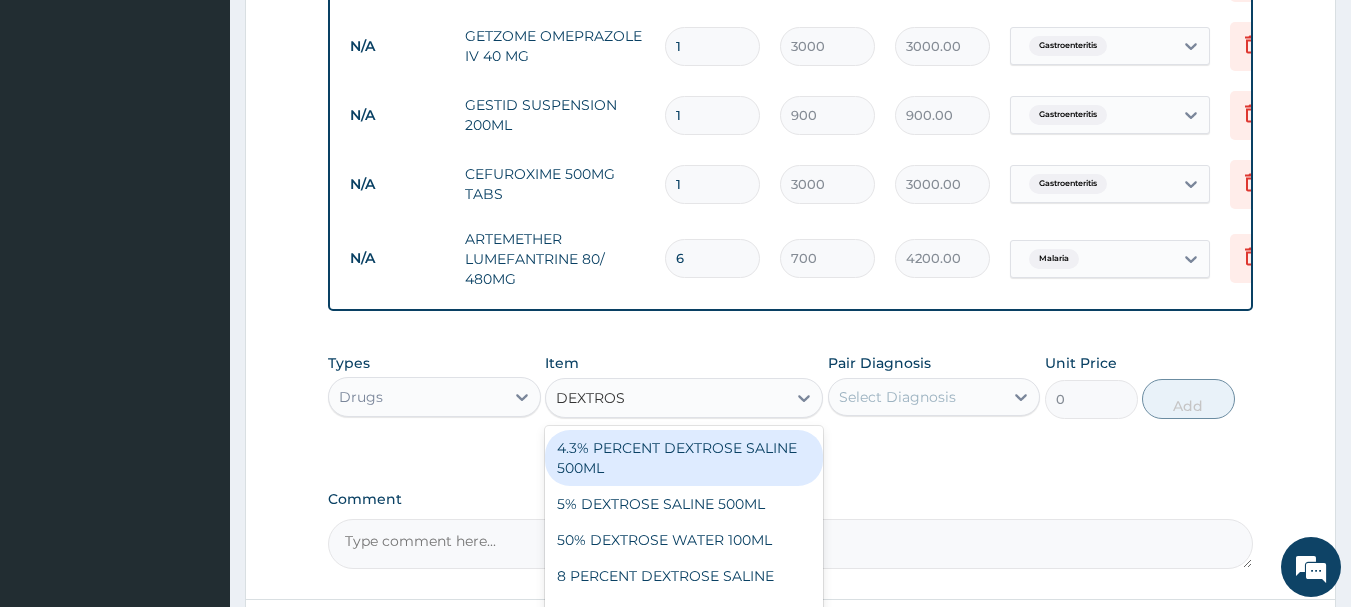 type on "DEXTROSE" 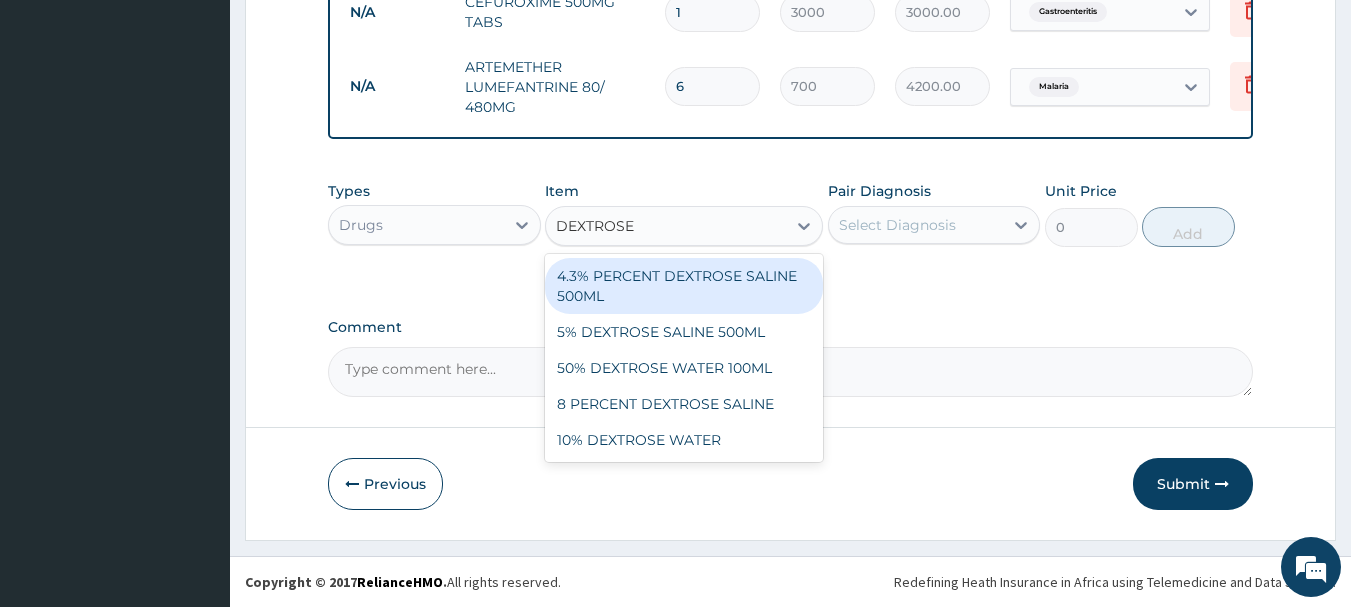 scroll, scrollTop: 1318, scrollLeft: 0, axis: vertical 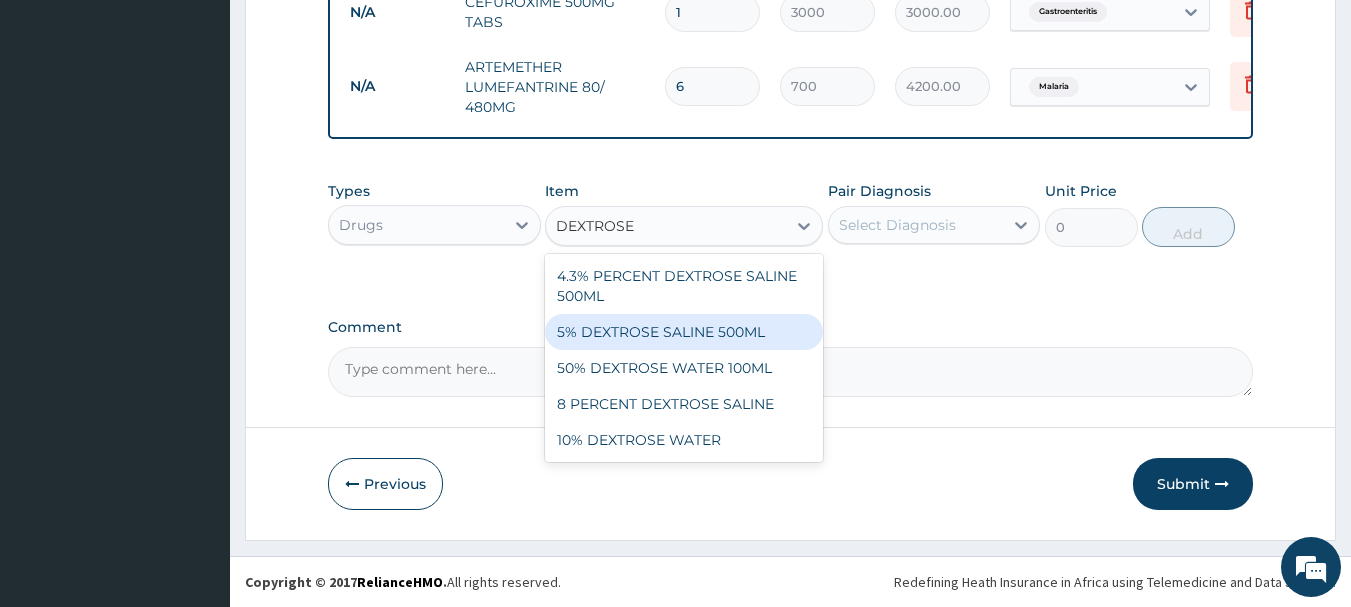 click on "5% DEXTROSE SALINE 500ML" at bounding box center [684, 332] 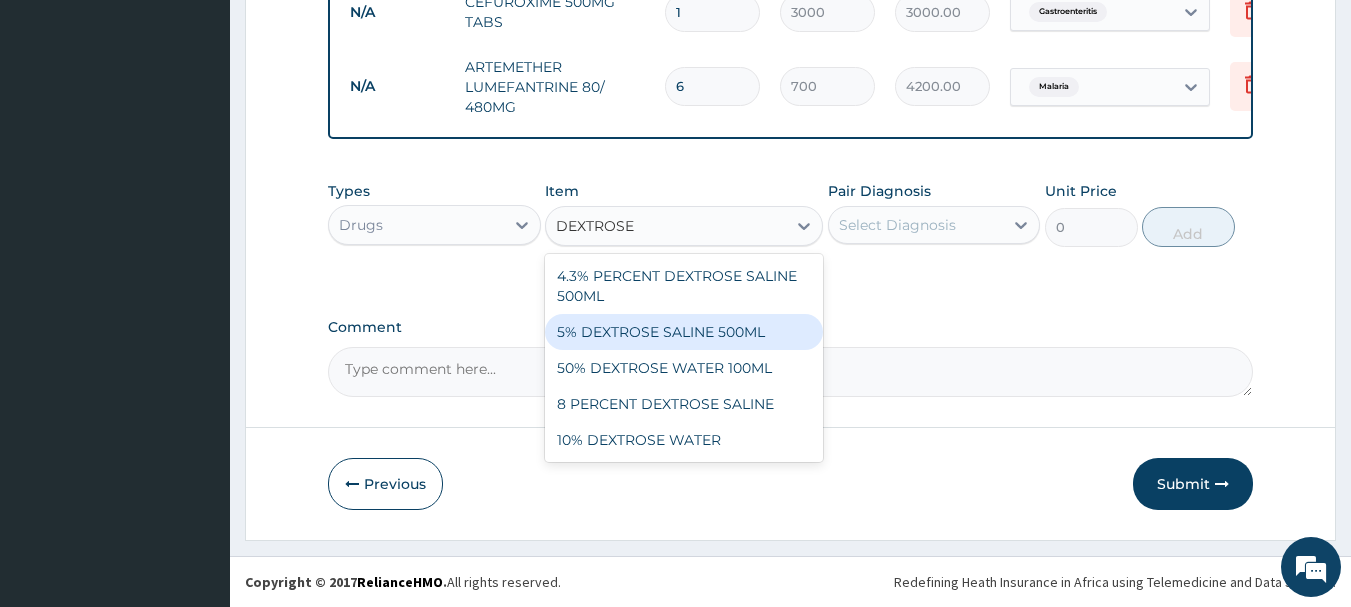 type 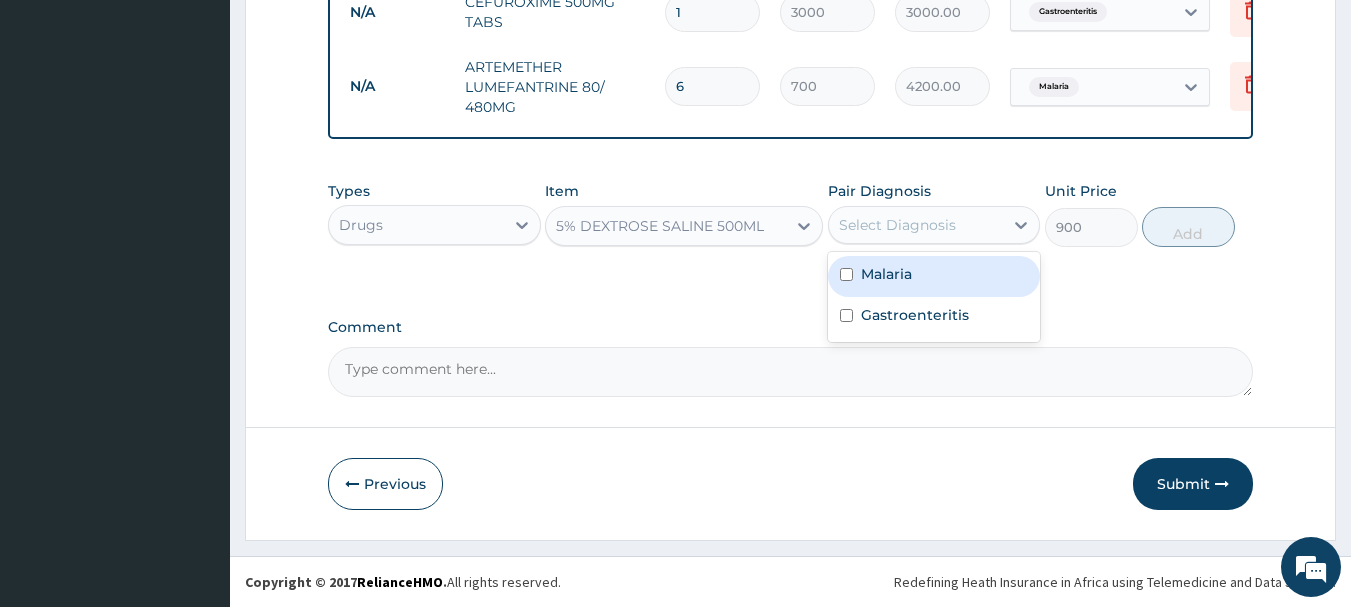 click on "Select Diagnosis" at bounding box center (897, 225) 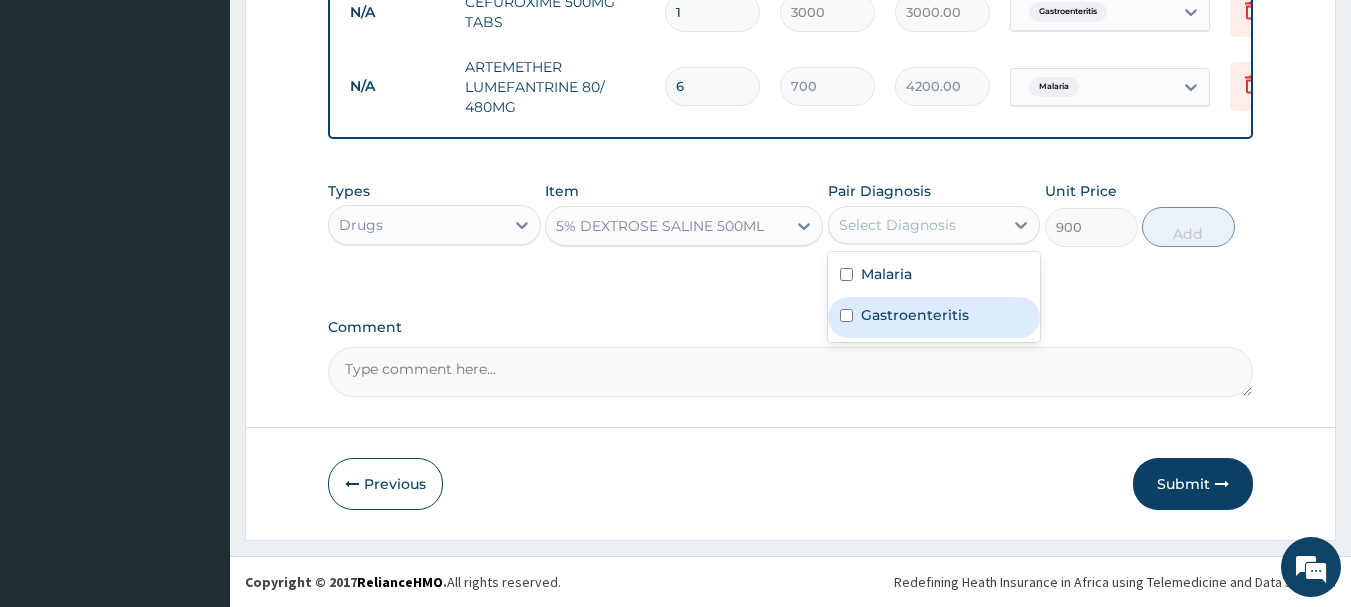 click on "Gastroenteritis" at bounding box center (915, 315) 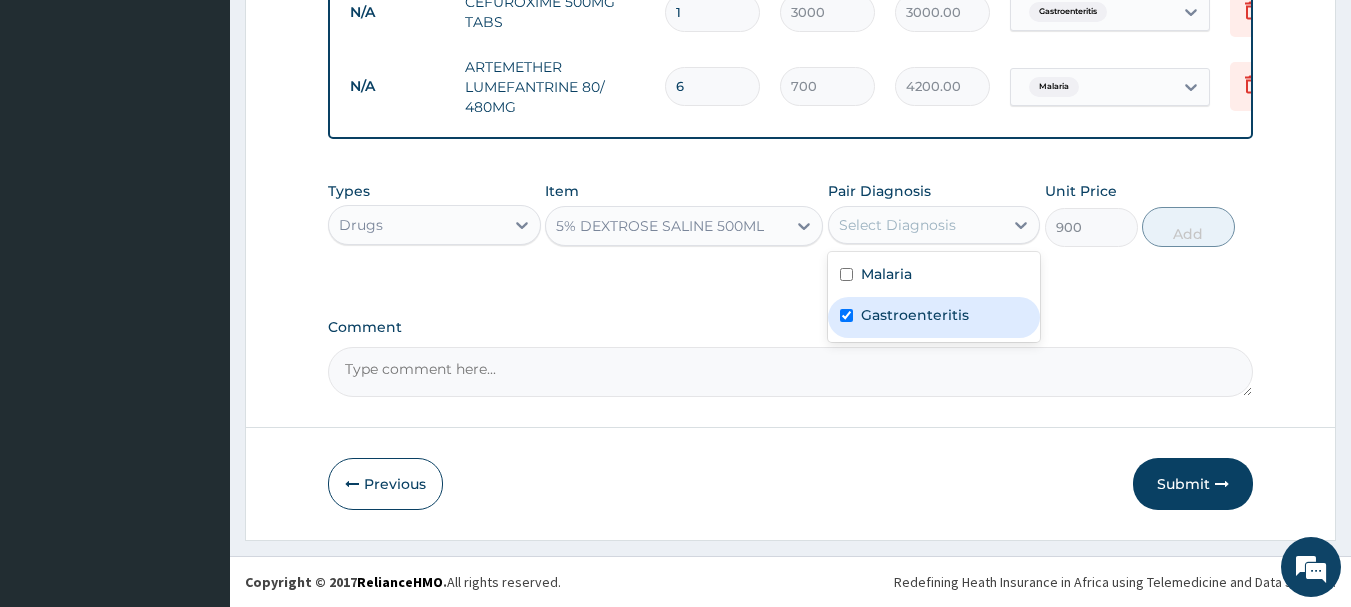 click on "Gastroenteritis" at bounding box center [915, 315] 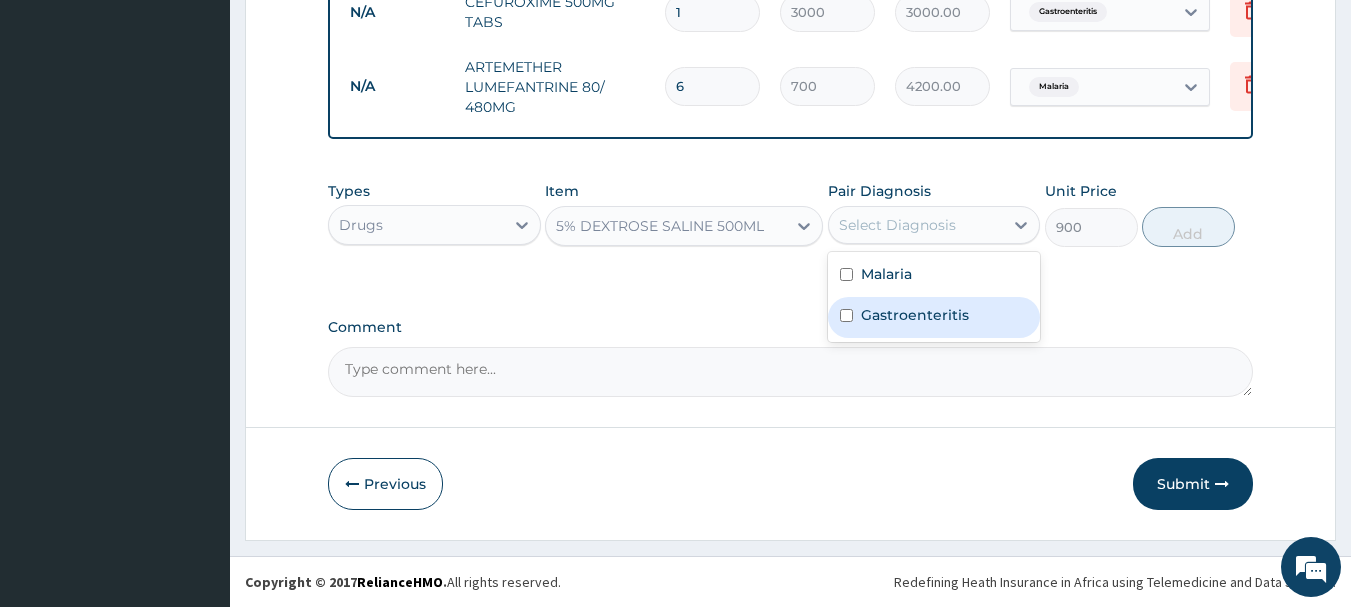 checkbox on "false" 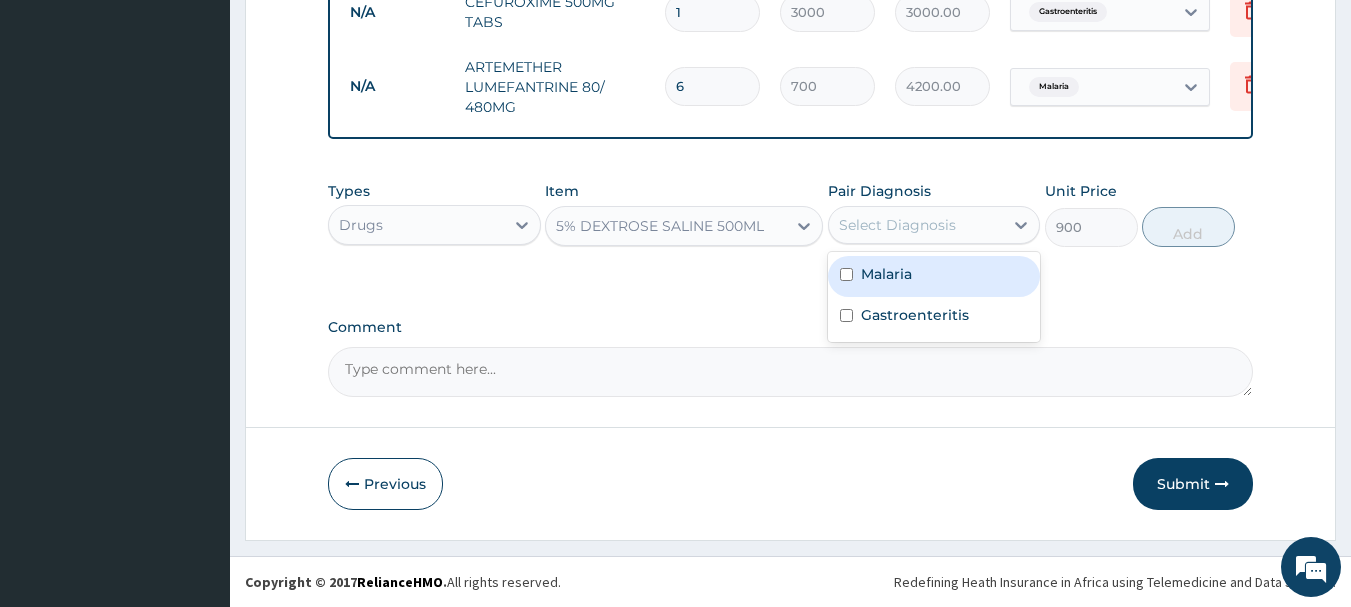 click on "Malaria" at bounding box center [886, 274] 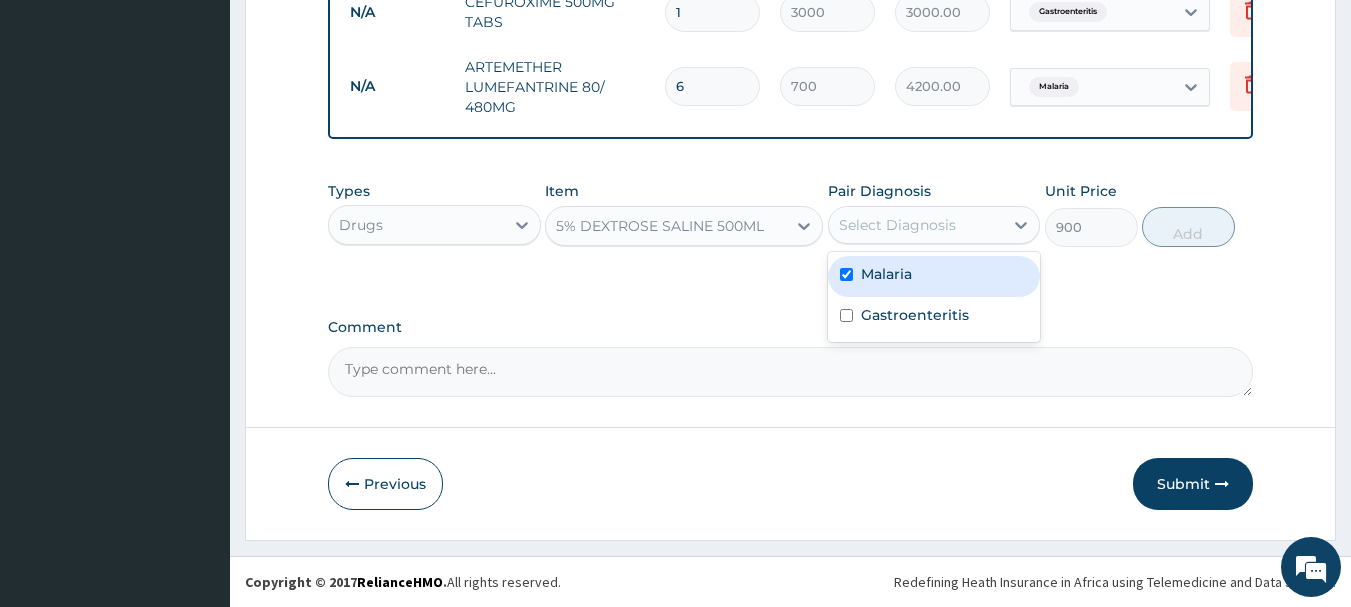 checkbox on "true" 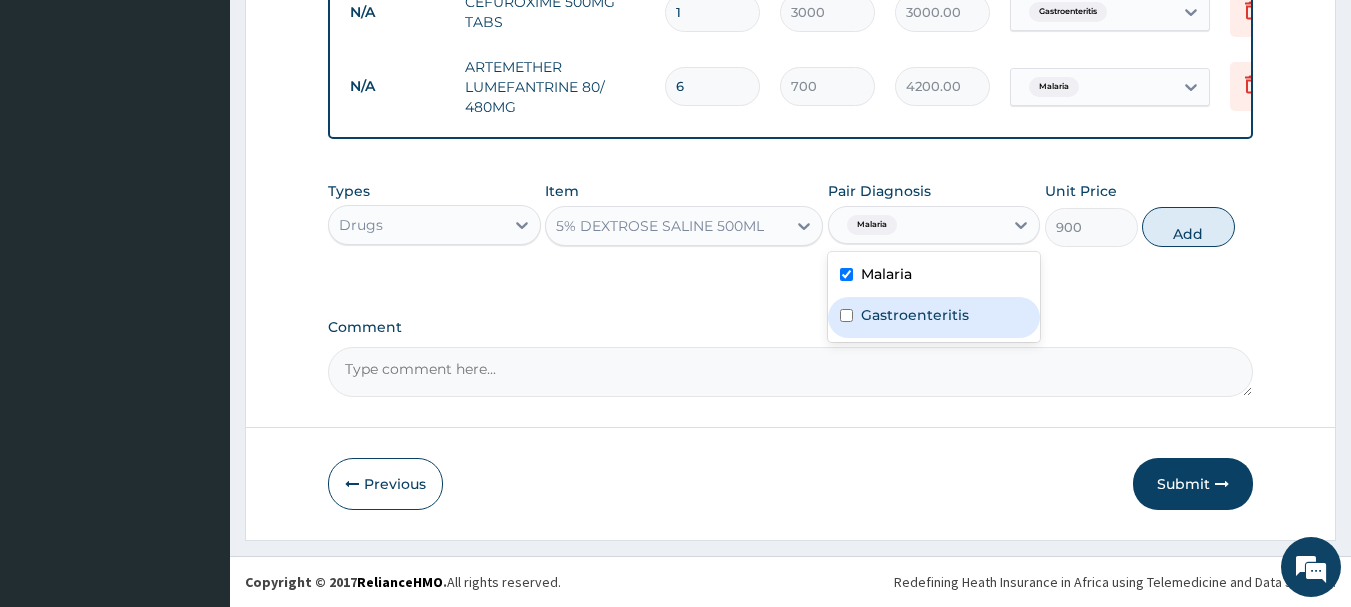 click on "Gastroenteritis" at bounding box center (915, 315) 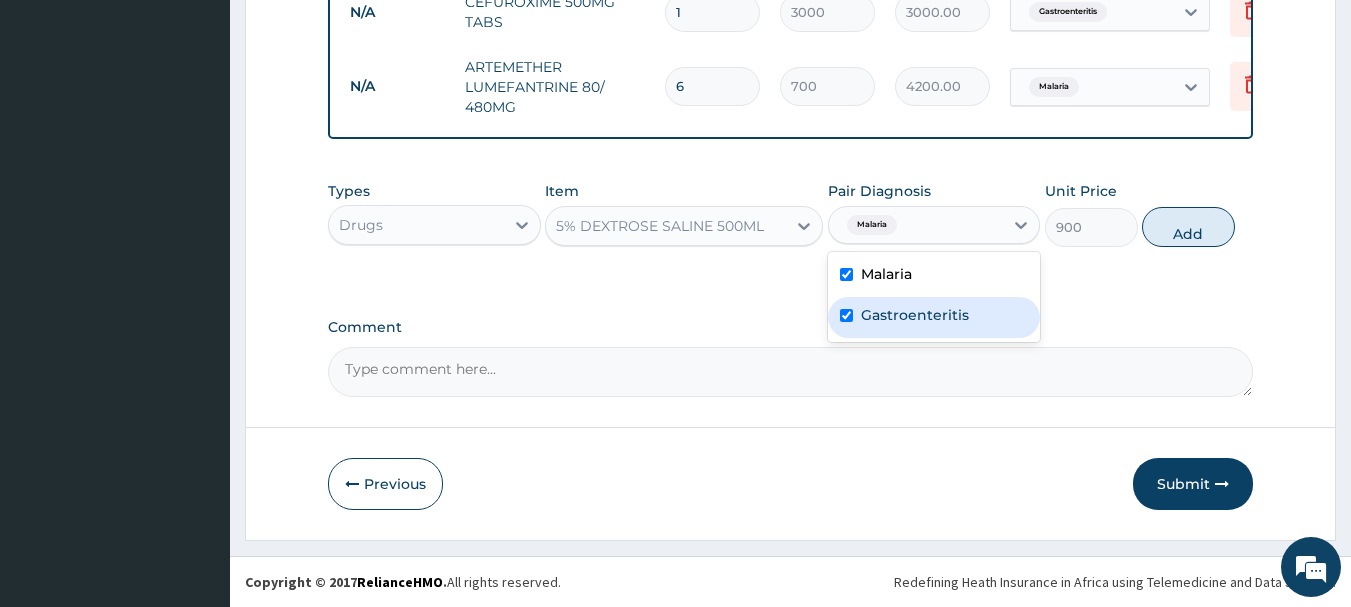 checkbox on "true" 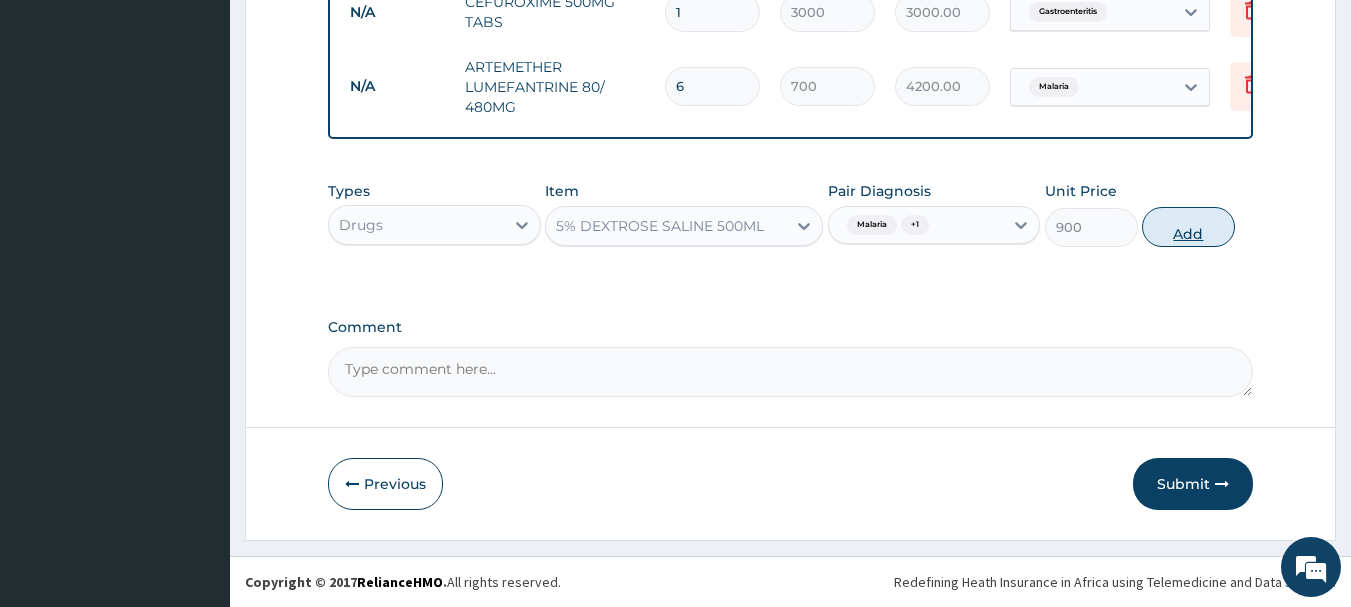click on "Add" at bounding box center (1188, 227) 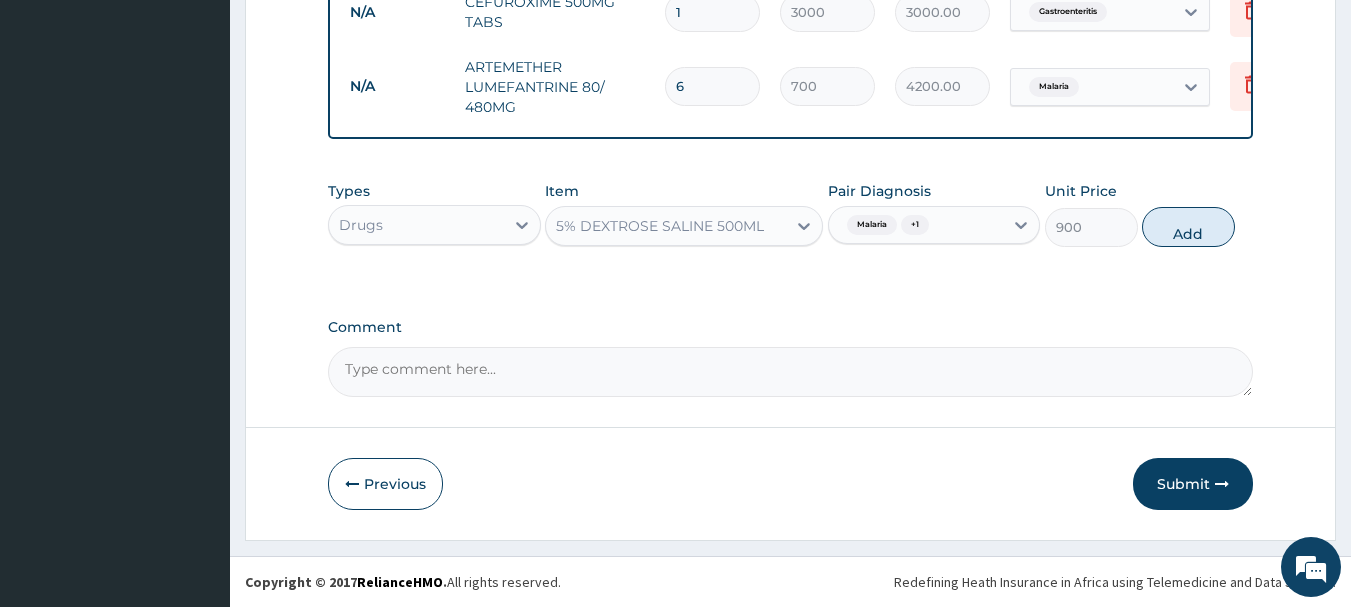 type on "0" 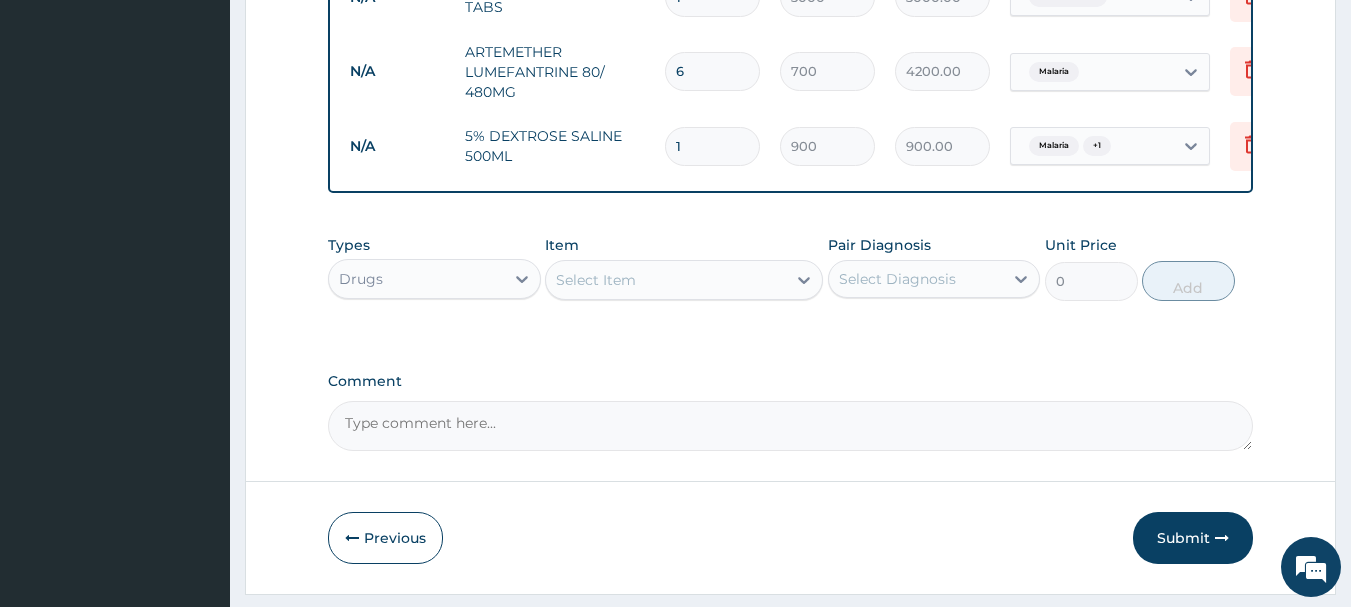 click on "1" at bounding box center (712, 146) 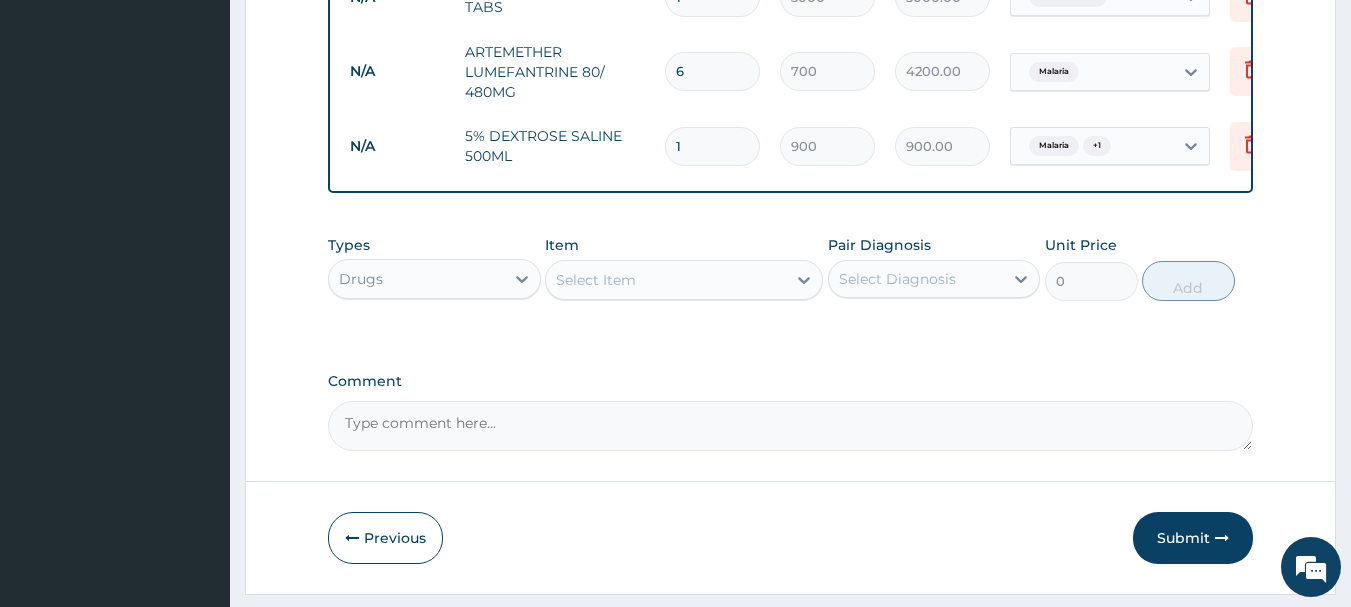 type on "0.00" 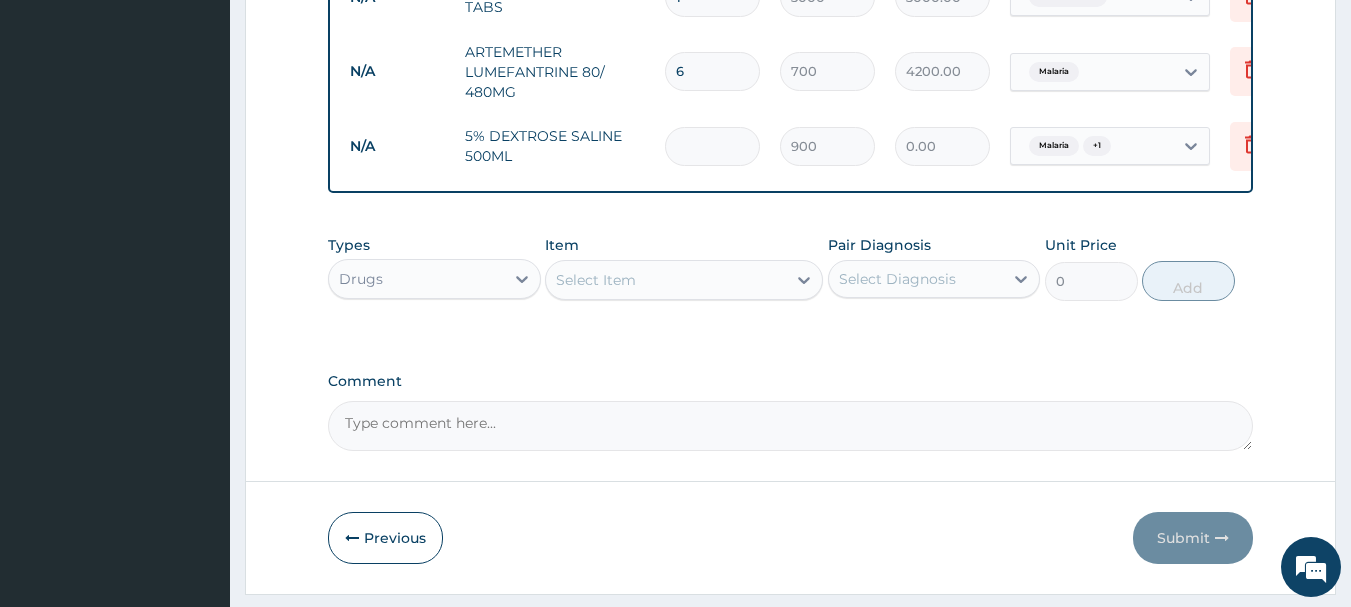 type on "2" 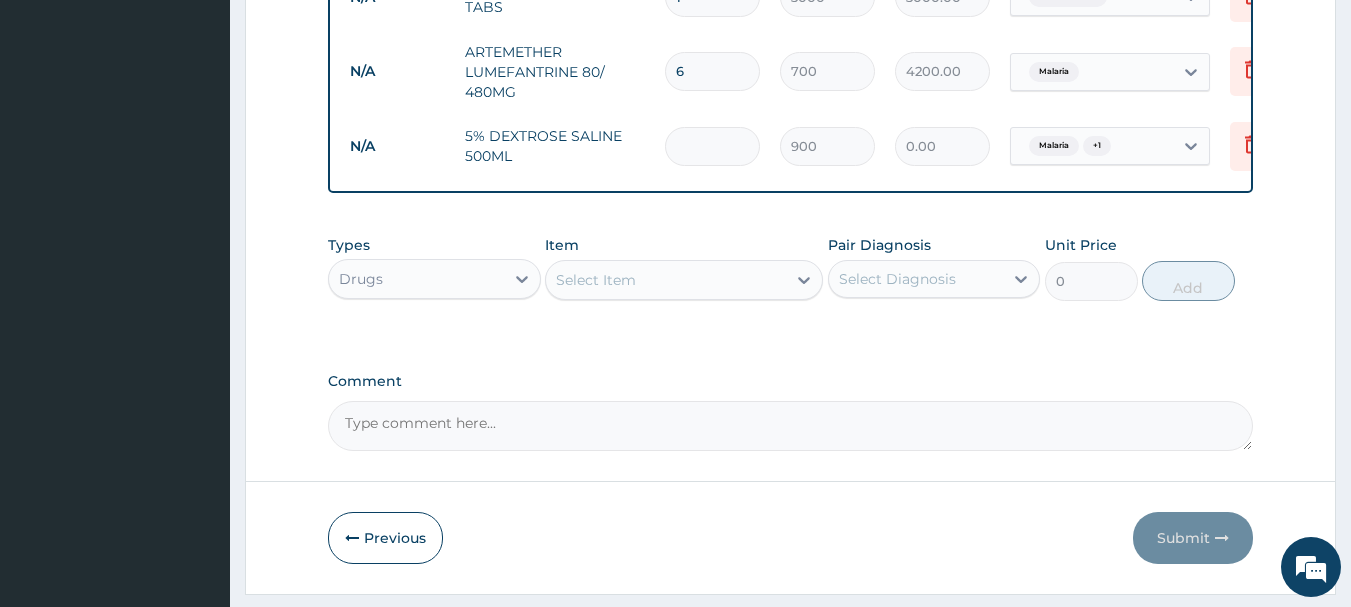 type on "1800.00" 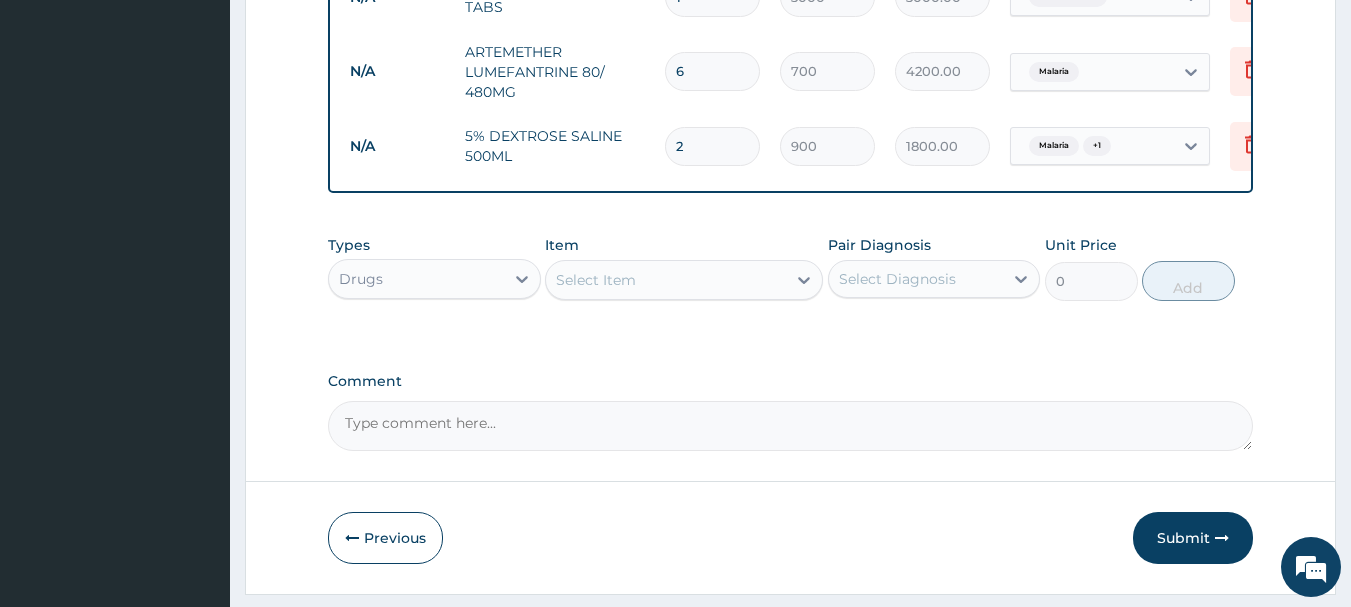 type on "2" 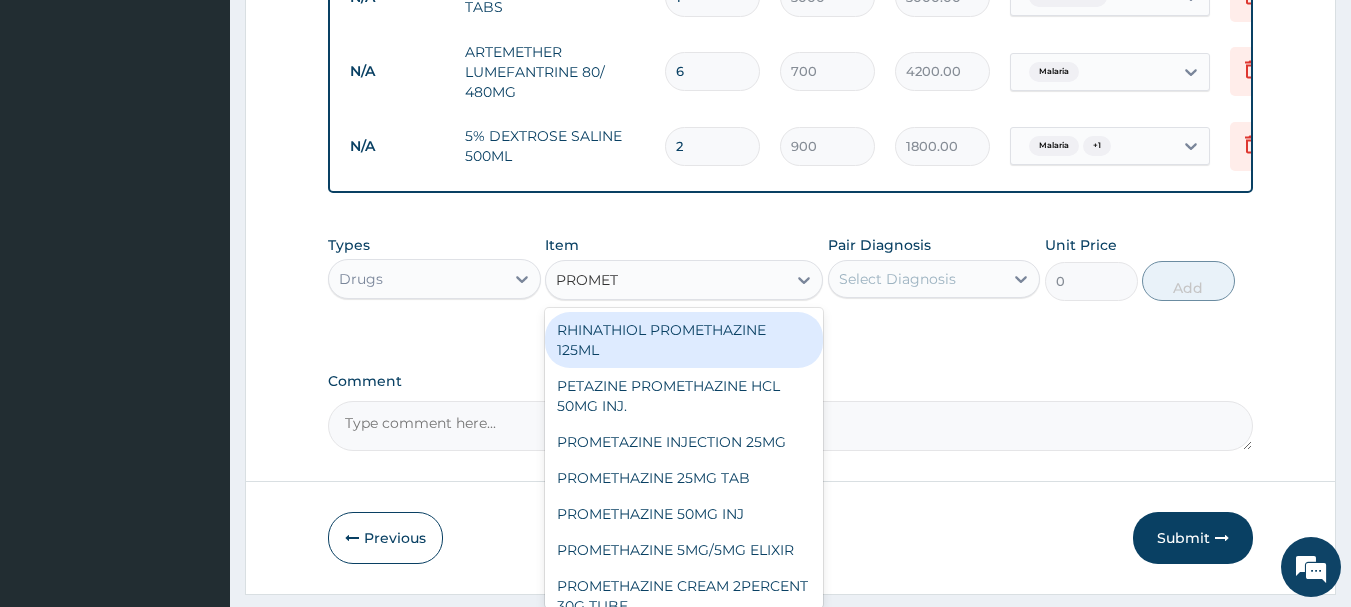 type on "PROMETH" 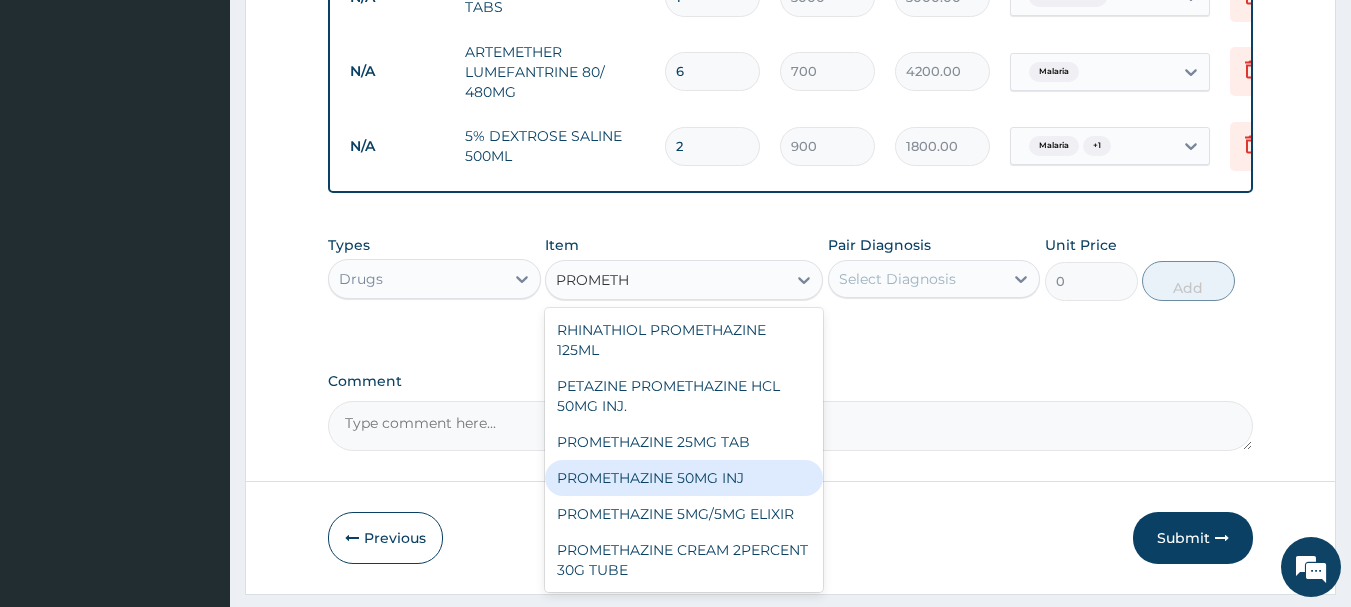 click on "PROMETHAZINE 50MG INJ" at bounding box center (684, 478) 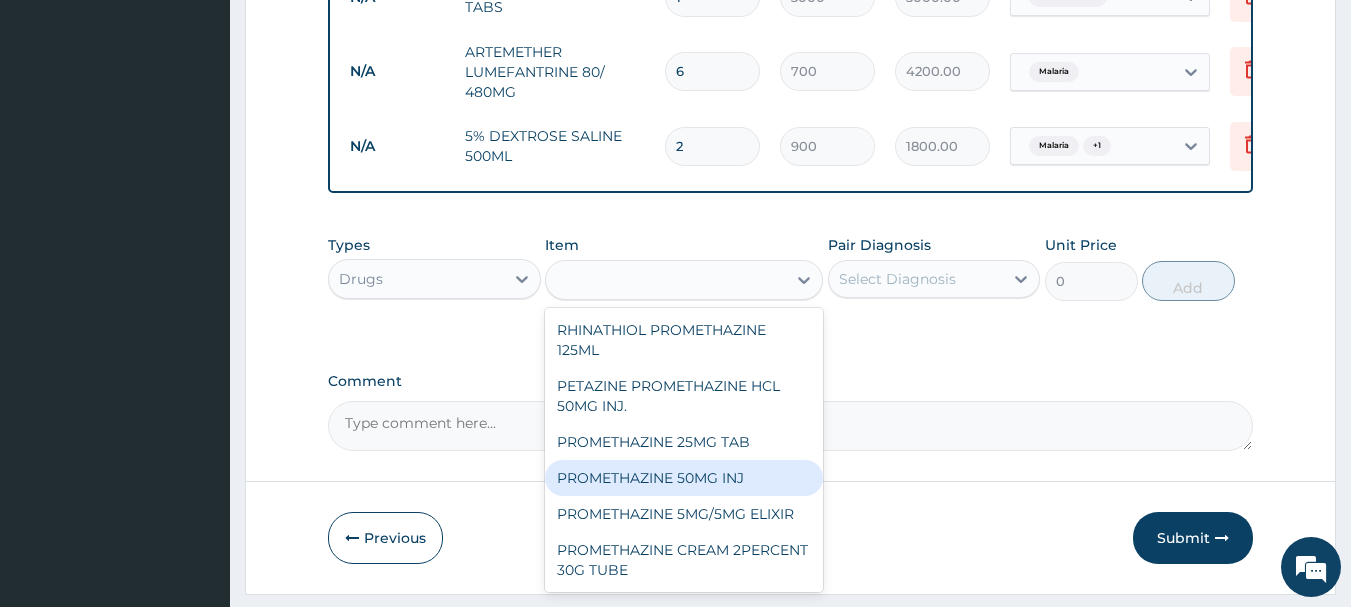 type on "202.5" 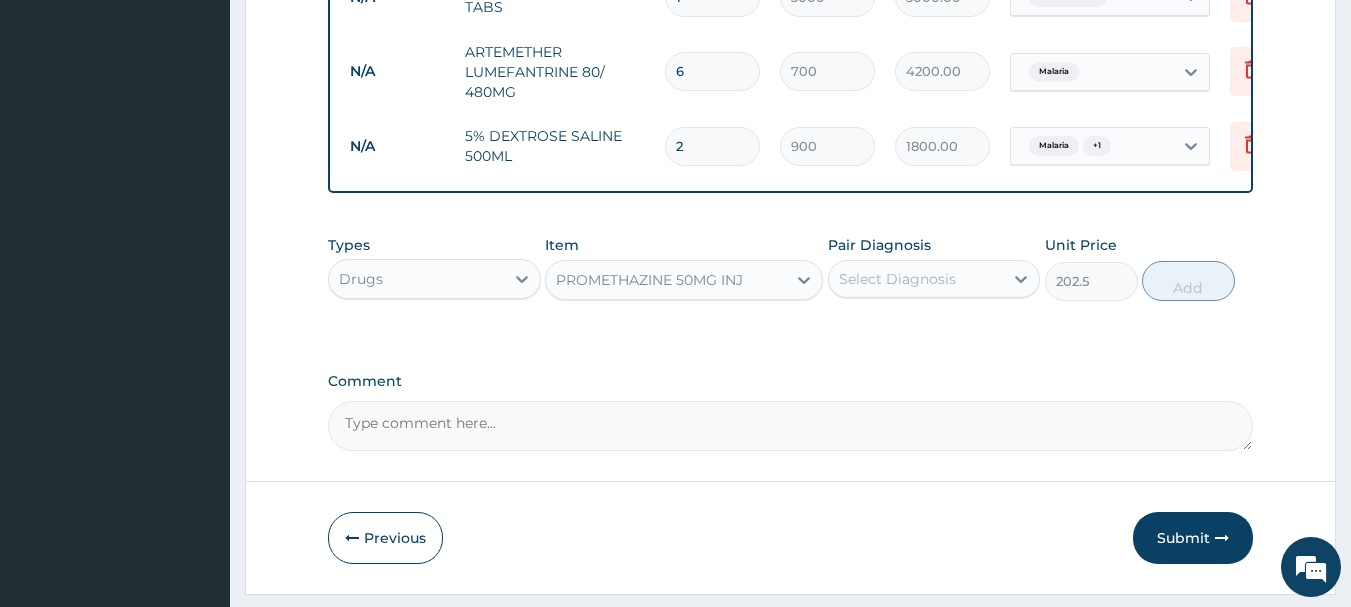 drag, startPoint x: 943, startPoint y: 276, endPoint x: 934, endPoint y: 285, distance: 12.727922 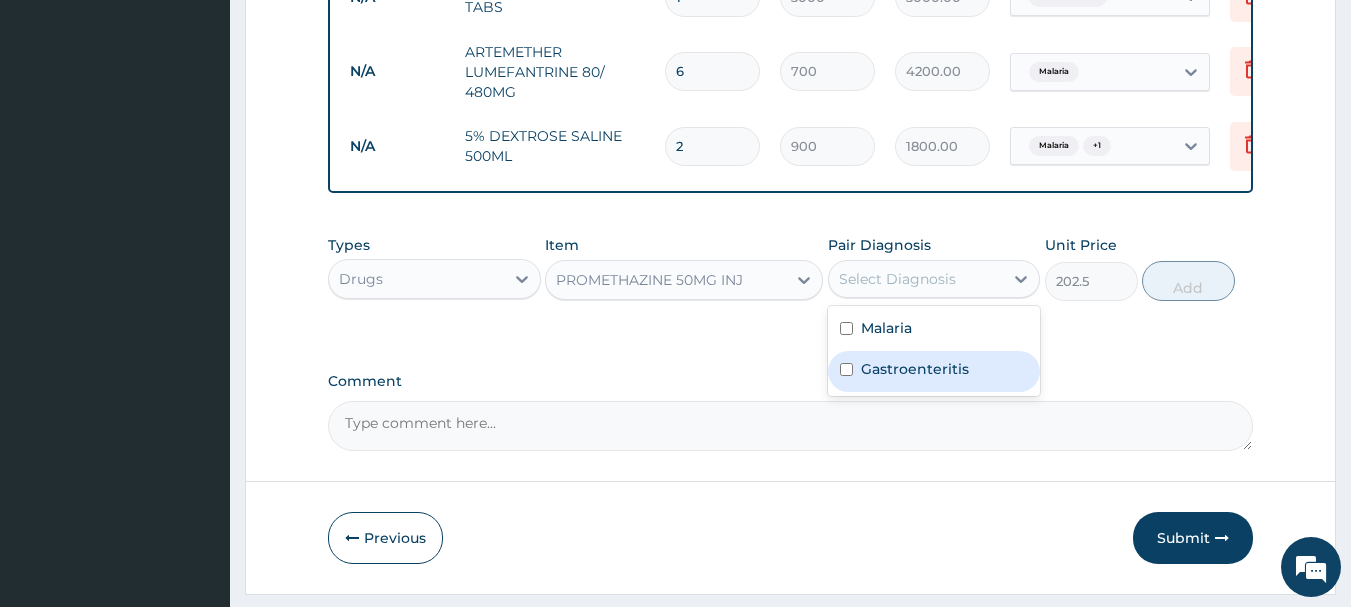 click on "Gastroenteritis" at bounding box center (915, 369) 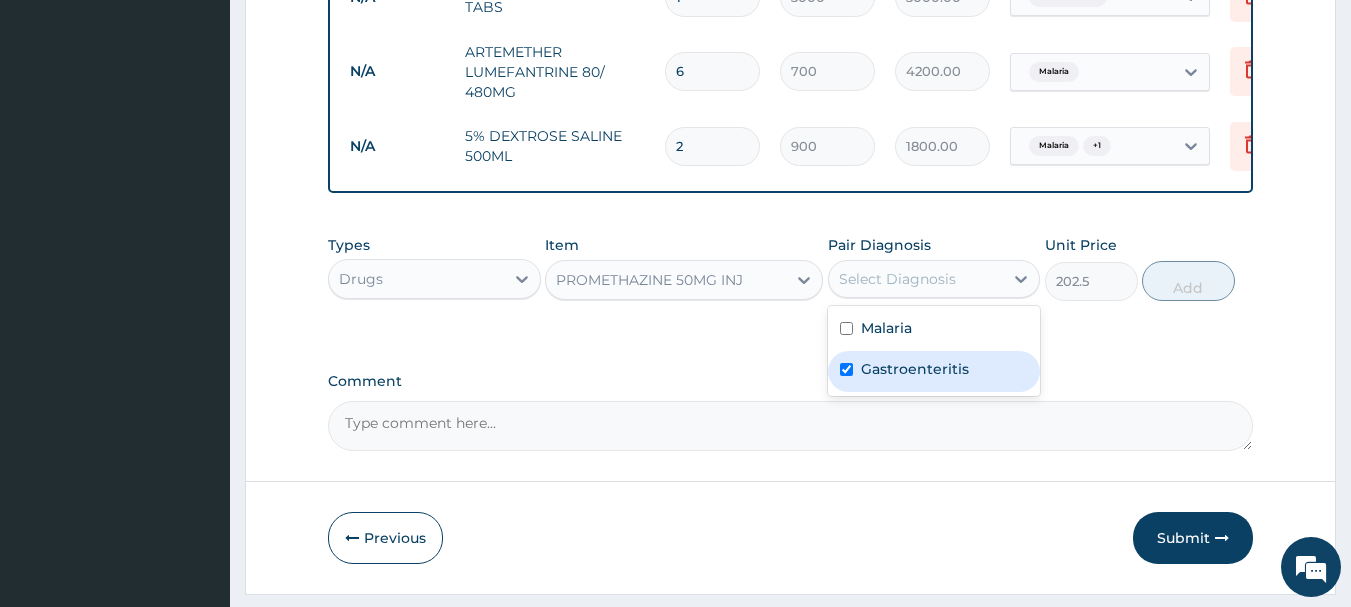 checkbox on "true" 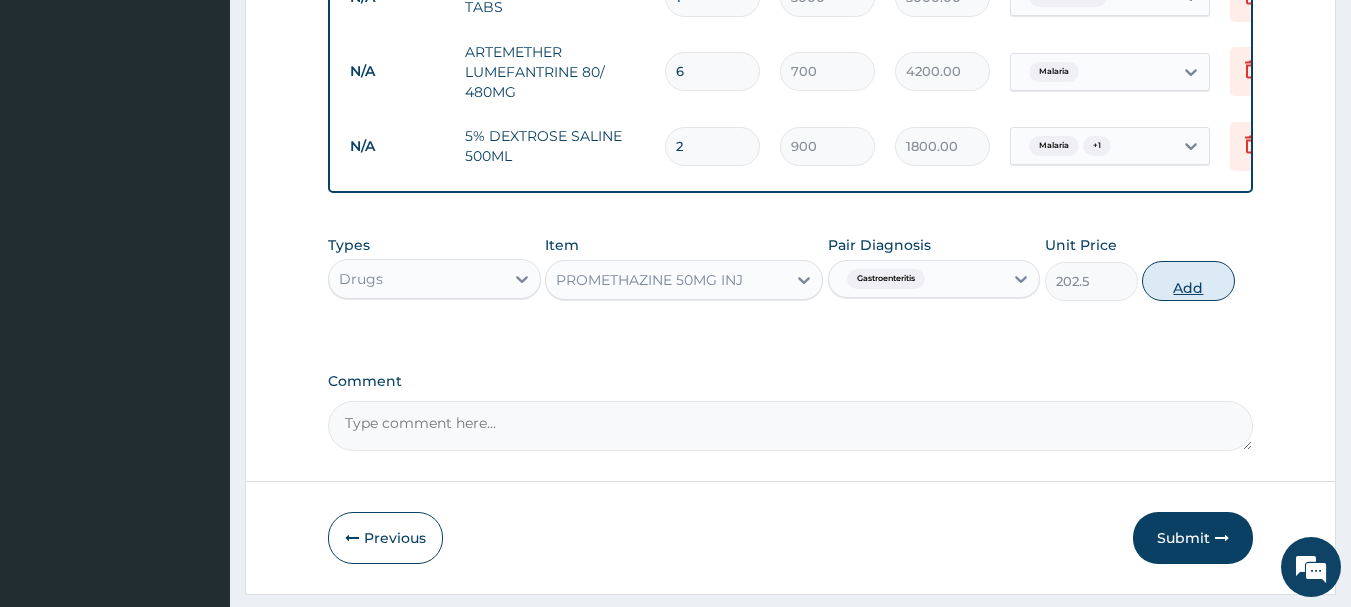 click on "Add" at bounding box center (1188, 281) 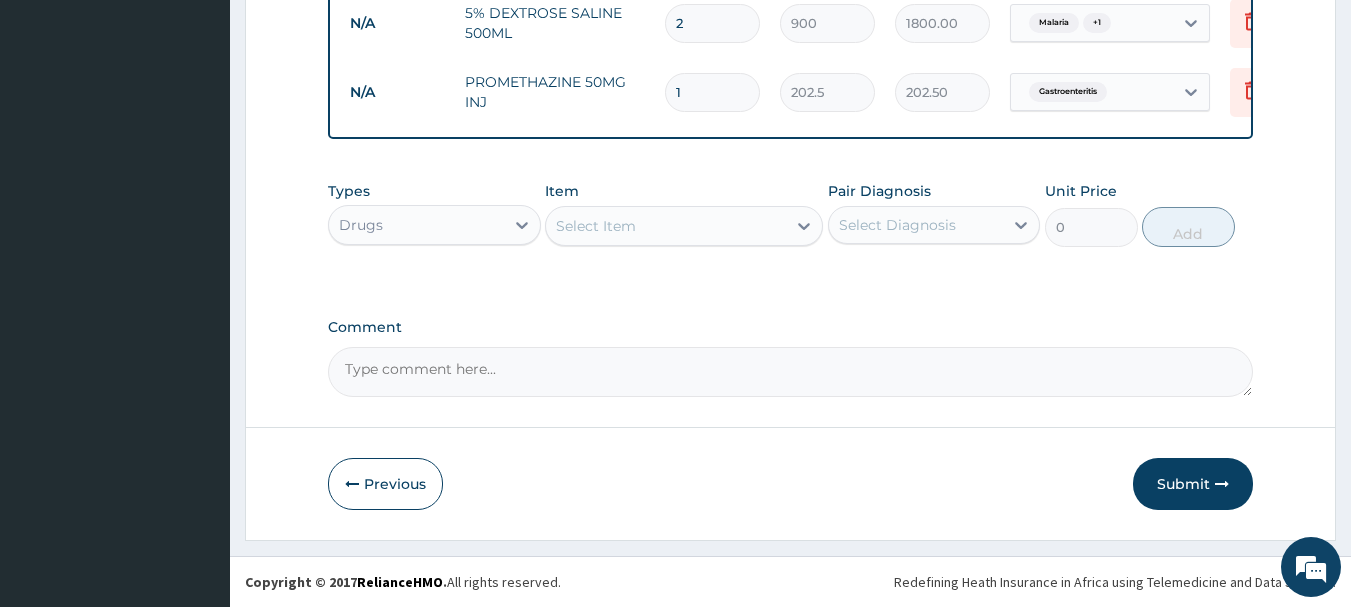 scroll, scrollTop: 1356, scrollLeft: 0, axis: vertical 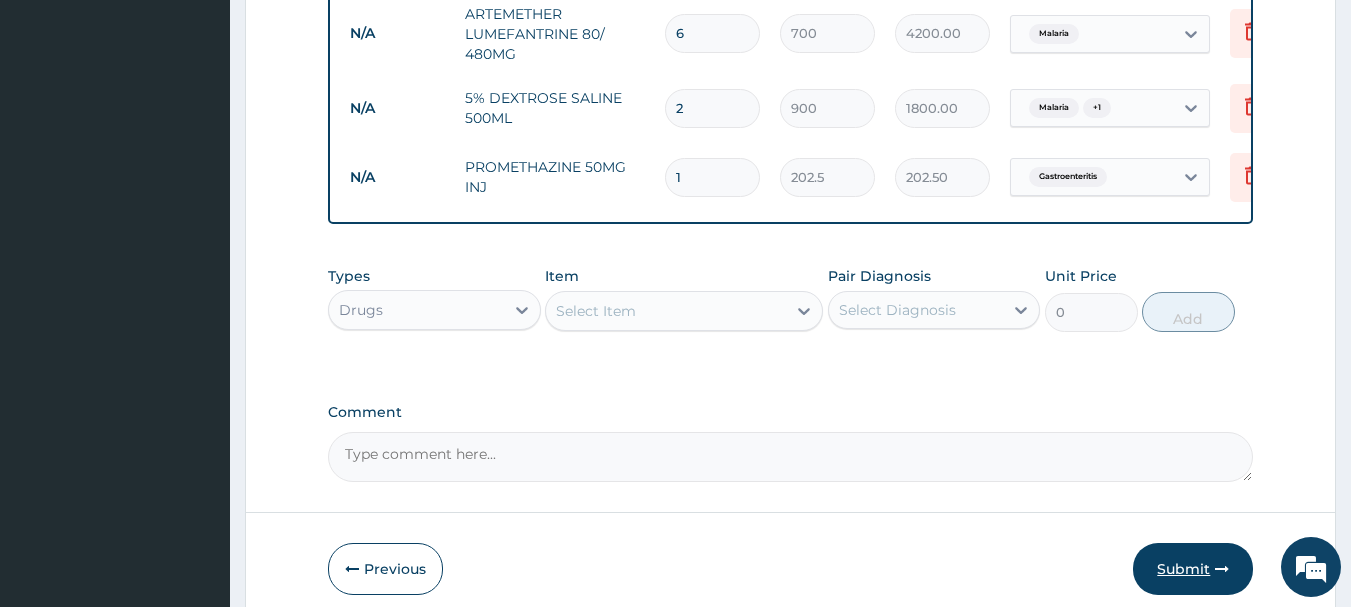click on "Submit" at bounding box center [1193, 569] 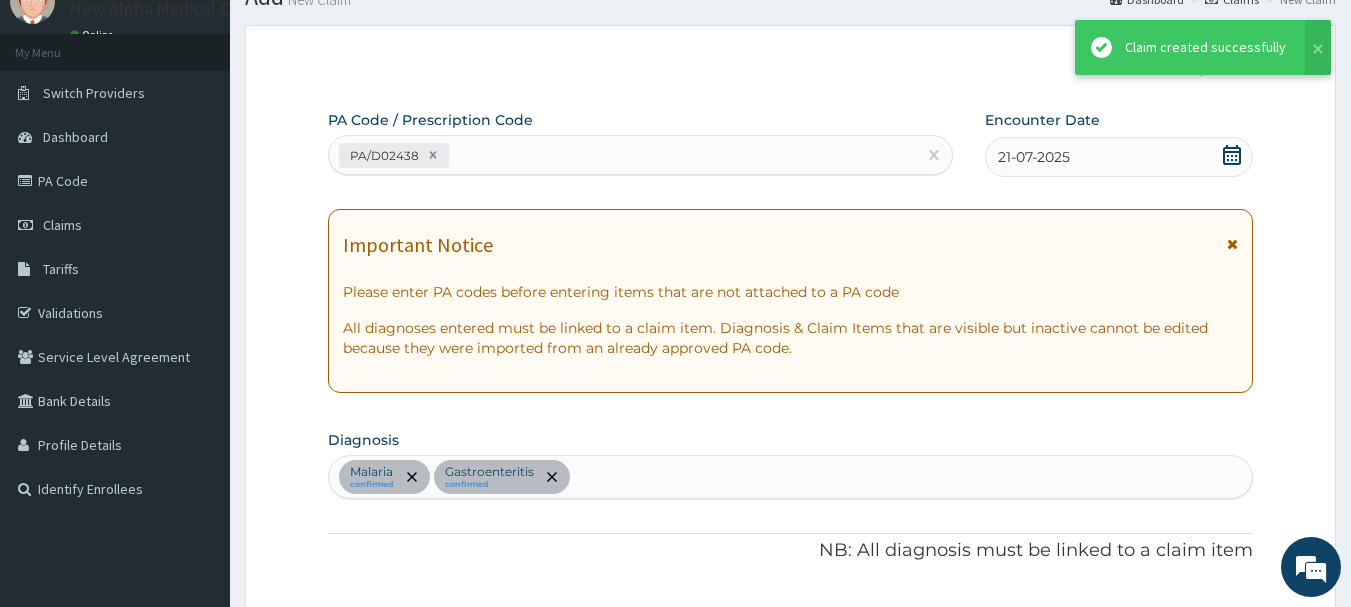 scroll, scrollTop: 1356, scrollLeft: 0, axis: vertical 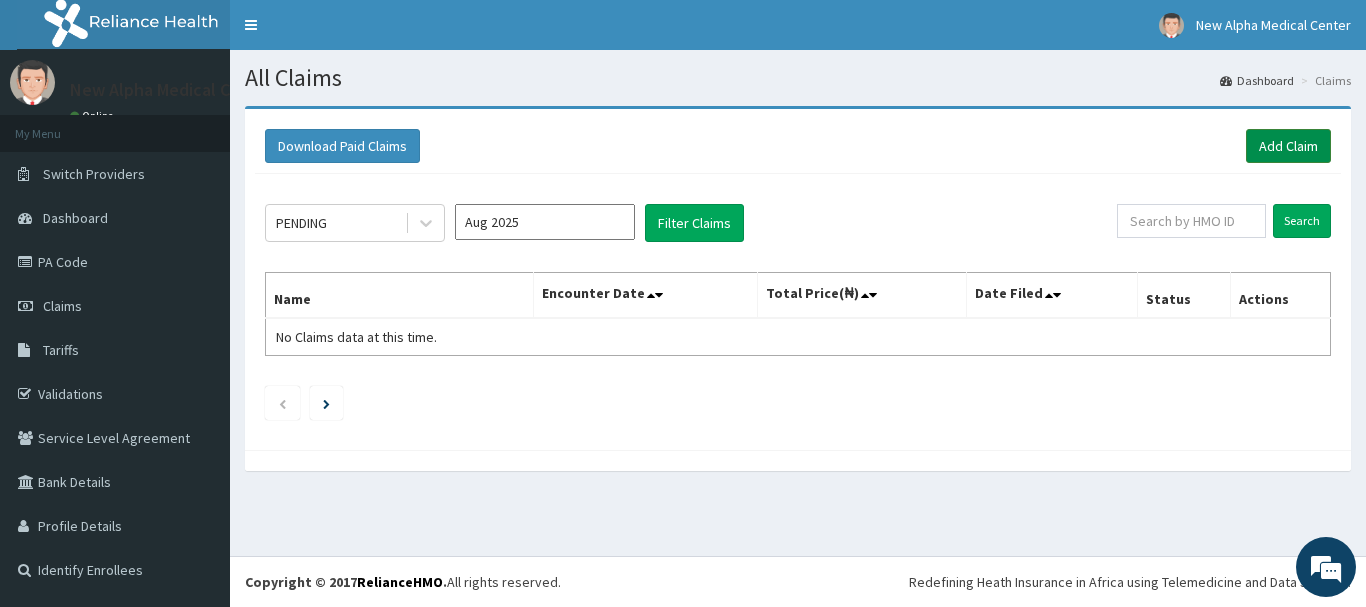 click on "Add Claim" at bounding box center [1288, 146] 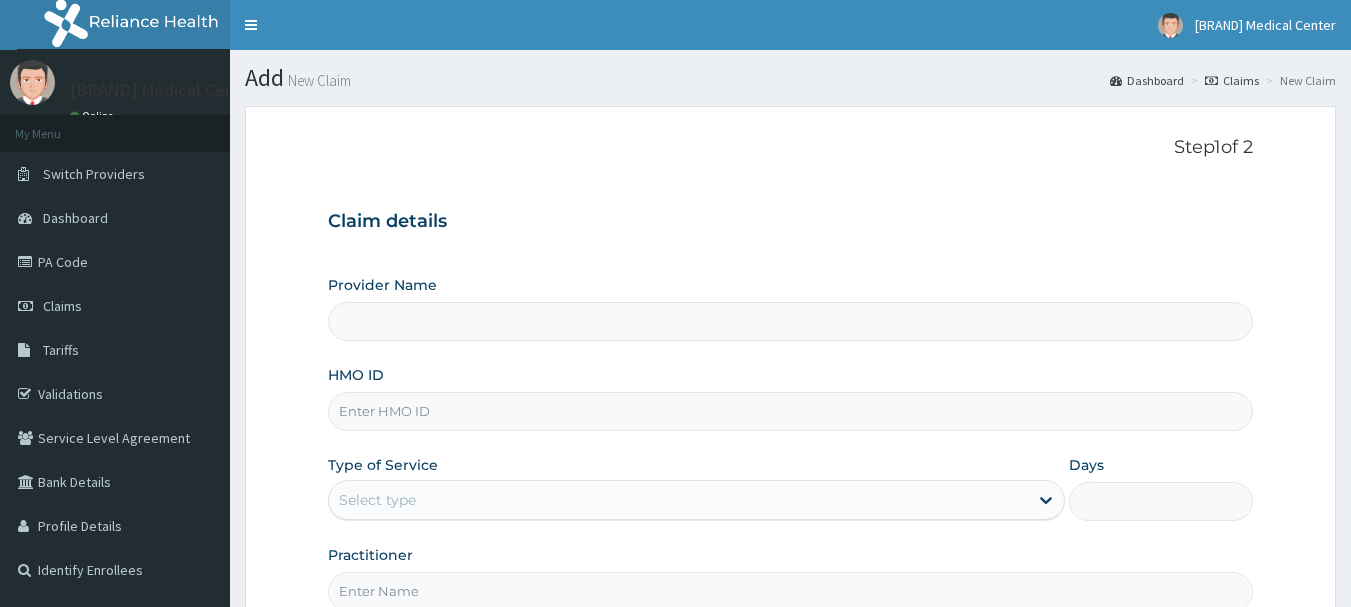 scroll, scrollTop: 0, scrollLeft: 0, axis: both 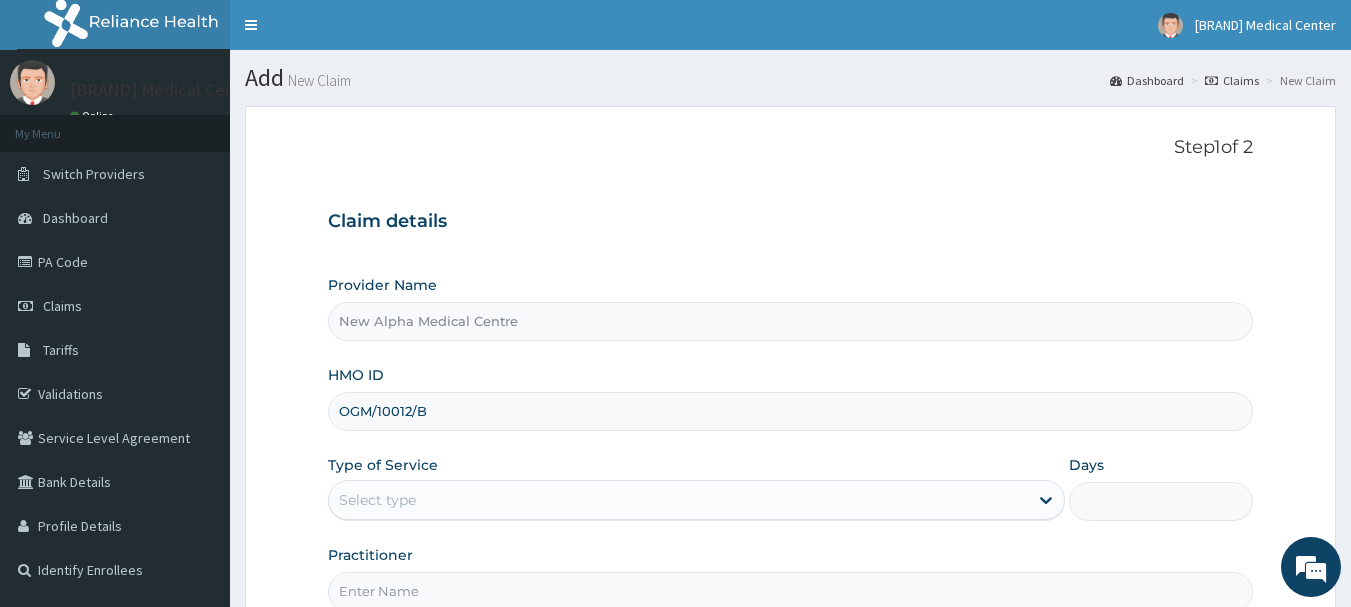 type on "OGM/10012/B" 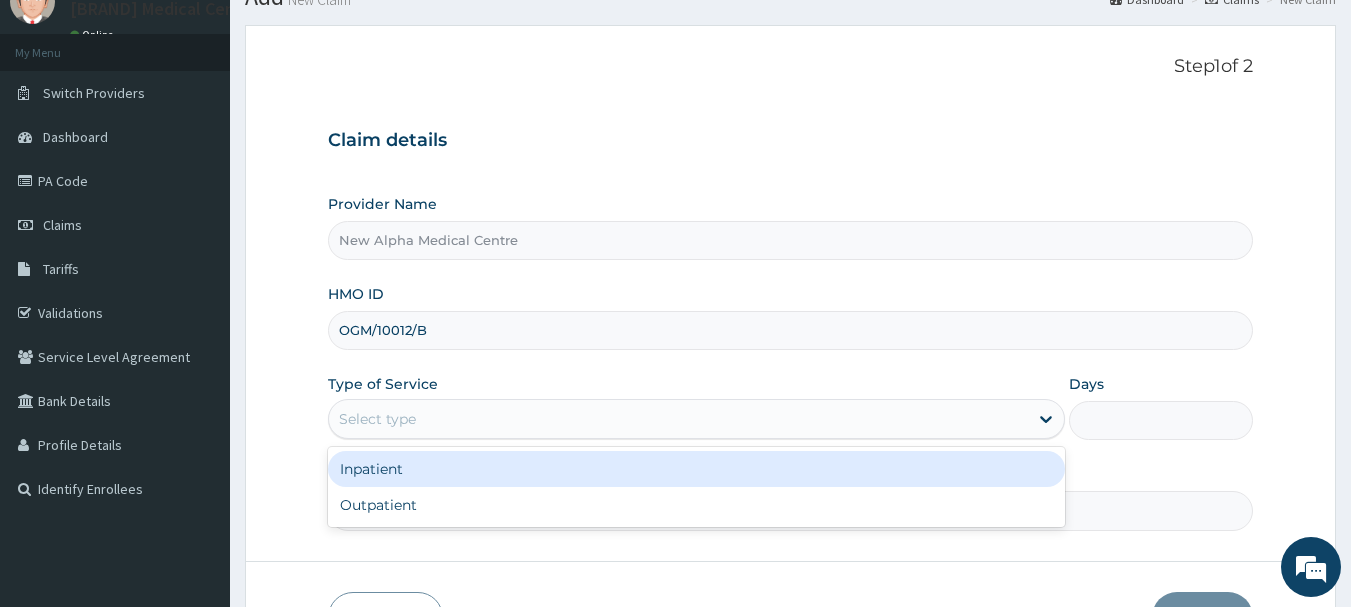 scroll, scrollTop: 200, scrollLeft: 0, axis: vertical 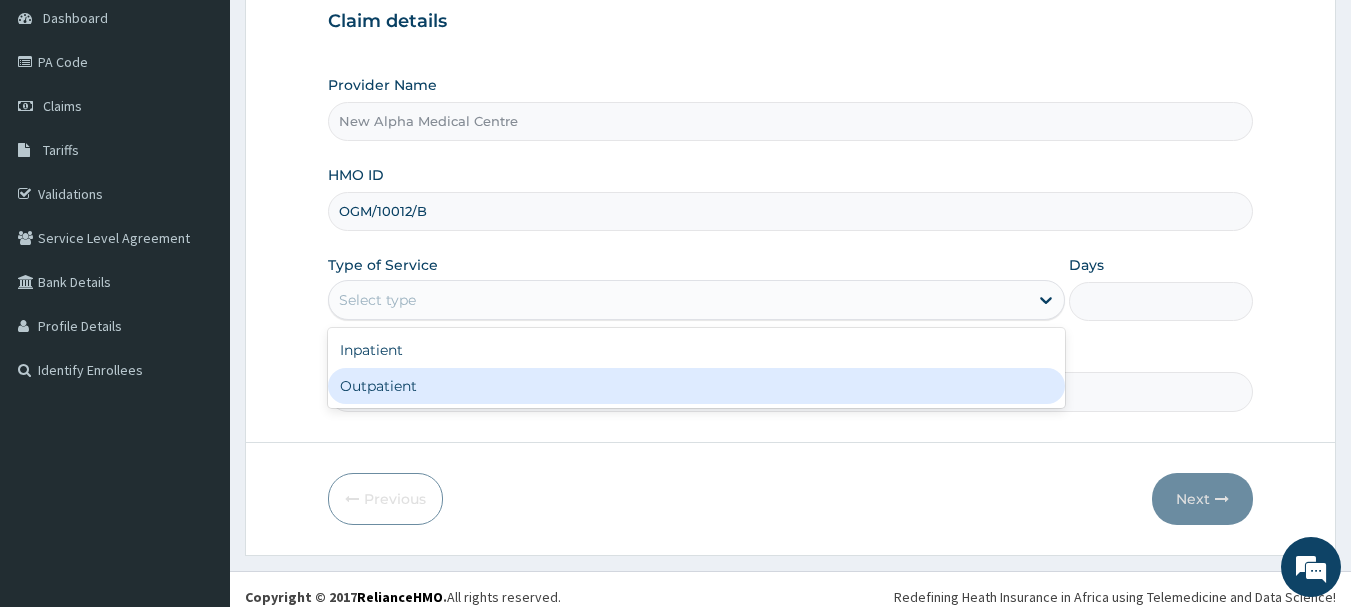 click on "Outpatient" at bounding box center (696, 386) 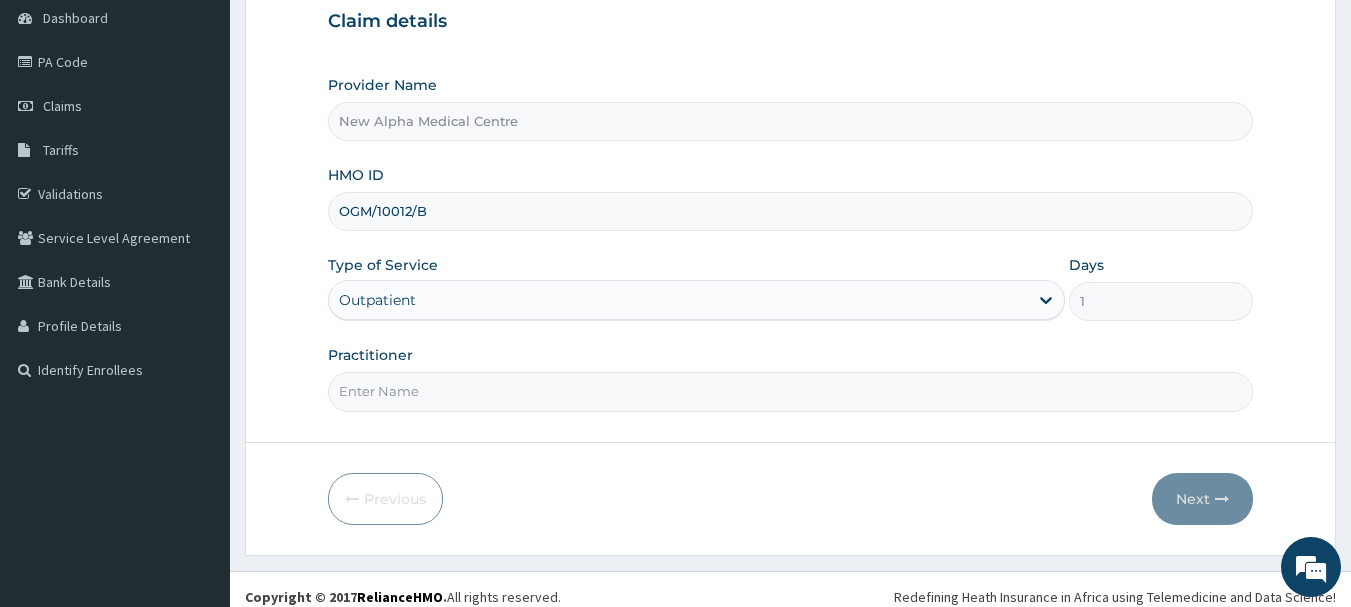 click on "Practitioner" at bounding box center (791, 391) 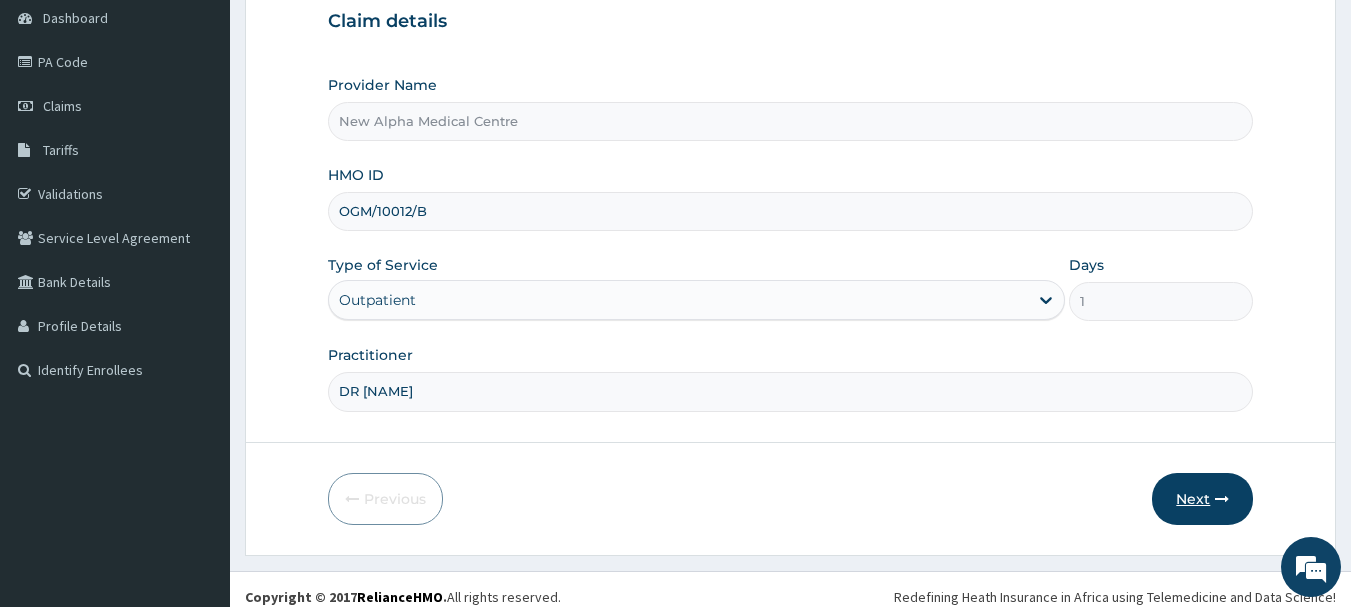 type on "DR [NAME]" 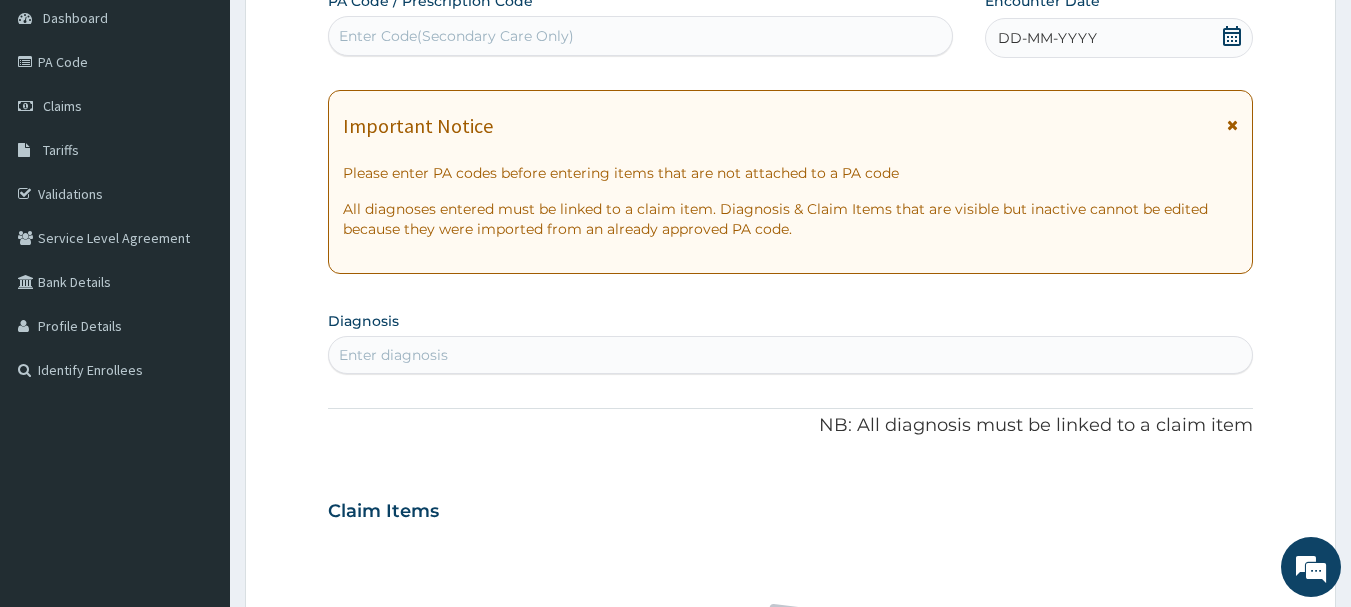 click 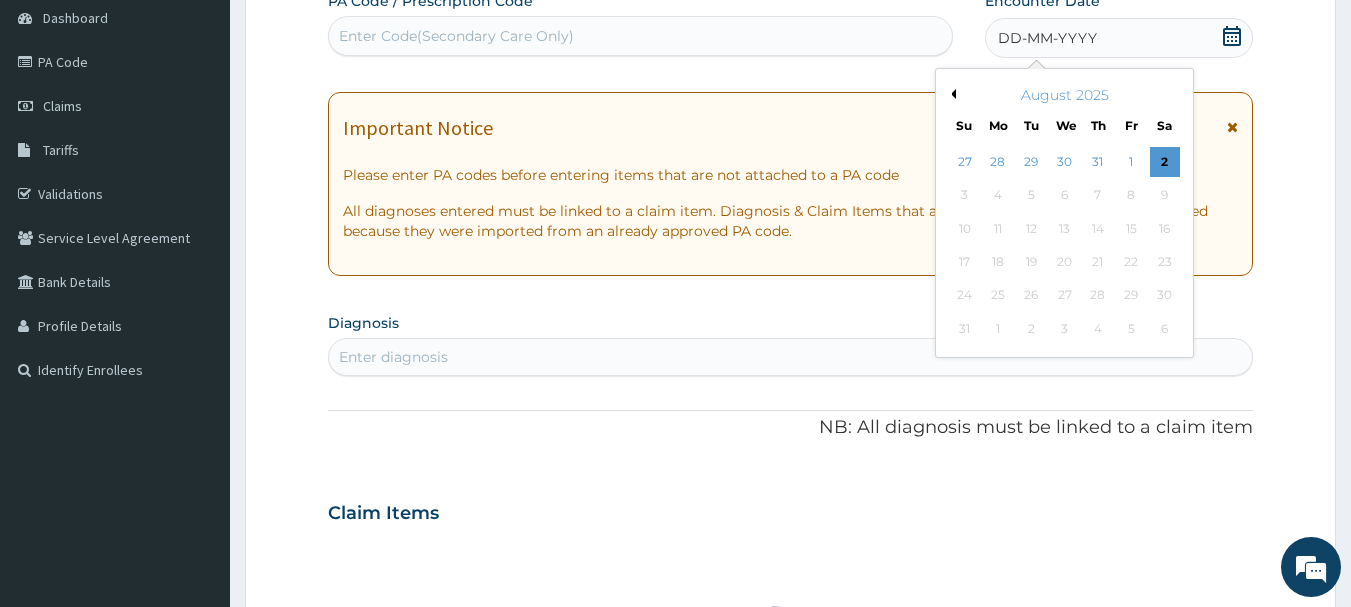 click on "Previous Month" at bounding box center [951, 94] 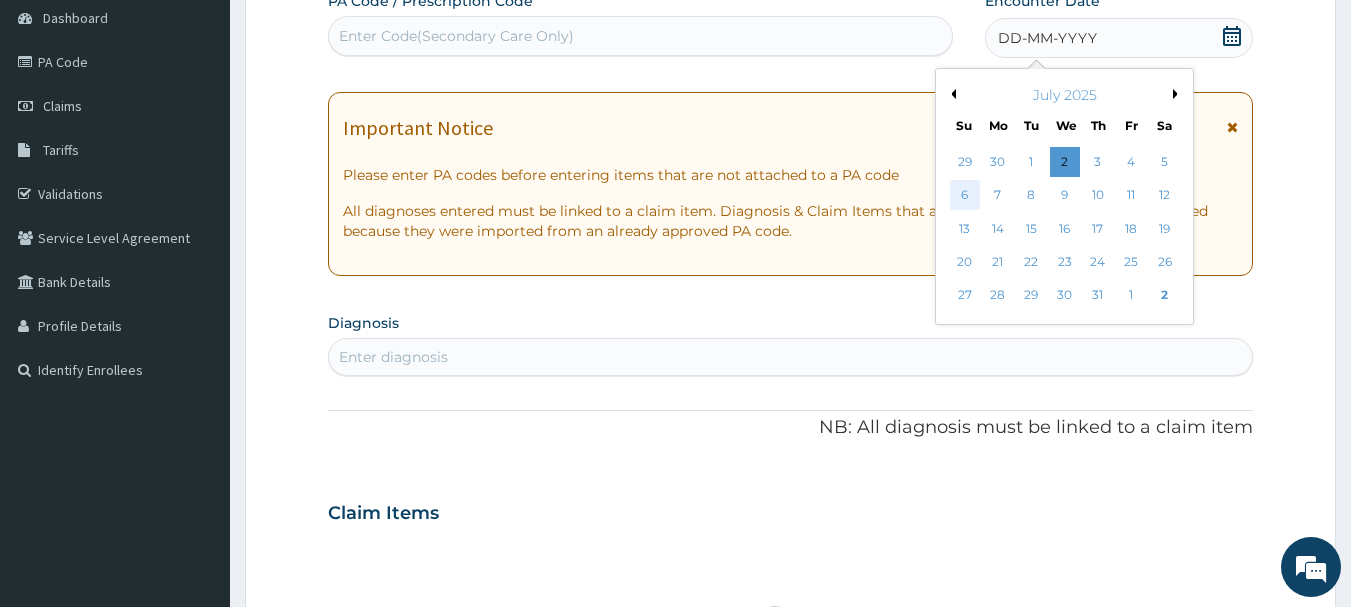 click on "6" at bounding box center [965, 196] 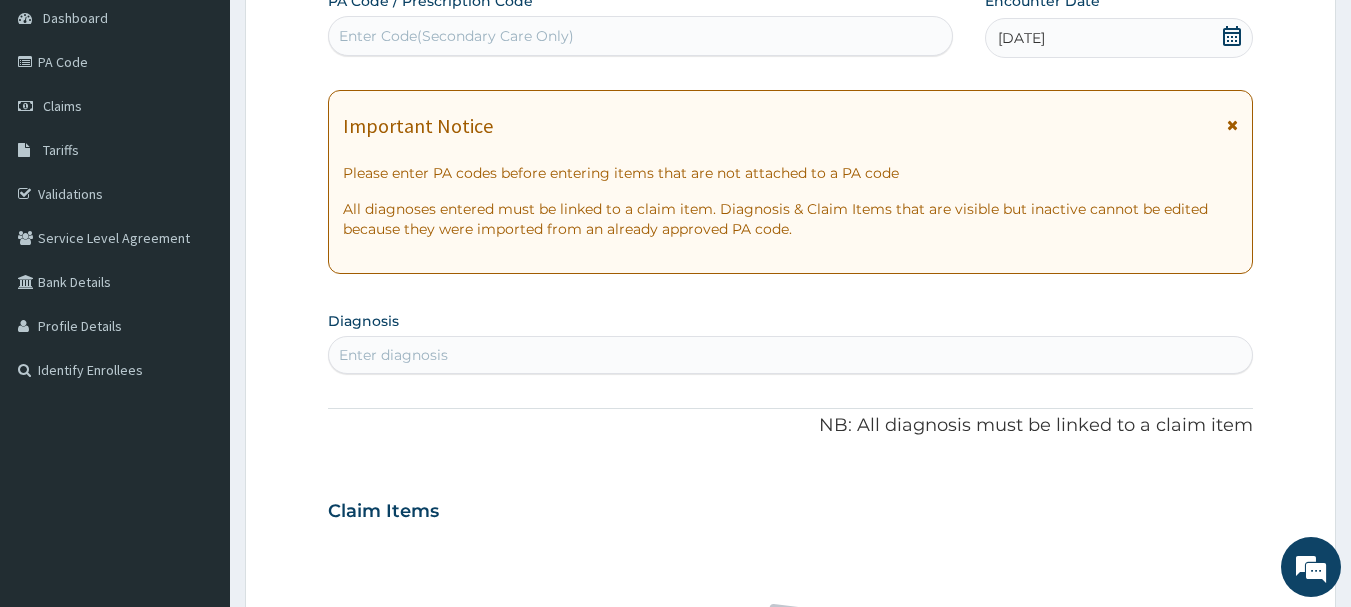 click on "Enter diagnosis" at bounding box center (791, 355) 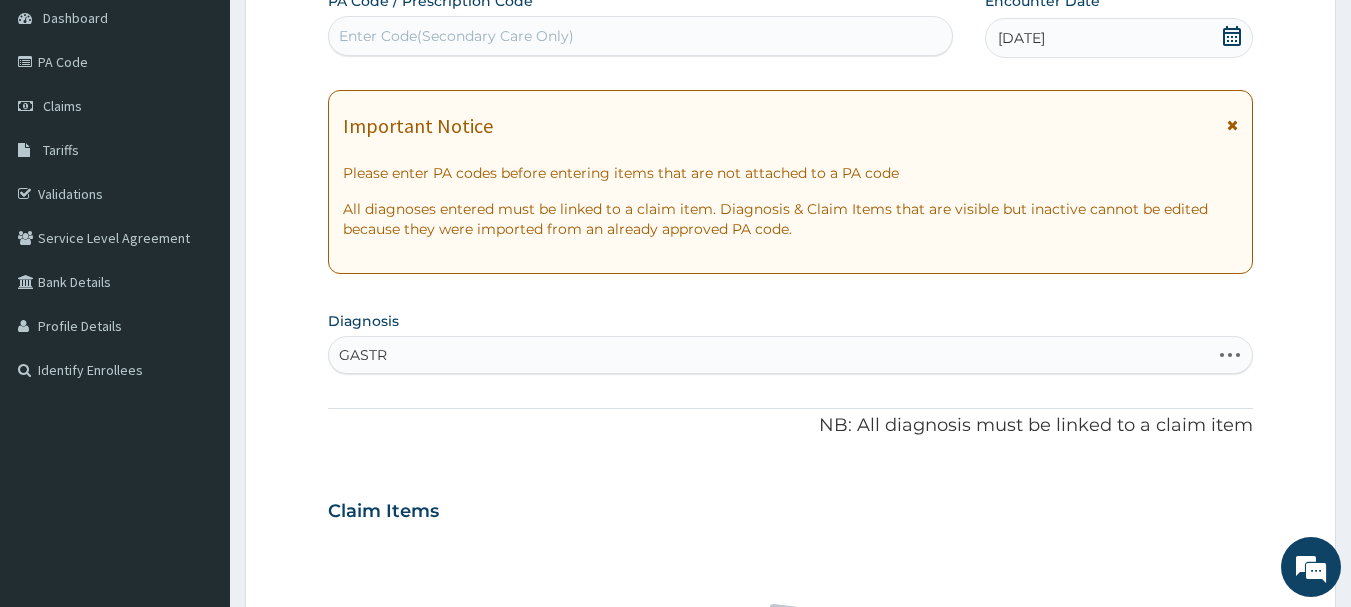 type on "GASTRI" 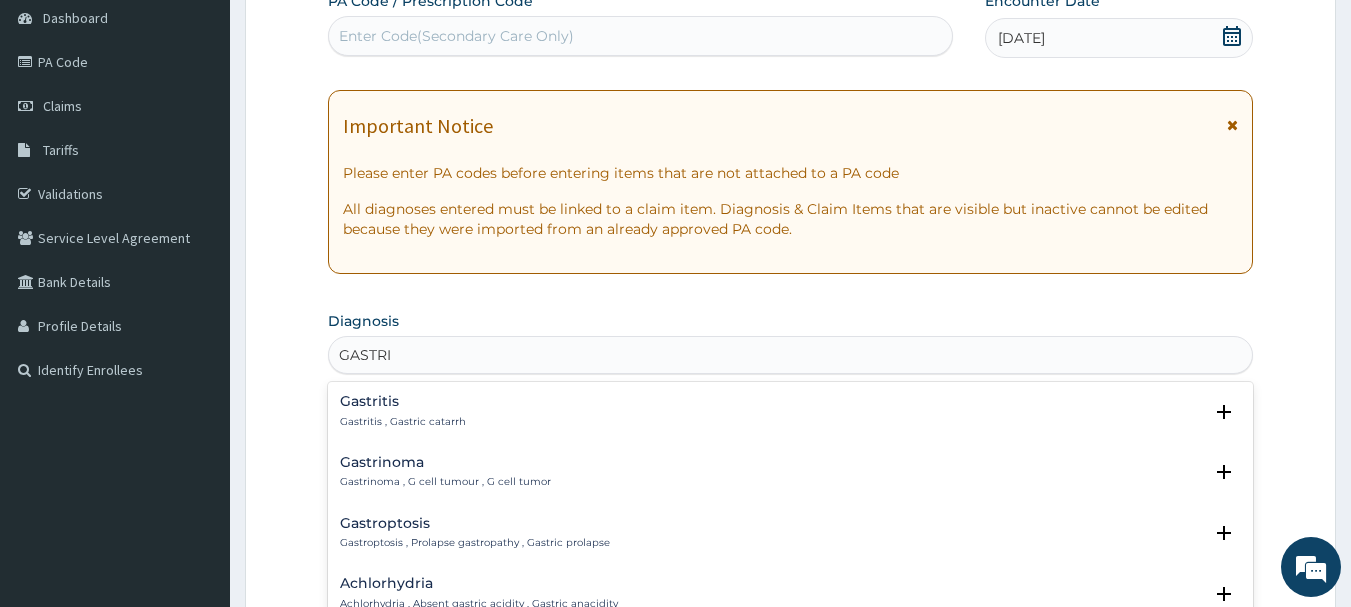 click on "Gastritis Gastritis , Gastric catarrh" at bounding box center [791, 411] 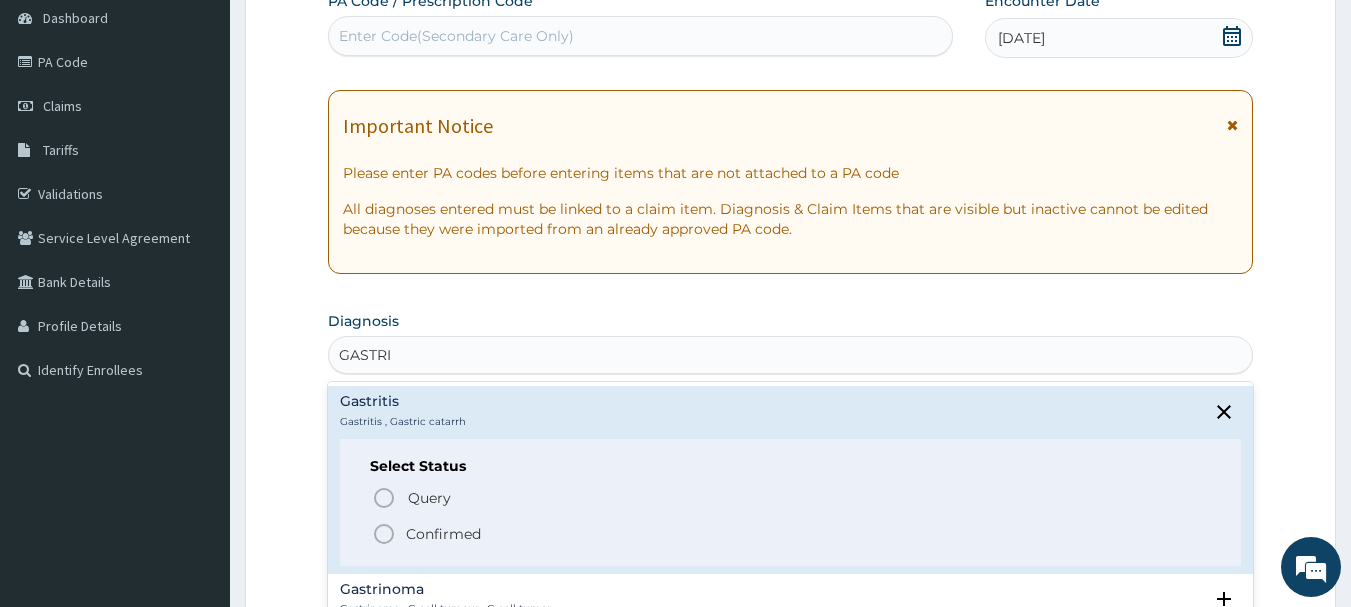click 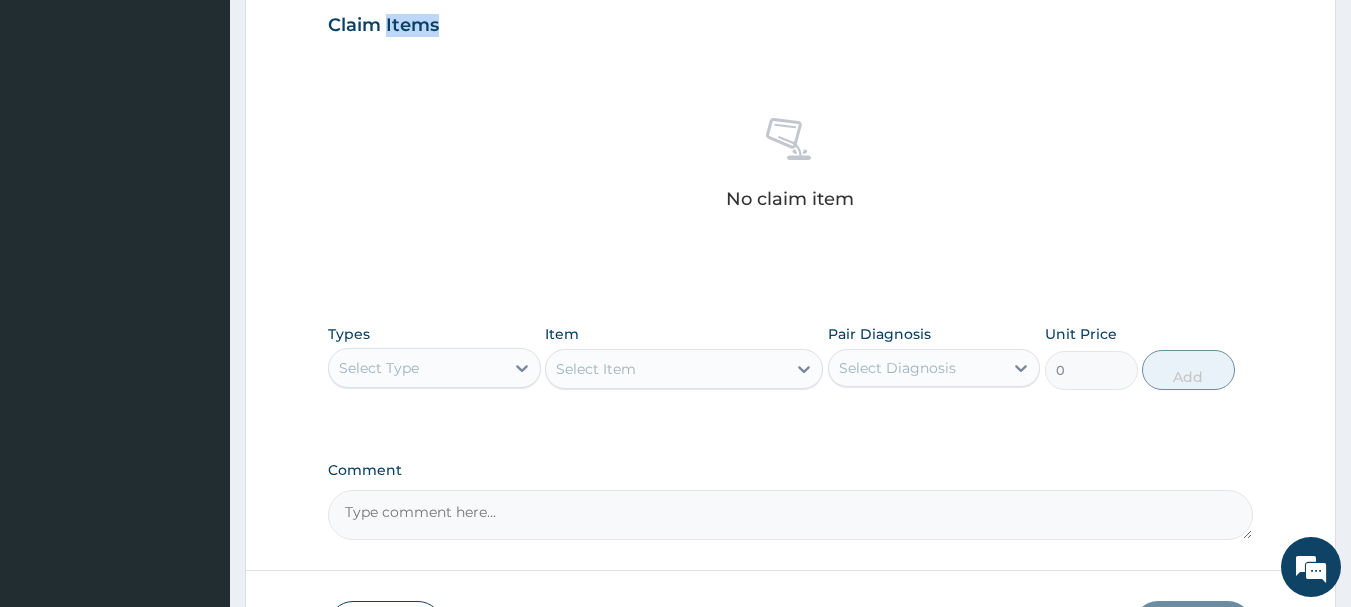scroll, scrollTop: 700, scrollLeft: 0, axis: vertical 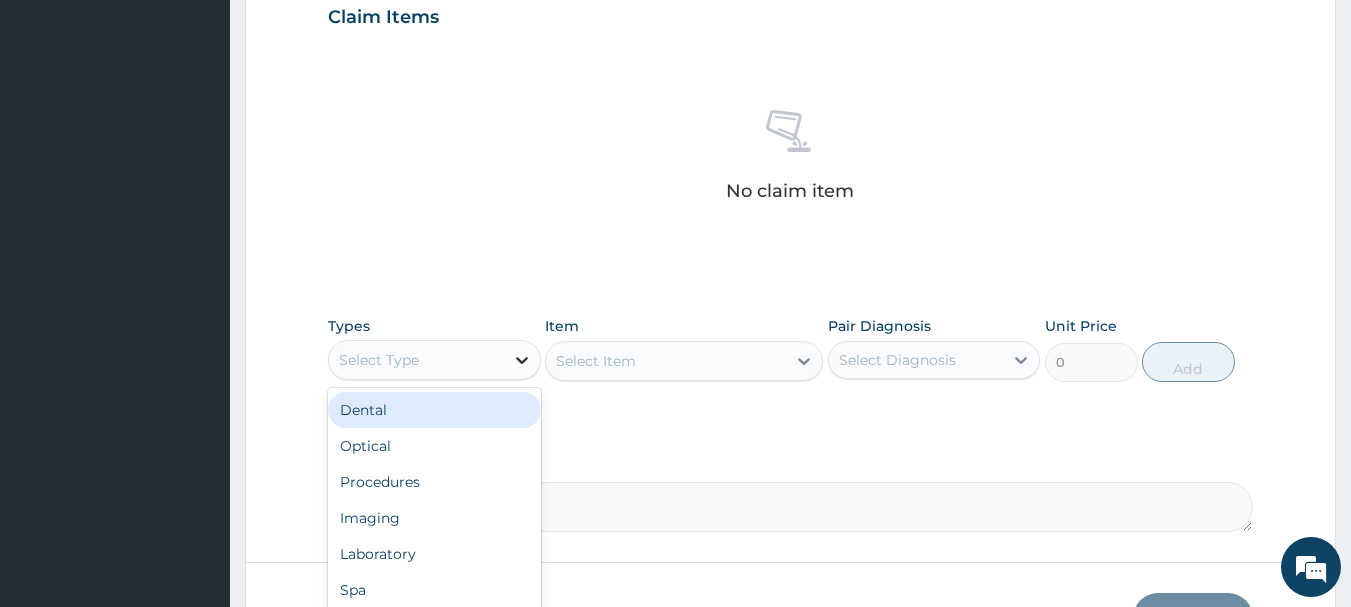 click 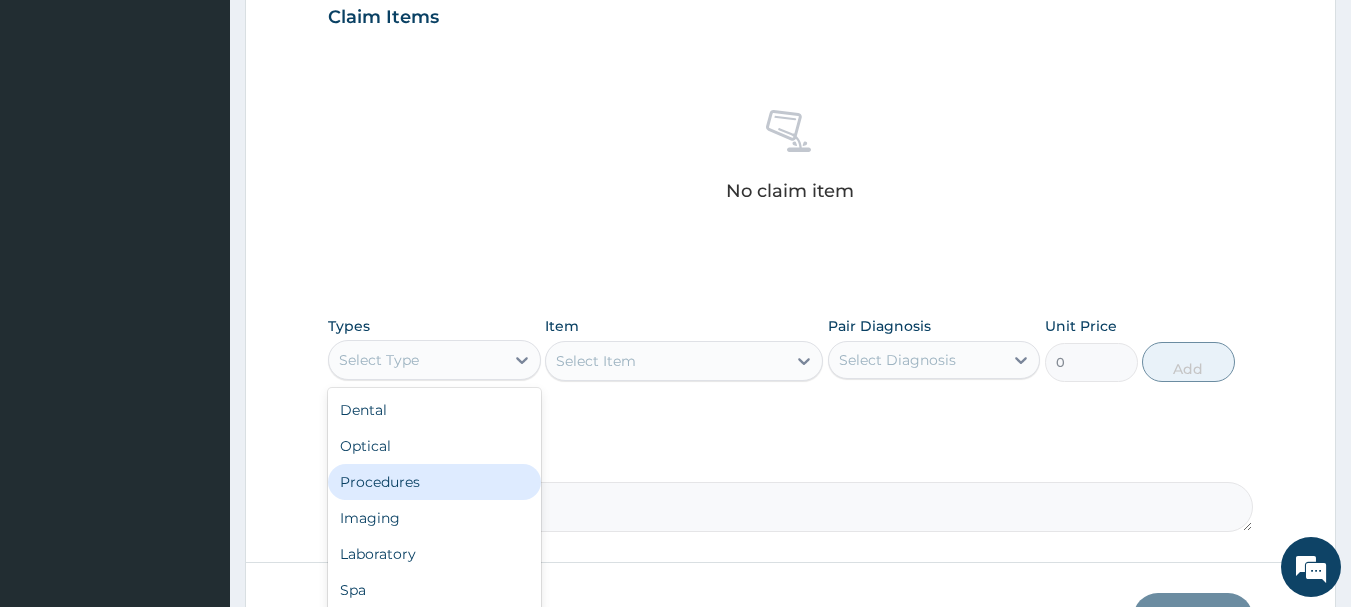 click on "Procedures" at bounding box center (434, 482) 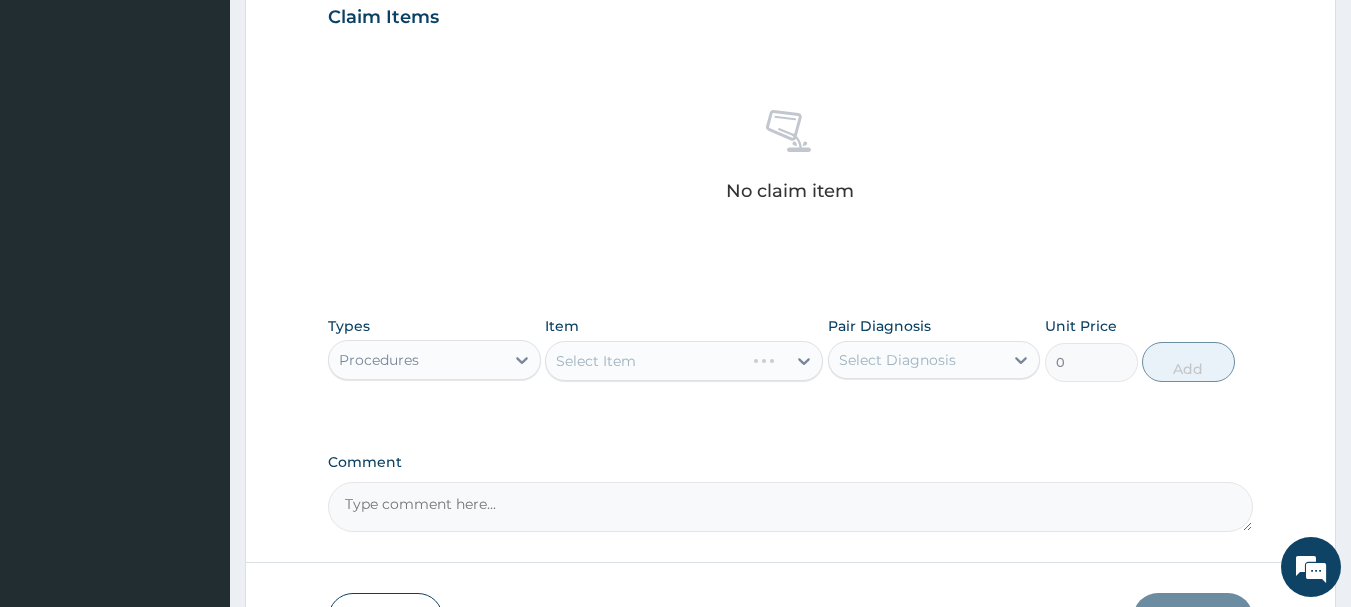 click on "Select Item" at bounding box center (684, 361) 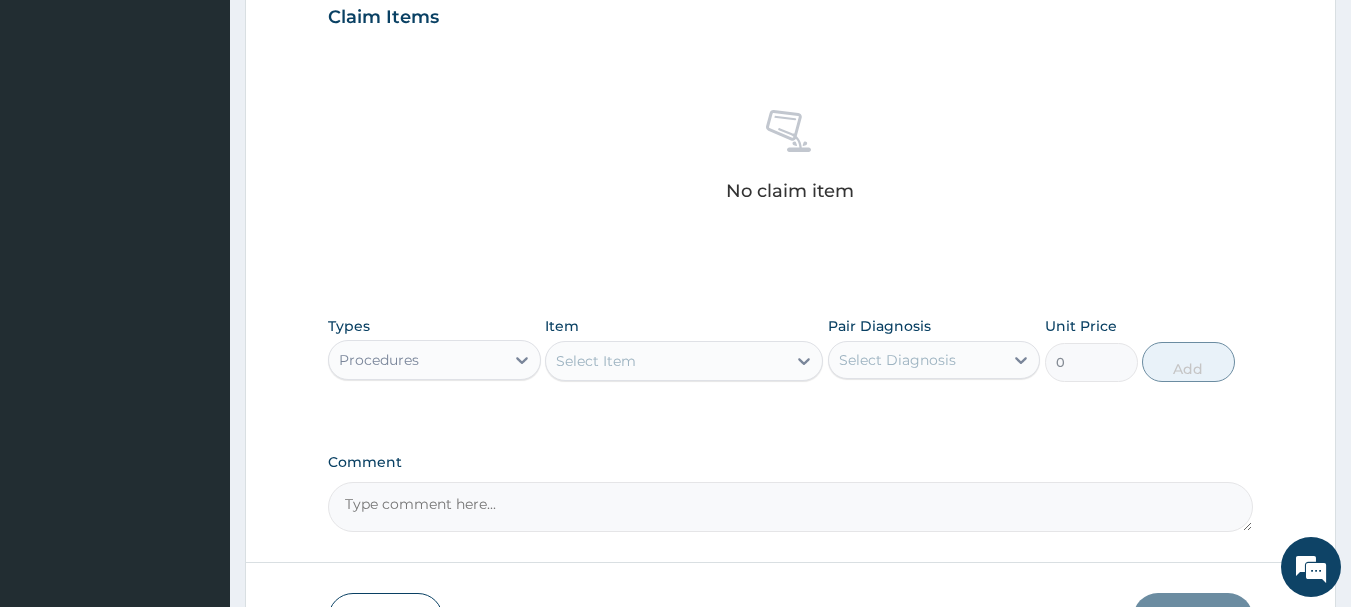 click 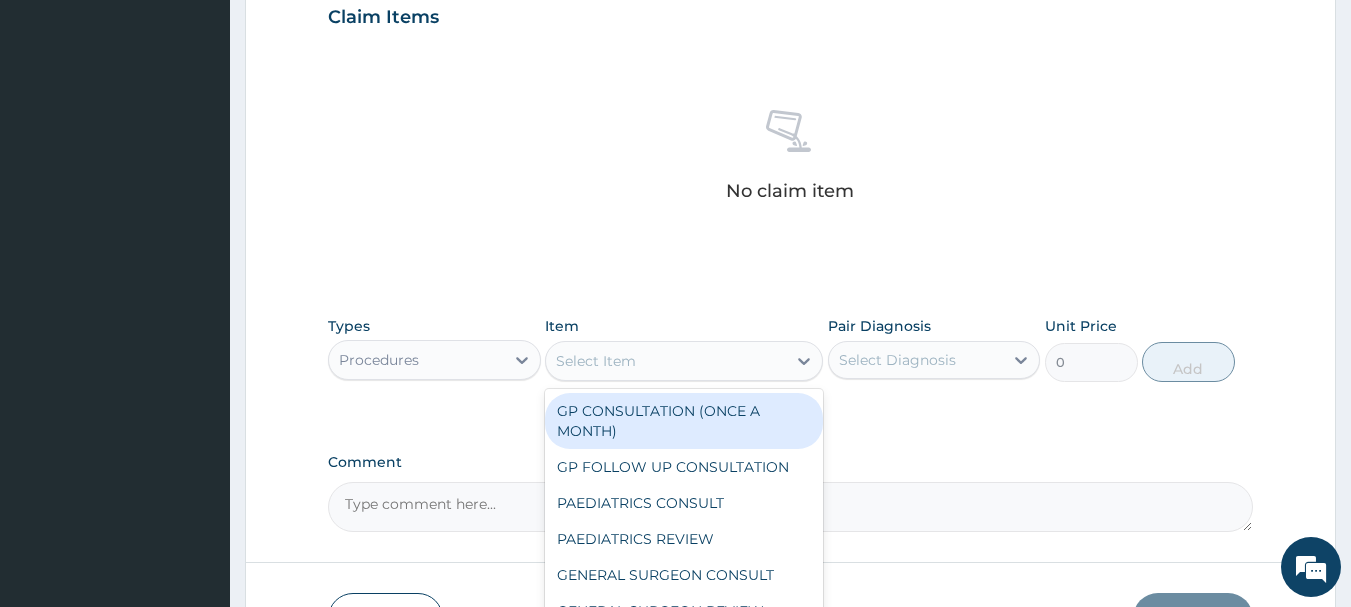 click on "GP CONSULTATION (ONCE A MONTH)" at bounding box center [684, 421] 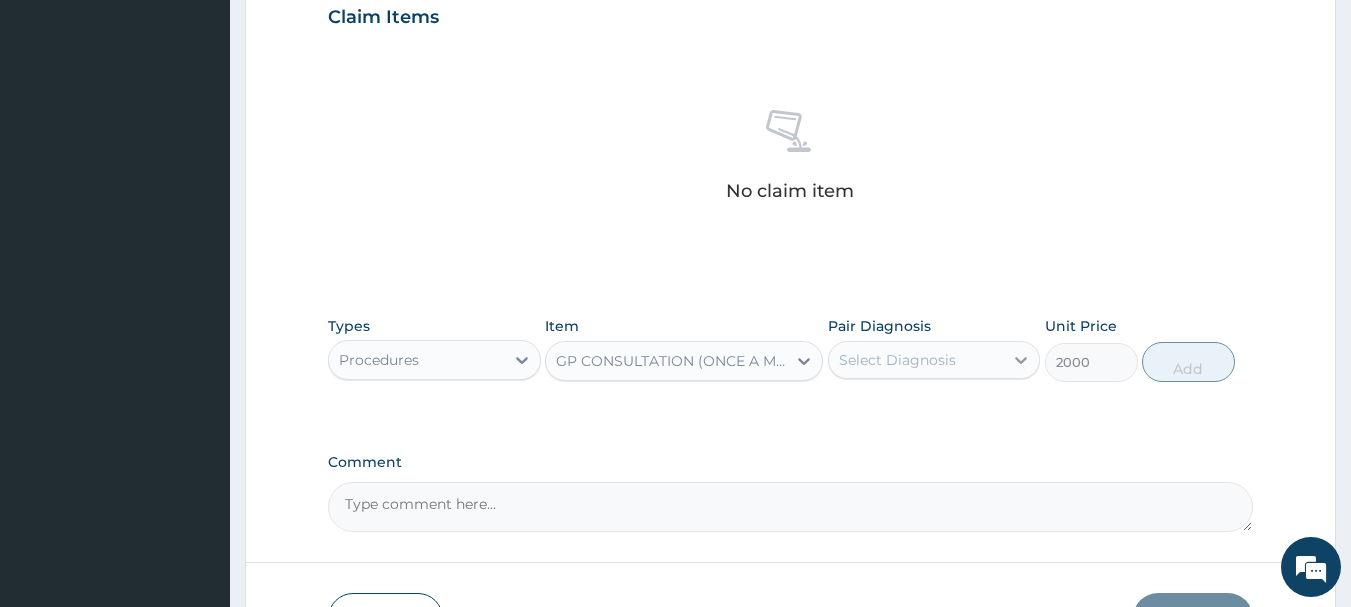 click 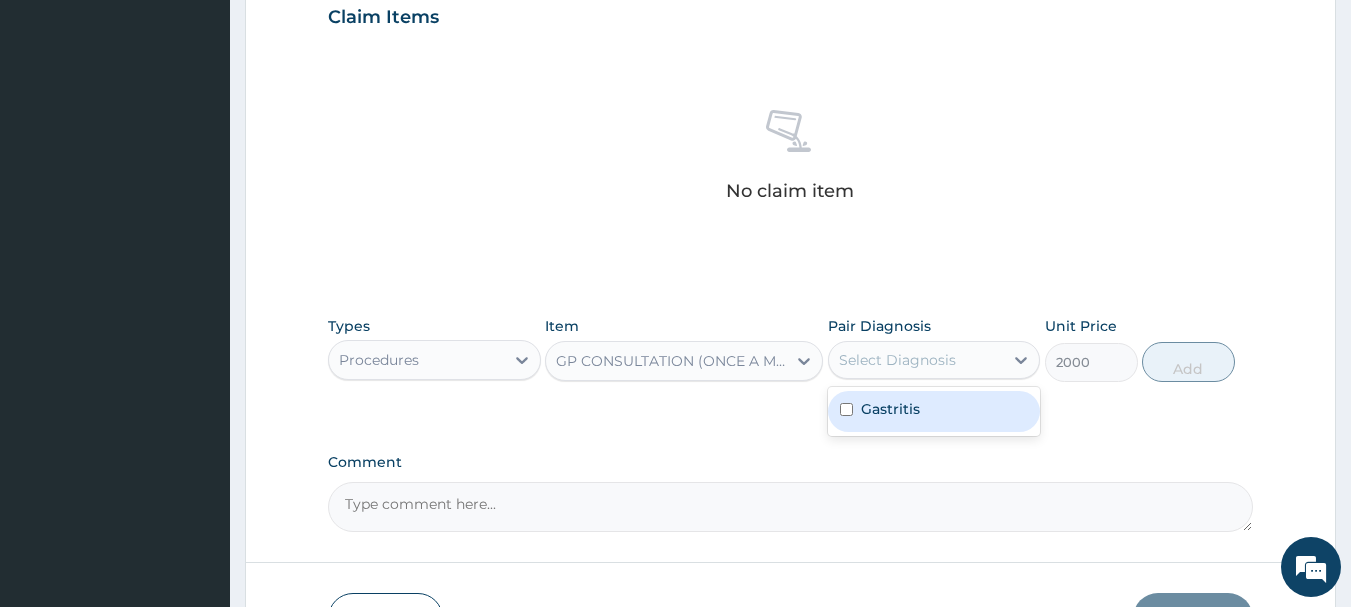 click on "Gastritis" at bounding box center (934, 411) 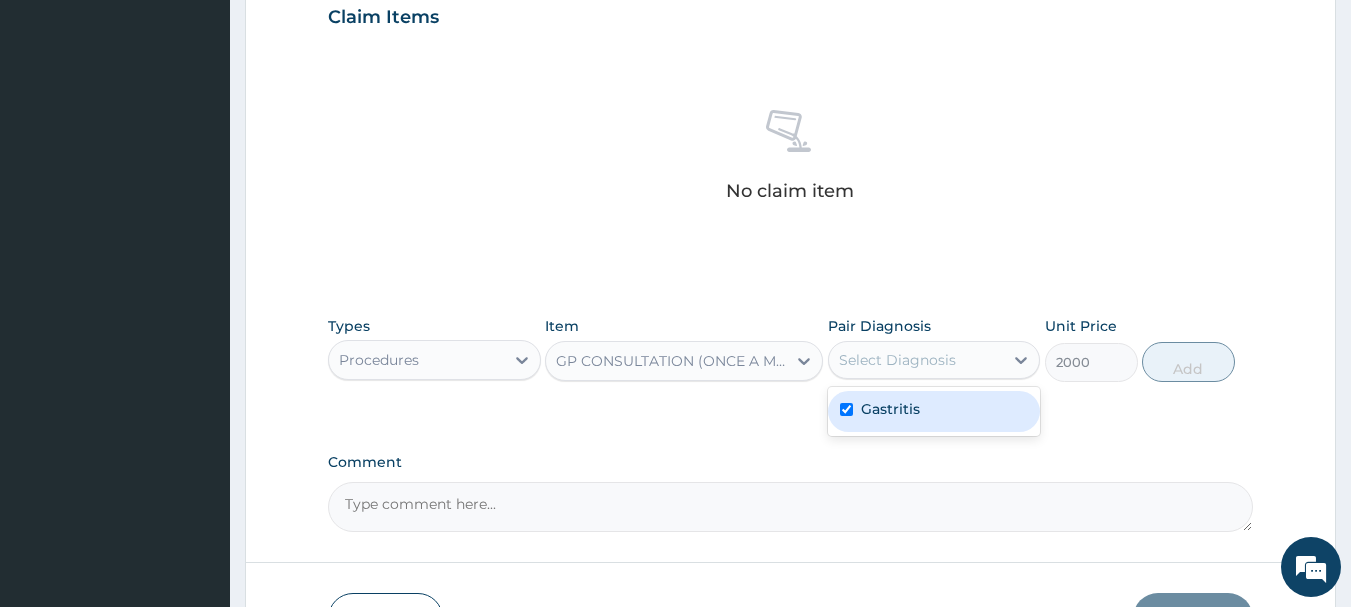 checkbox on "true" 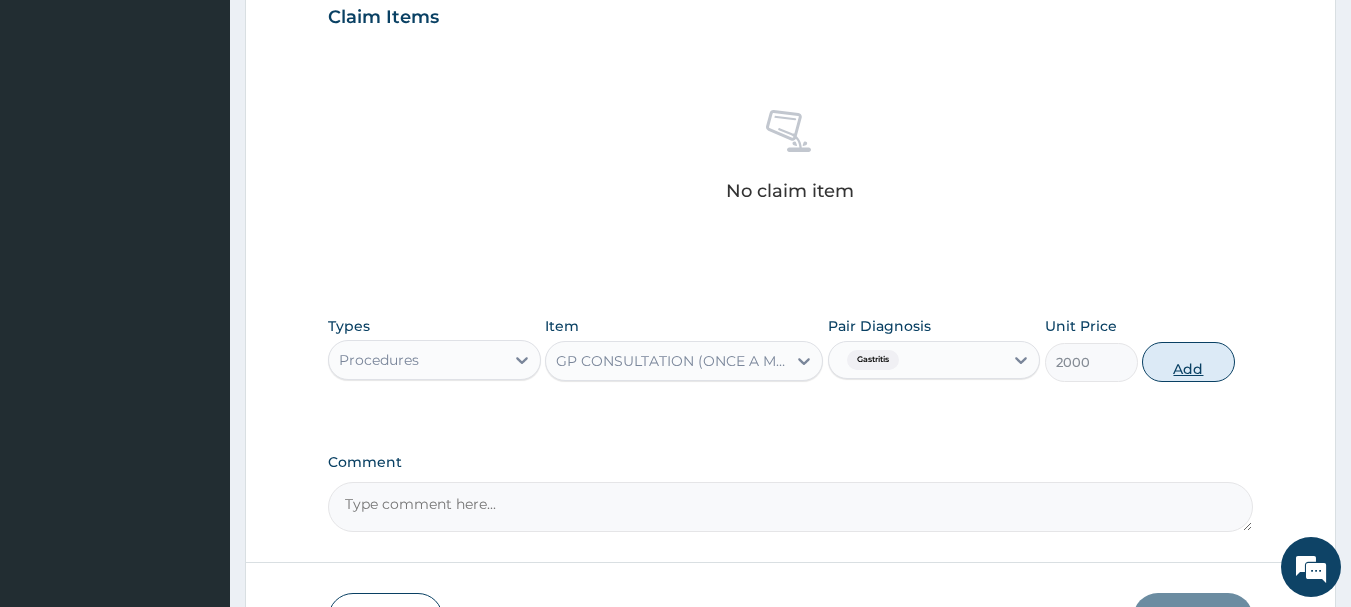 click on "Add" at bounding box center [1188, 362] 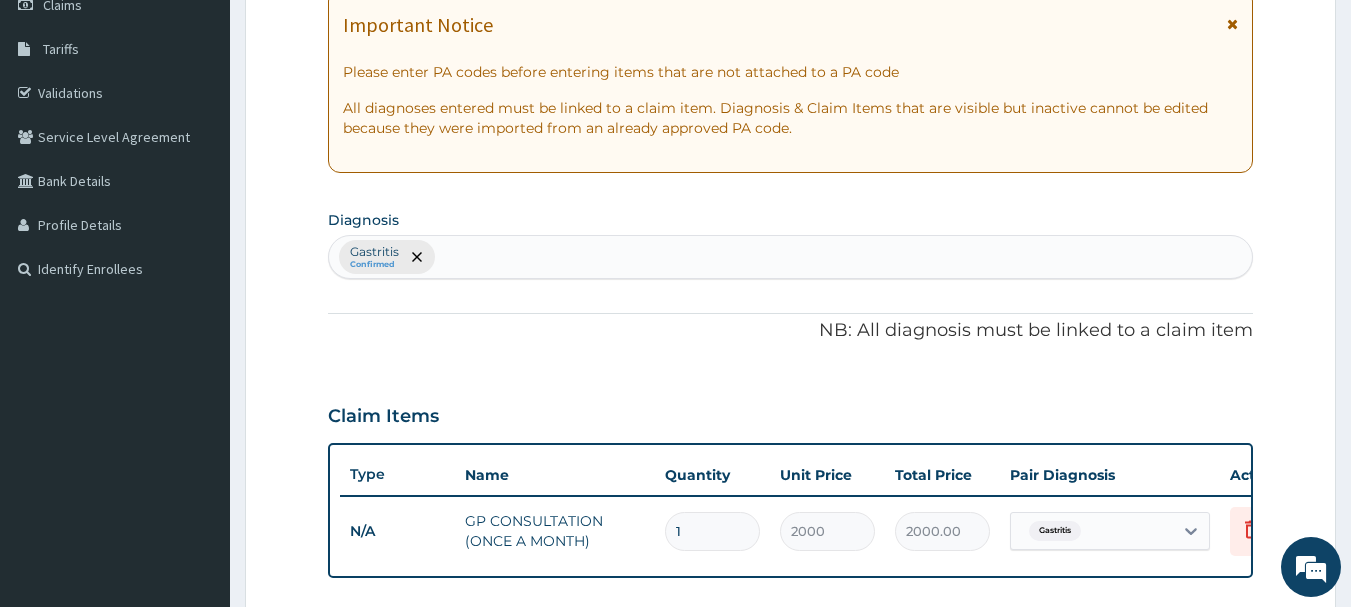 scroll, scrollTop: 300, scrollLeft: 0, axis: vertical 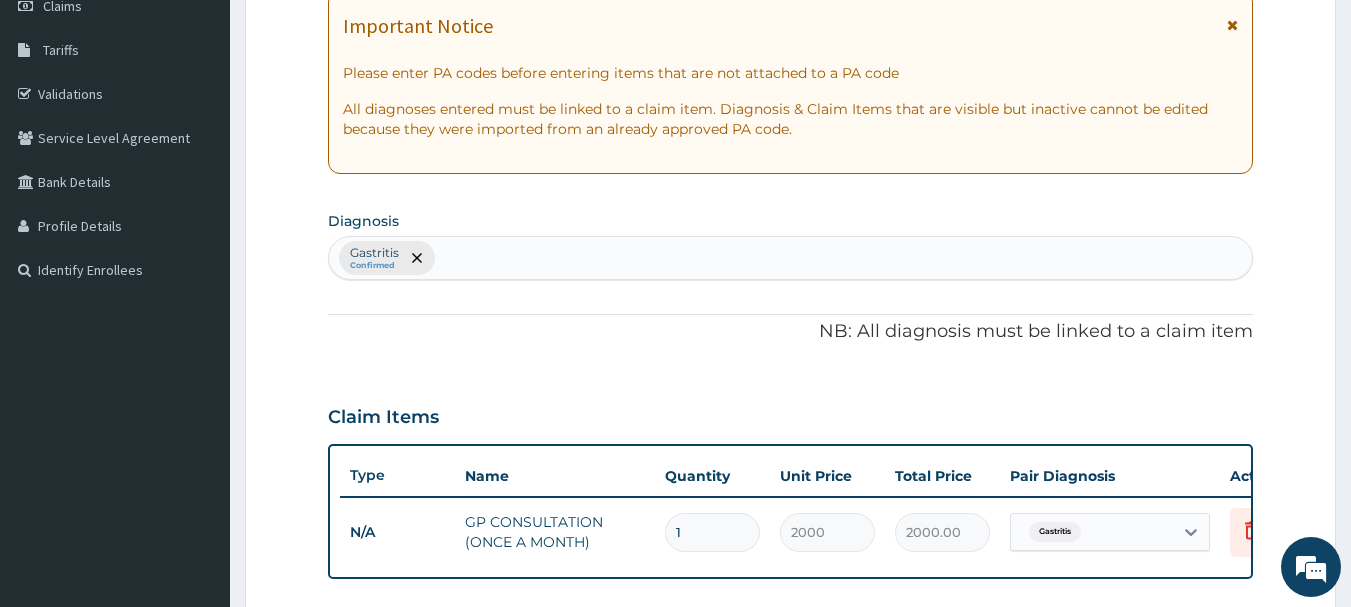 click on "Gastritis Confirmed" at bounding box center (791, 258) 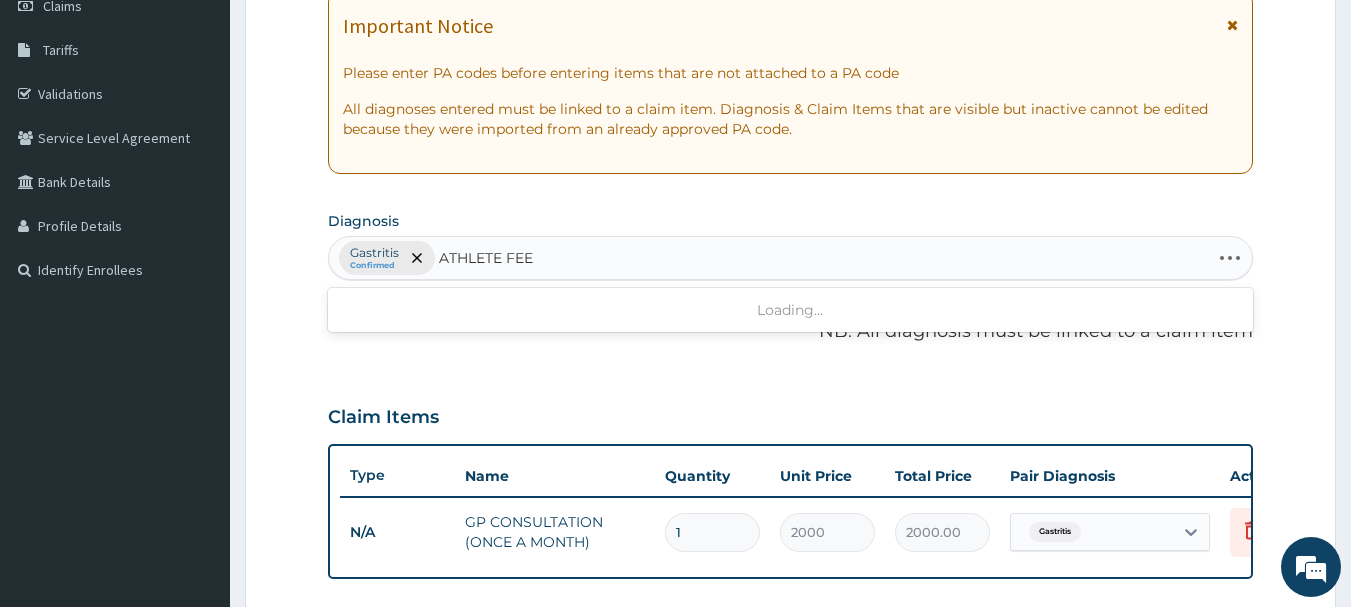 type on "ATHLETE FE" 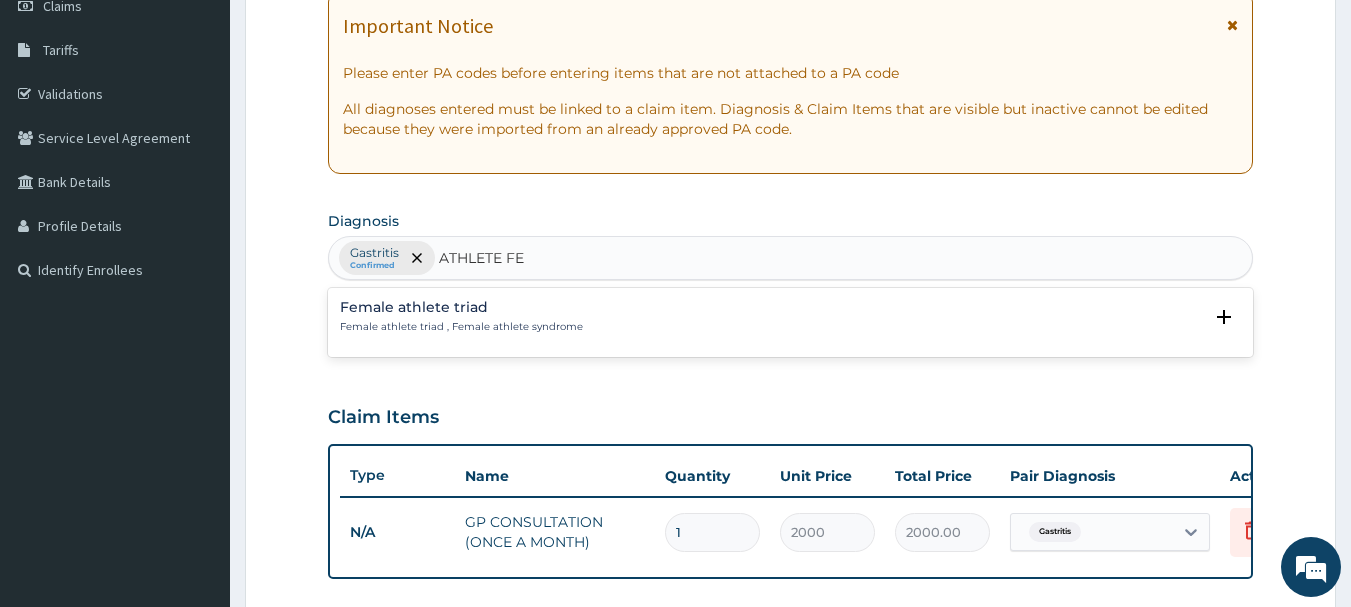 type 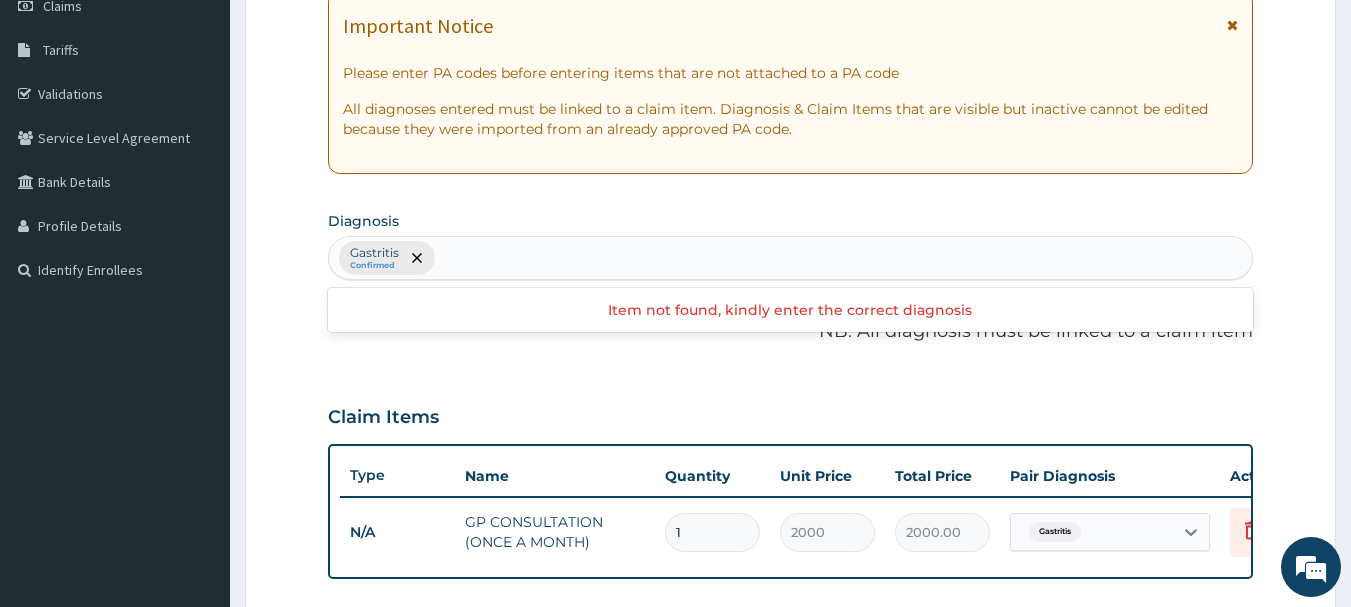 click on "Gastritis Confirmed" at bounding box center [791, 258] 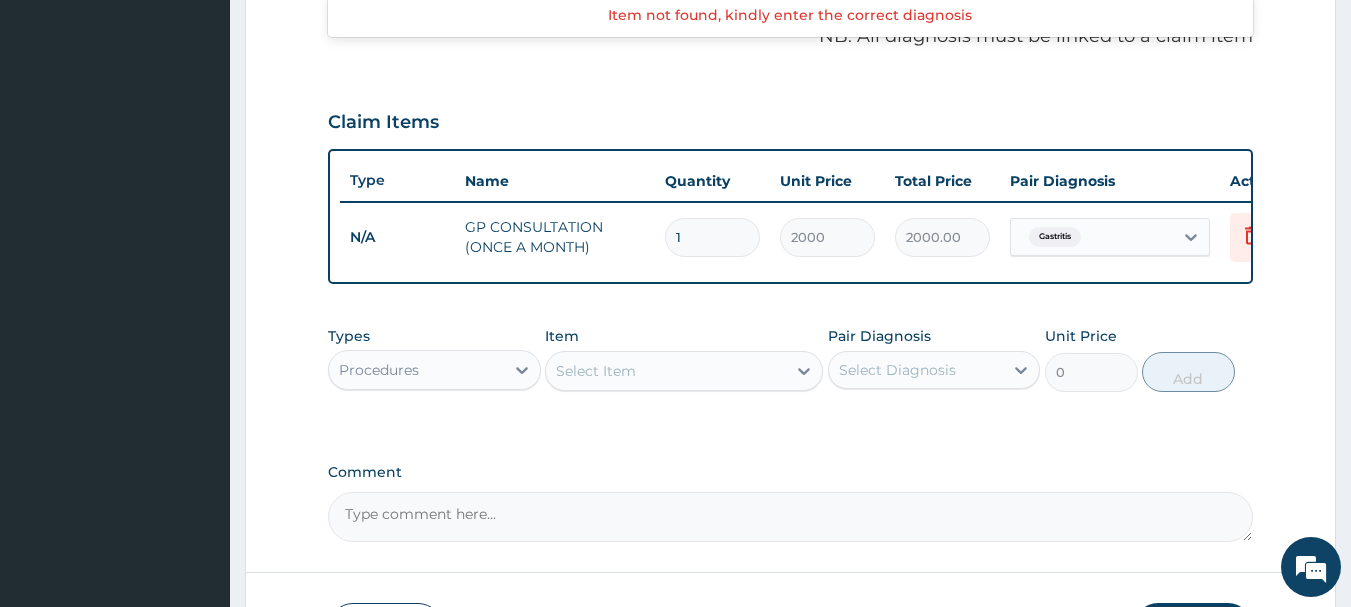 scroll, scrollTop: 600, scrollLeft: 0, axis: vertical 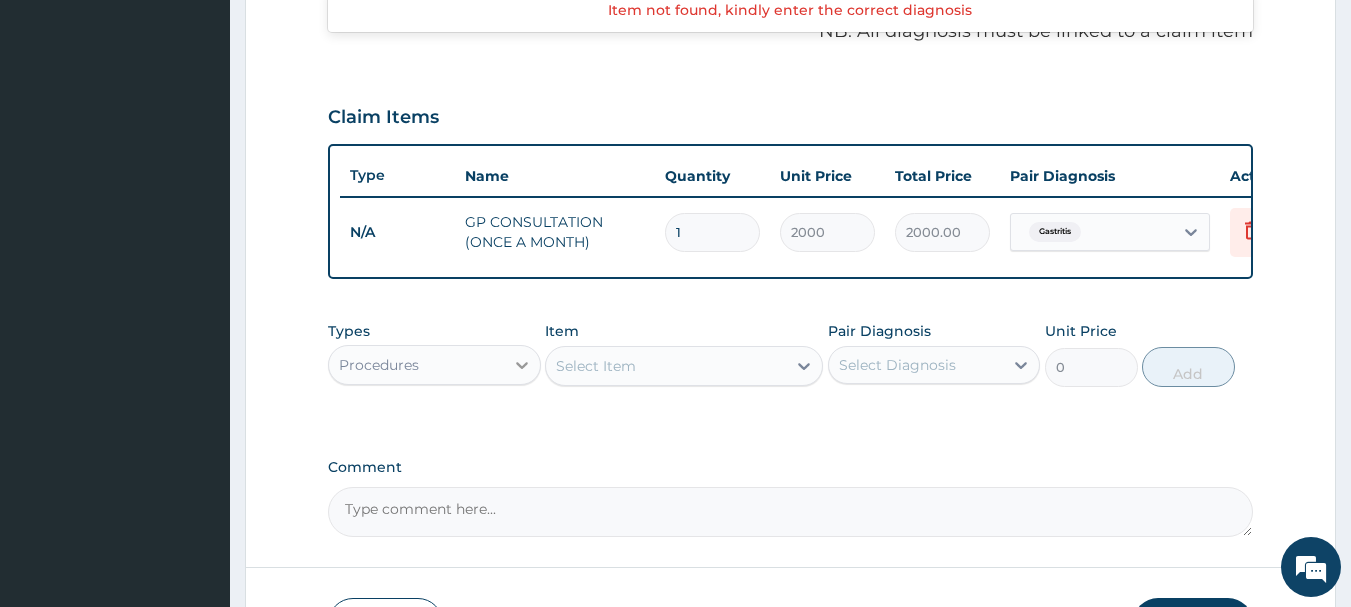 click 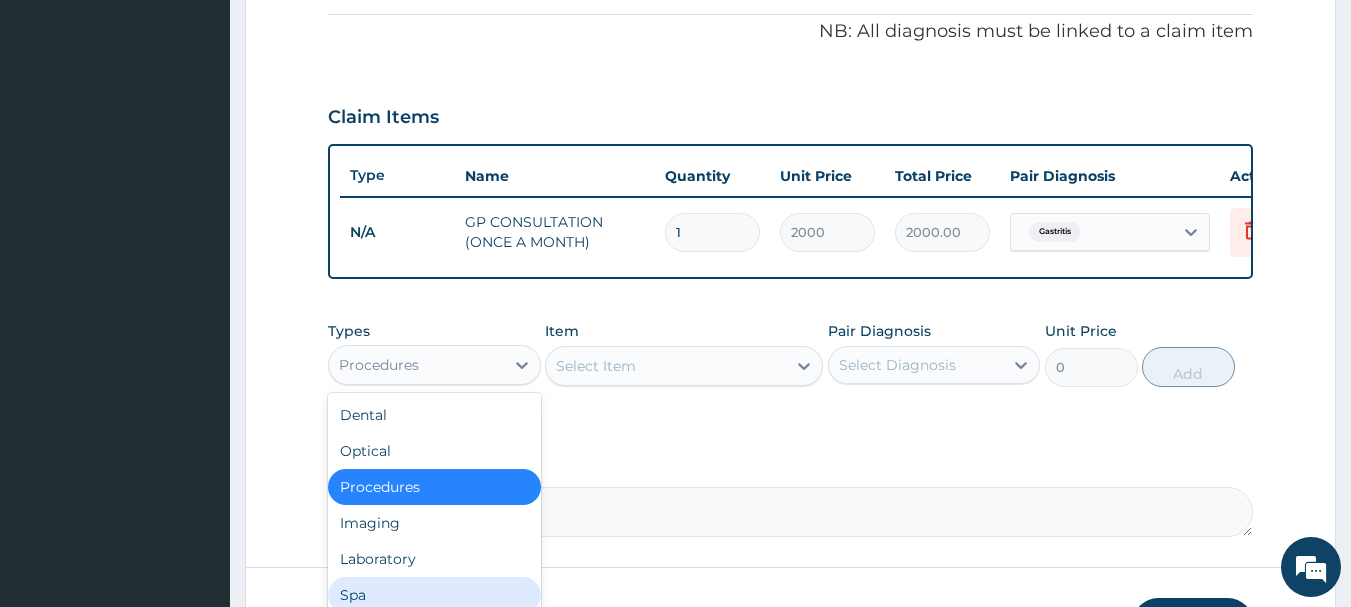 scroll, scrollTop: 68, scrollLeft: 0, axis: vertical 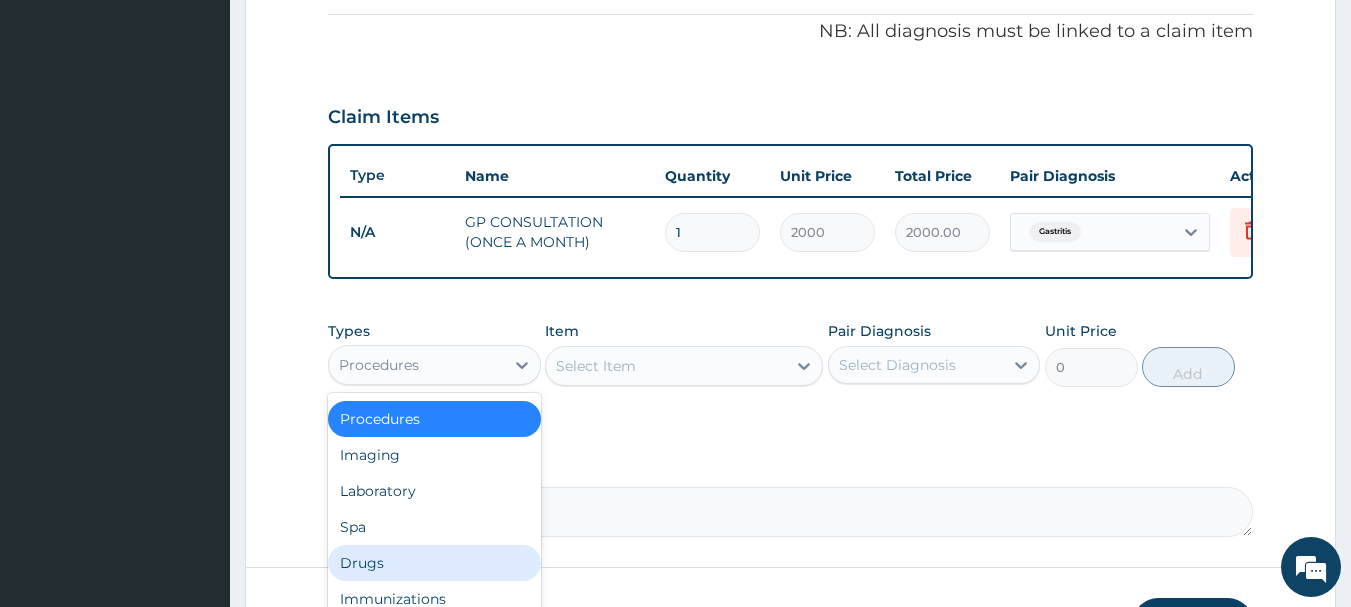click on "Drugs" at bounding box center [434, 563] 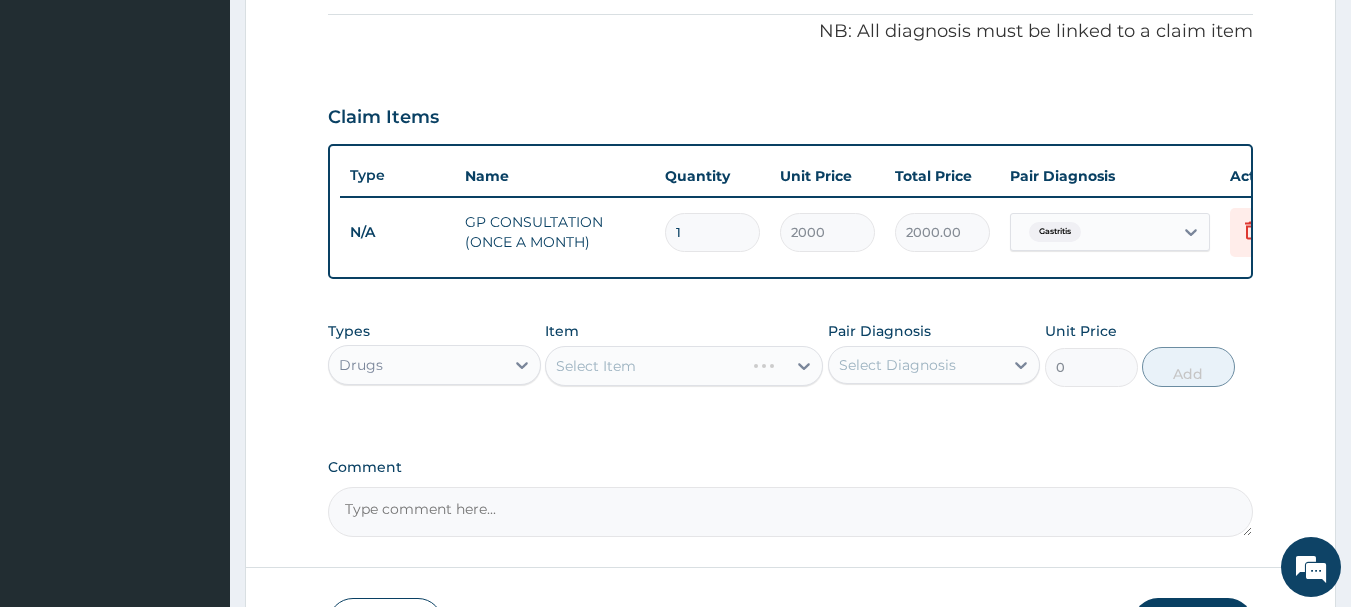click on "Select Item" at bounding box center (684, 366) 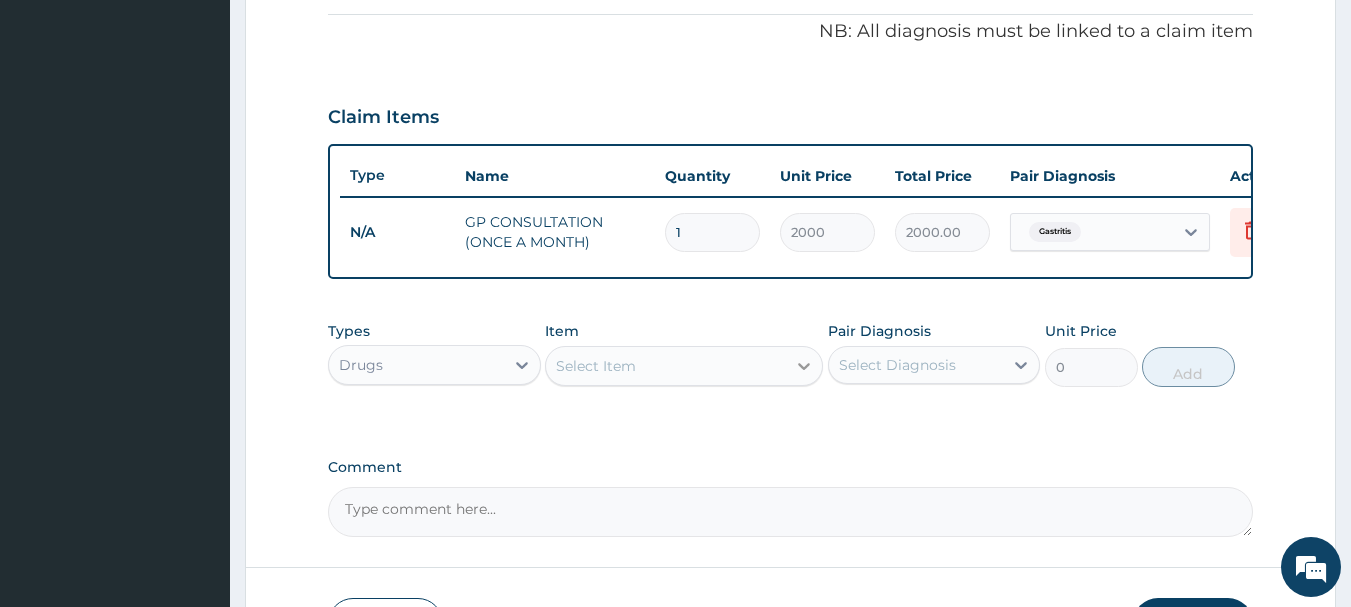 click 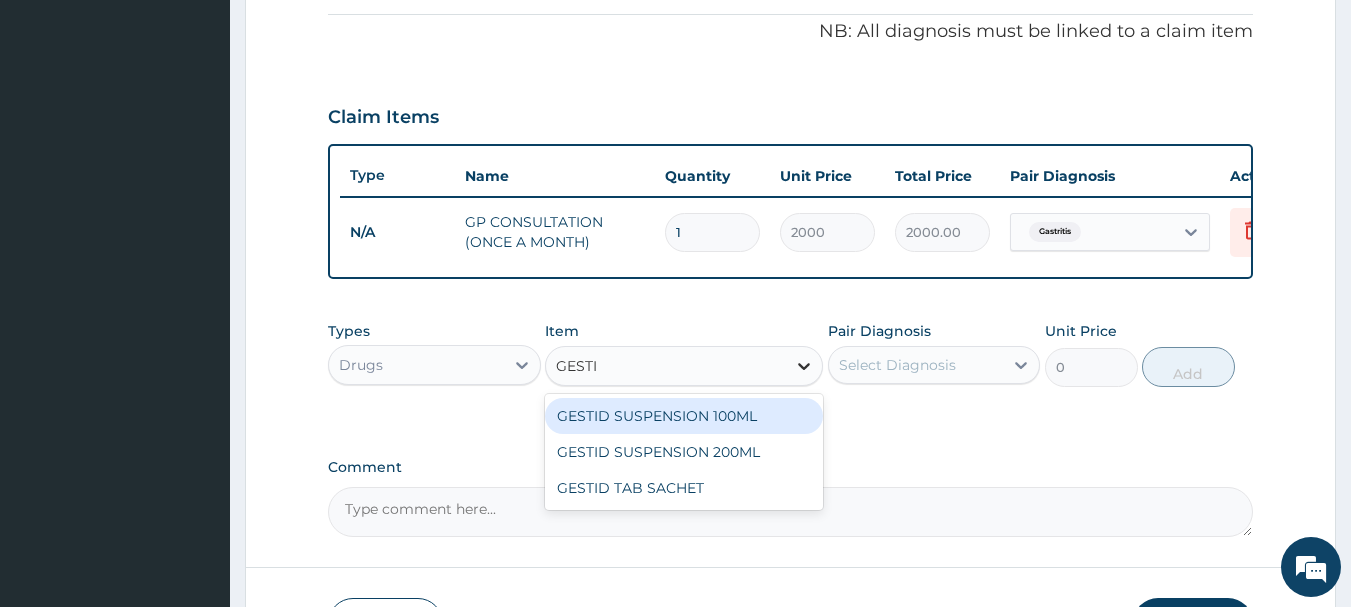 type on "GESTID" 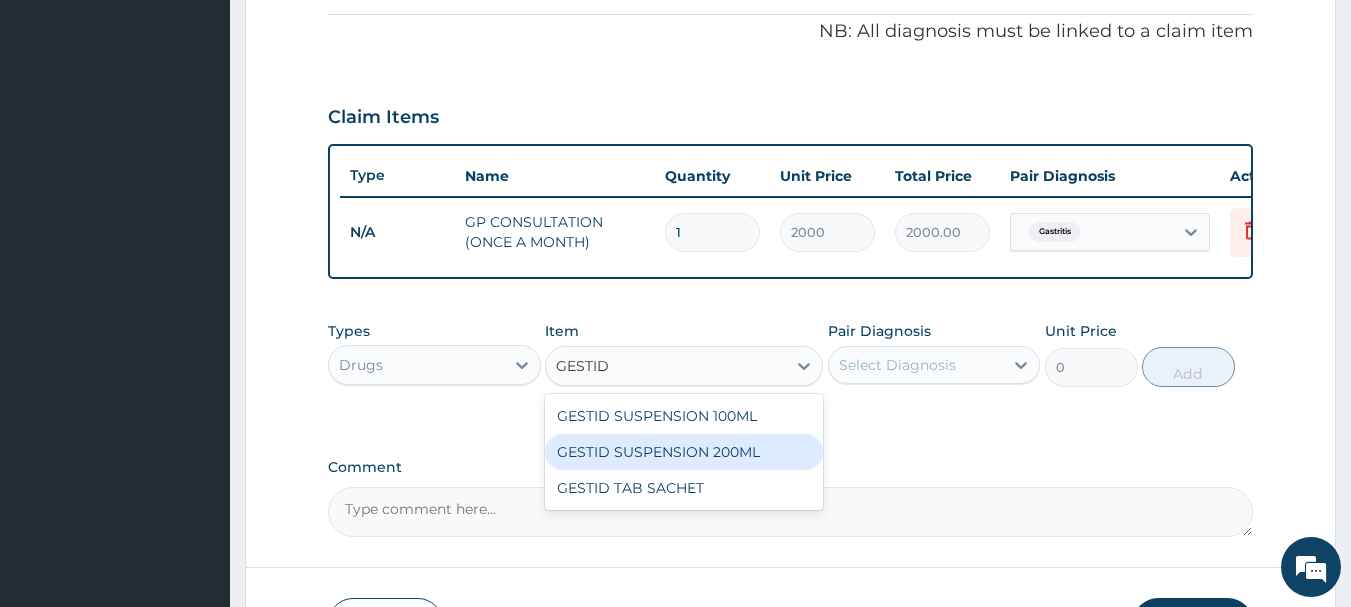 click on "GESTID SUSPENSION 200ML" at bounding box center (684, 452) 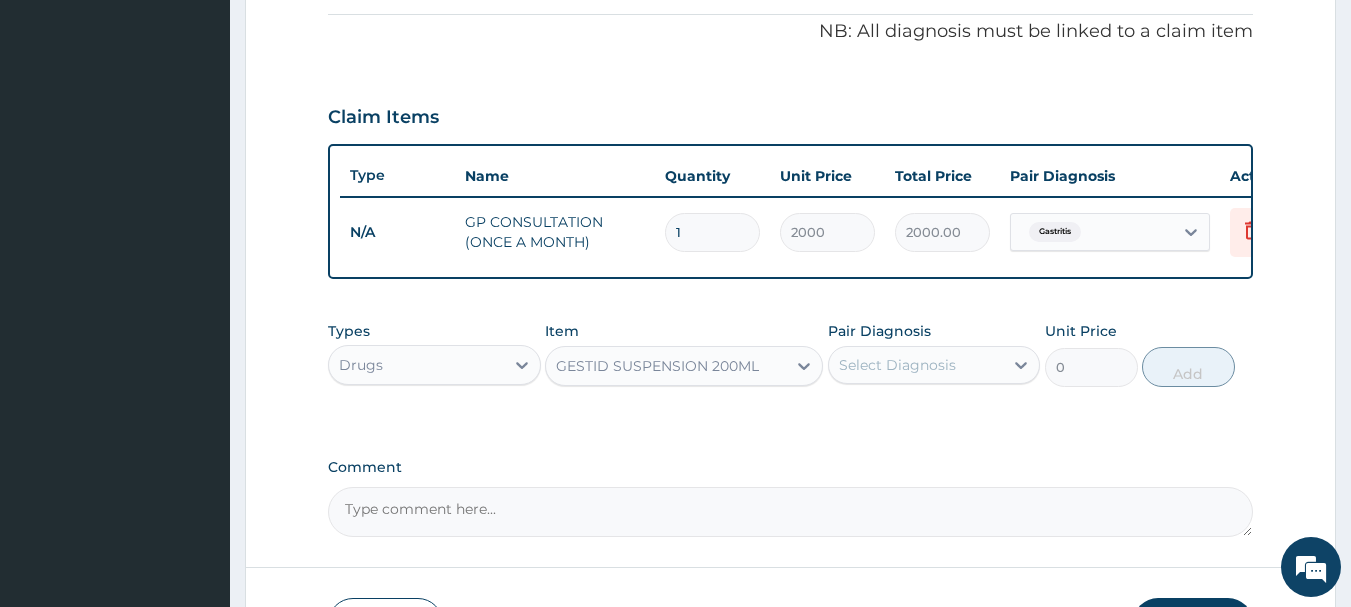 type 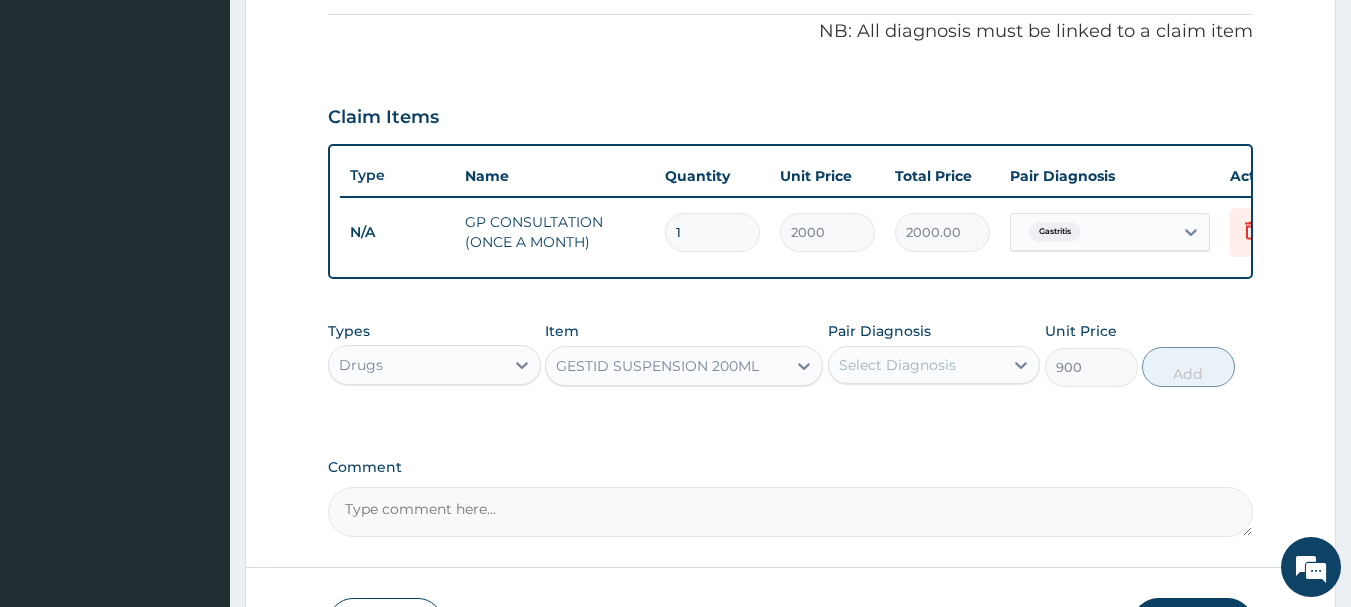 click on "Select Diagnosis" at bounding box center (916, 365) 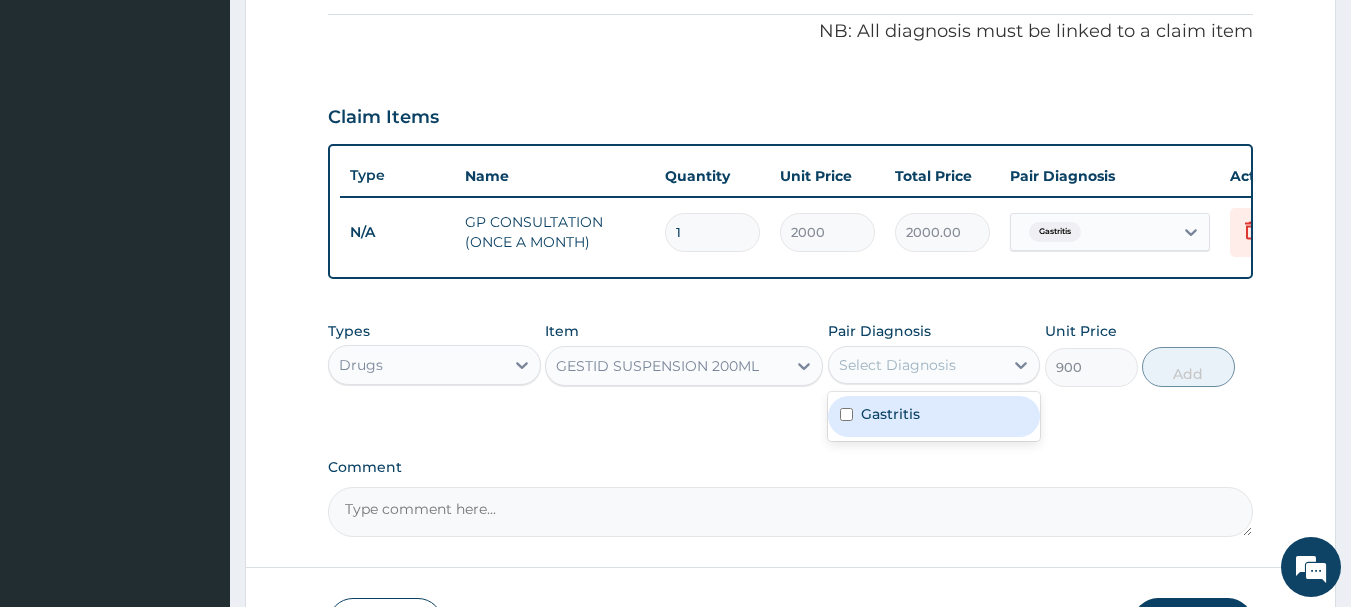 click on "Gastritis" at bounding box center (934, 416) 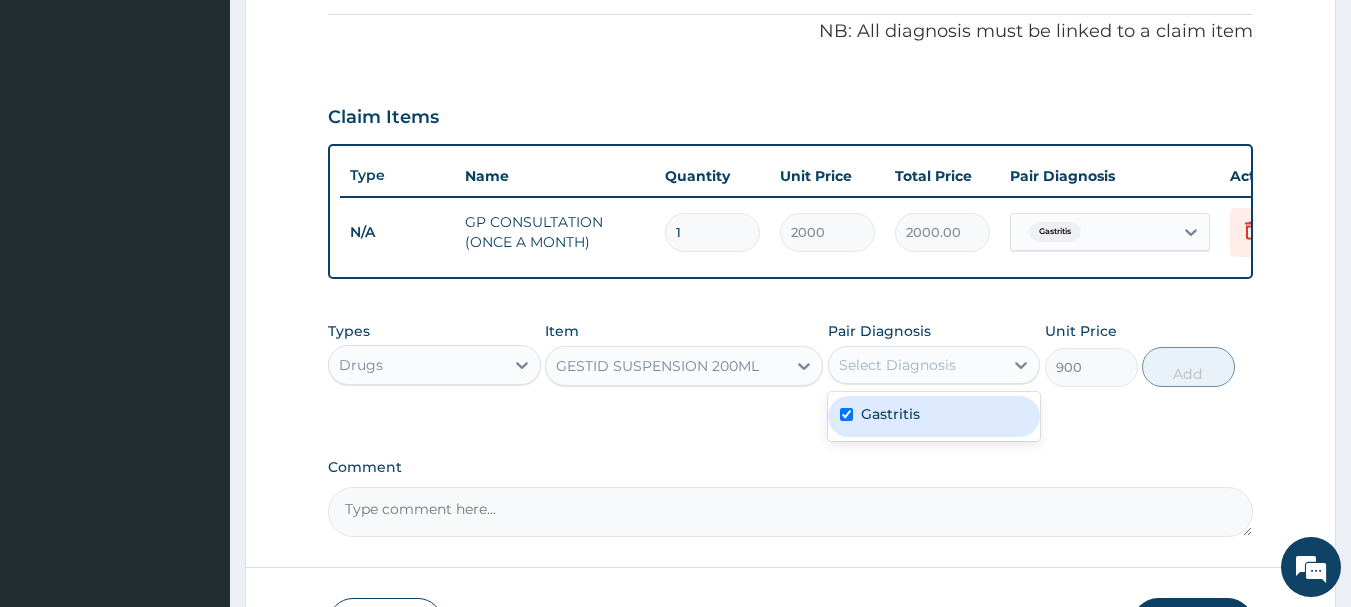 checkbox on "true" 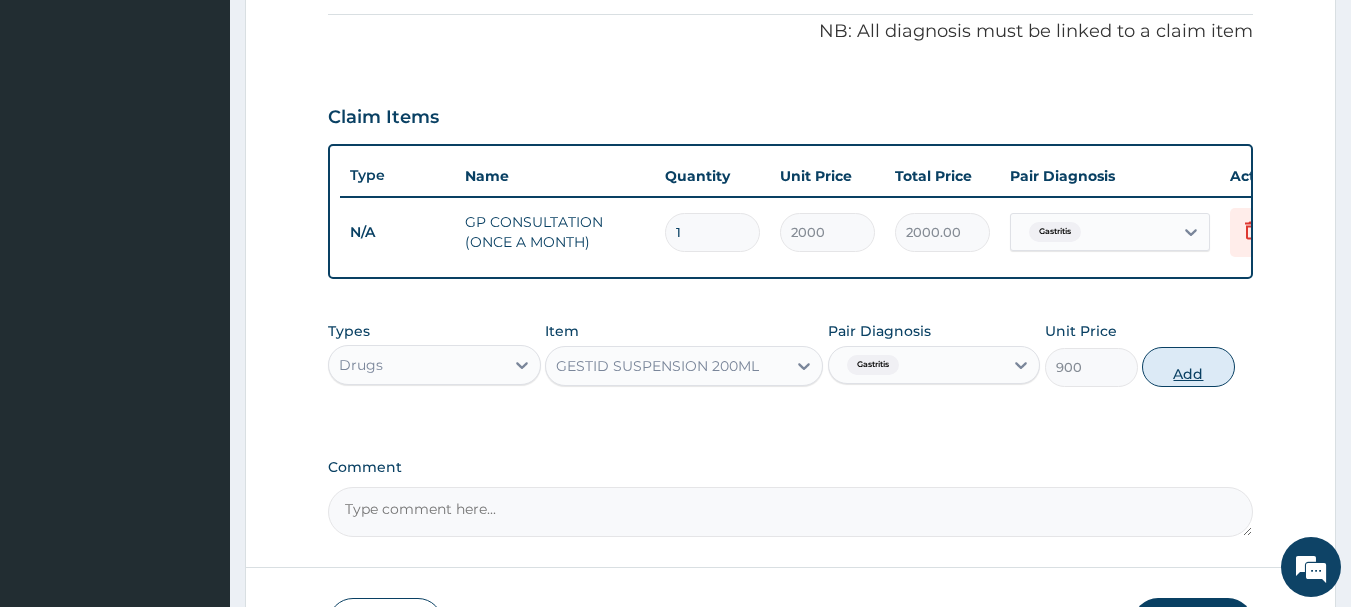 click on "Add" at bounding box center [1188, 367] 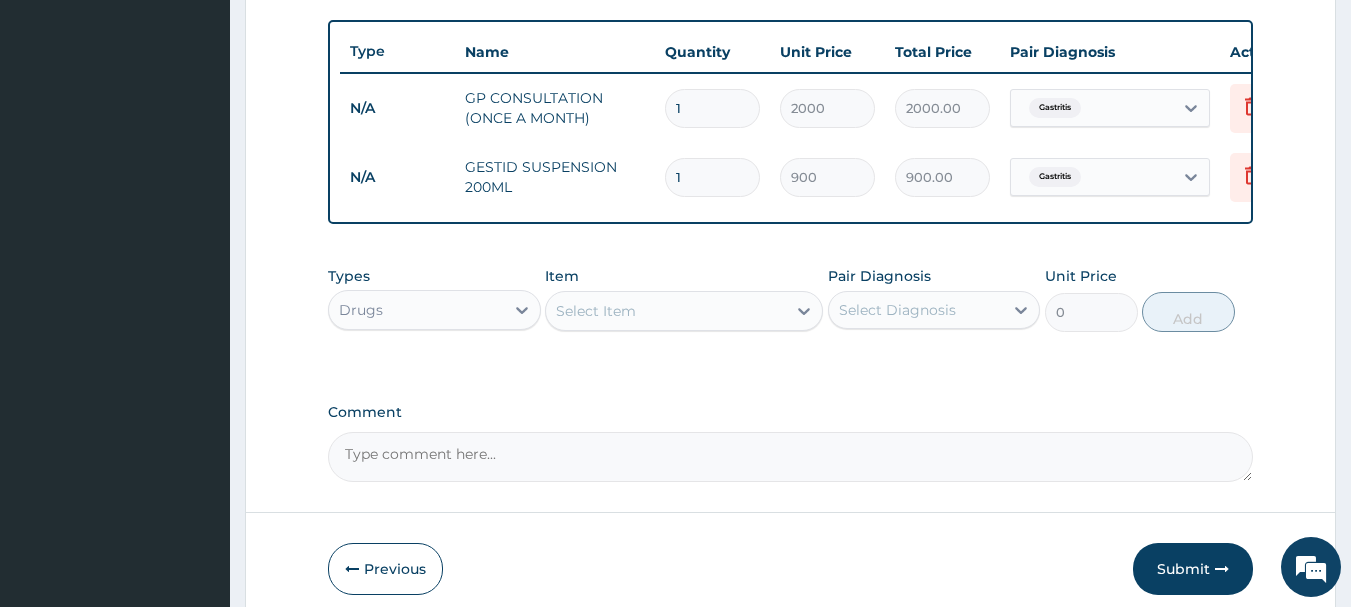 scroll, scrollTop: 824, scrollLeft: 0, axis: vertical 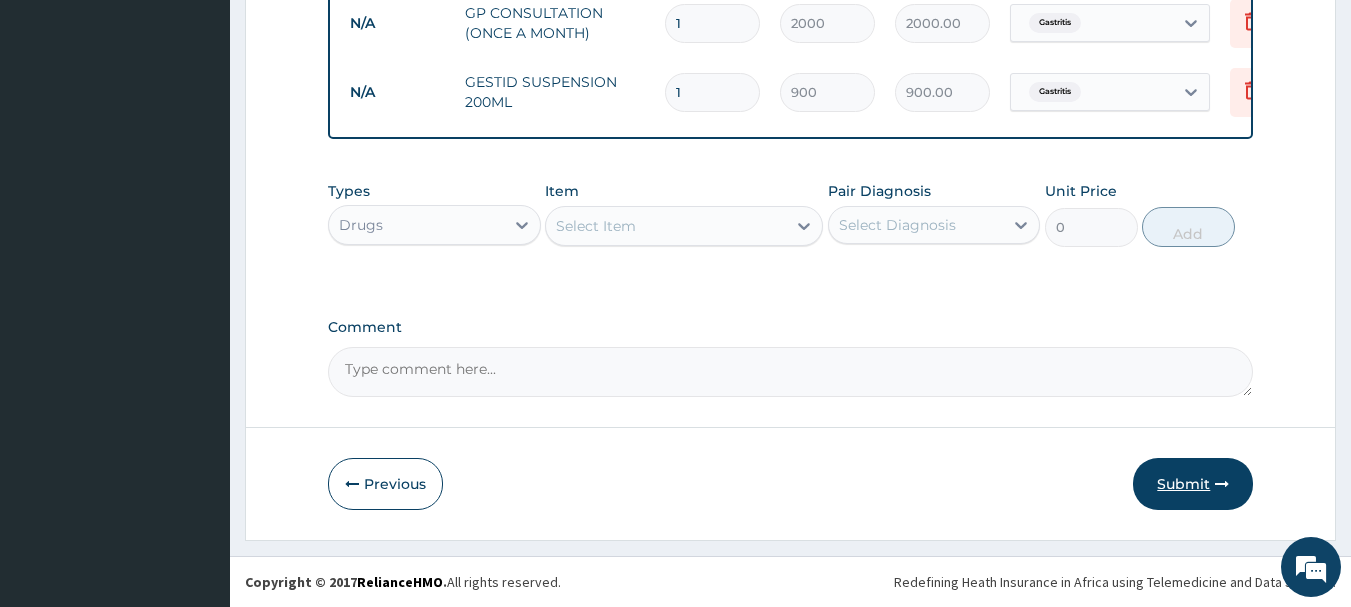 click on "Submit" at bounding box center (1193, 484) 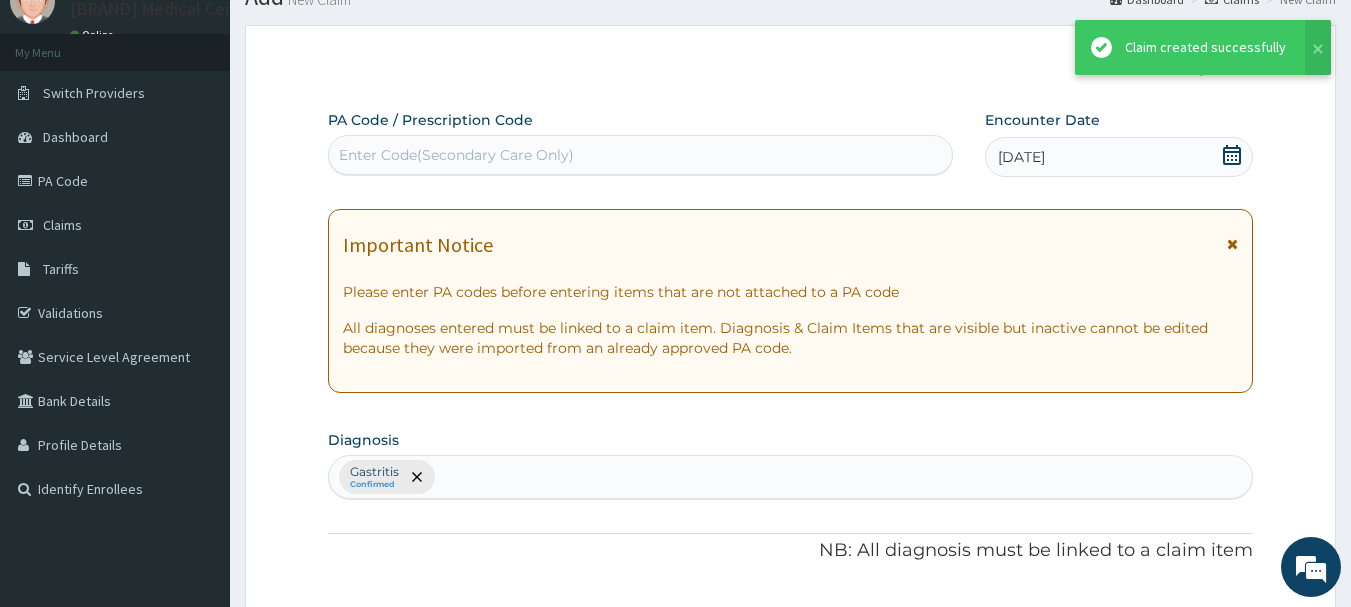 scroll, scrollTop: 824, scrollLeft: 0, axis: vertical 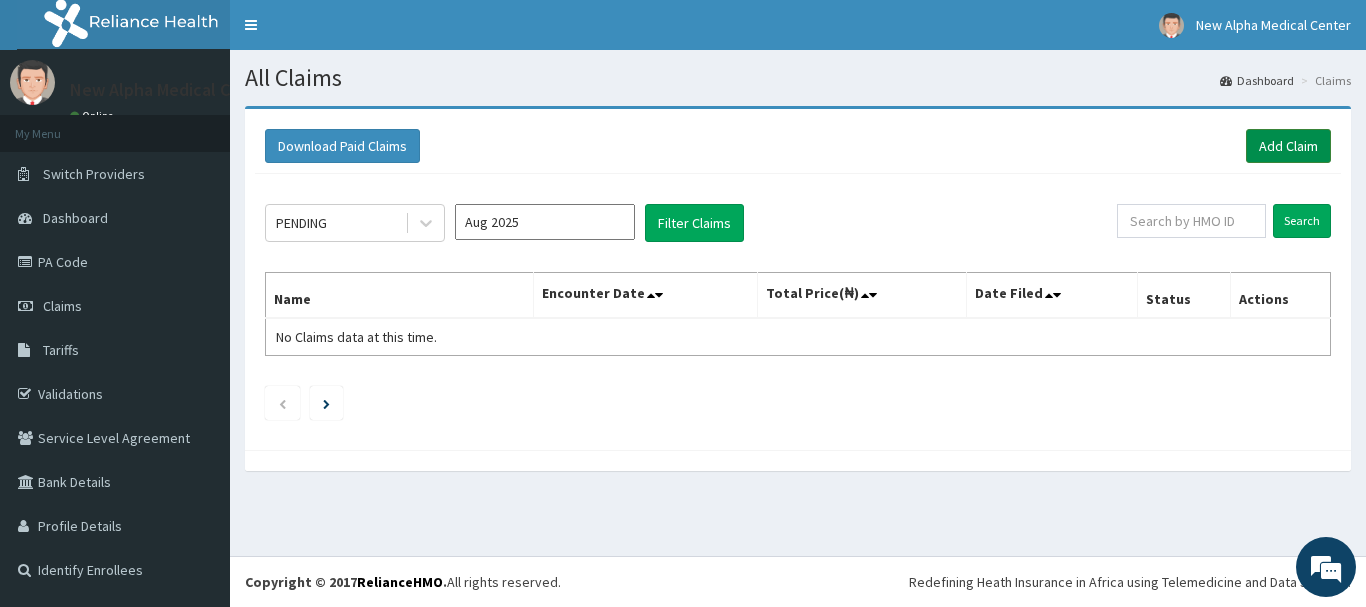 click on "Add Claim" at bounding box center [1288, 146] 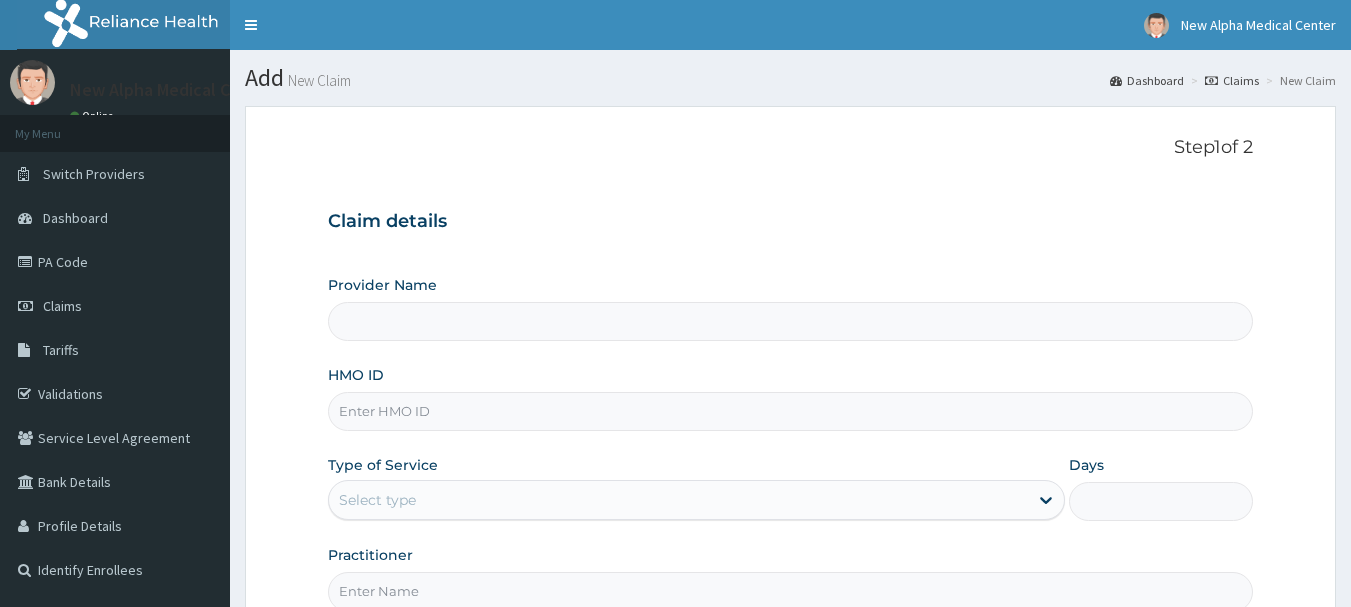 scroll, scrollTop: 200, scrollLeft: 0, axis: vertical 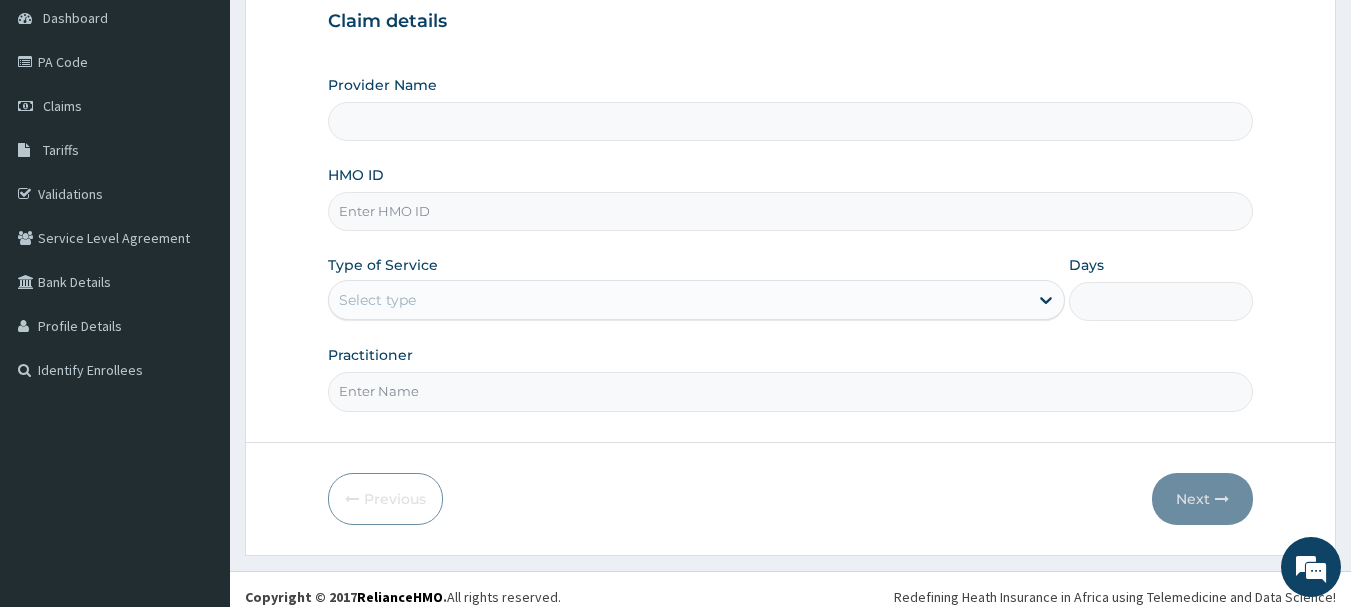 type on "New Alpha Medical Centre" 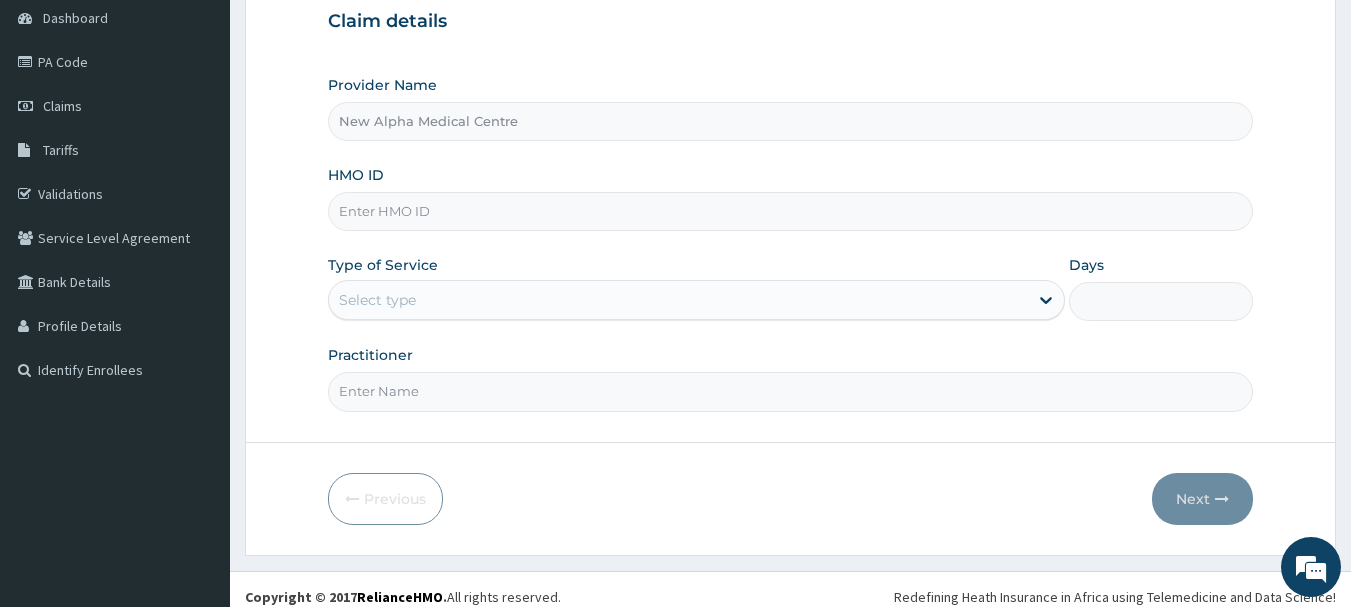 click on "HMO ID" at bounding box center (791, 211) 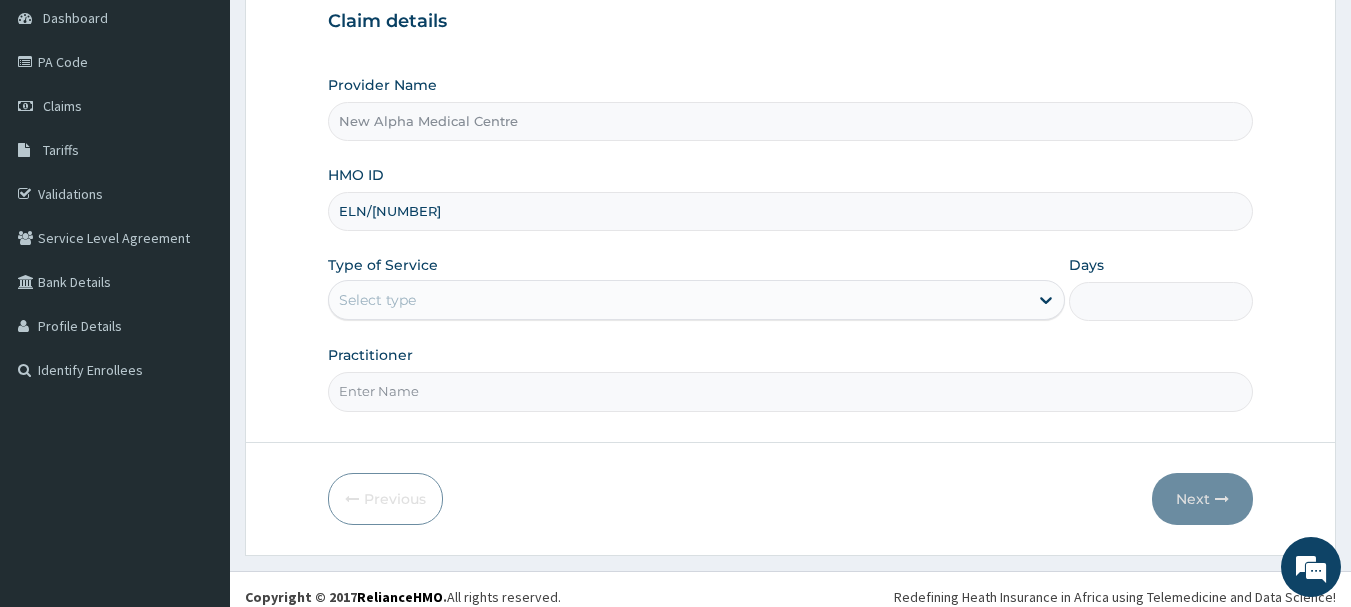 scroll, scrollTop: 0, scrollLeft: 0, axis: both 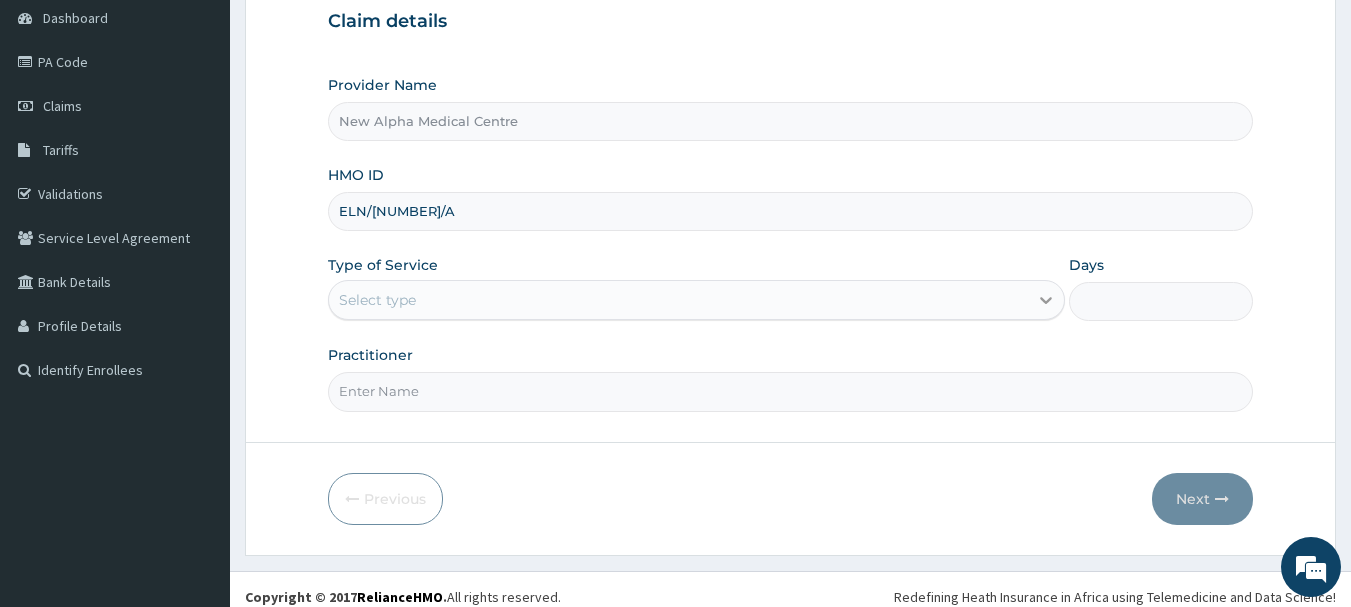 type on "ELN/[NUMBER]/A" 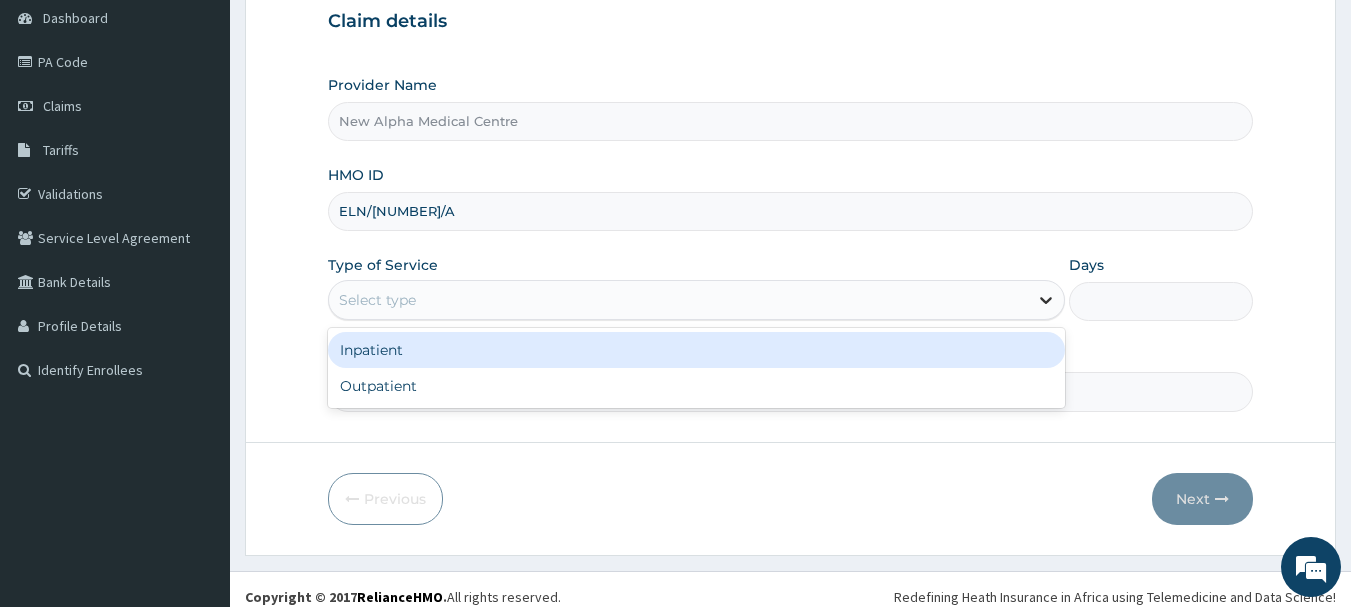 click 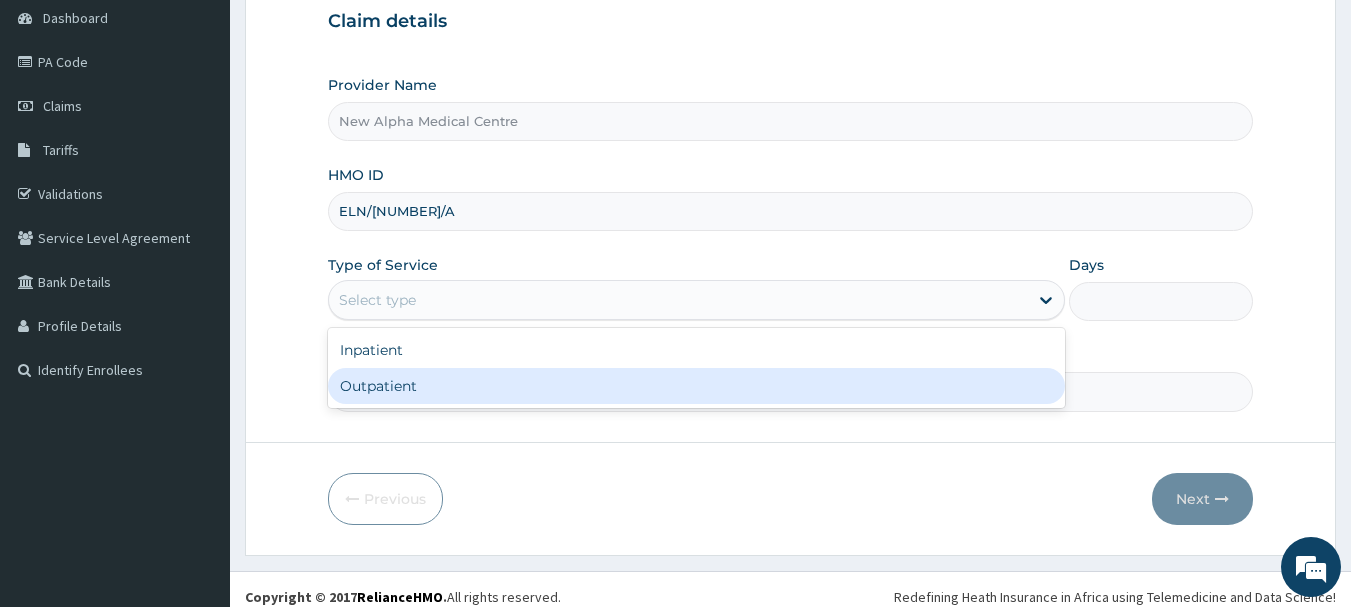 click on "Outpatient" at bounding box center [696, 386] 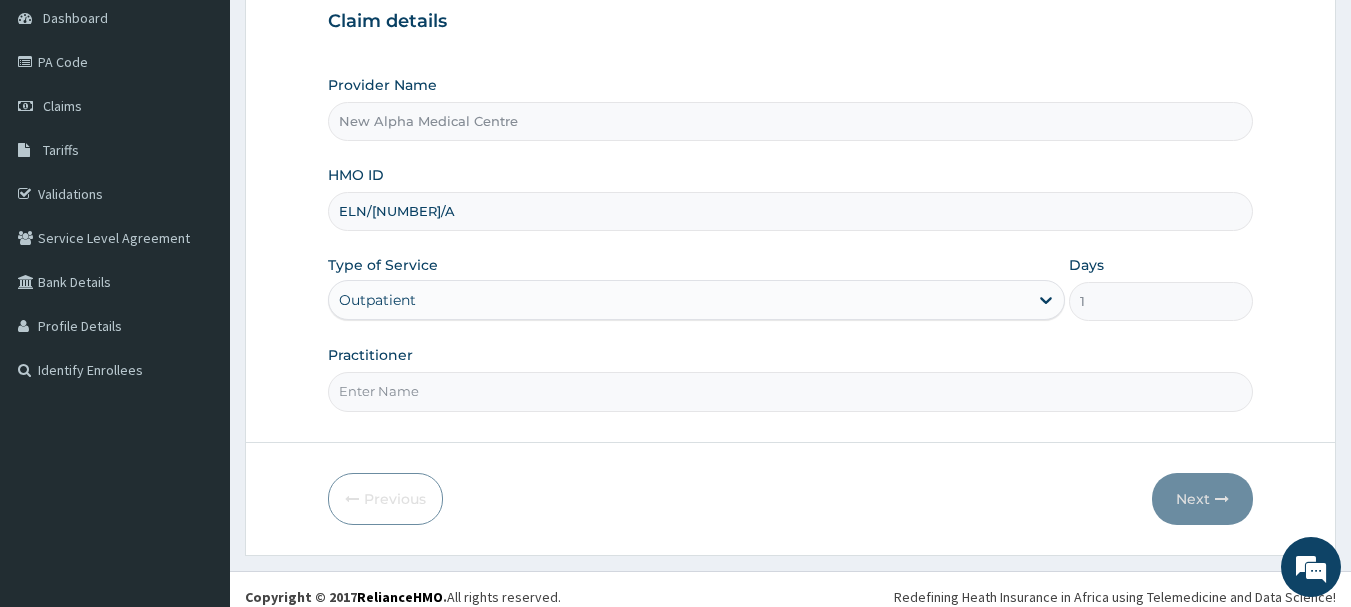 click on "Practitioner" at bounding box center (791, 391) 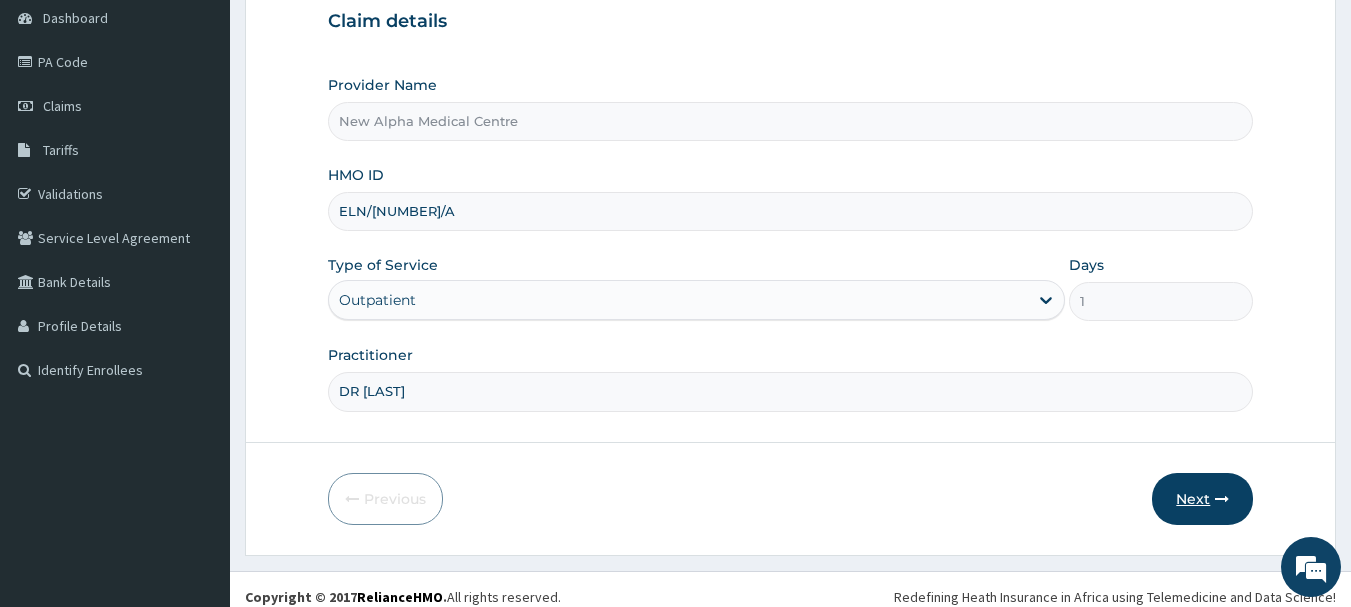 type on "DR [LAST]" 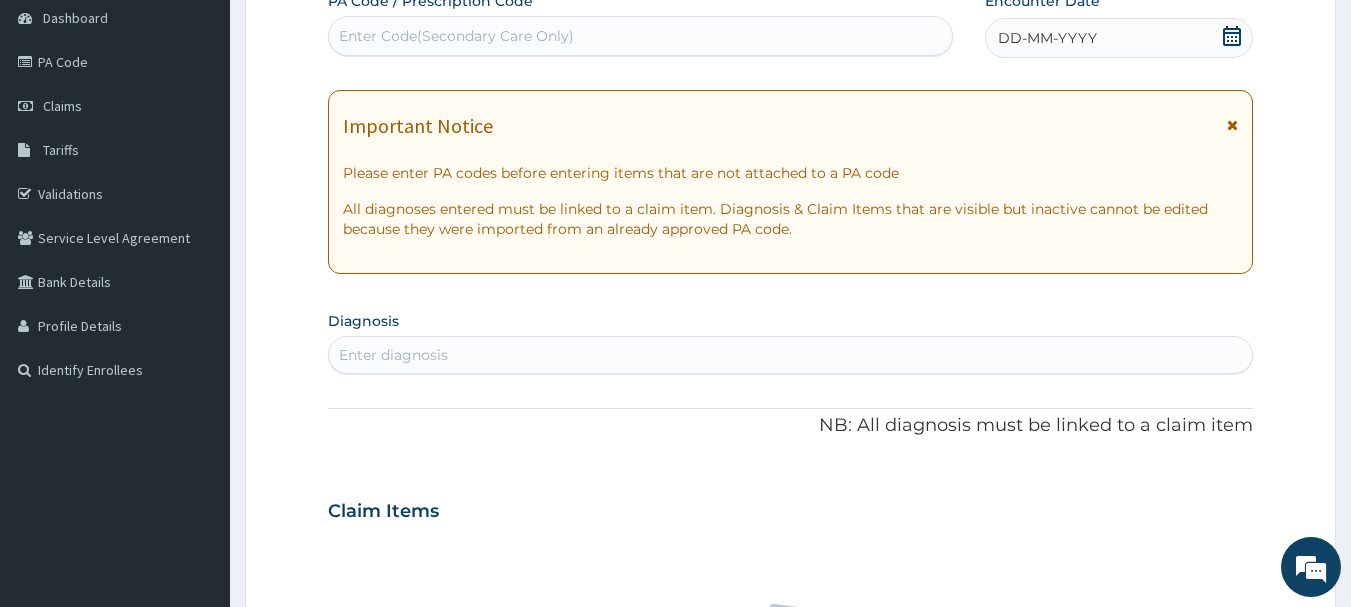 click 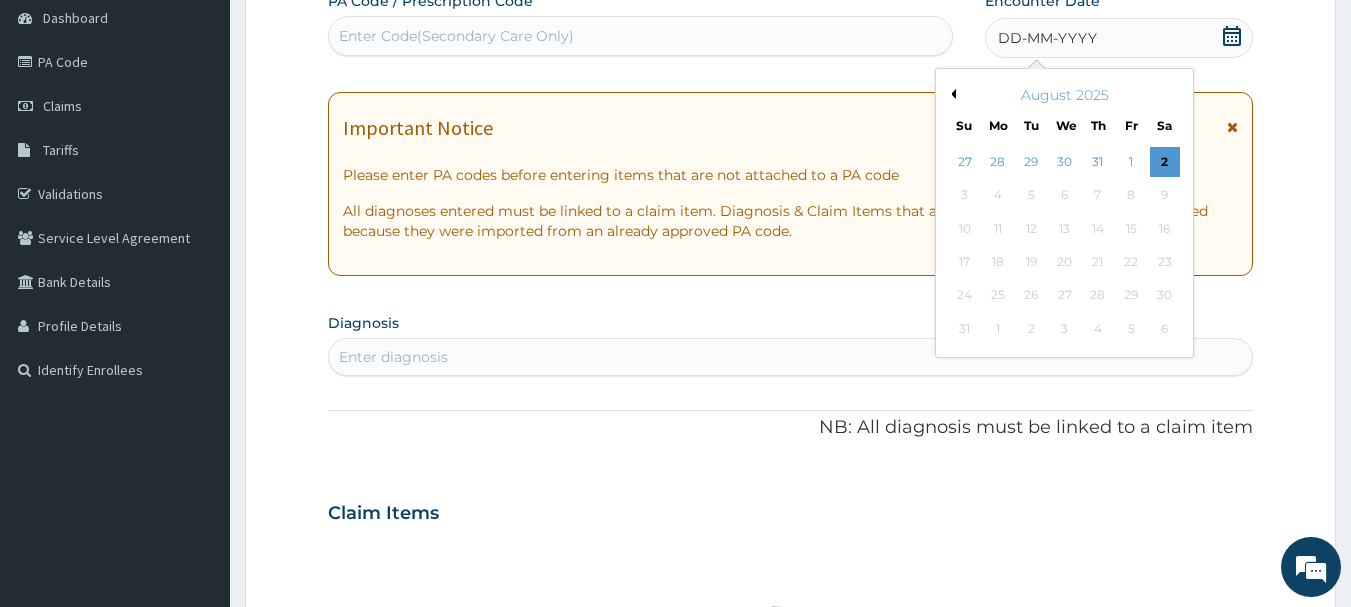 click on "Previous Month" at bounding box center (951, 94) 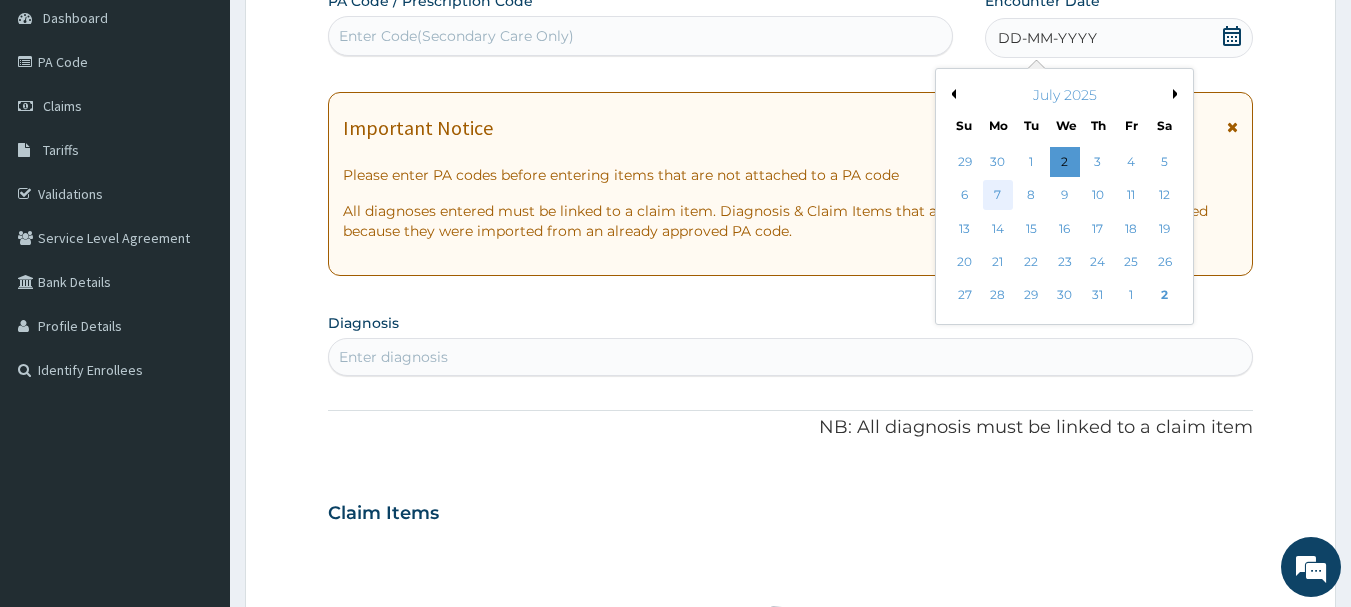 click on "7" at bounding box center [998, 196] 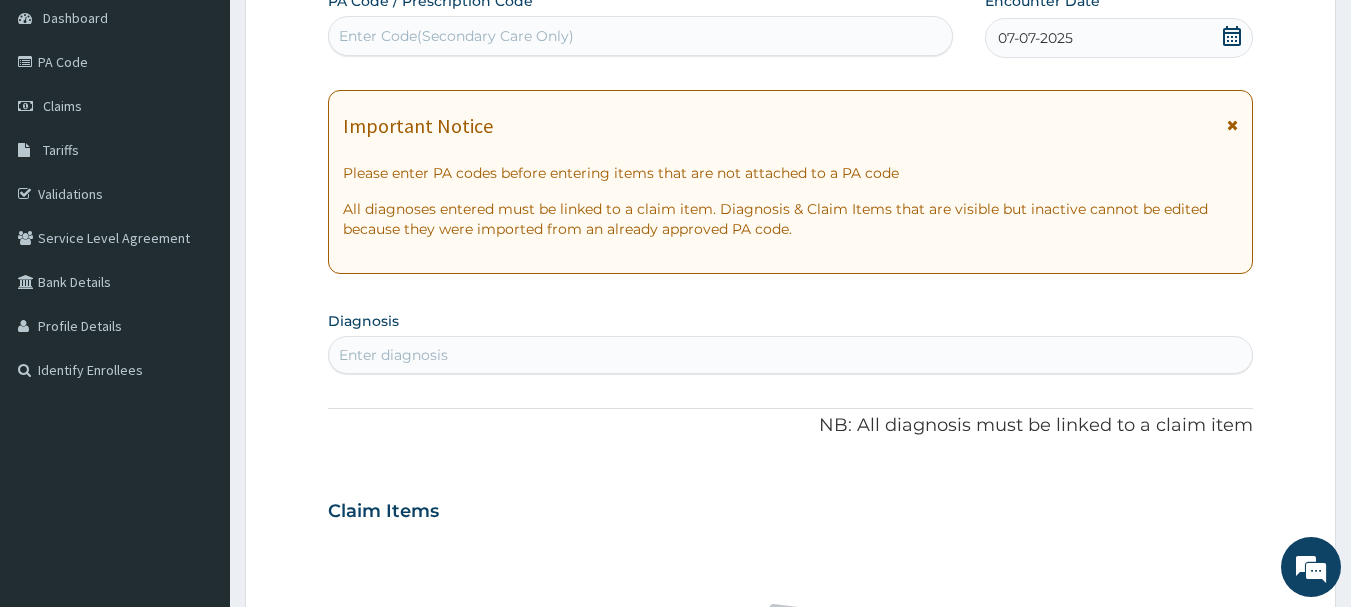 click on "Enter diagnosis" at bounding box center (791, 355) 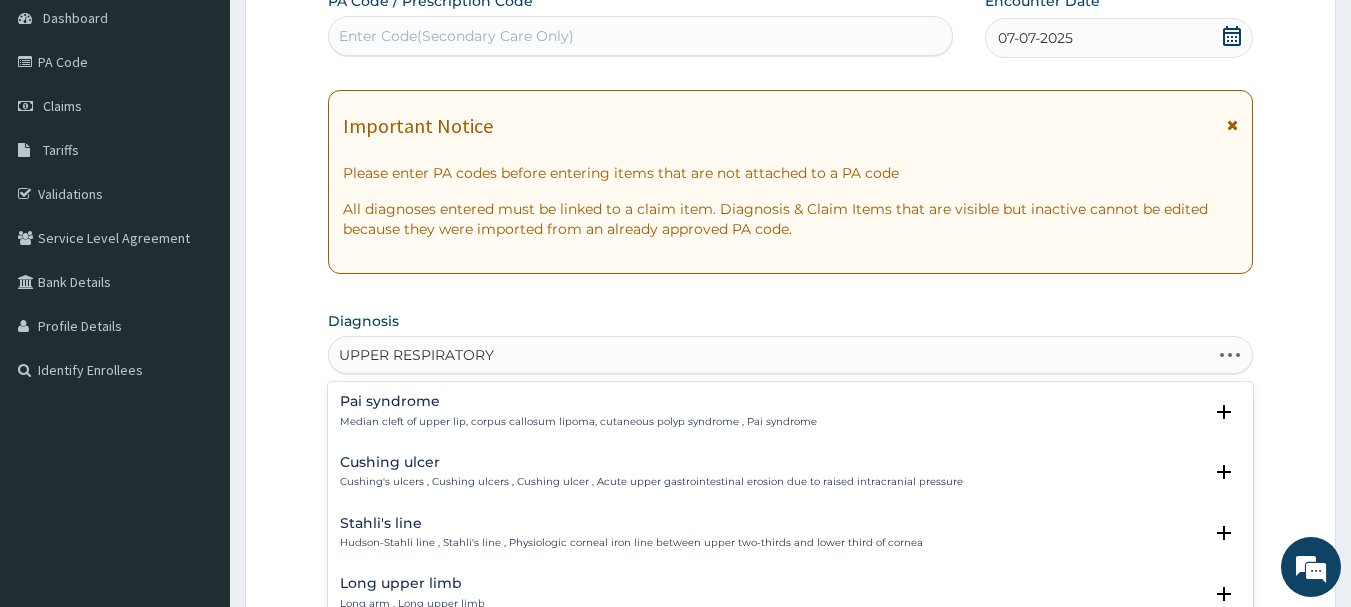 type on "UPPER RESPIRATORY" 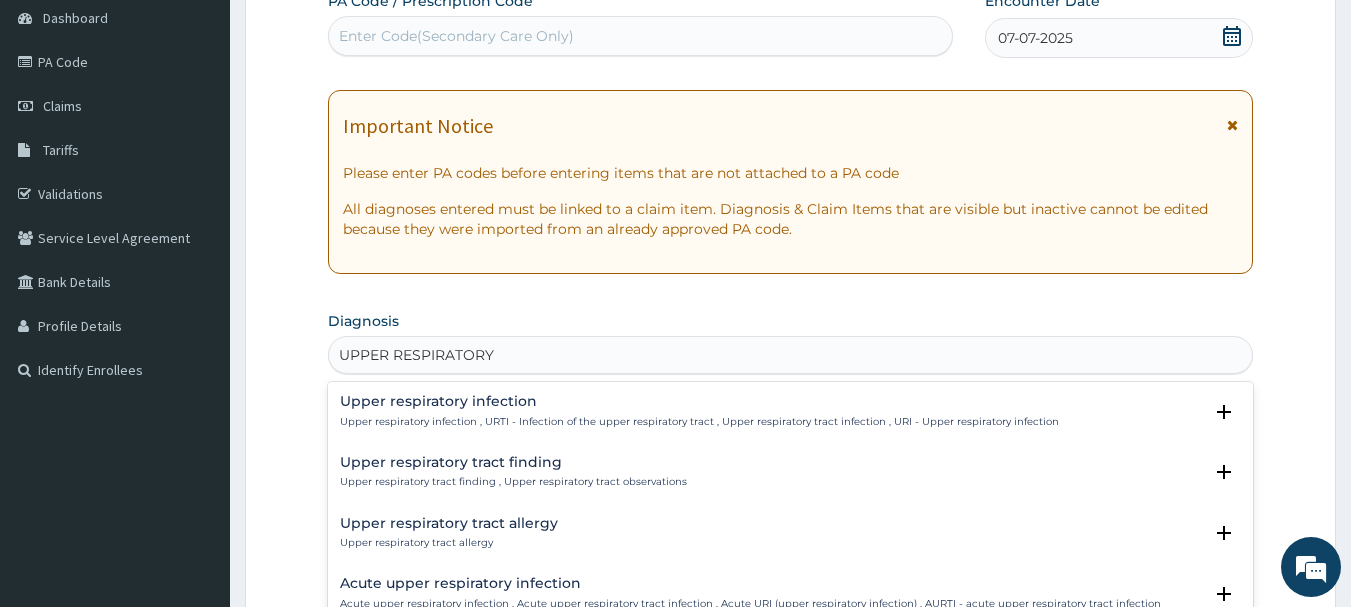 click on "Upper respiratory infection , URTI - Infection of the upper respiratory tract , Upper respiratory tract infection , URI - Upper respiratory infection" at bounding box center [699, 422] 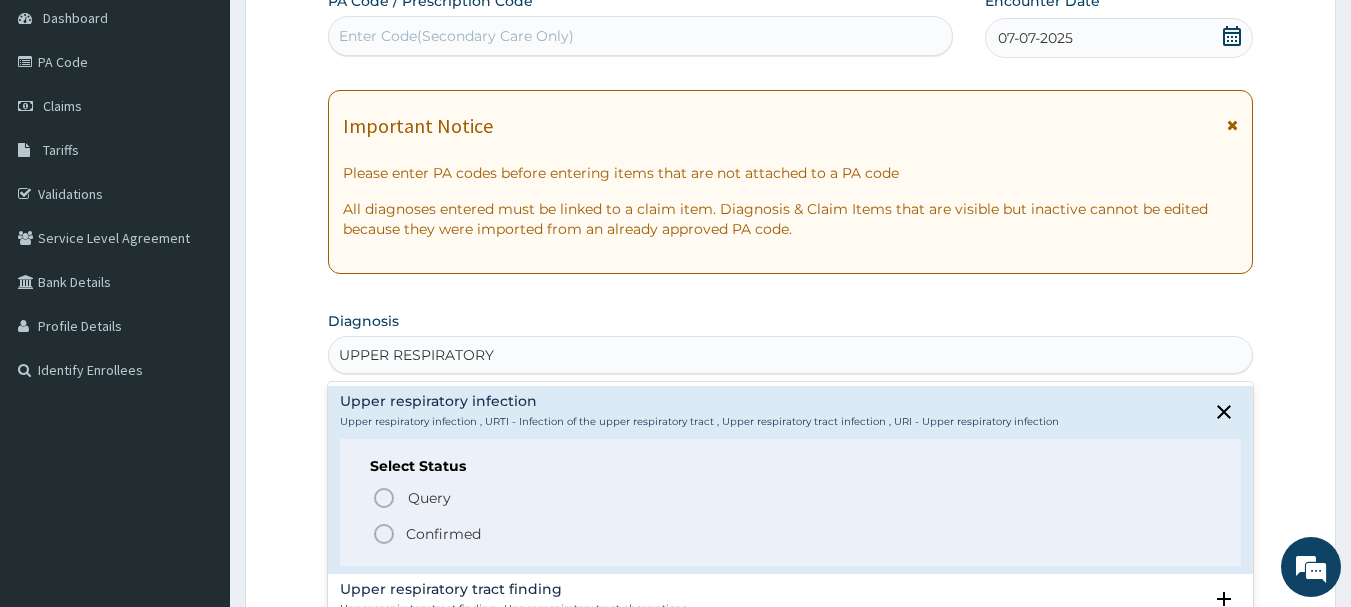 click on "Confirmed" at bounding box center (443, 534) 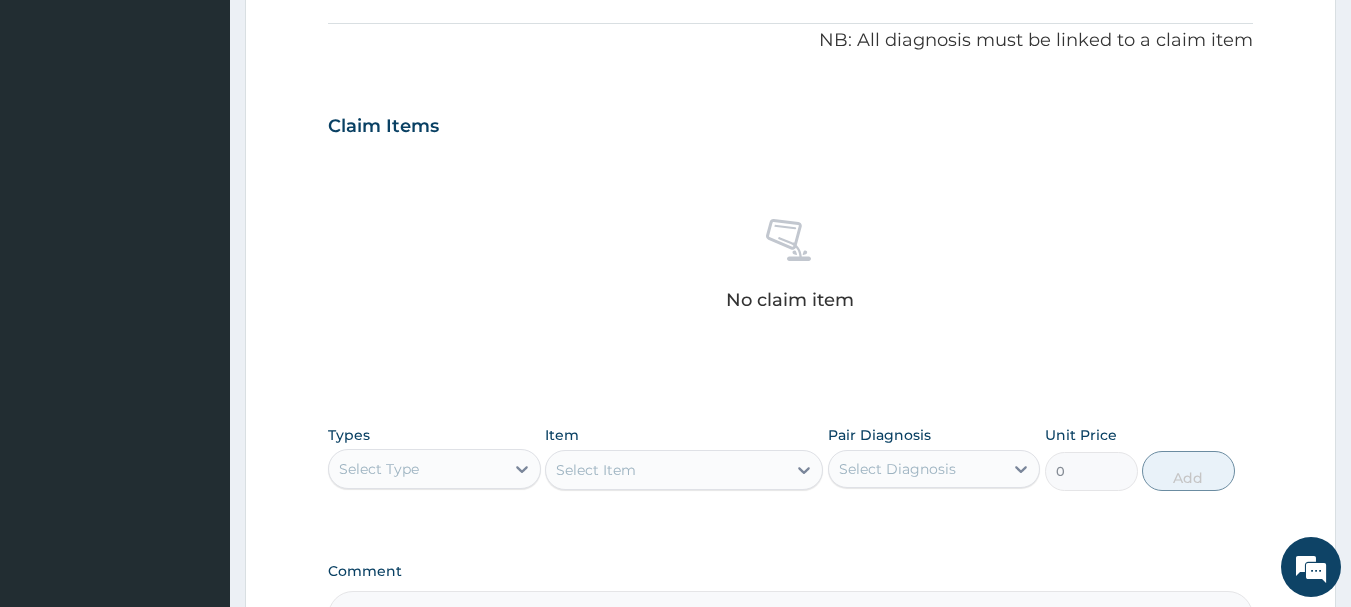 scroll, scrollTop: 700, scrollLeft: 0, axis: vertical 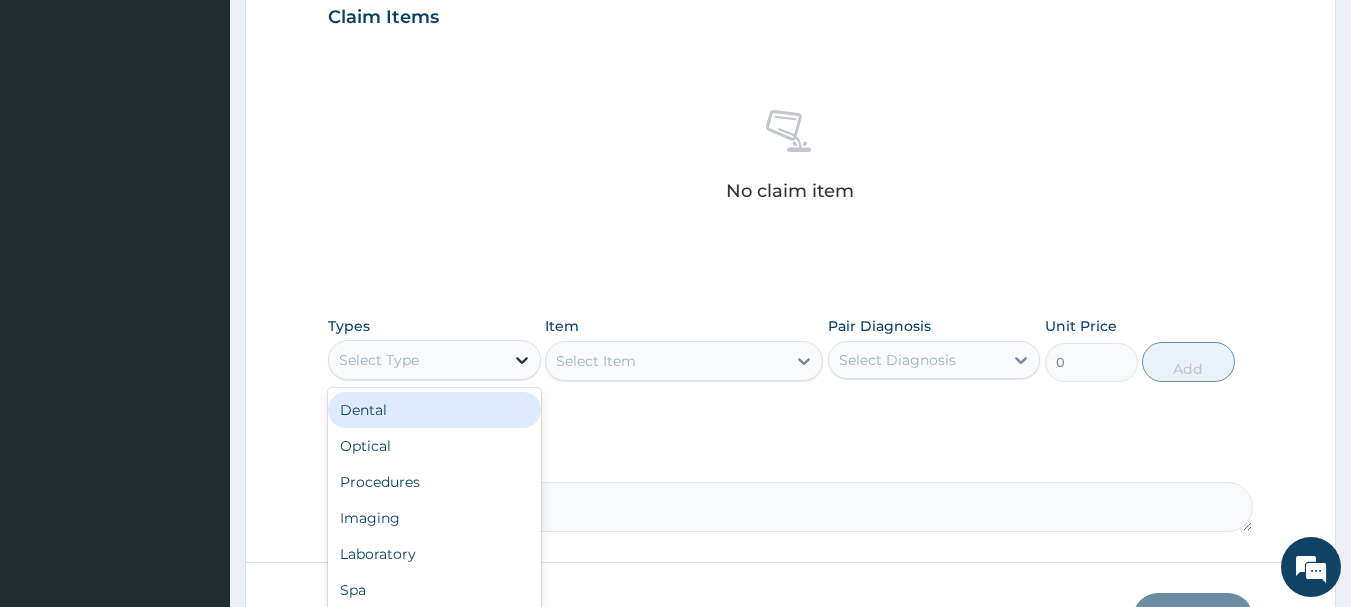 click 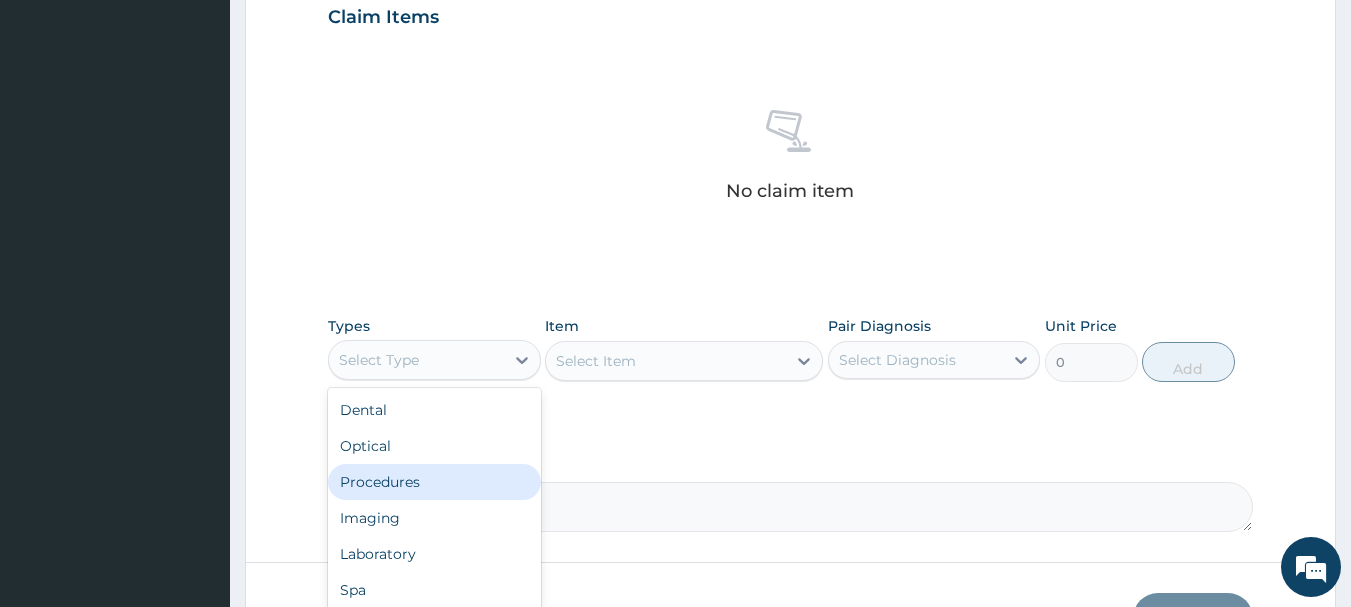 click on "Procedures" at bounding box center [434, 482] 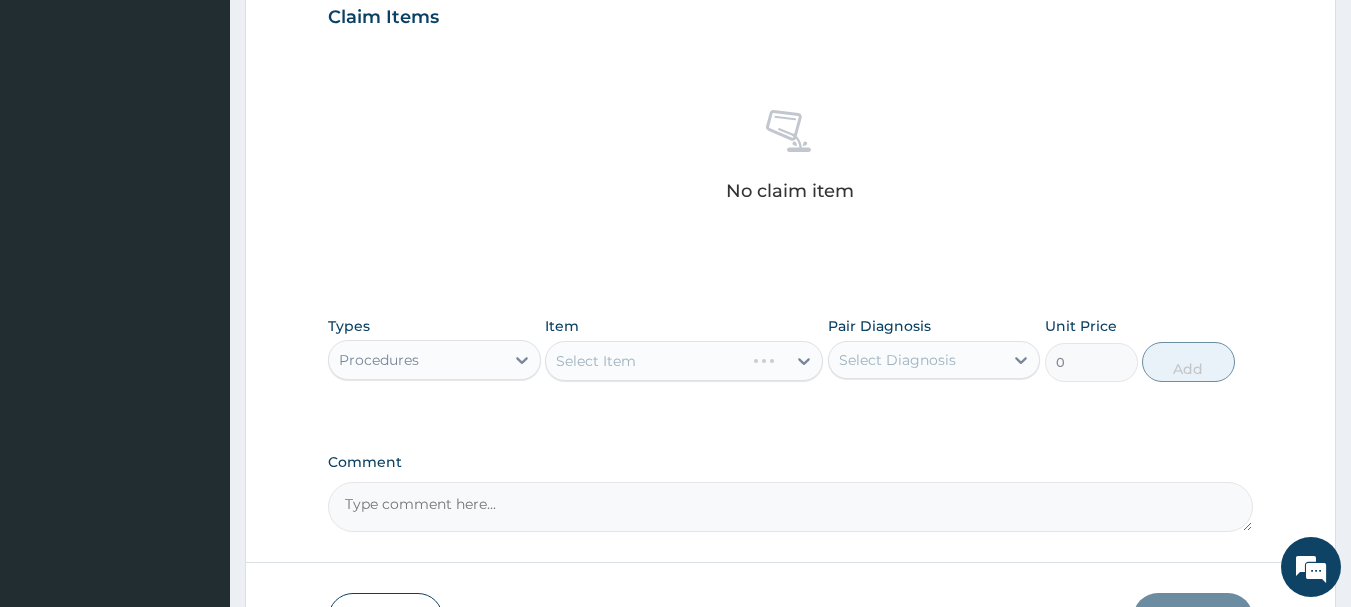click on "Select Item" at bounding box center (684, 361) 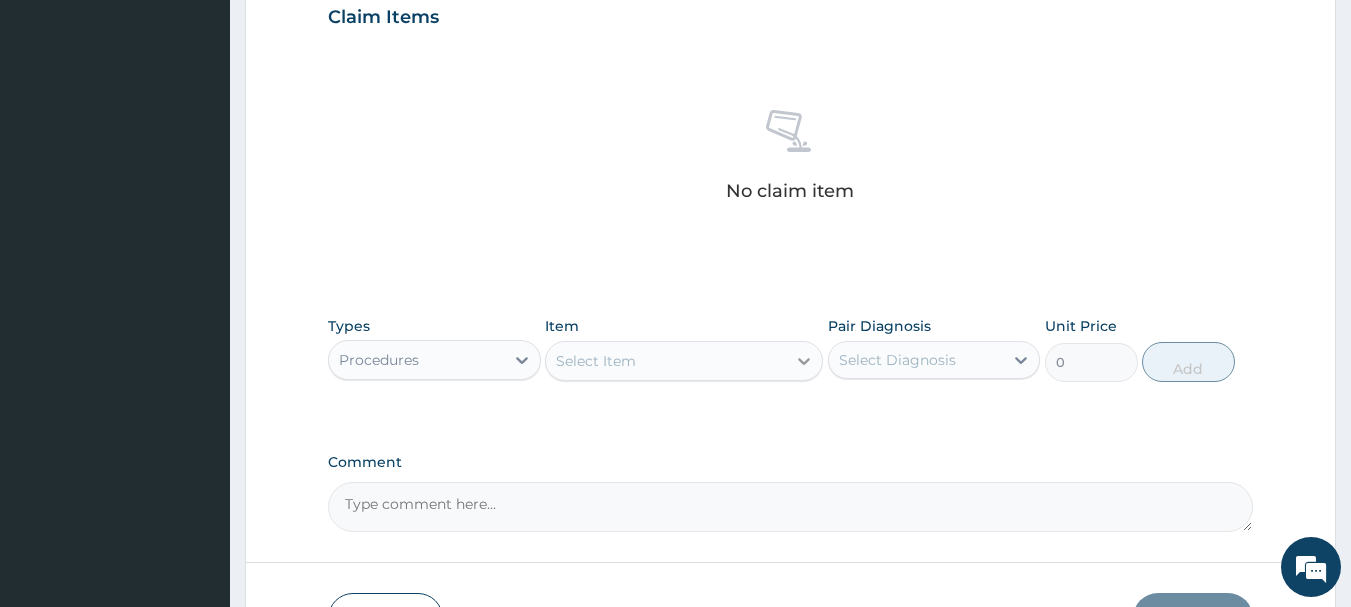 click 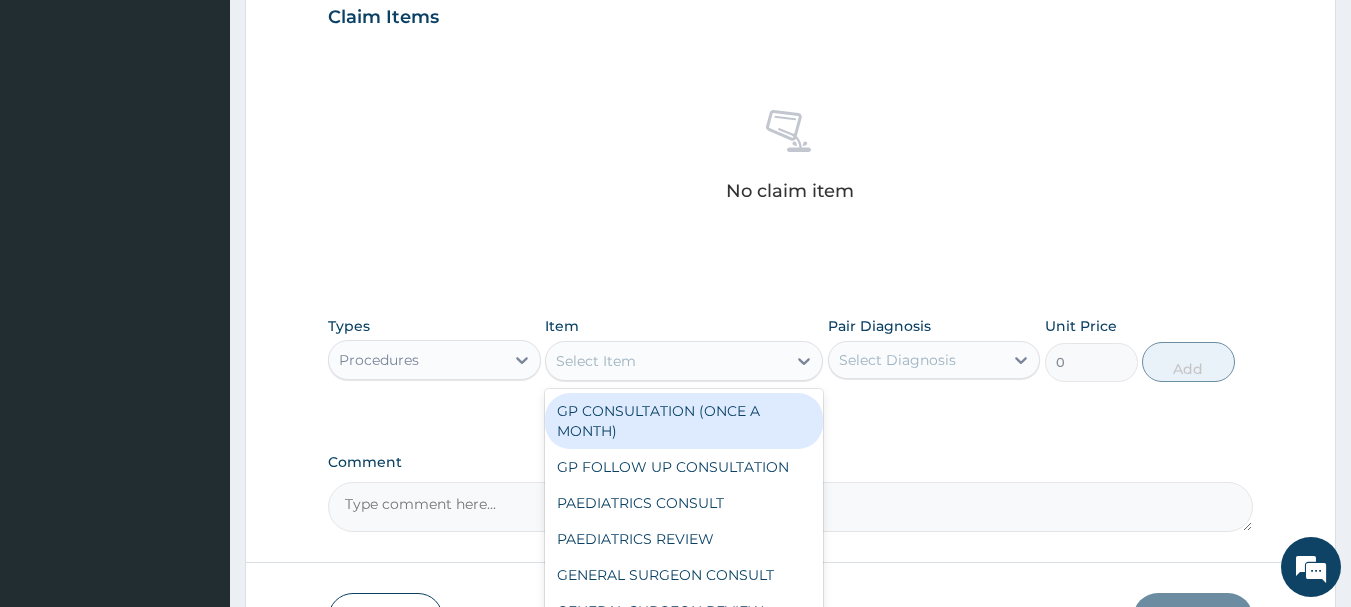 click on "GP CONSULTATION (ONCE A MONTH)" at bounding box center (684, 421) 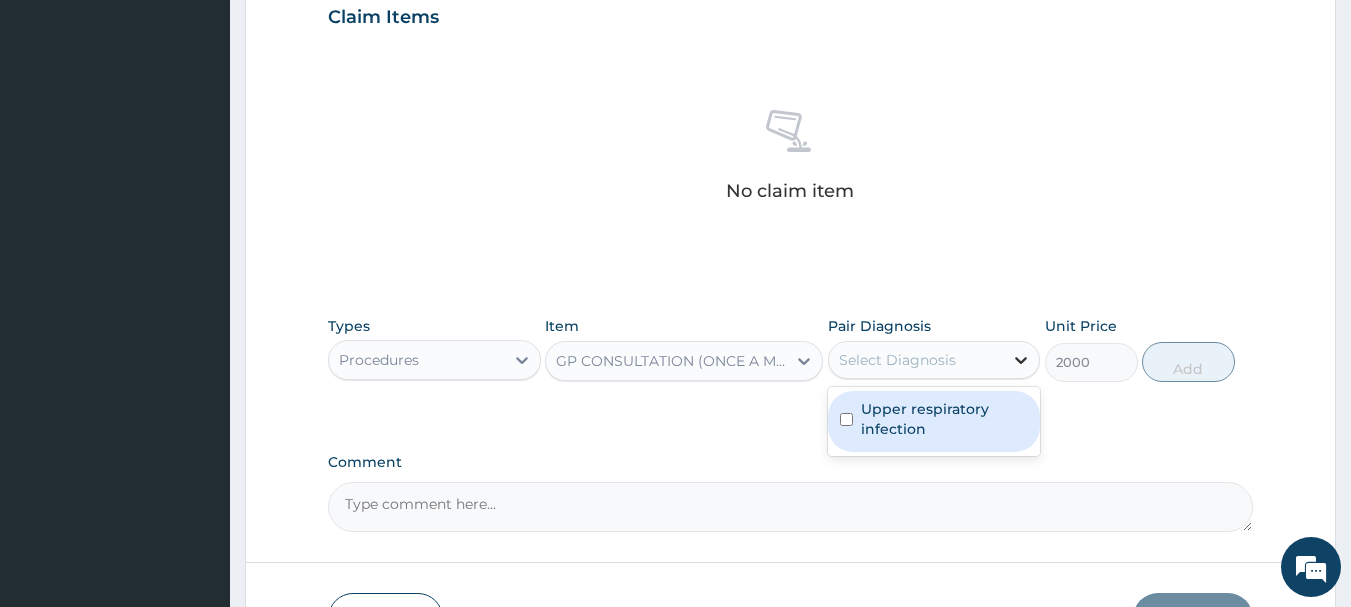 click 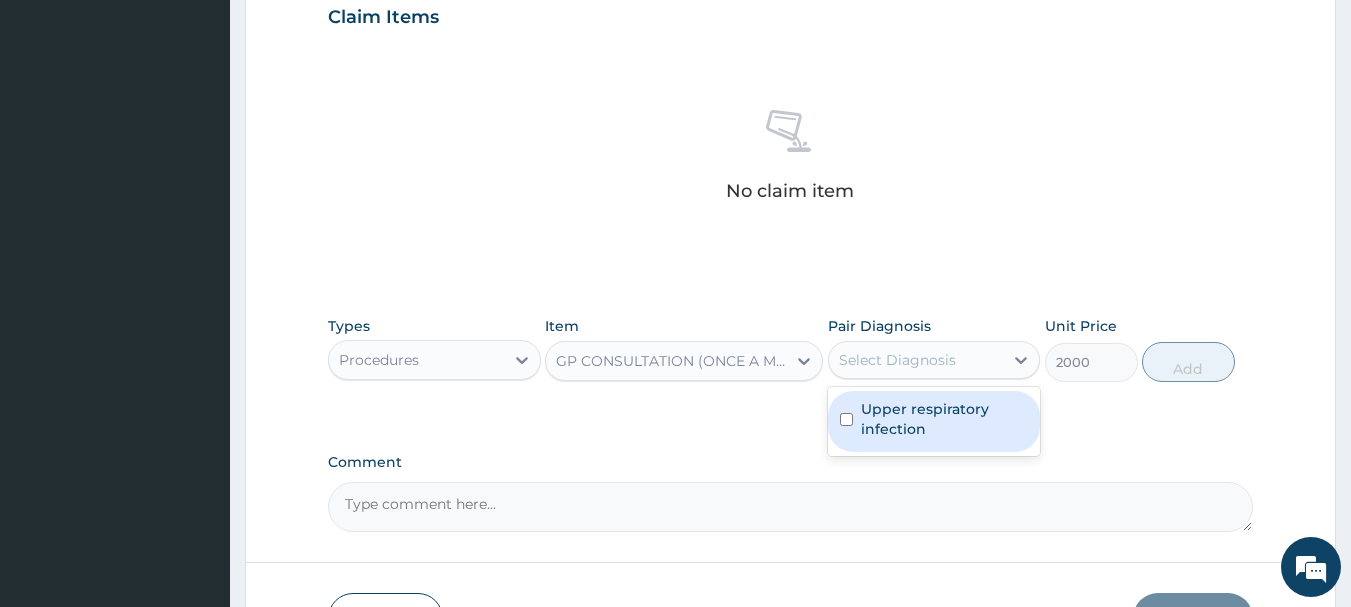 click on "Upper respiratory infection" at bounding box center (945, 419) 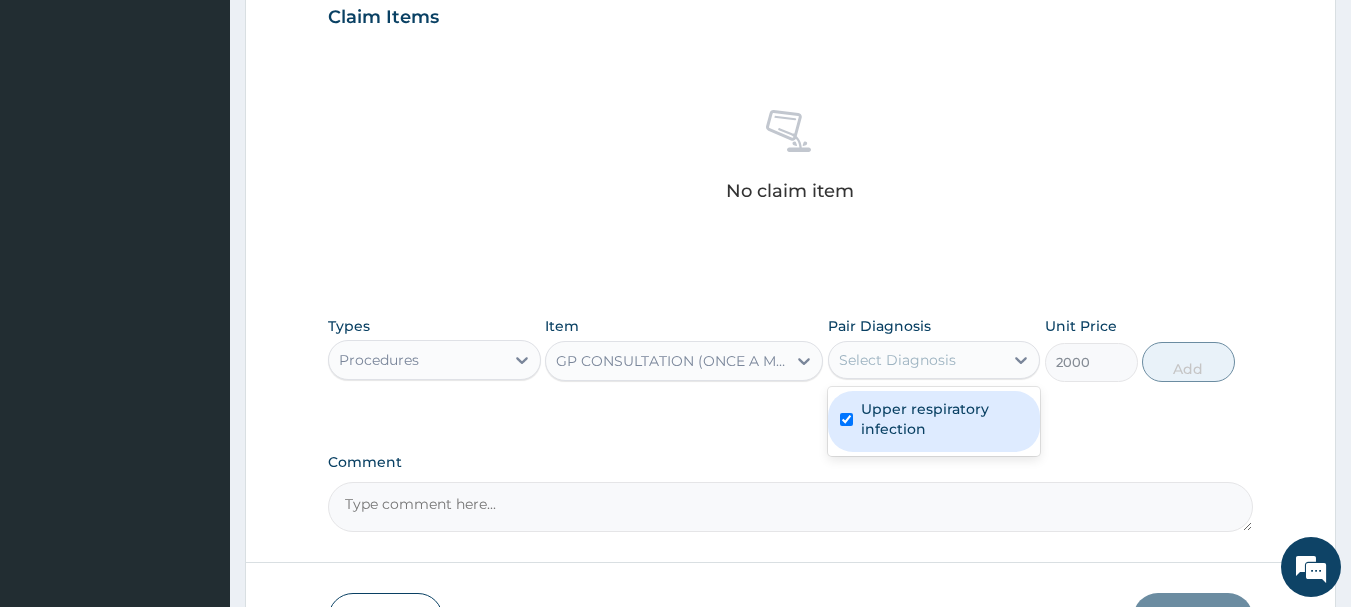 checkbox on "true" 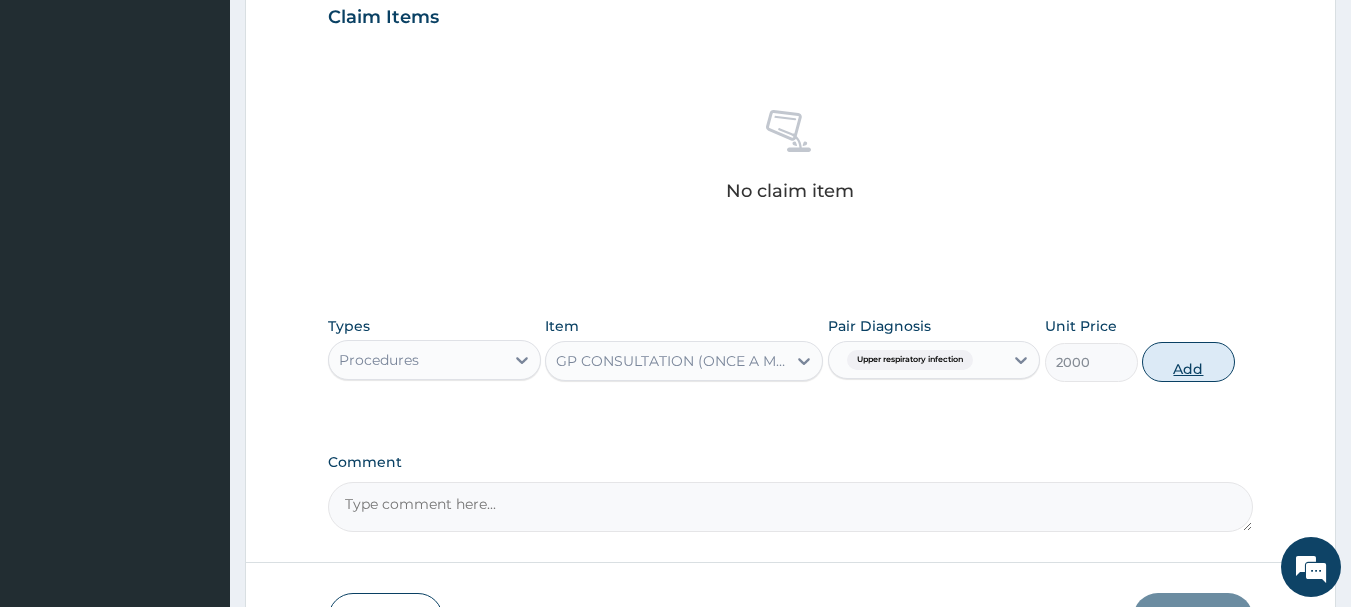 click on "Add" at bounding box center (1188, 362) 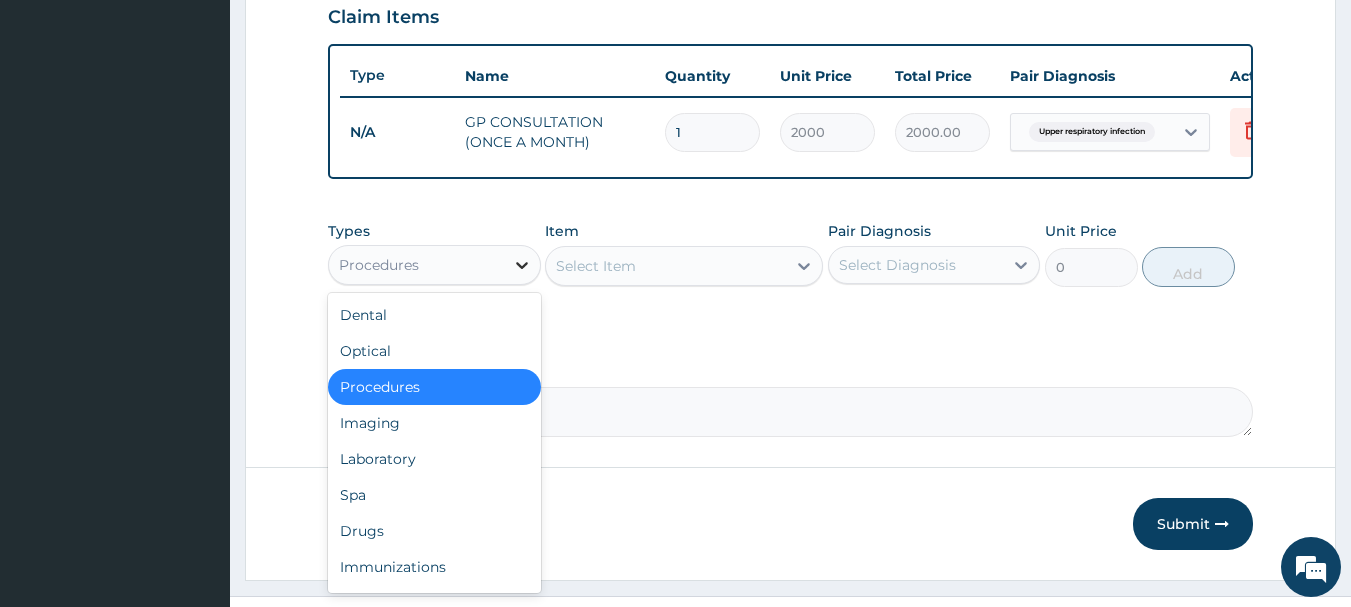 click 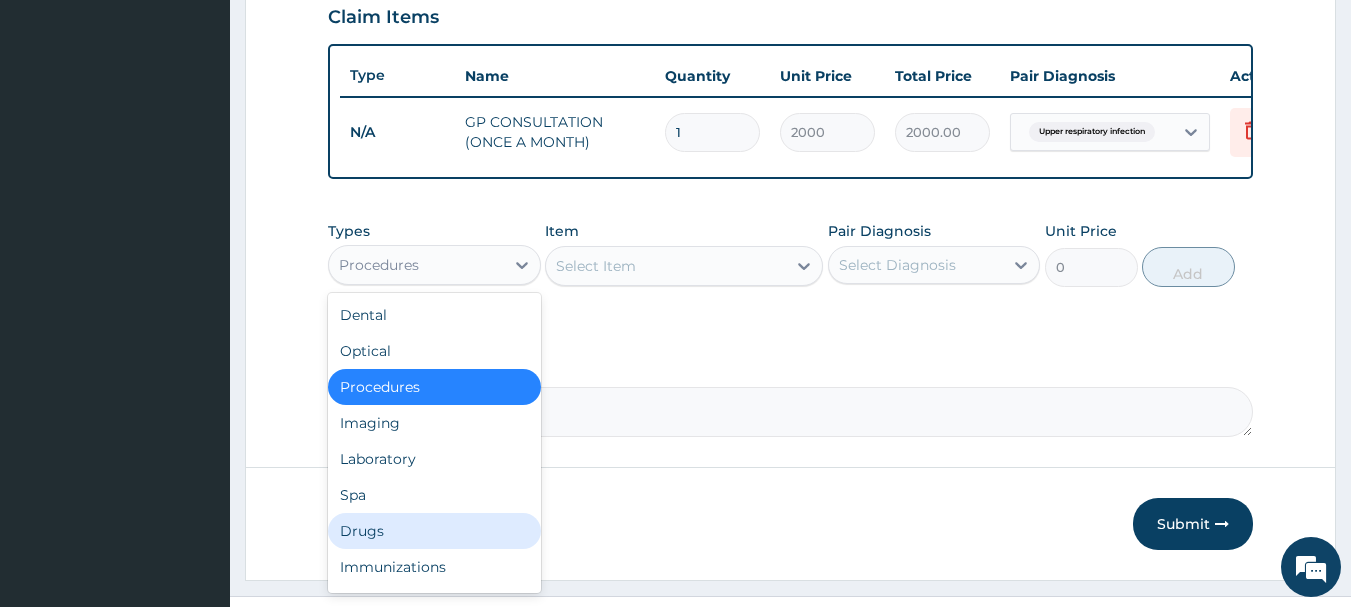 click on "Drugs" at bounding box center (434, 531) 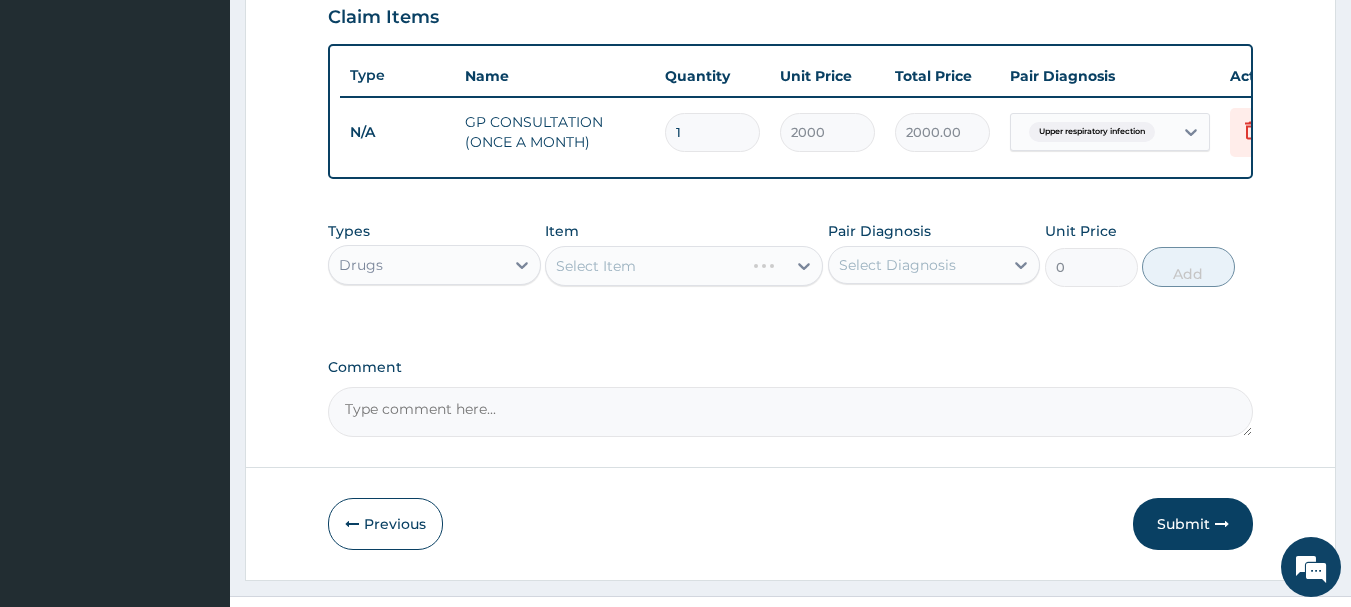 click on "Select Item" at bounding box center [684, 266] 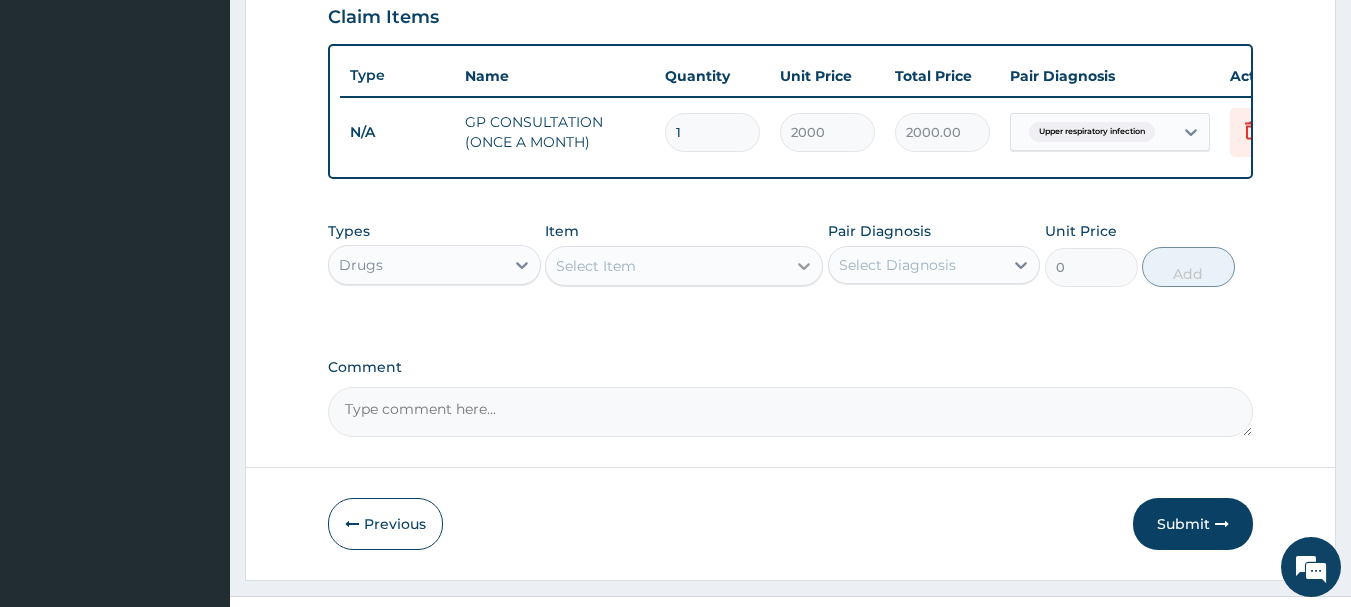 click 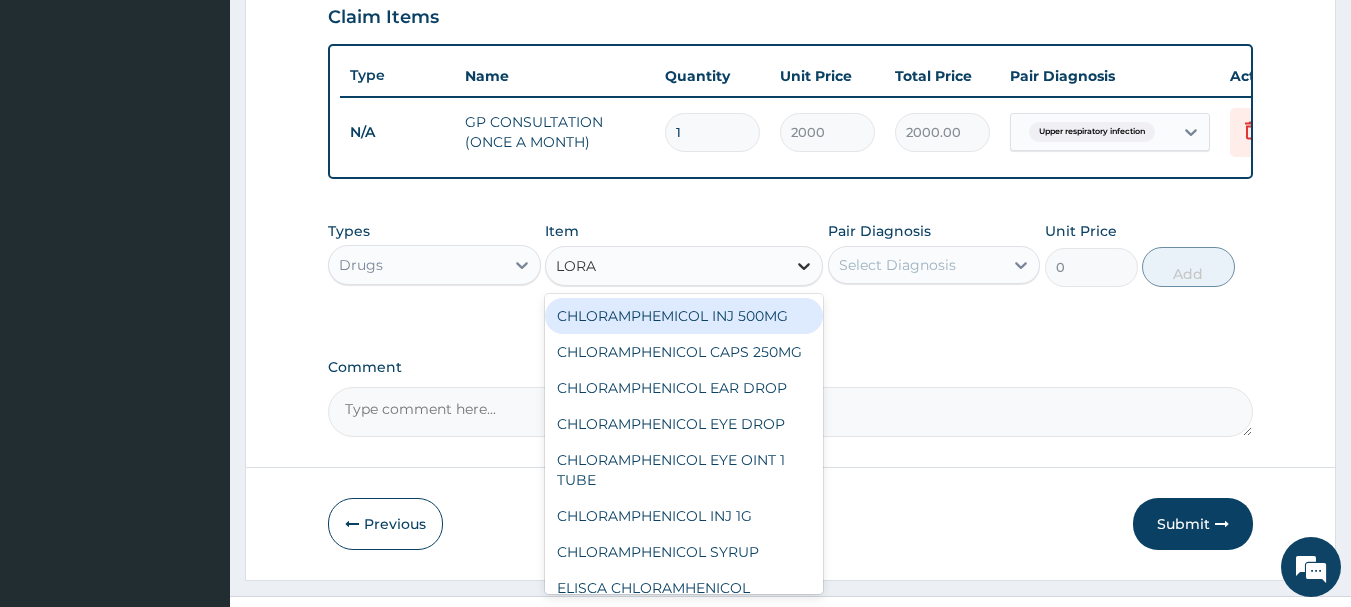type on "LORAT" 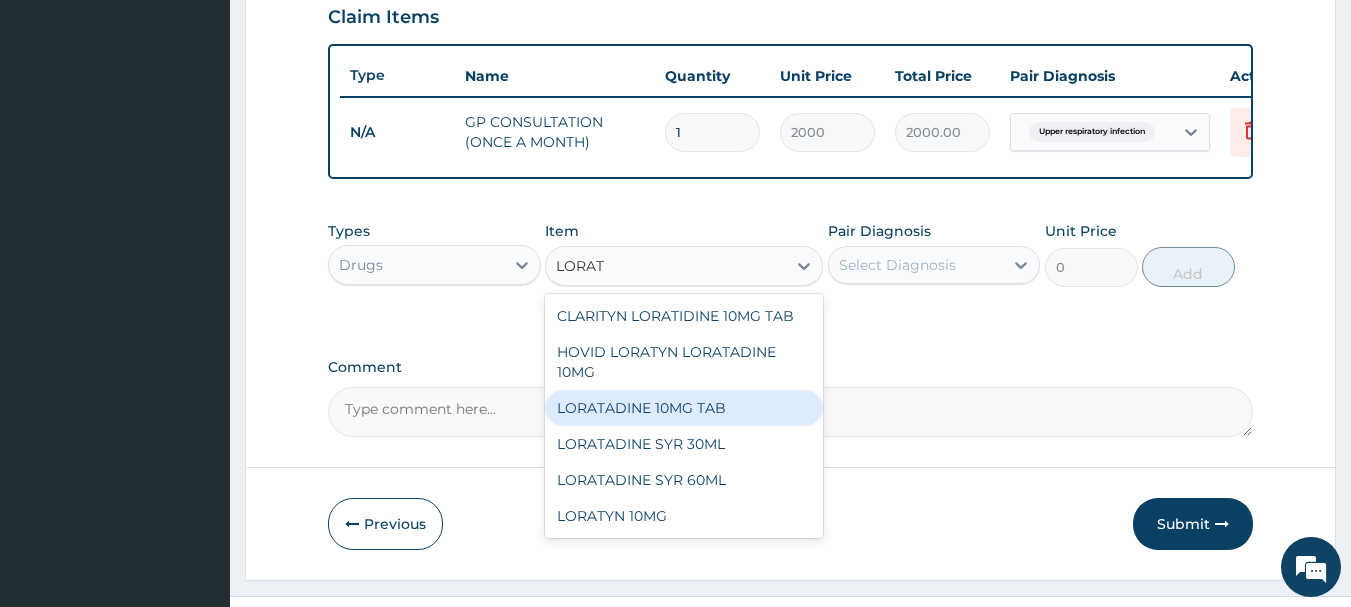 click on "LORATADINE 10MG TAB" at bounding box center (684, 408) 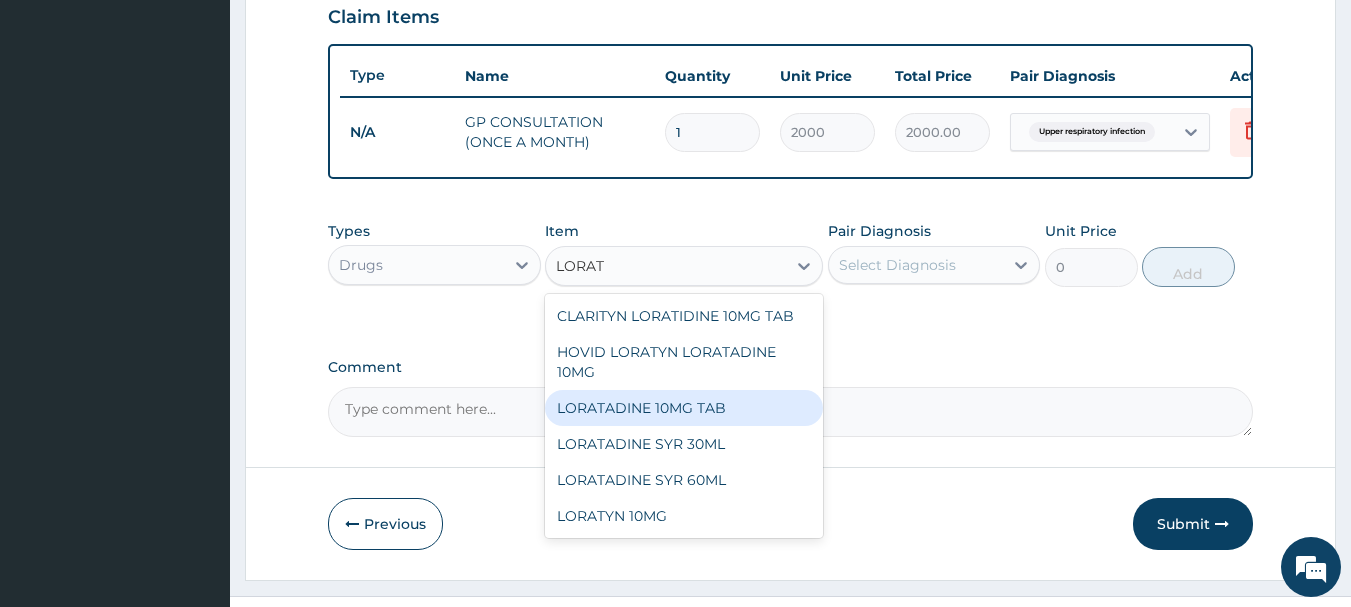 type 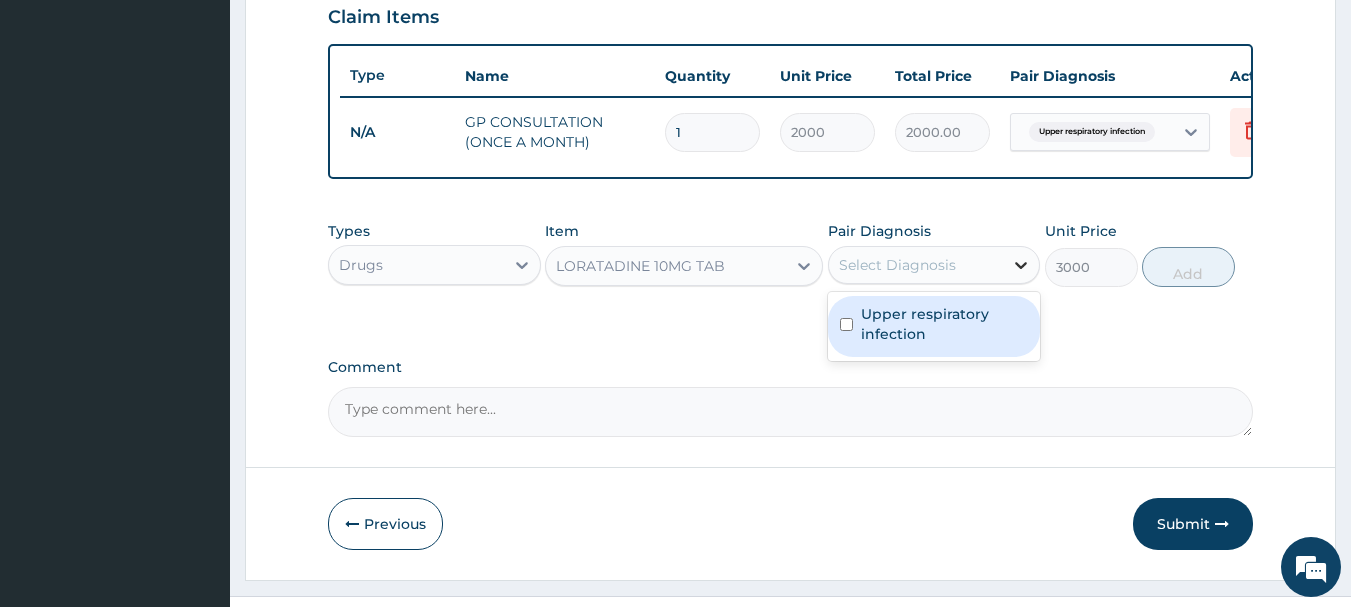 click 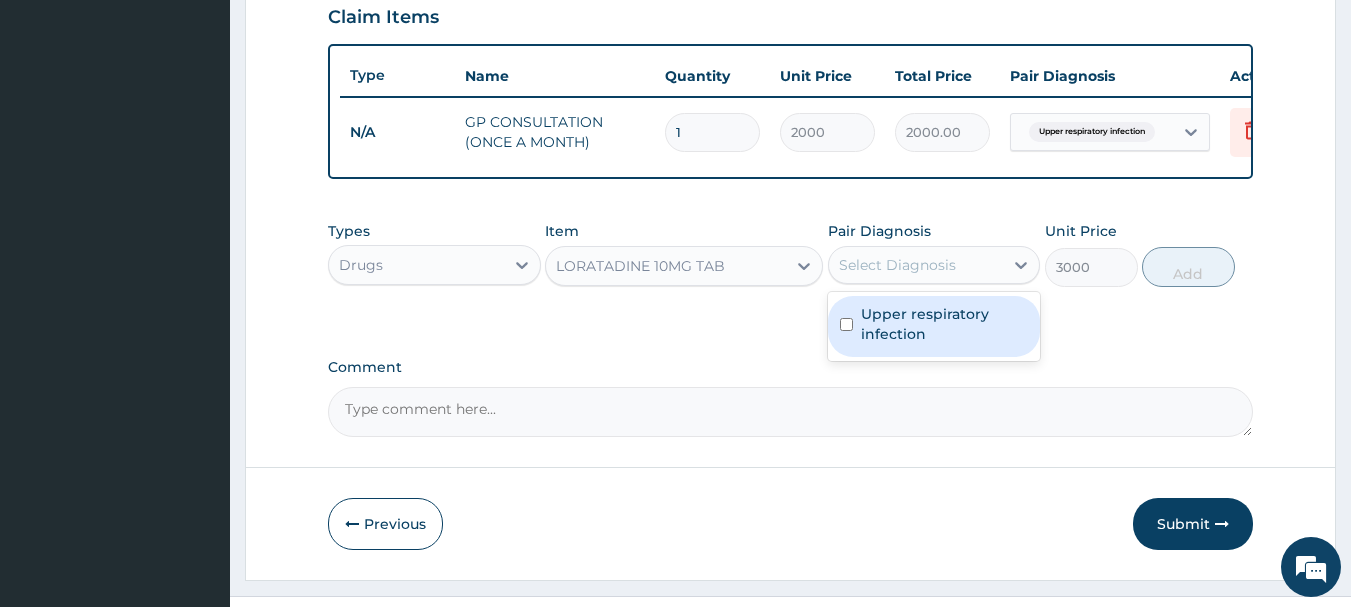 click on "Upper respiratory infection" at bounding box center [945, 324] 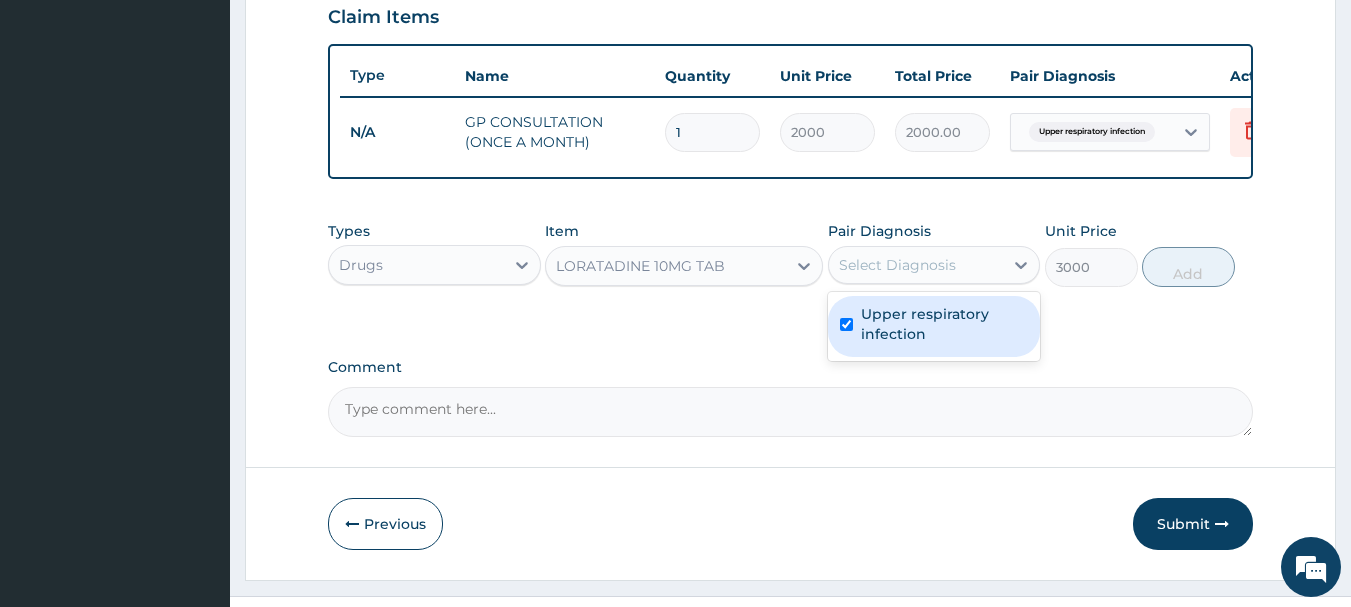 checkbox on "true" 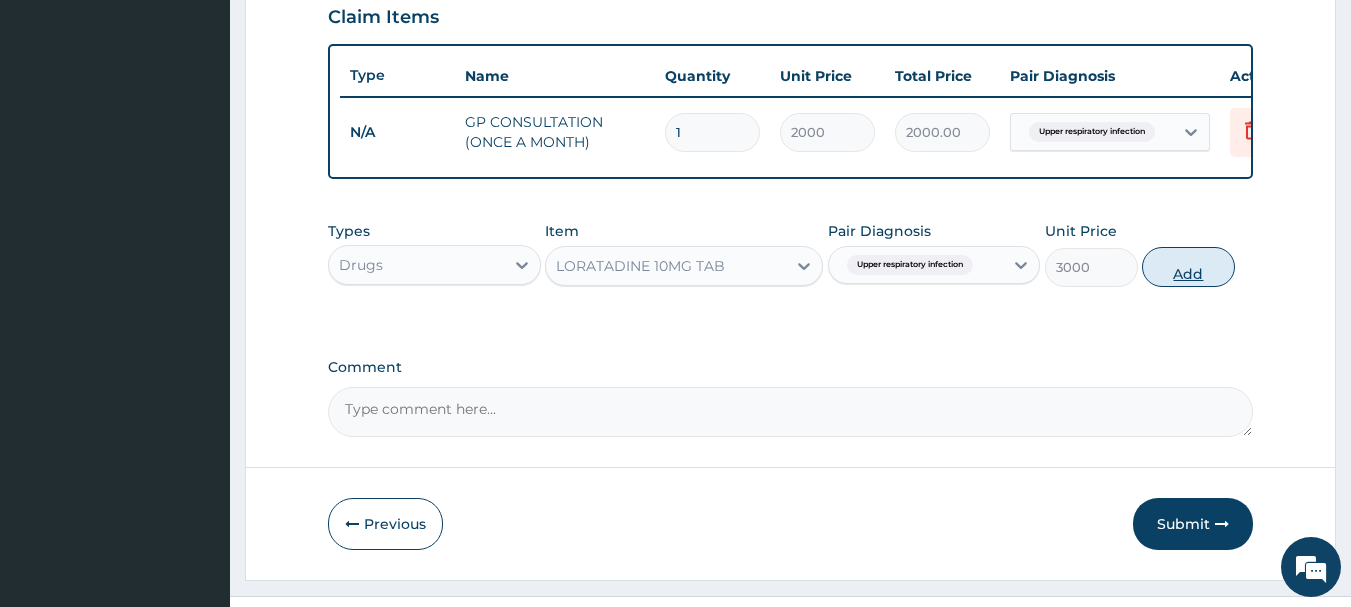 click on "Add" at bounding box center [1188, 267] 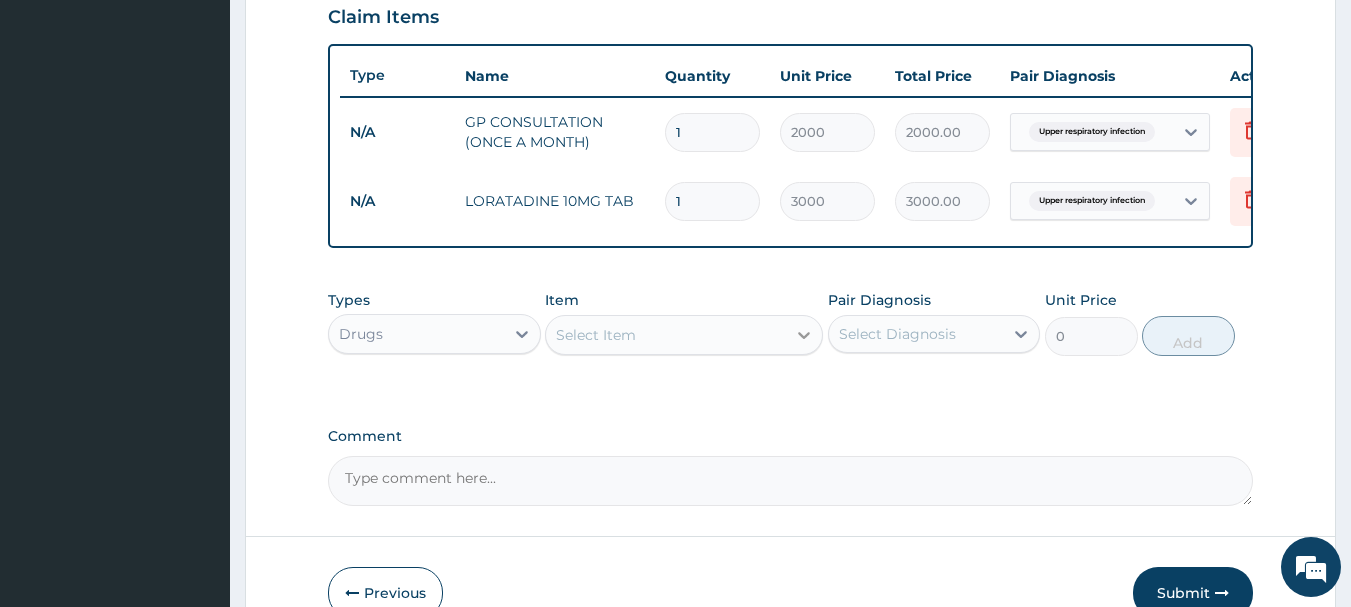 click at bounding box center (804, 335) 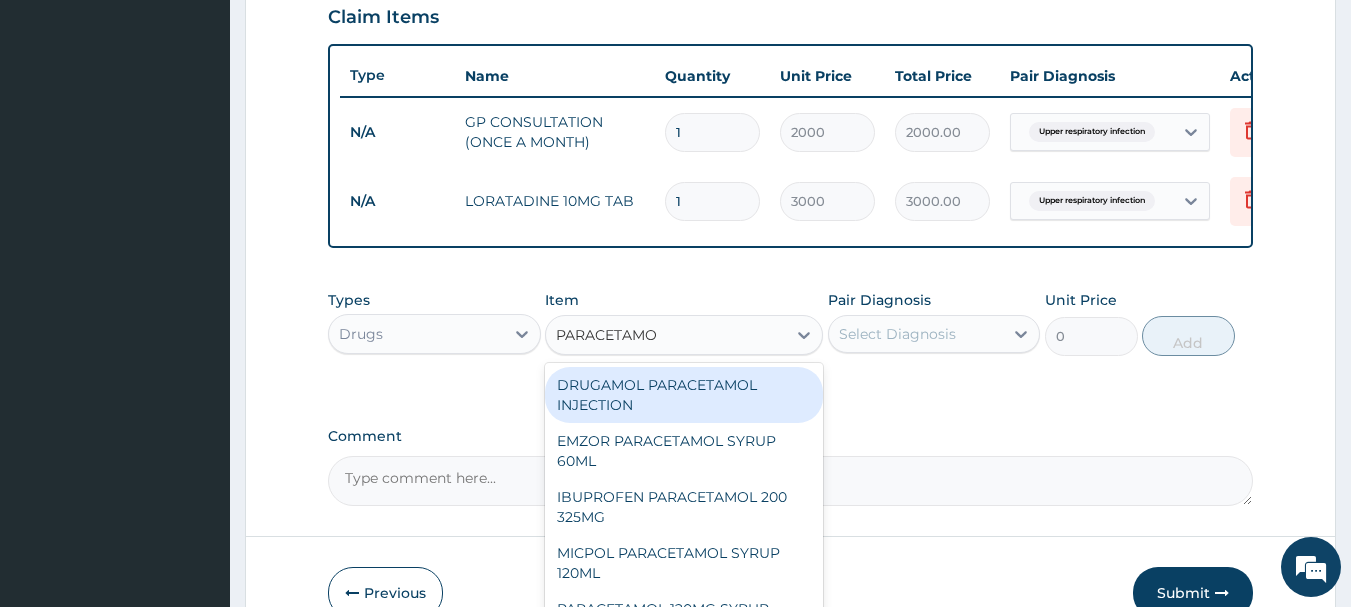 type on "PARACETAMOL" 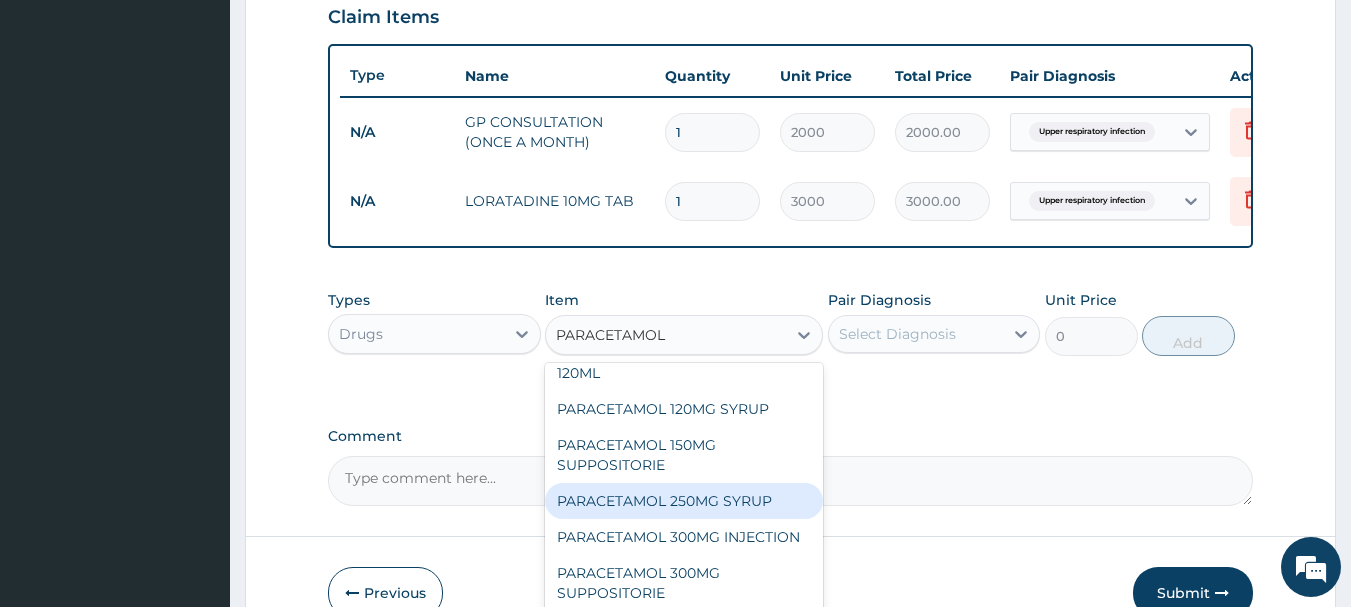 scroll, scrollTop: 300, scrollLeft: 0, axis: vertical 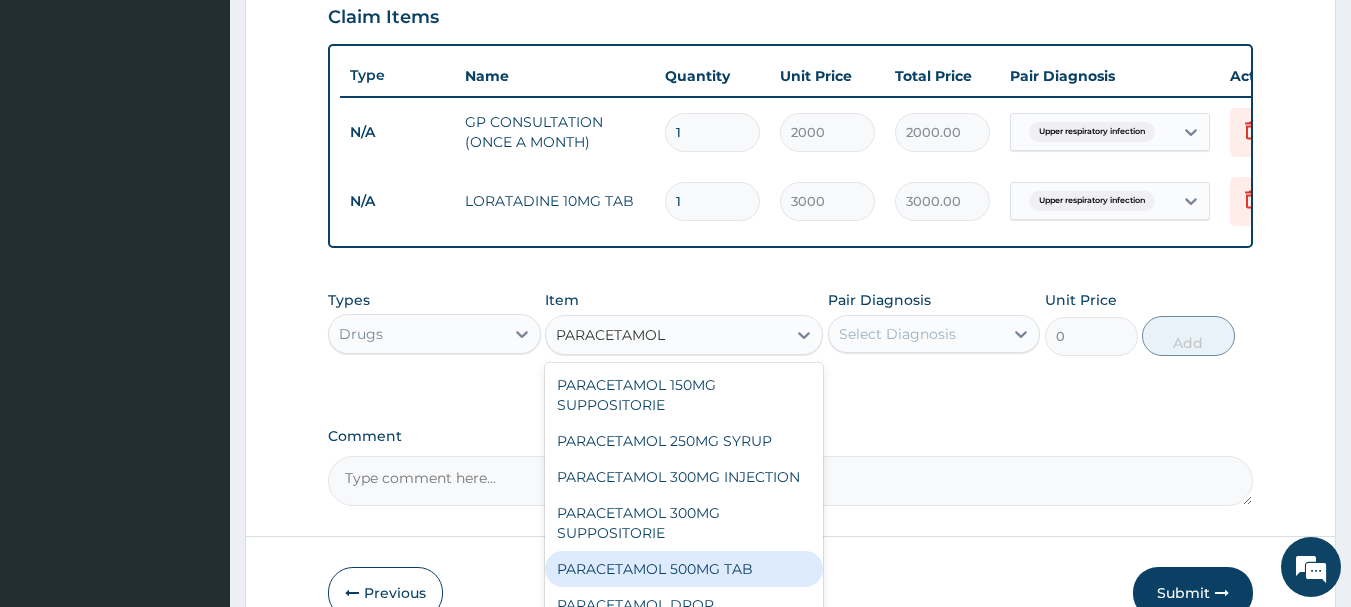 click on "PARACETAMOL 500MG TAB" at bounding box center (684, 569) 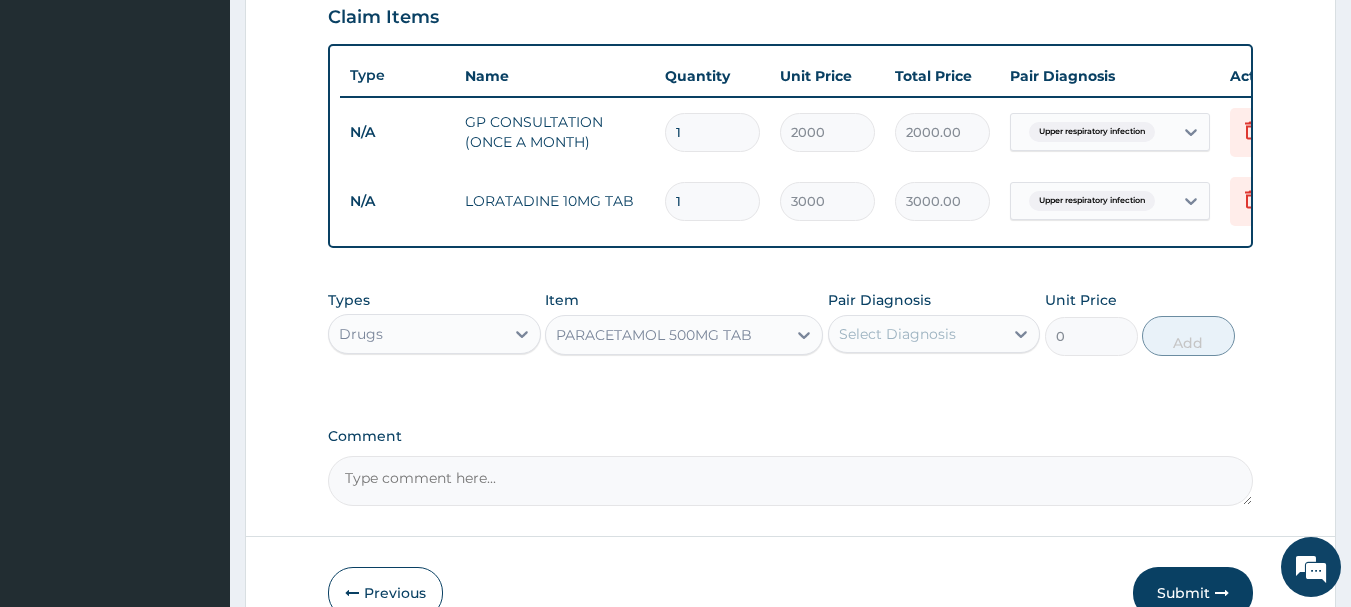 type 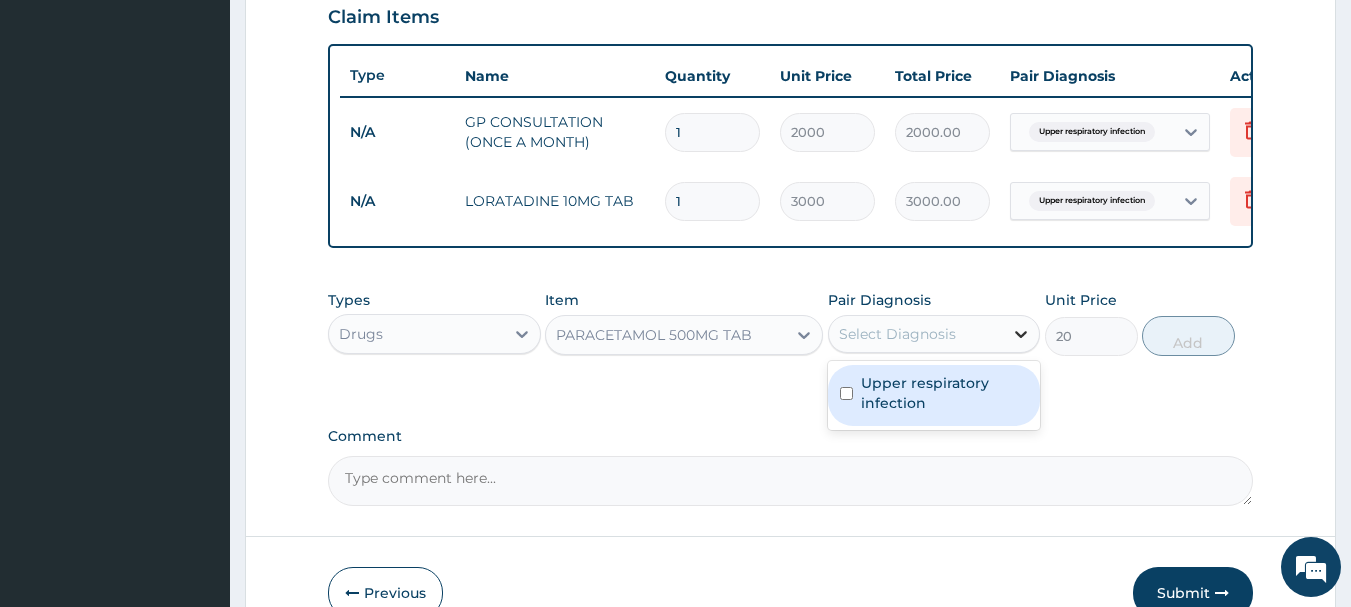 click 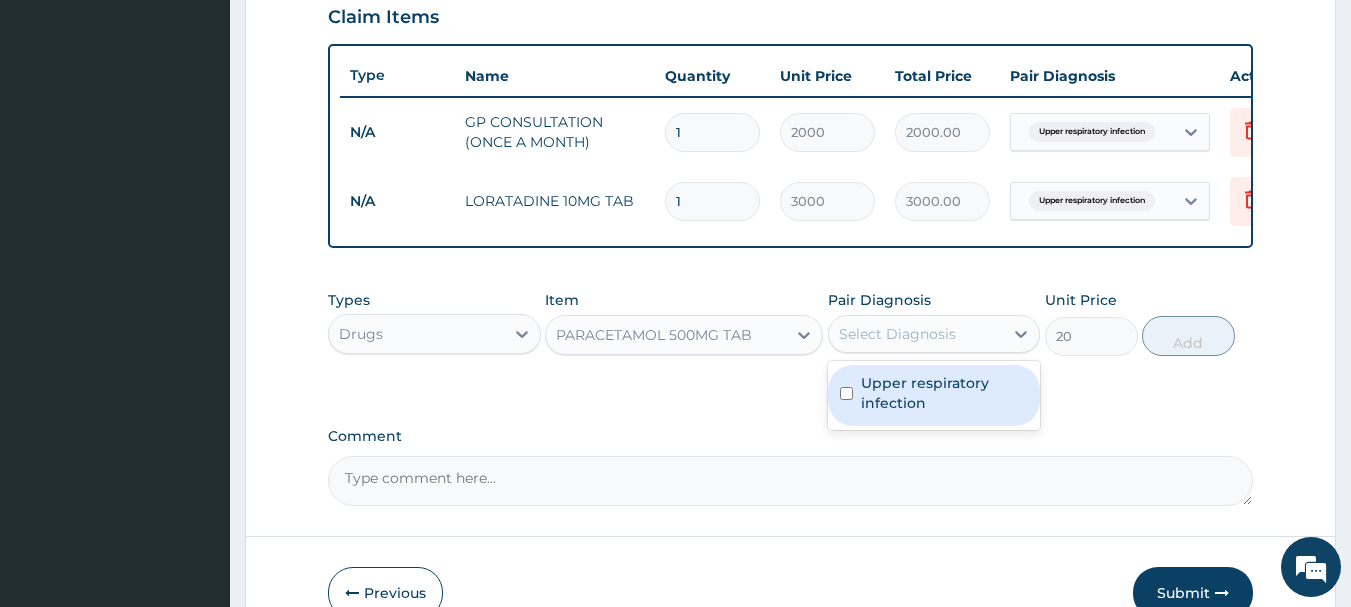 click on "Upper respiratory infection" at bounding box center [945, 393] 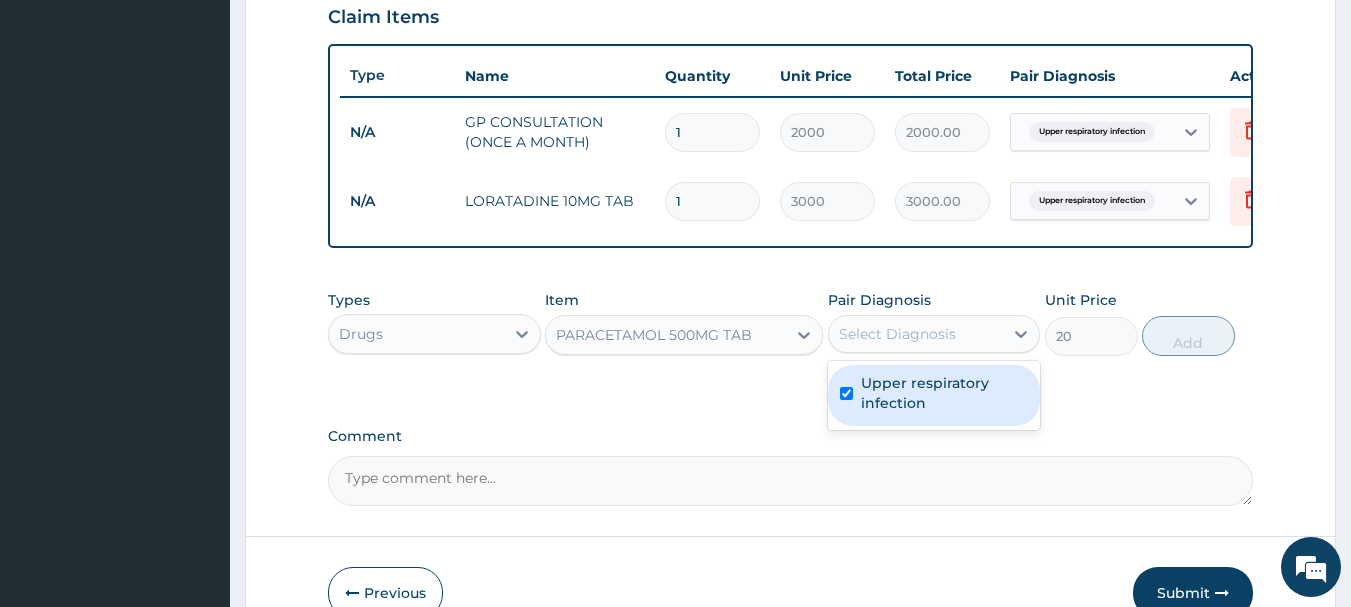 checkbox on "true" 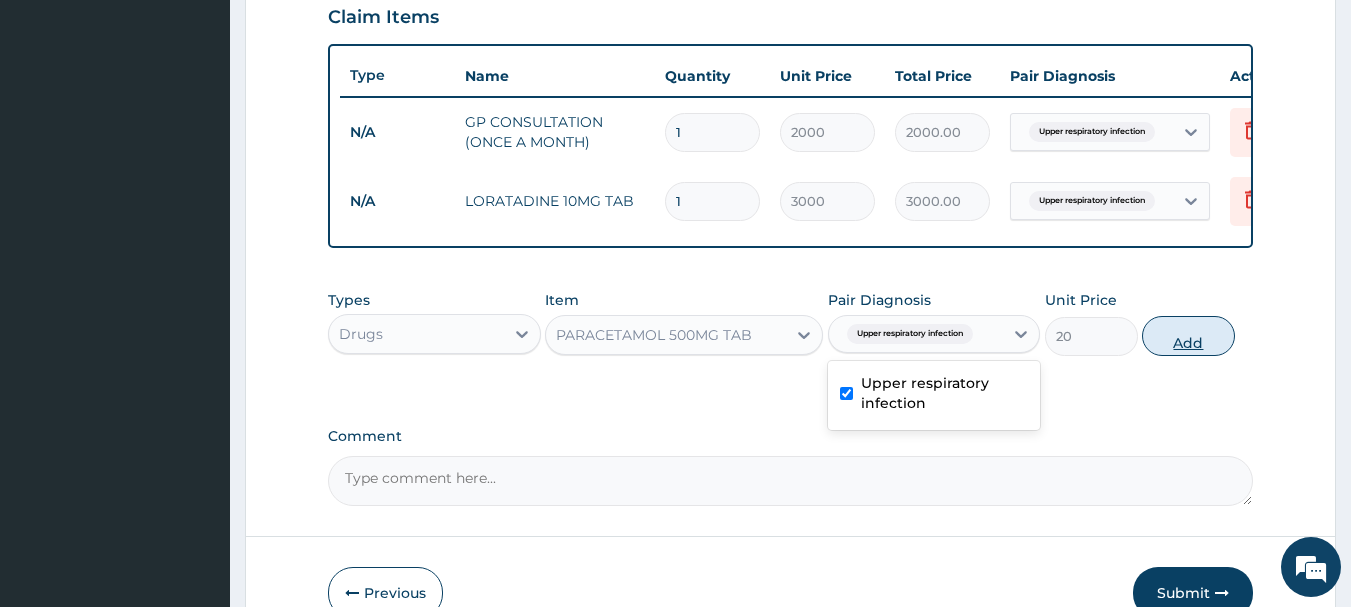 click on "Add" at bounding box center (1188, 336) 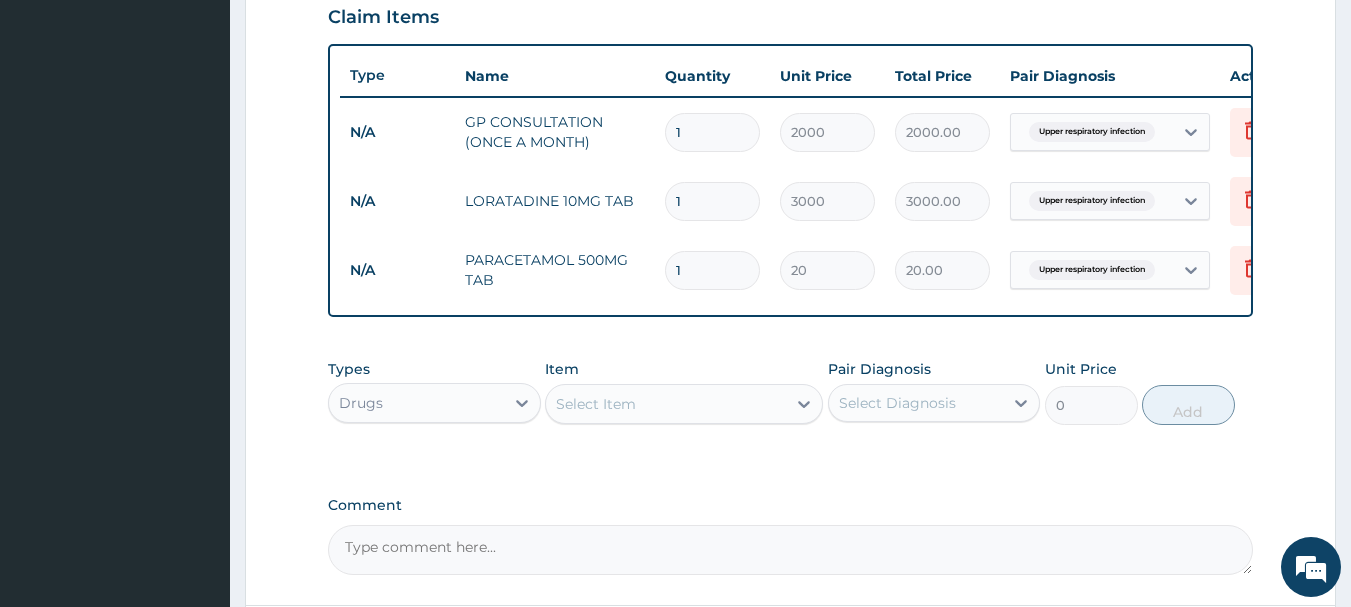 type on "18" 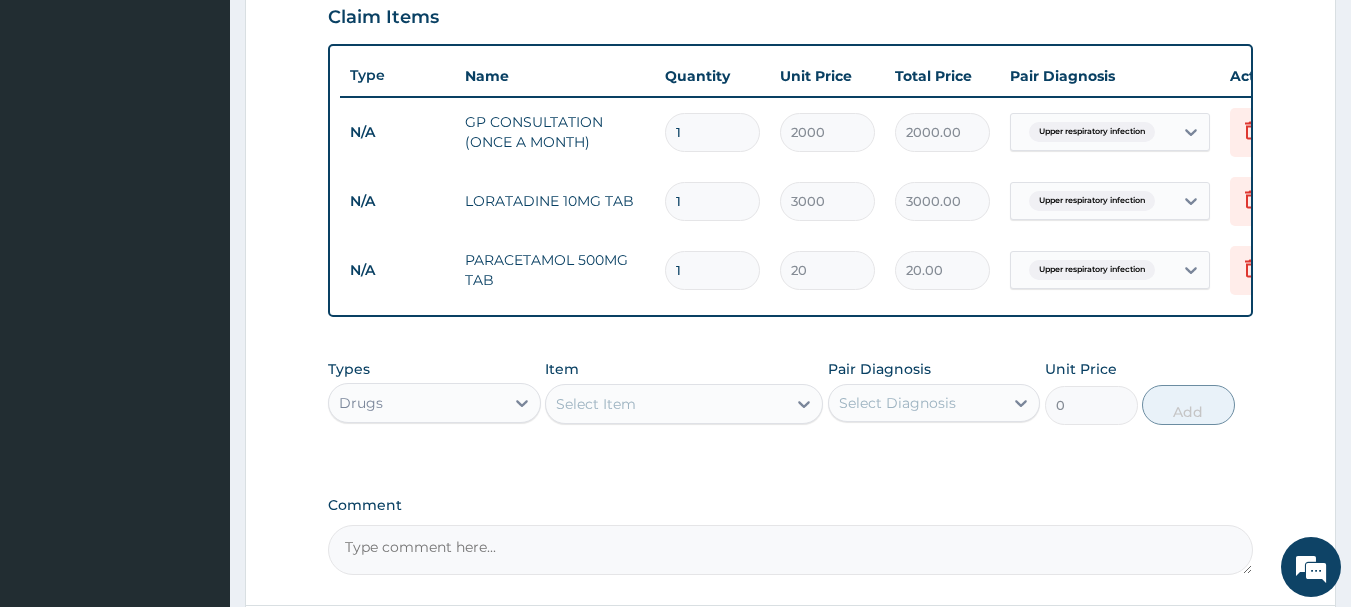 type on "360.00" 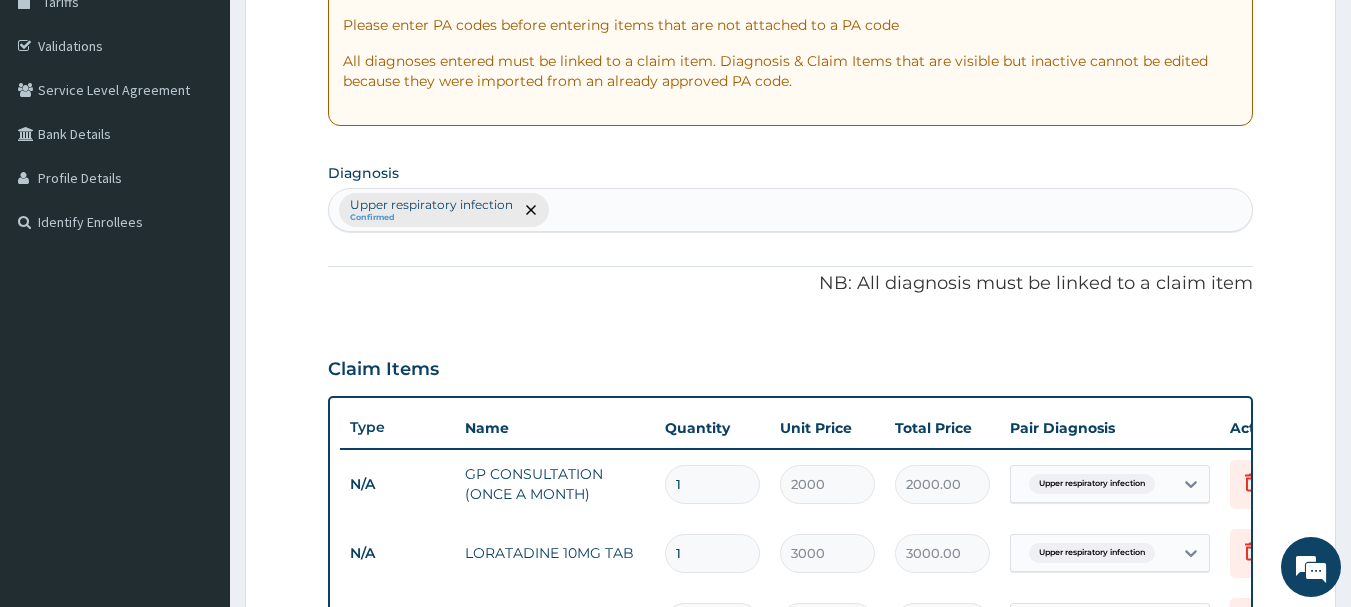 scroll, scrollTop: 300, scrollLeft: 0, axis: vertical 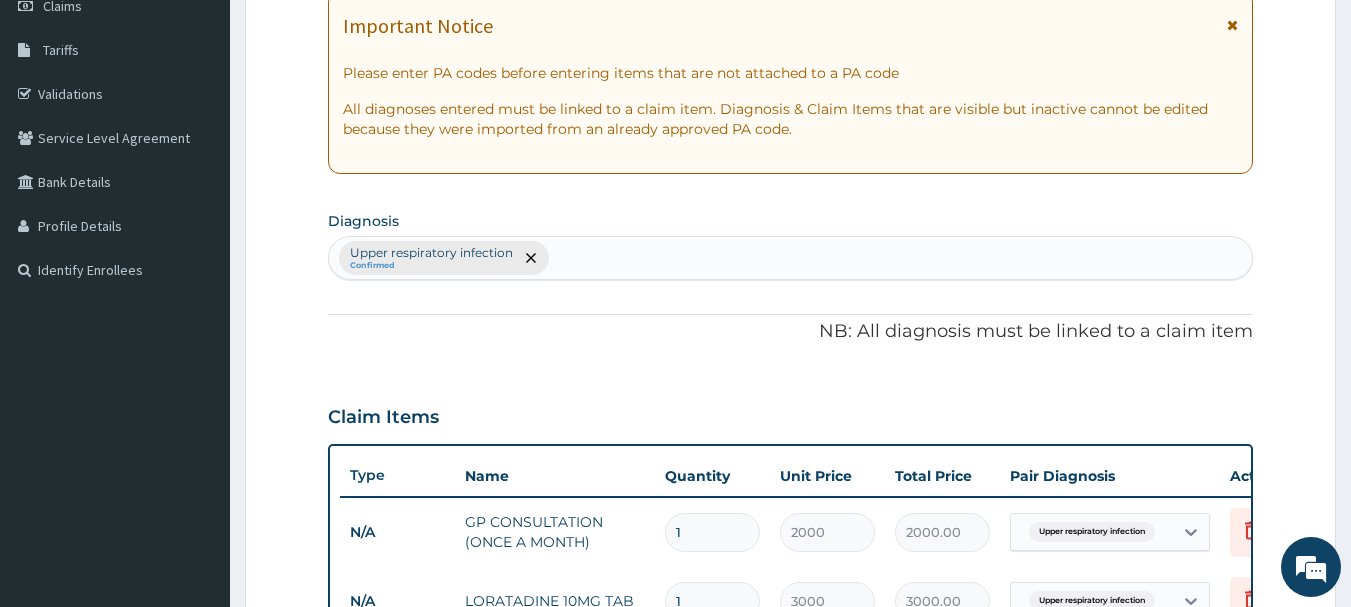 type on "18" 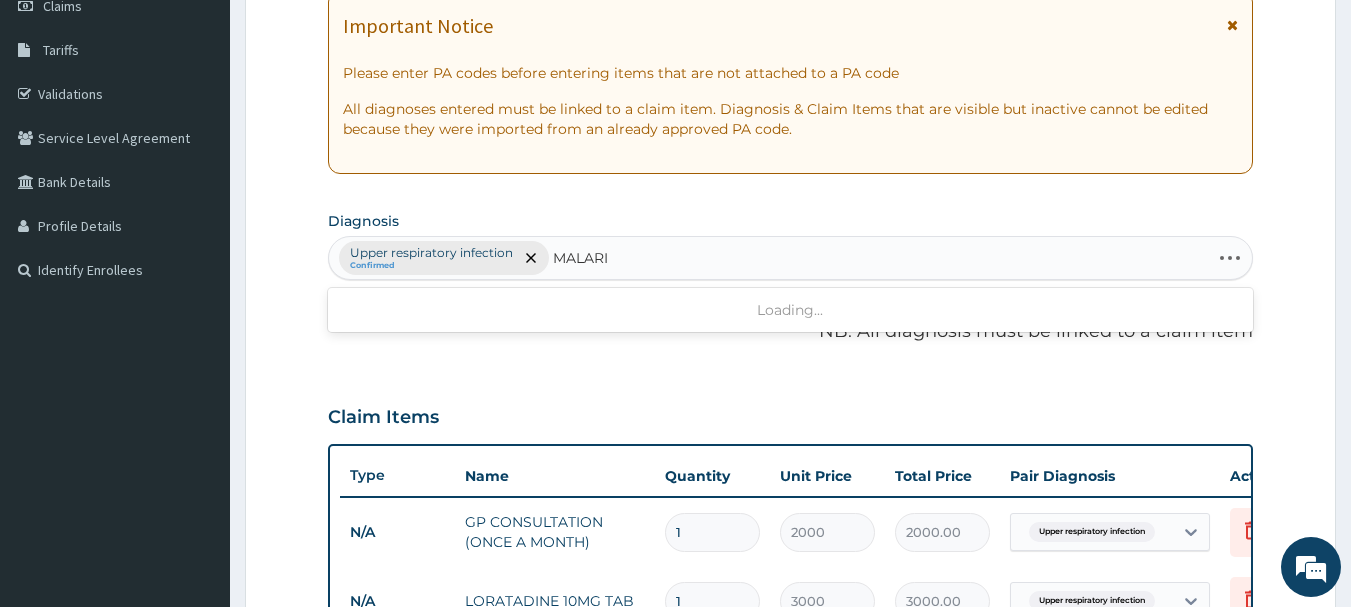 type on "MALARIA" 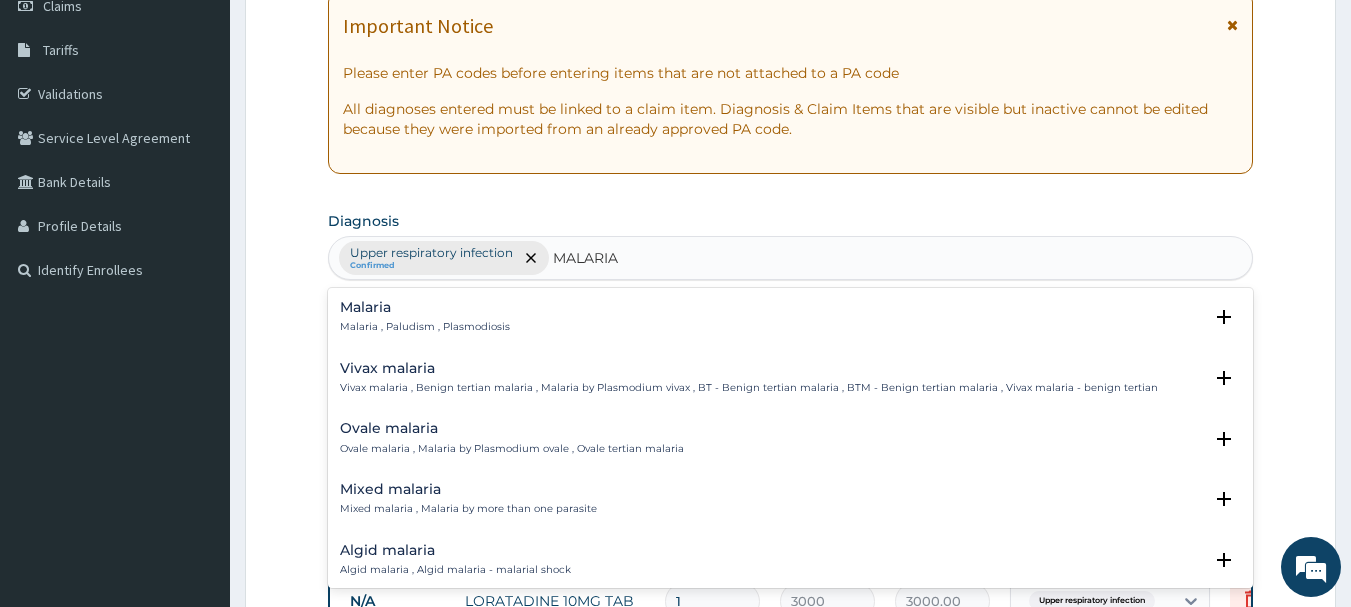 click on "Malaria , Paludism , Plasmodiosis" at bounding box center [425, 327] 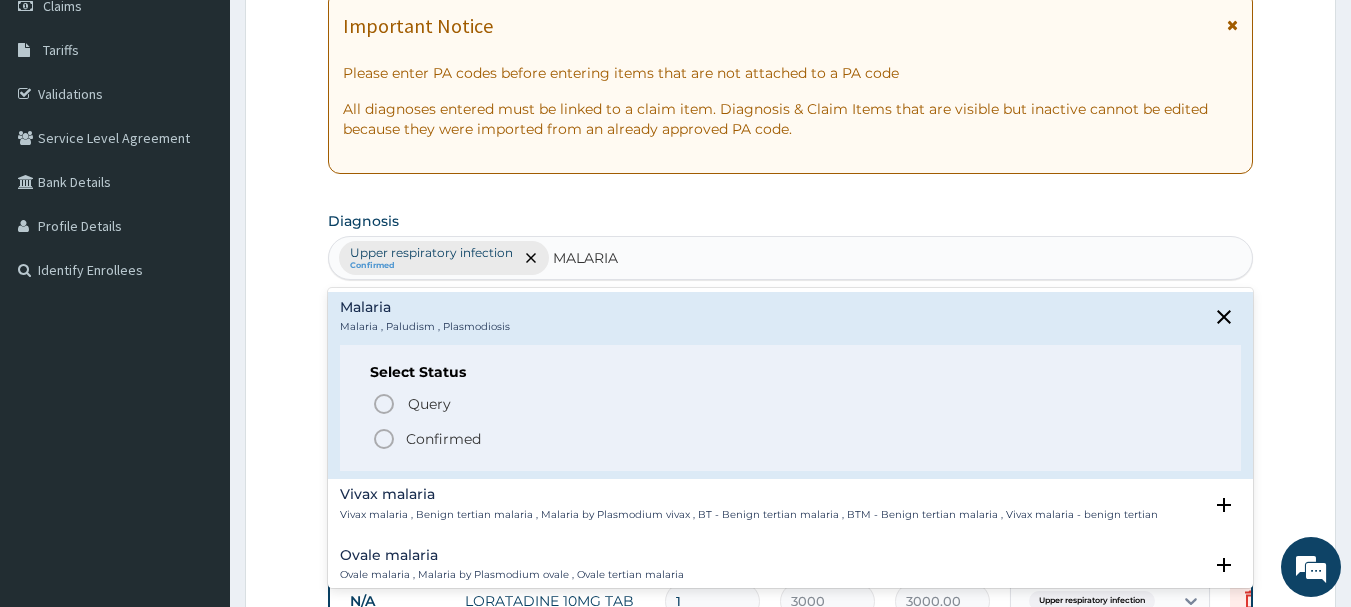 click 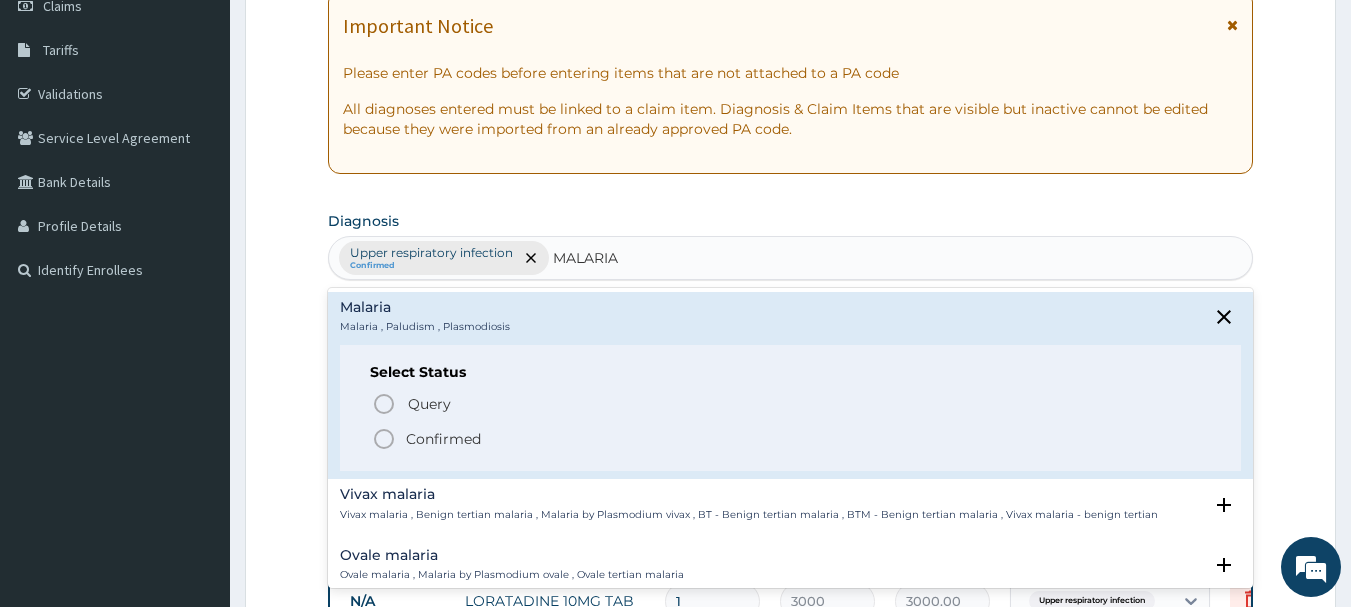 type 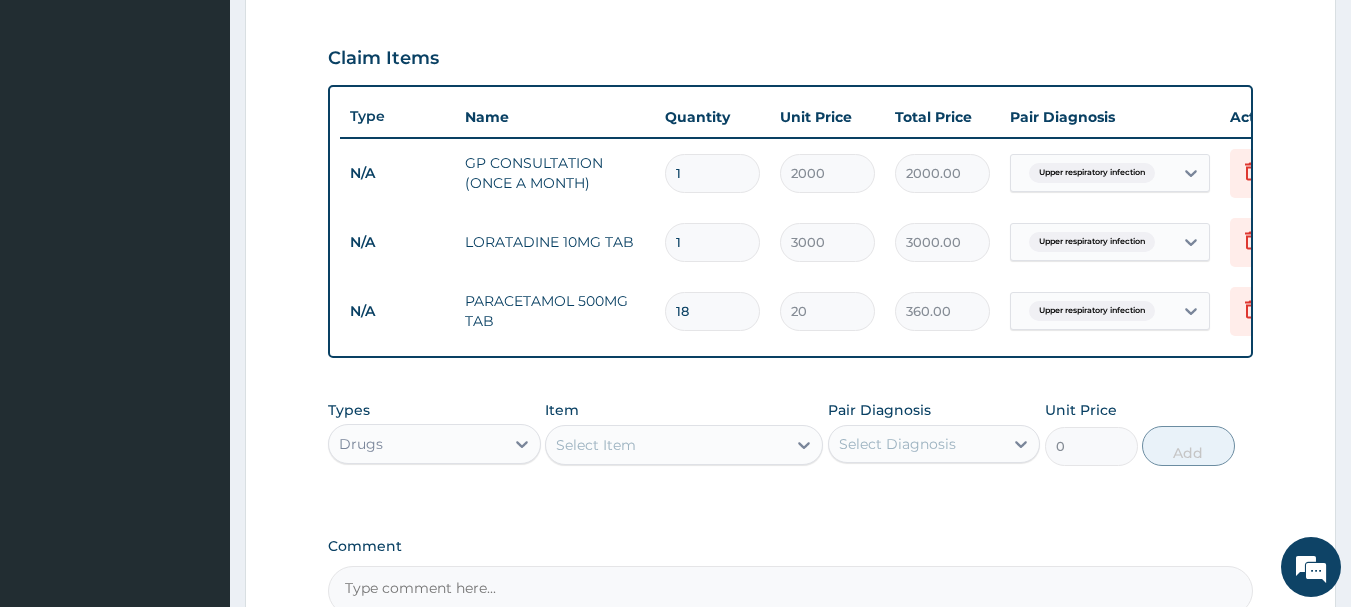 scroll, scrollTop: 700, scrollLeft: 0, axis: vertical 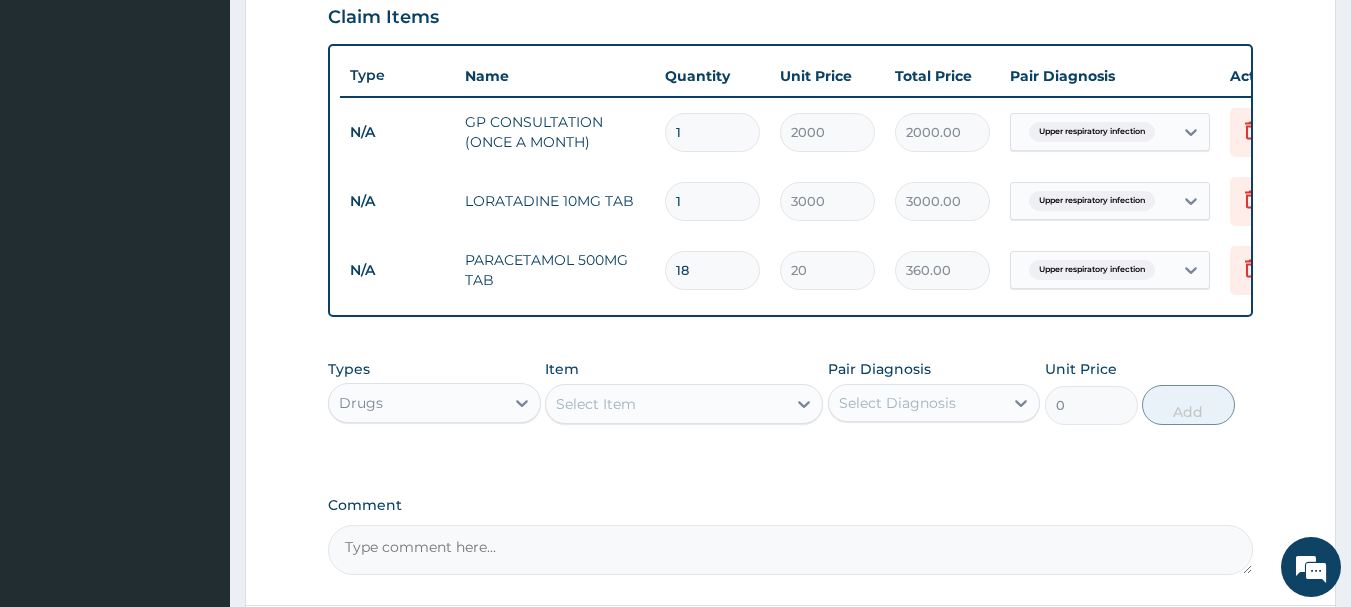 click on "Select Item" at bounding box center (596, 404) 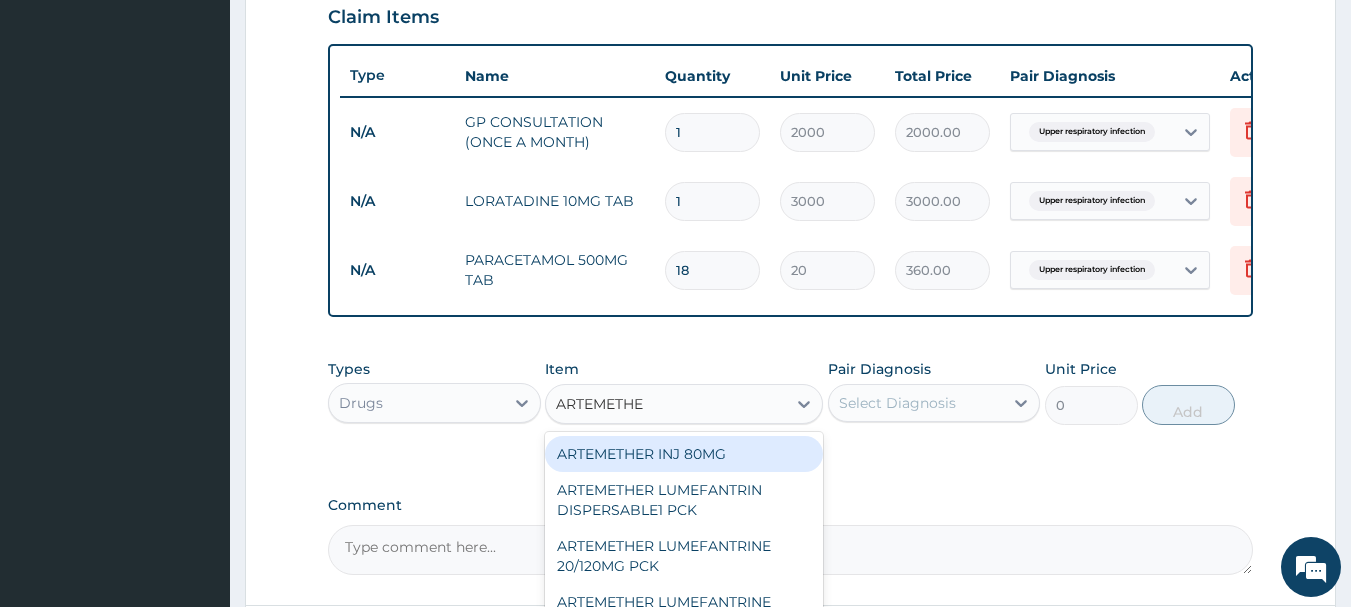 type on "ARTEMETHER" 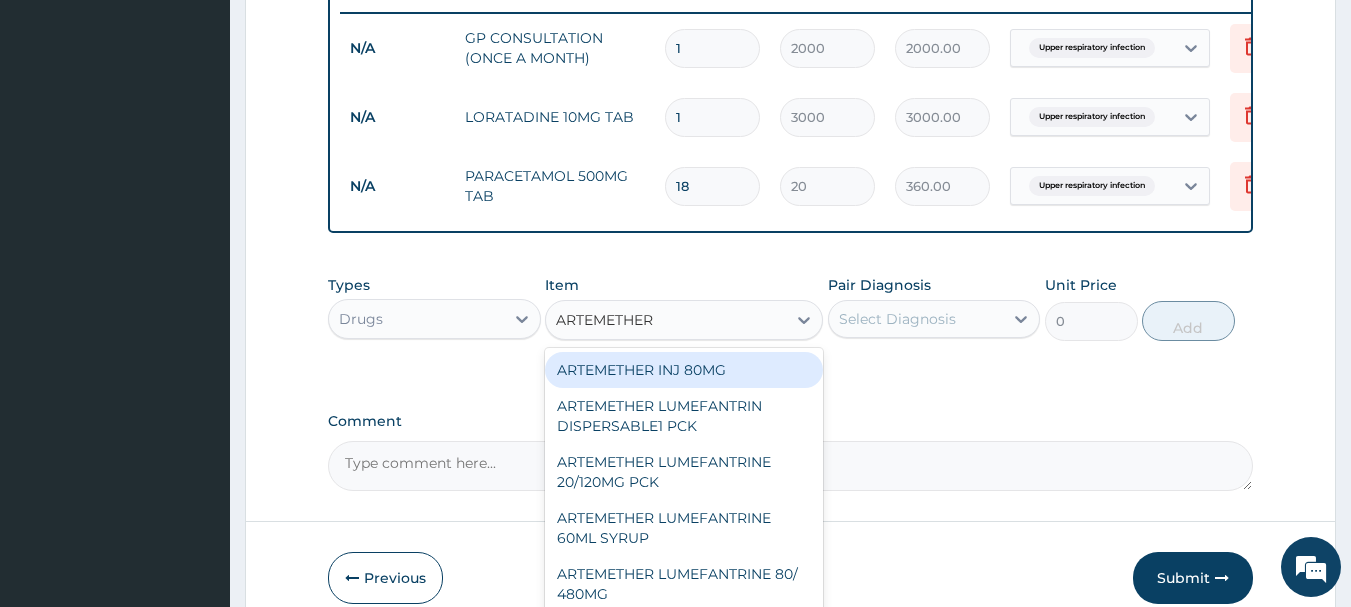 scroll, scrollTop: 893, scrollLeft: 0, axis: vertical 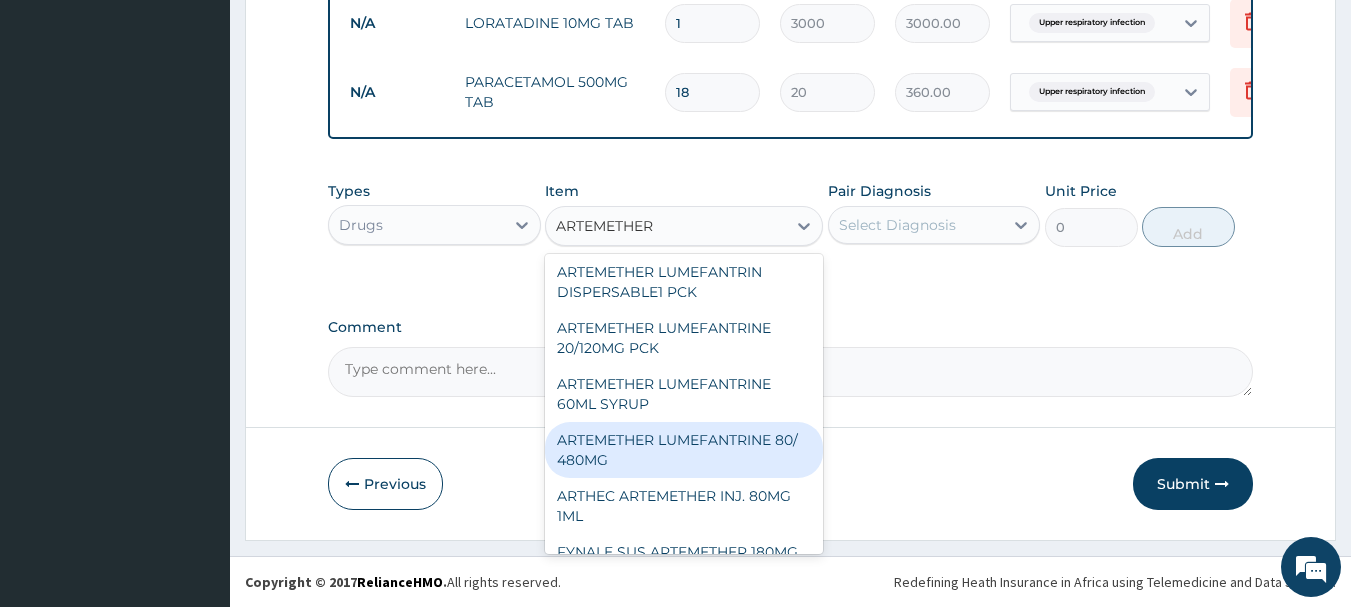 click on "ARTEMETHER LUMEFANTRINE 80/ 480MG" at bounding box center [684, 450] 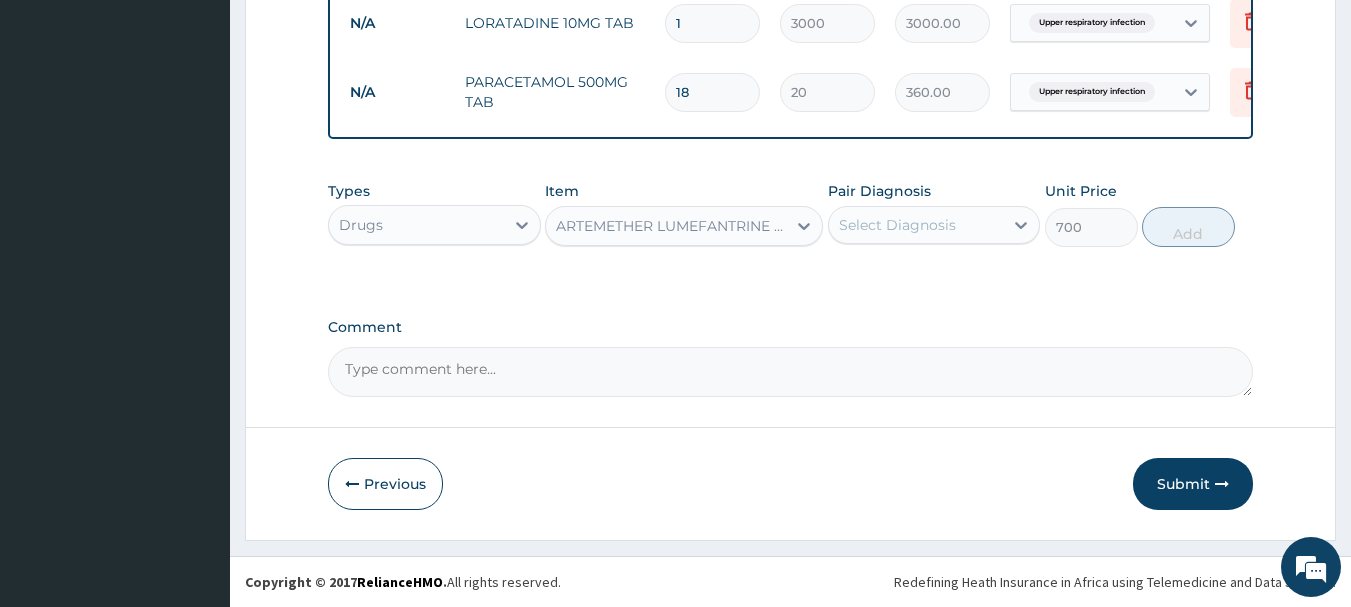 click on "Select Diagnosis" at bounding box center [916, 225] 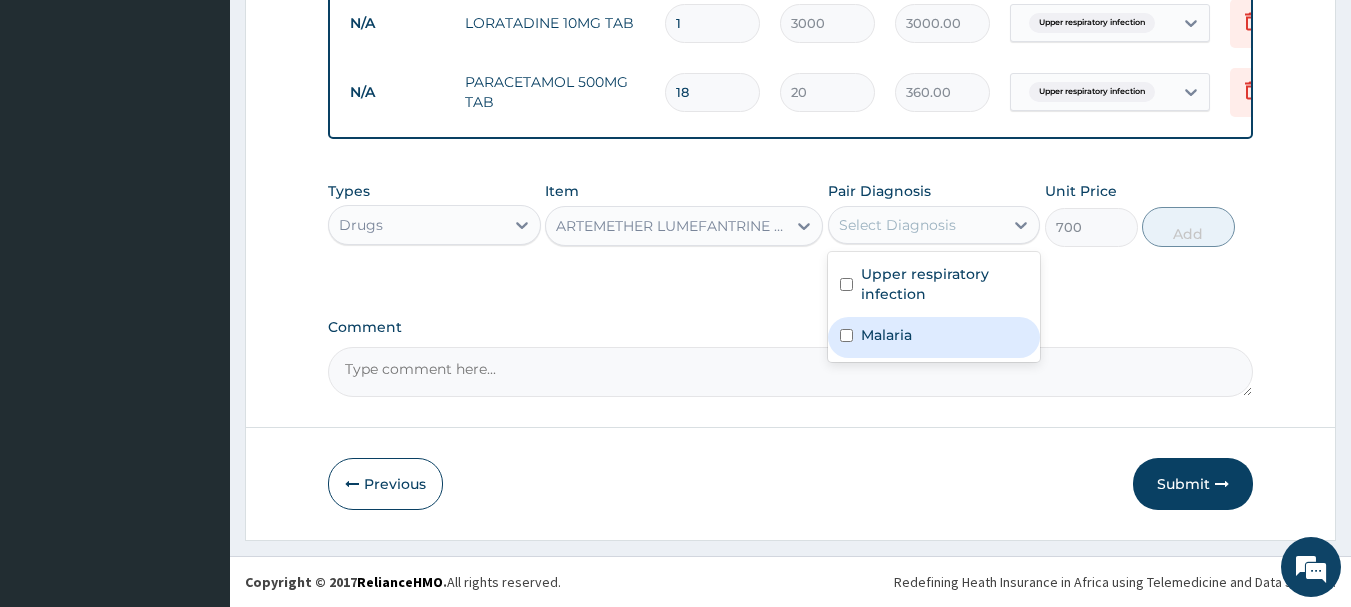 click on "Malaria" at bounding box center (886, 335) 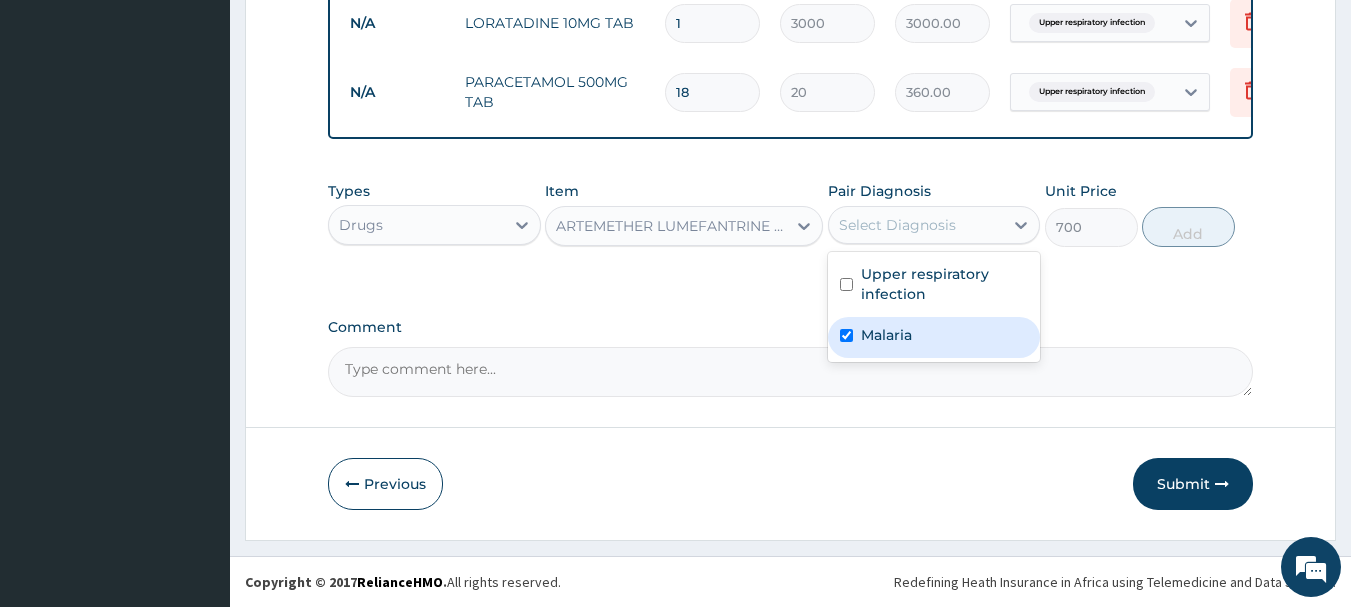 checkbox on "true" 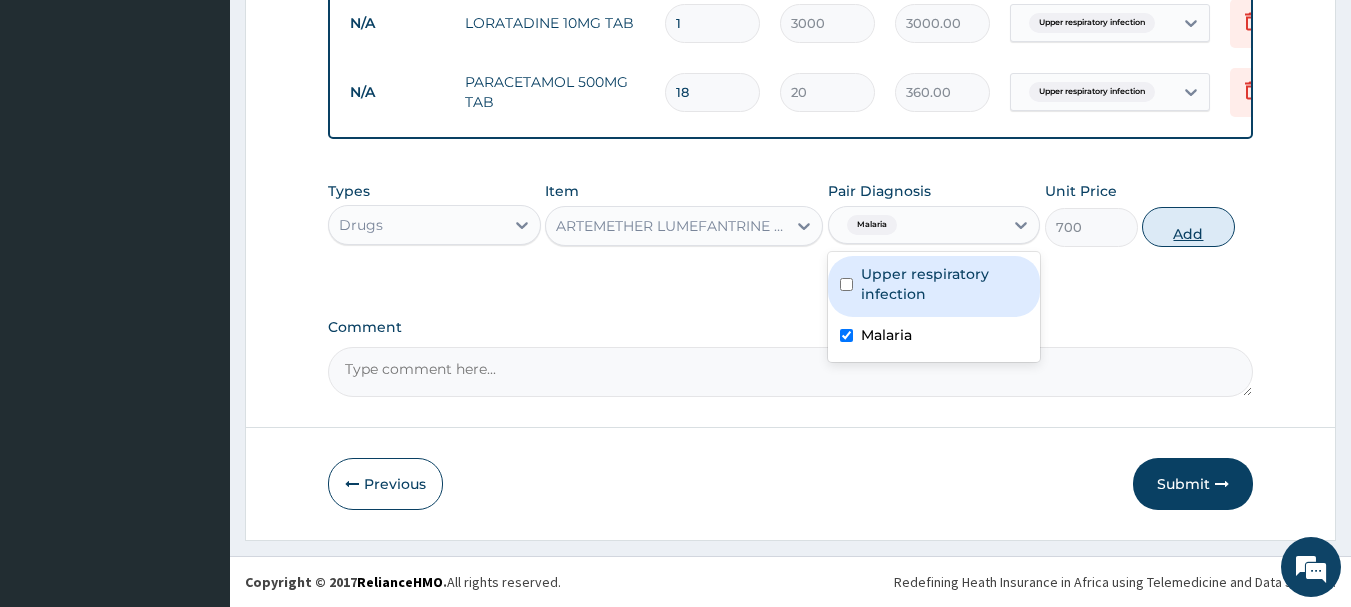 click on "Add" at bounding box center (1188, 227) 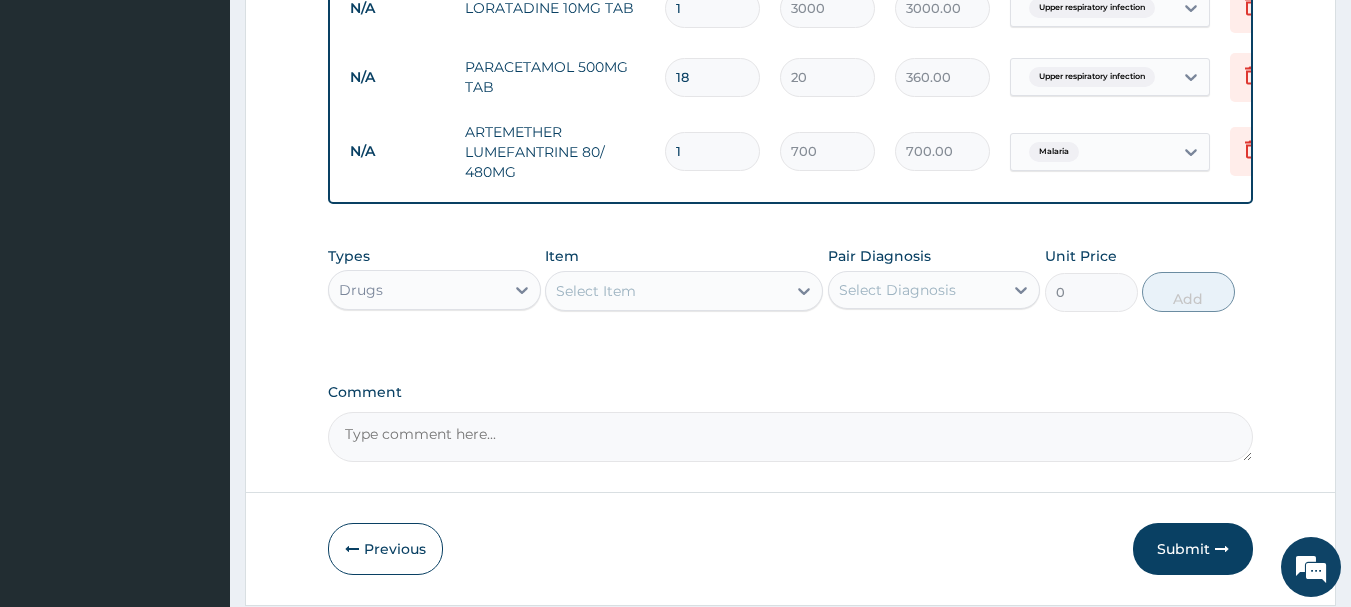 type 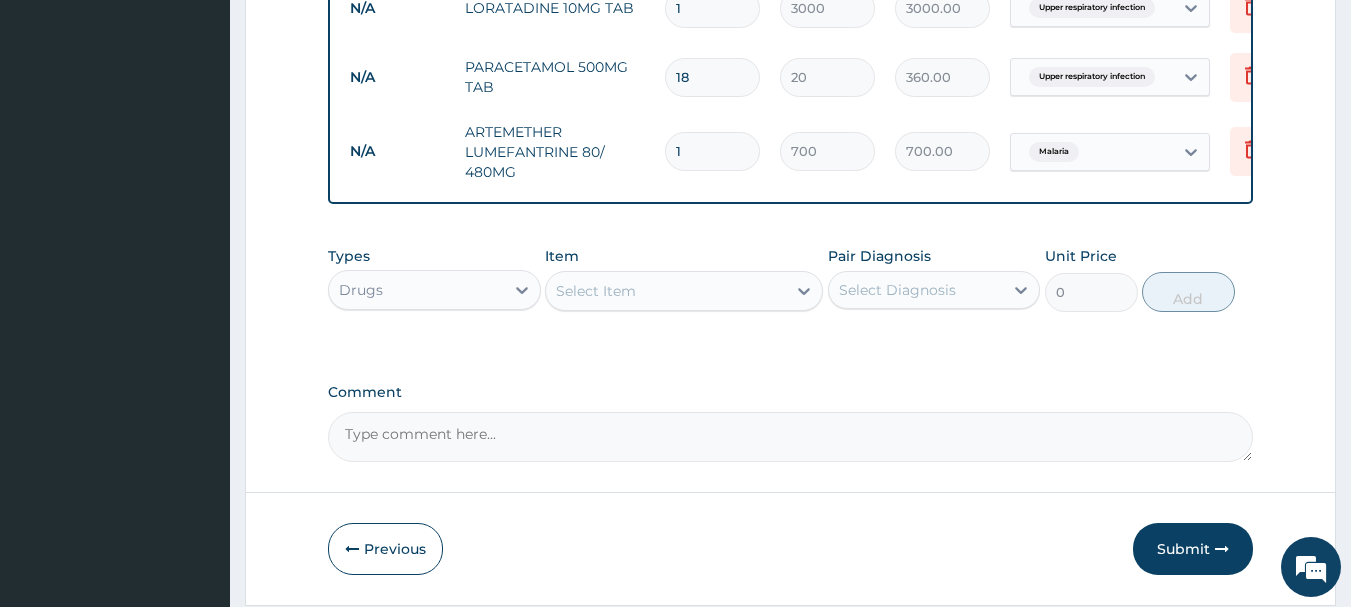 type on "0.00" 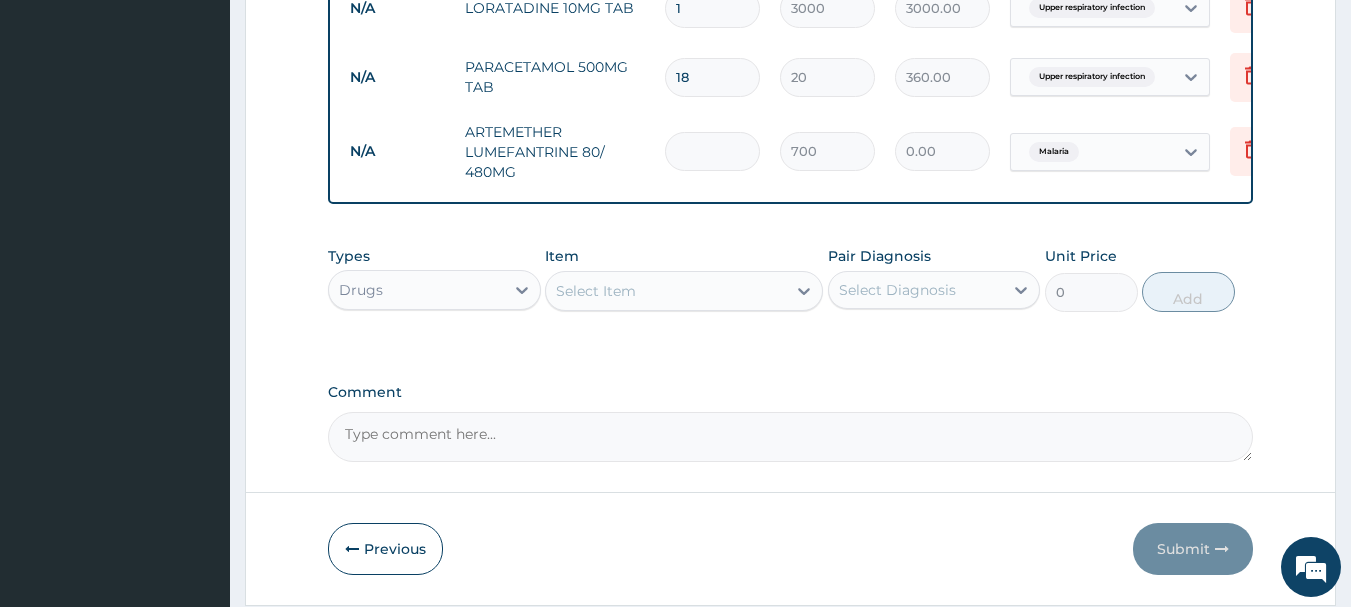 type on "6" 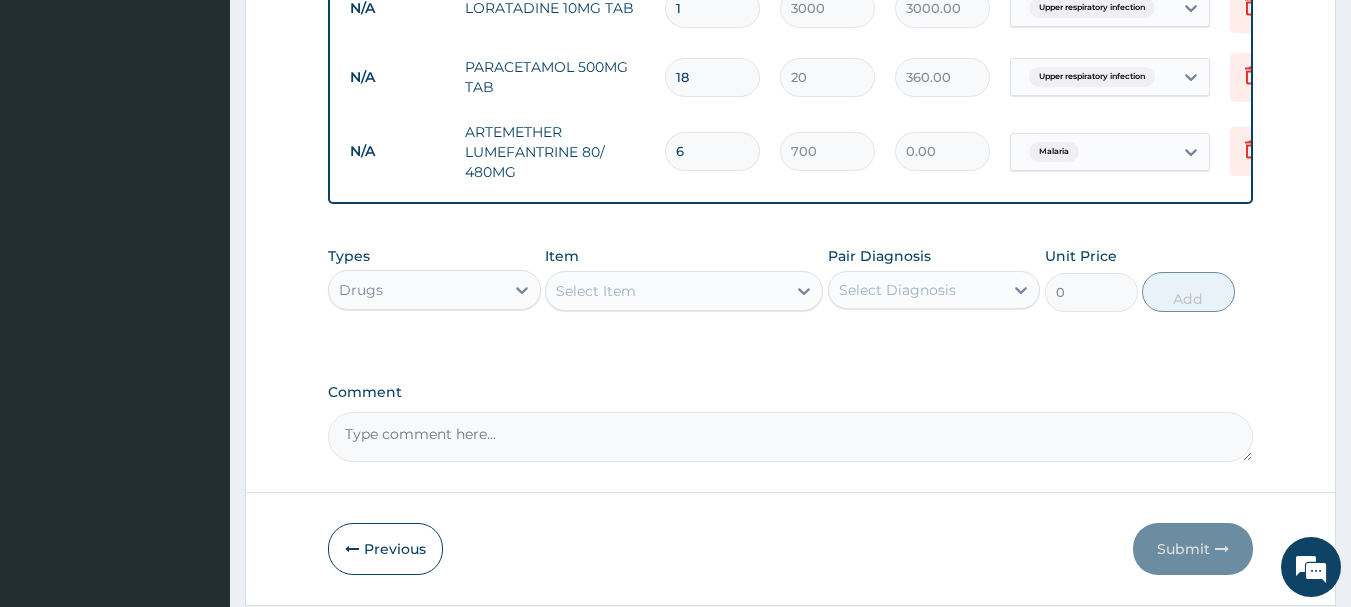 type on "4200.00" 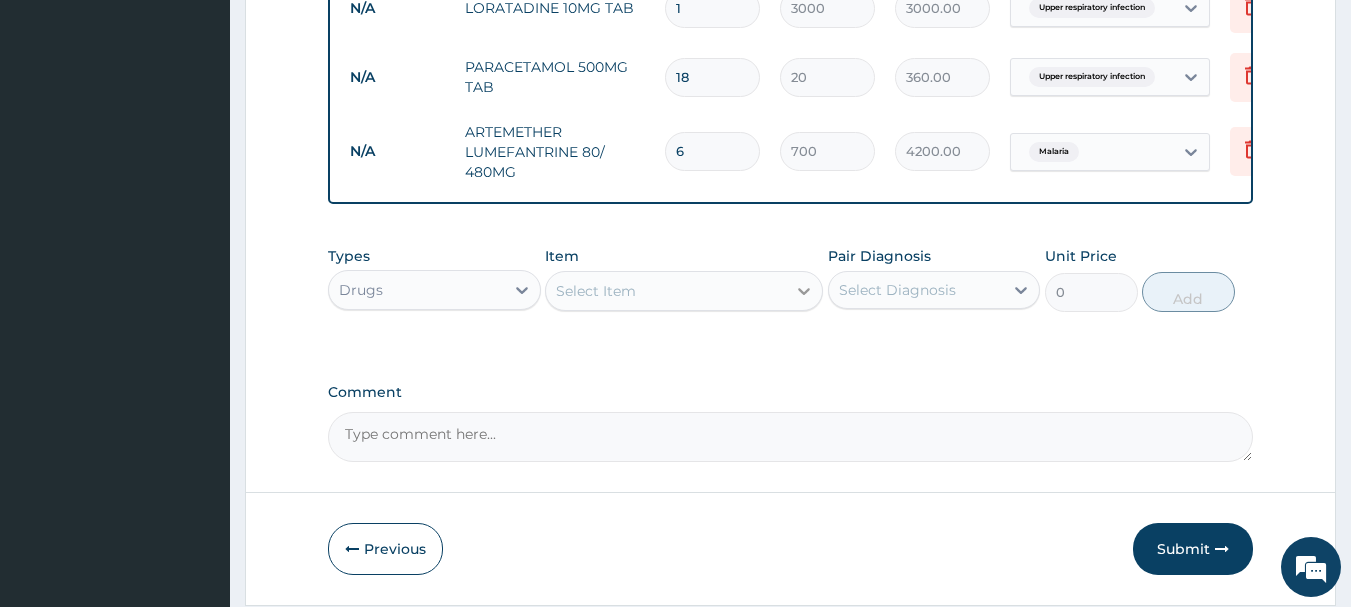type on "6" 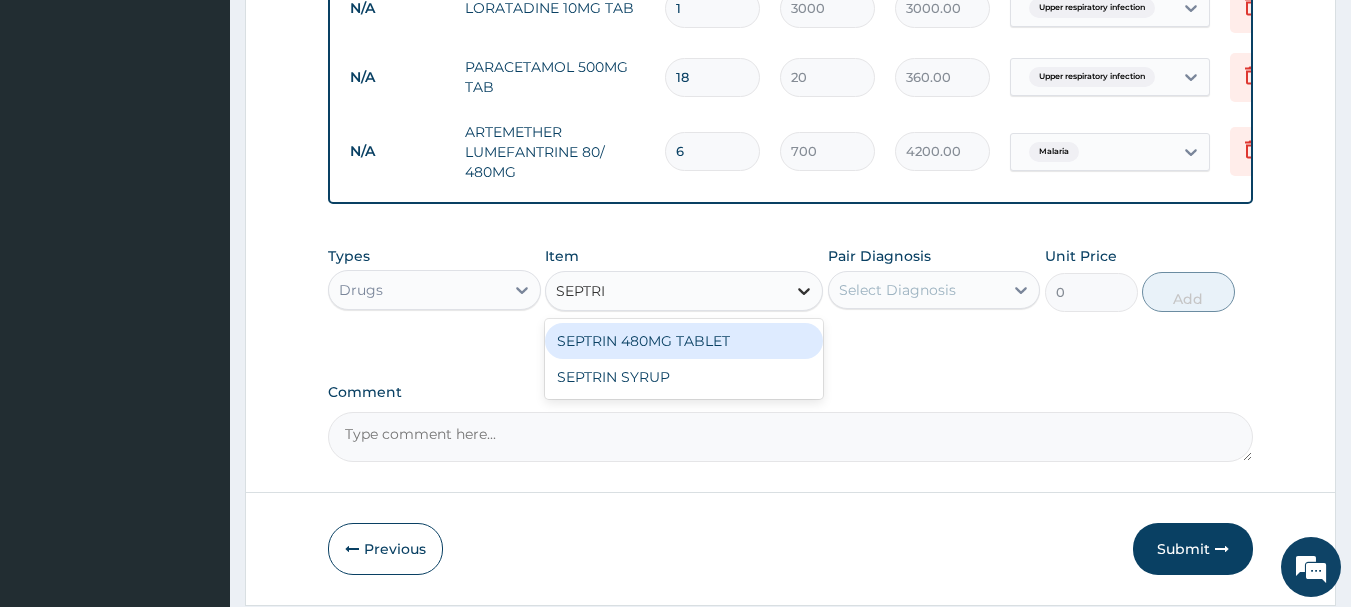 type on "SEPTRIN" 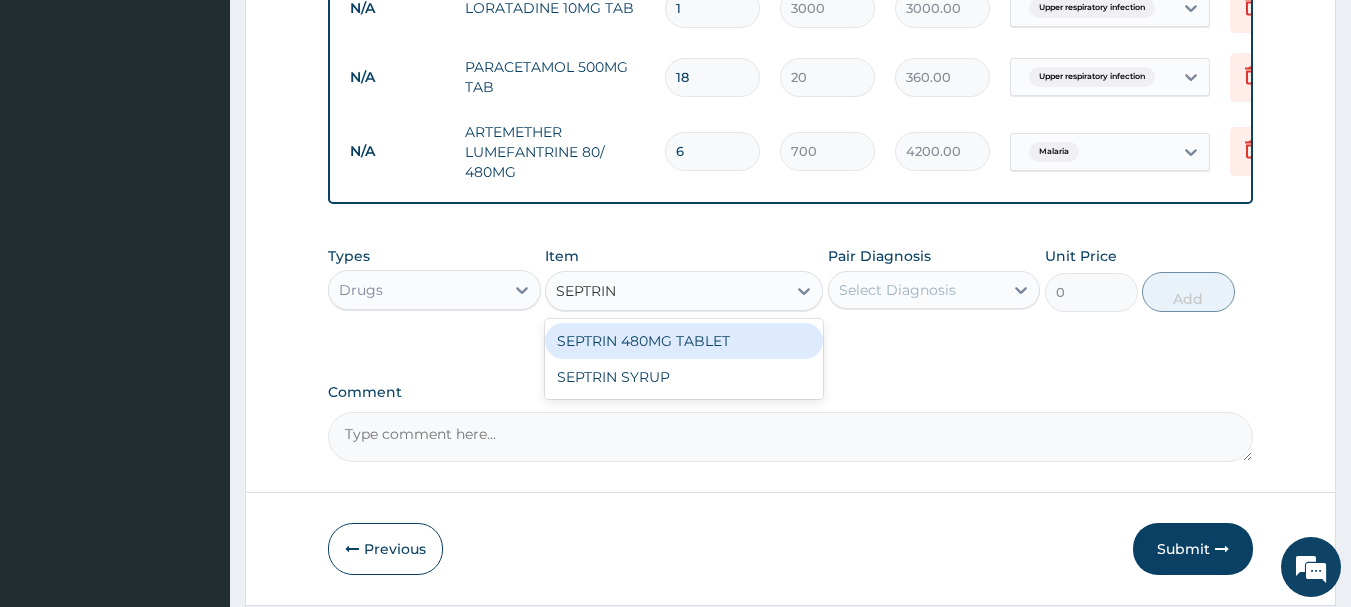 click on "SEPTRIN 480MG TABLET" at bounding box center (684, 341) 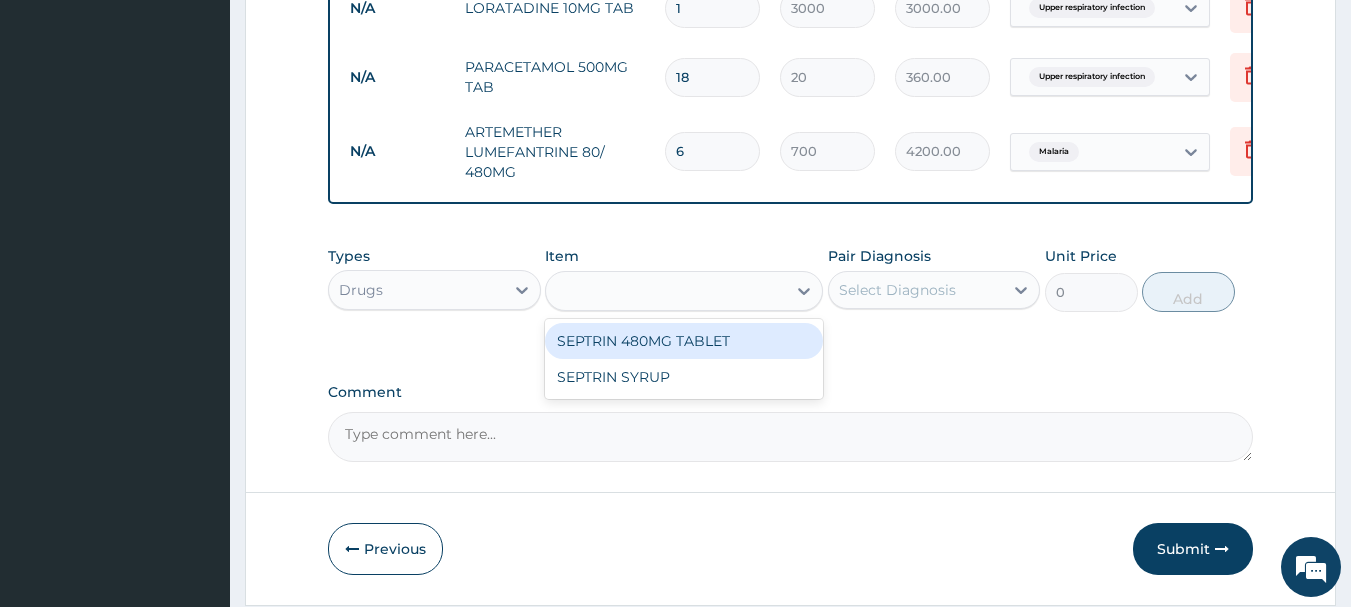 type on "90" 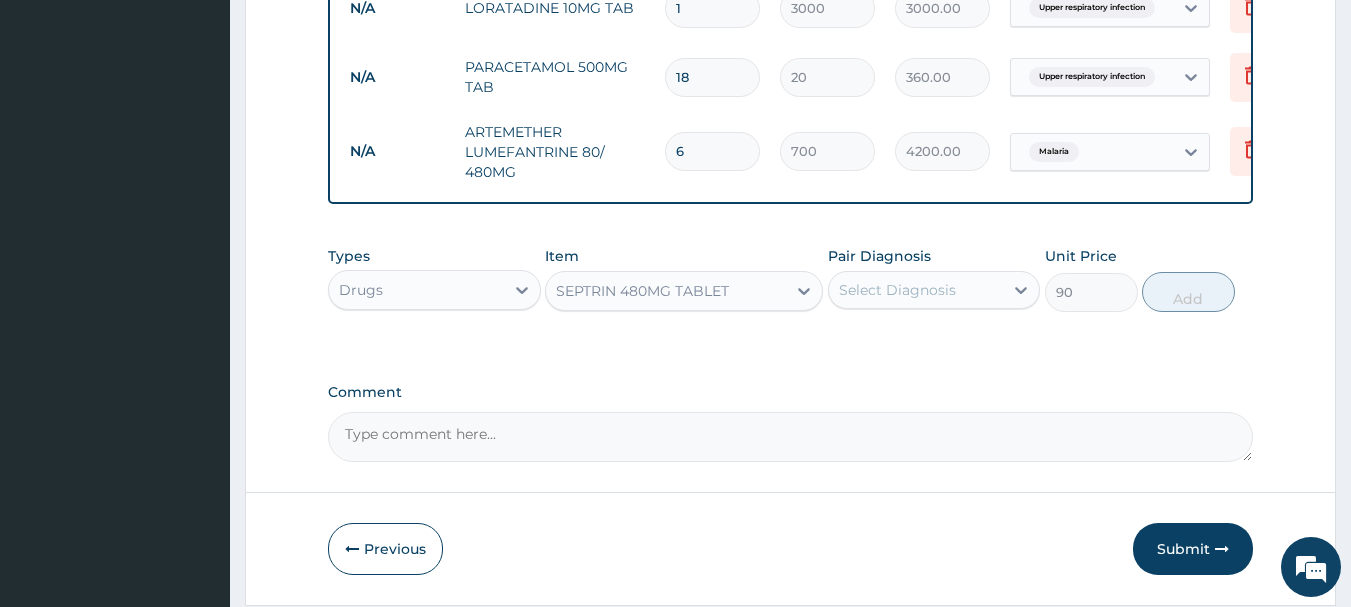 click on "Select Diagnosis" at bounding box center (897, 290) 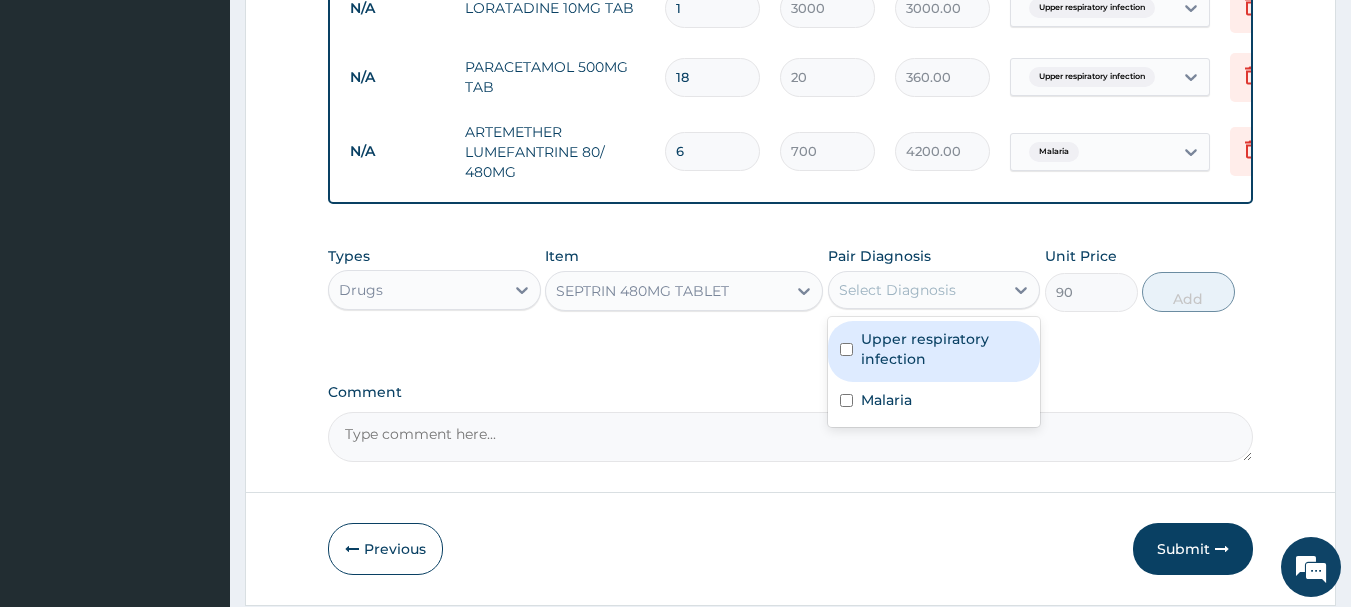 click on "Upper respiratory infection" at bounding box center (945, 349) 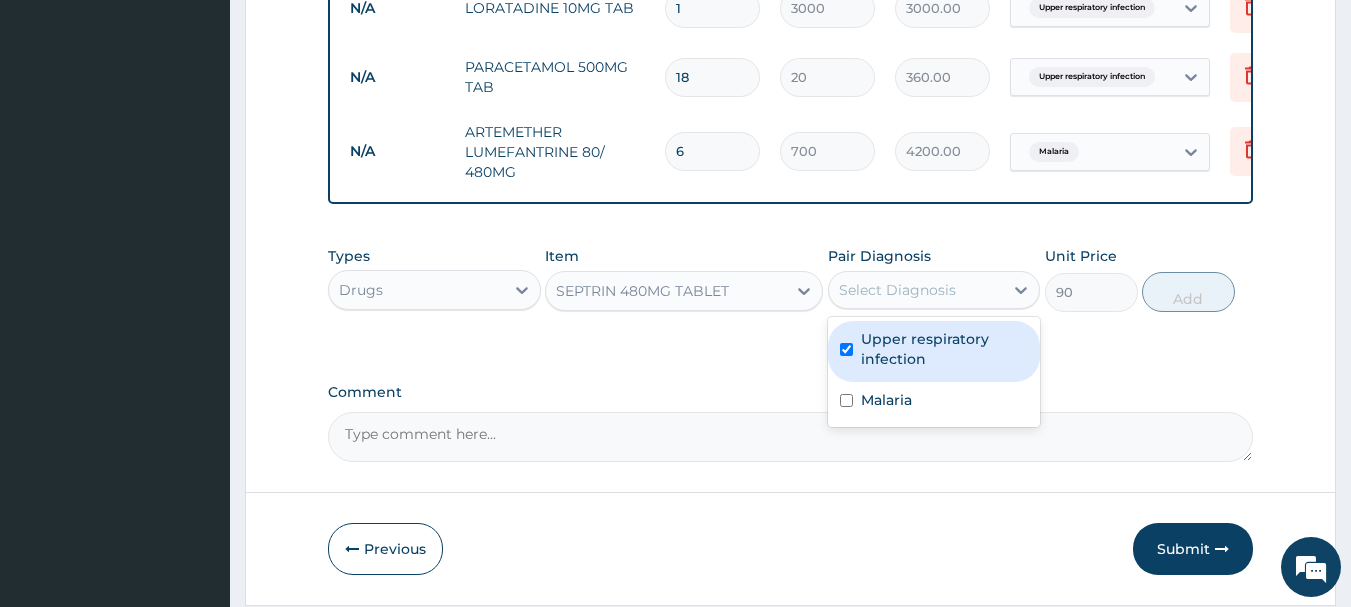 checkbox on "true" 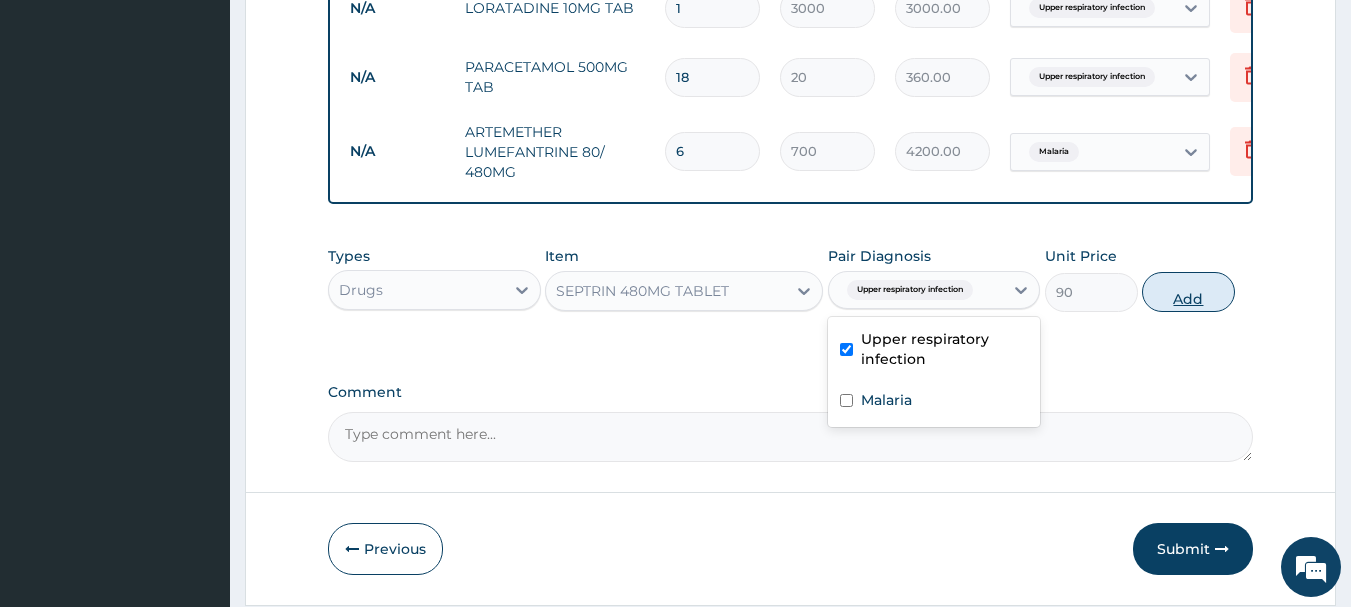 click on "Add" at bounding box center (1188, 292) 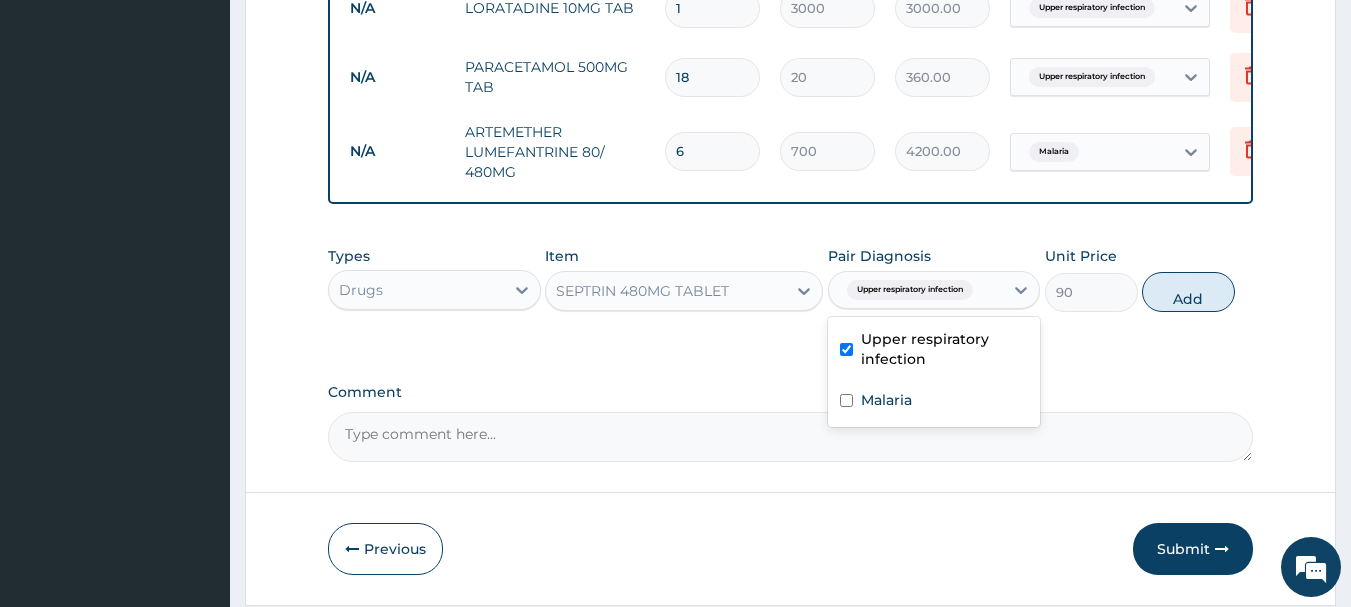 click on "PA Code / Prescription Code Enter Code(Secondary Care Only) Encounter Date 07-07-2025 Important Notice Please enter PA codes before entering items that are not attached to a PA code   All diagnoses entered must be linked to a claim item. Diagnosis & Claim Items that are visible but inactive cannot be edited because they were imported from an already approved PA code. Diagnosis Upper respiratory infection Confirmed Malaria Confirmed NB: All diagnosis must be linked to a claim item Claim Items Type Name Quantity Unit Price Total Price Pair Diagnosis Actions N/A GP CONSULTATION (ONCE A MONTH) 1 2000 2000.00 Upper respiratory infection Delete N/A LORATADINE 10MG TAB 1 3000 3000.00 Upper respiratory infection Delete N/A PARACETAMOL 500MG TAB 18 20 360.00 Upper respiratory infection Delete N/A ARTEMETHER LUMEFANTRINE 80/ 480MG 6 700 4200.00 Malaria Delete Types Drugs Item SEPTRIN 480MG TABLET Pair Diagnosis option Upper respiratory infection, selected. Upper respiratory infection Upper respiratory infection Malaria" at bounding box center (791, -120) 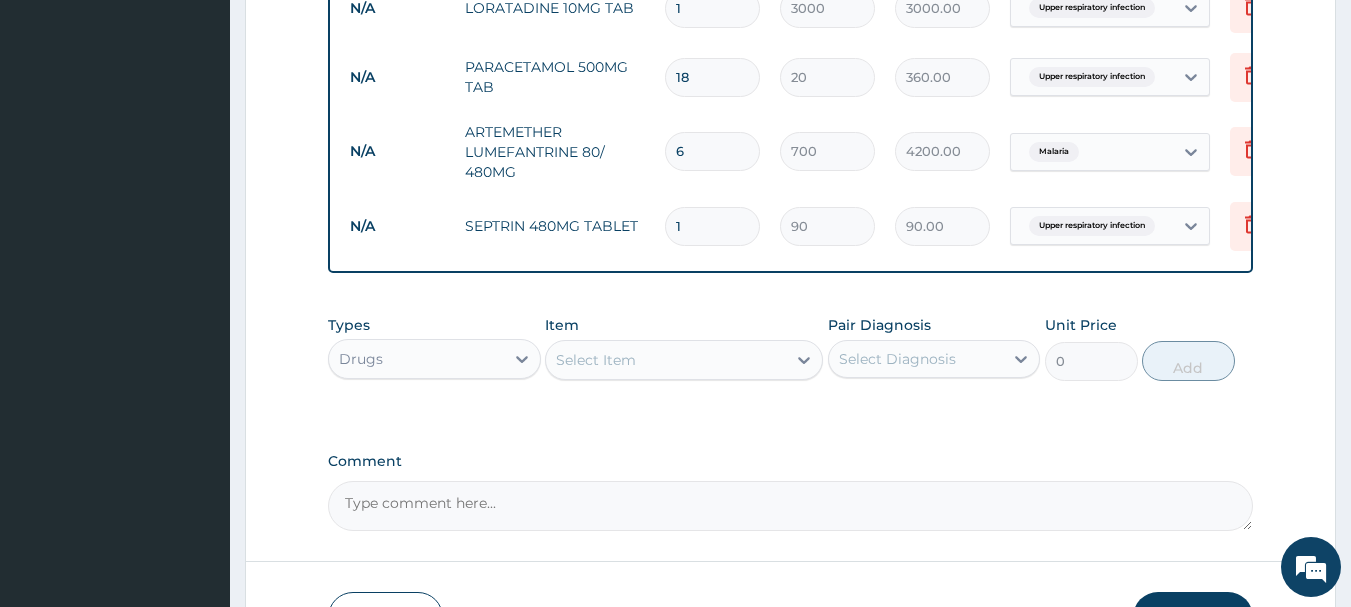 click on "1" at bounding box center (712, 226) 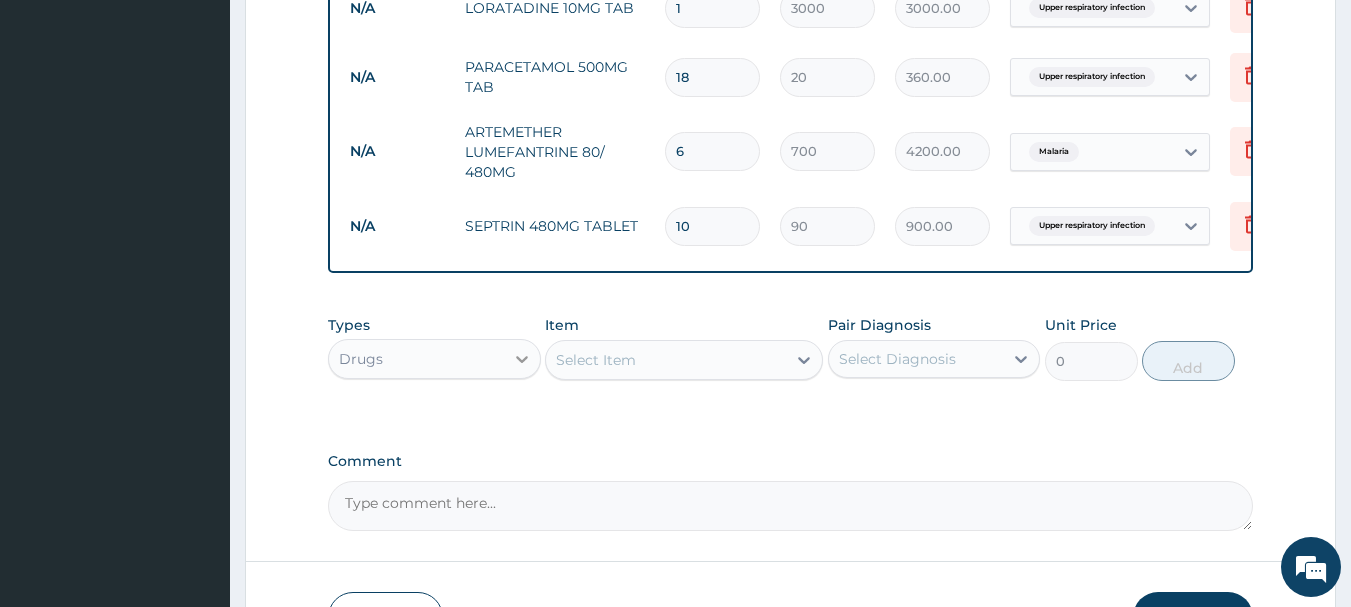 type on "10" 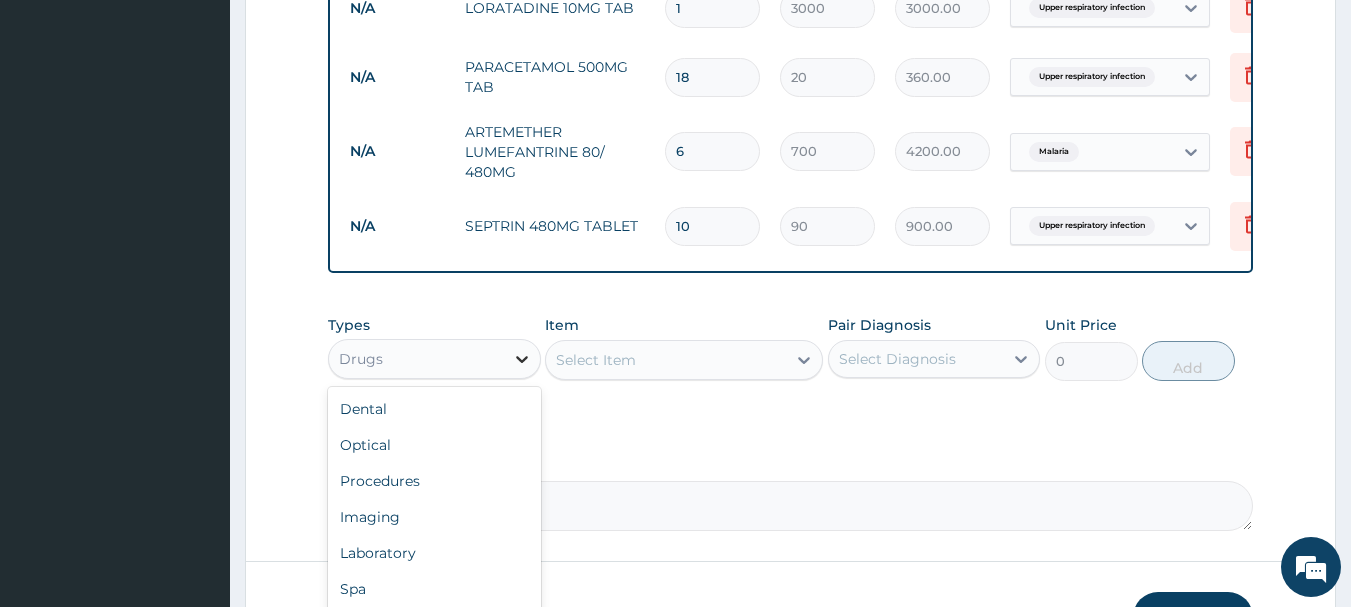 click 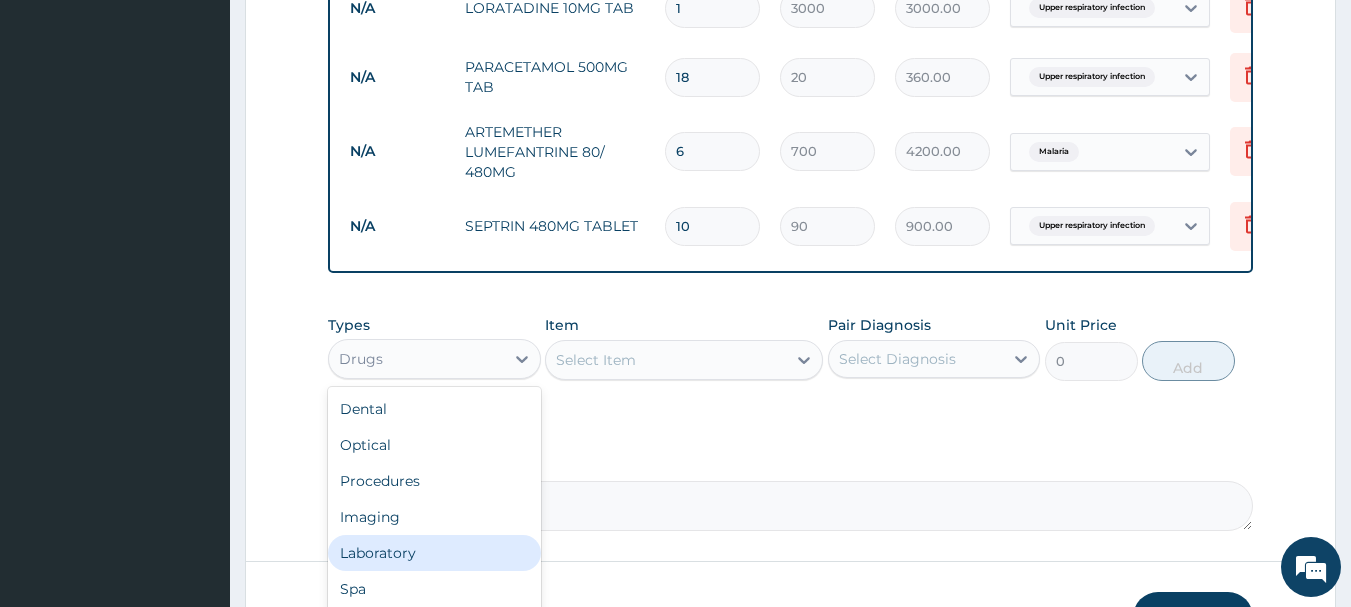 click on "Laboratory" at bounding box center (434, 553) 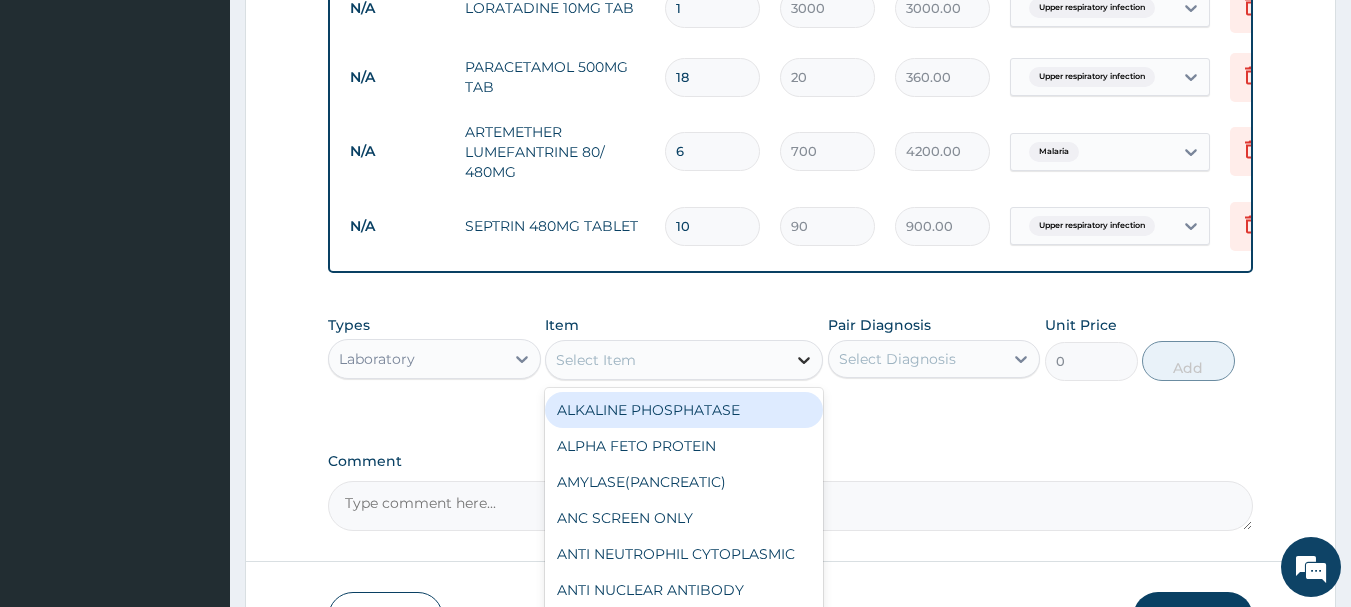 click 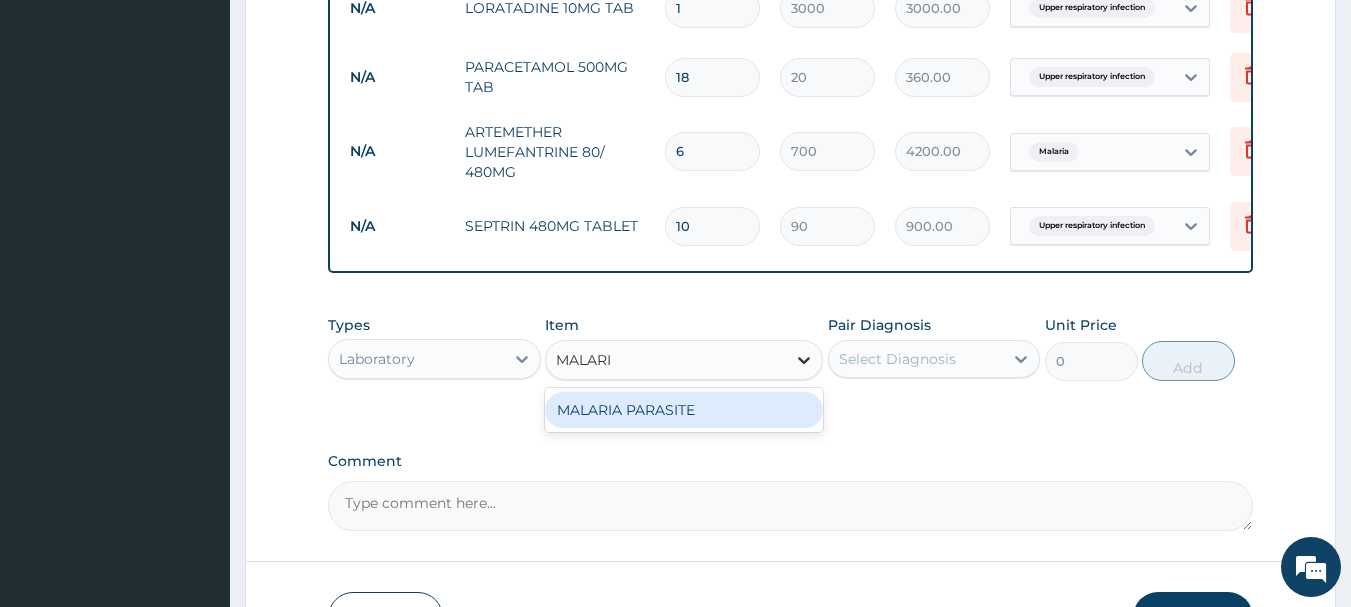 type on "MALARIA" 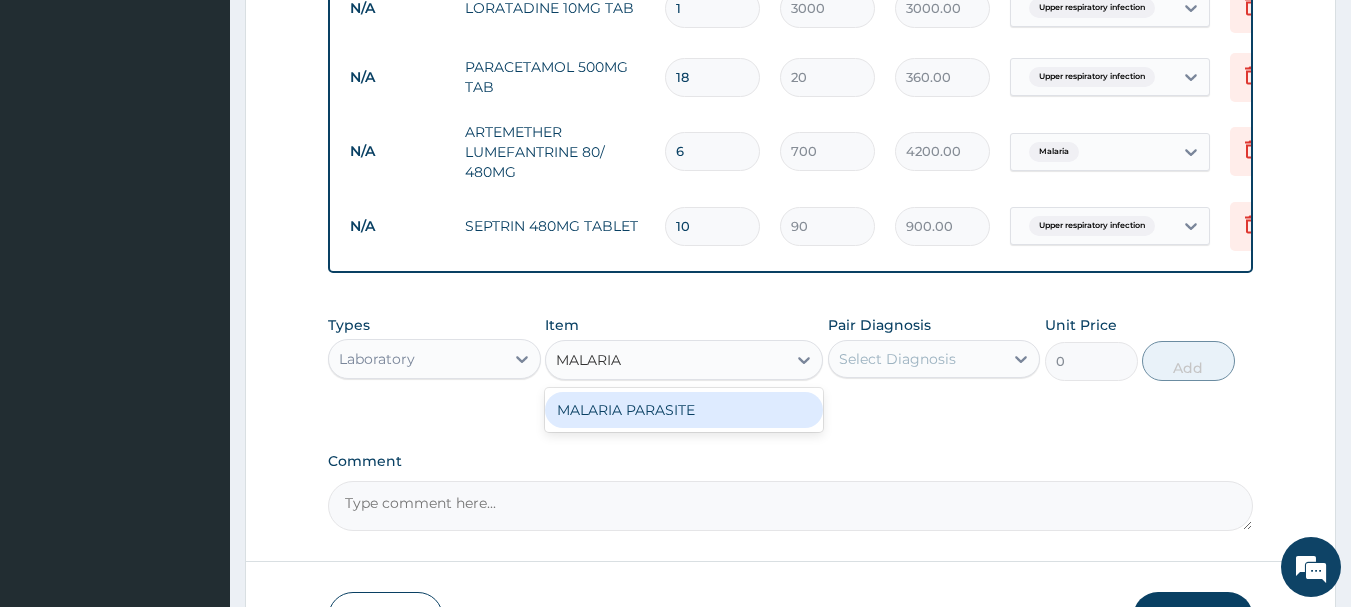 click on "MALARIA PARASITE" at bounding box center (684, 410) 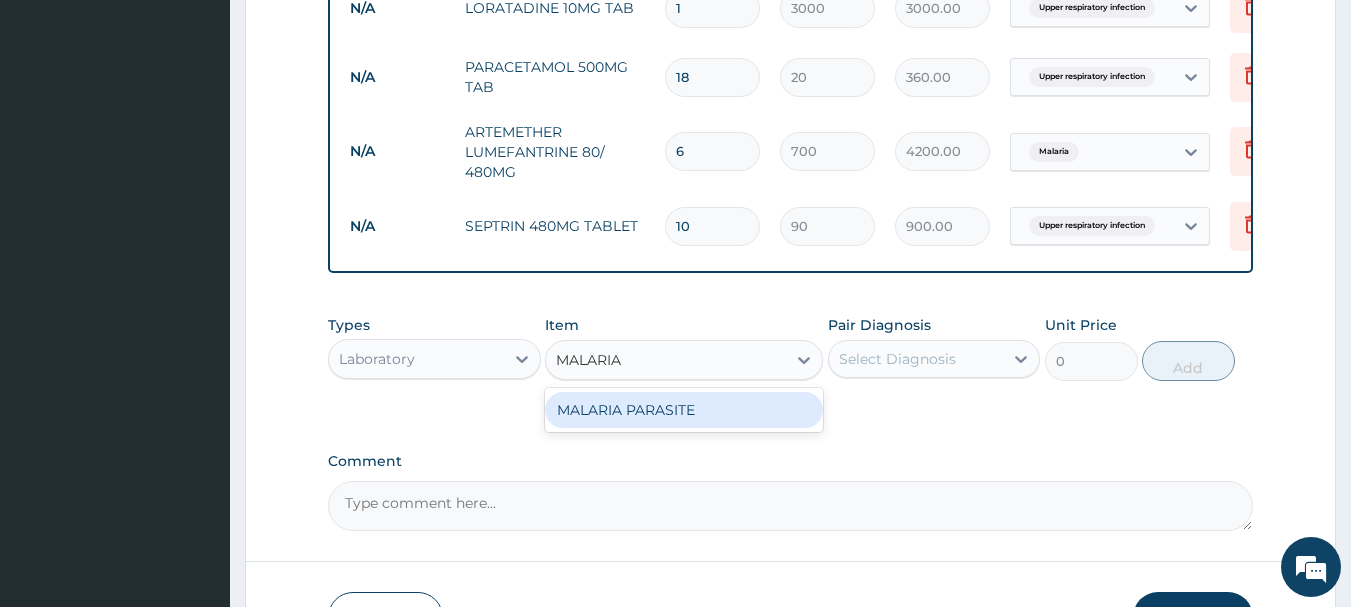 type 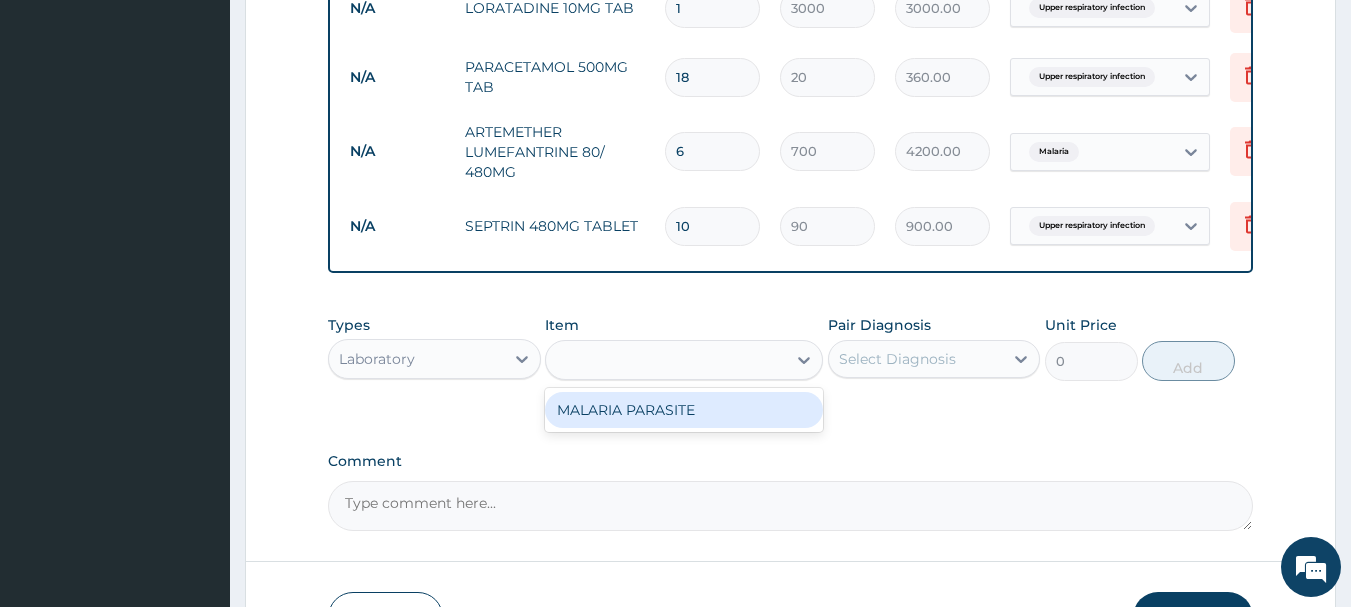 type on "1000" 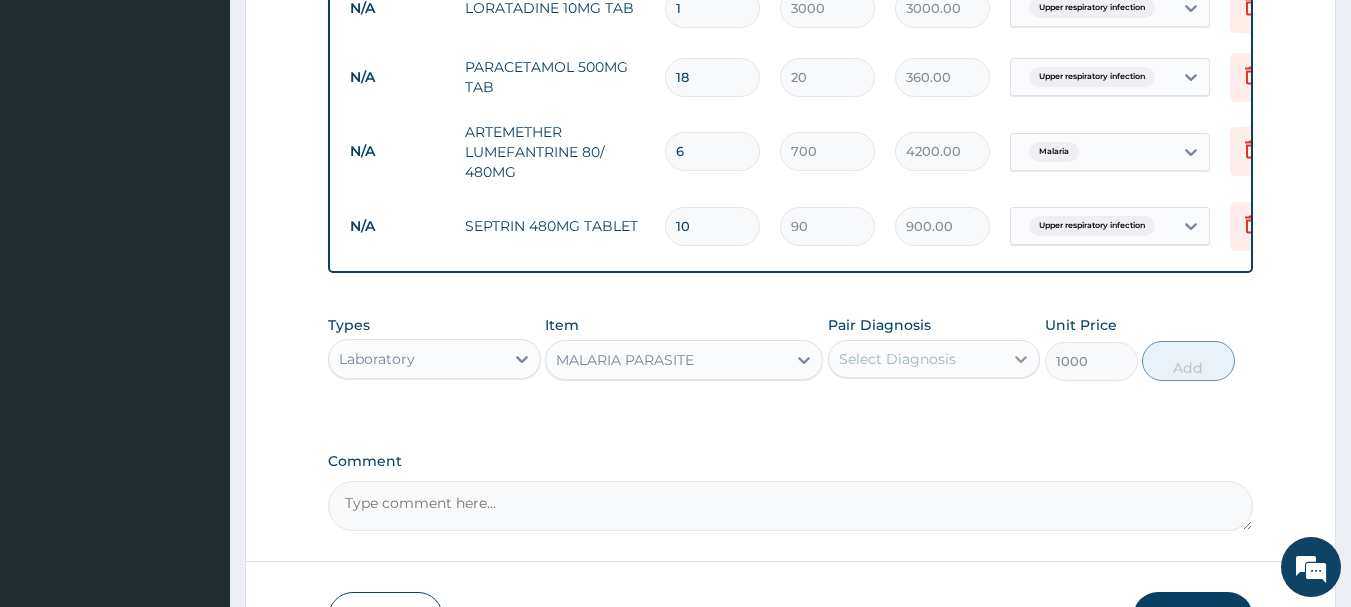 click at bounding box center [1021, 359] 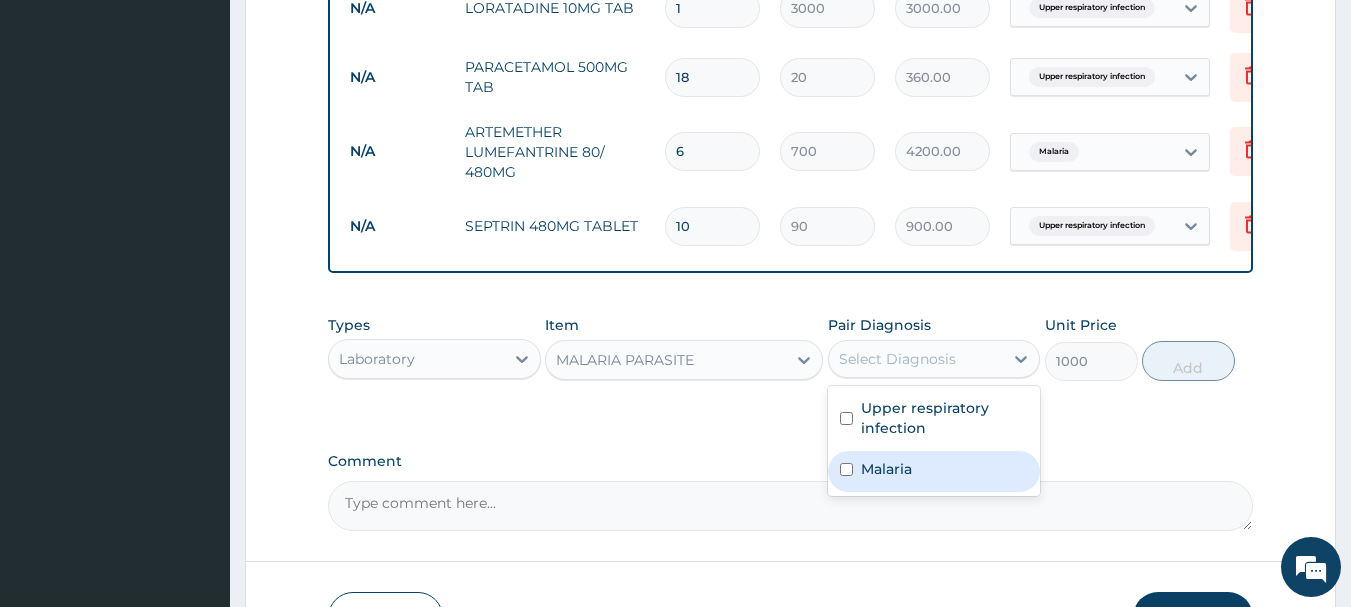 click on "Malaria" at bounding box center (886, 469) 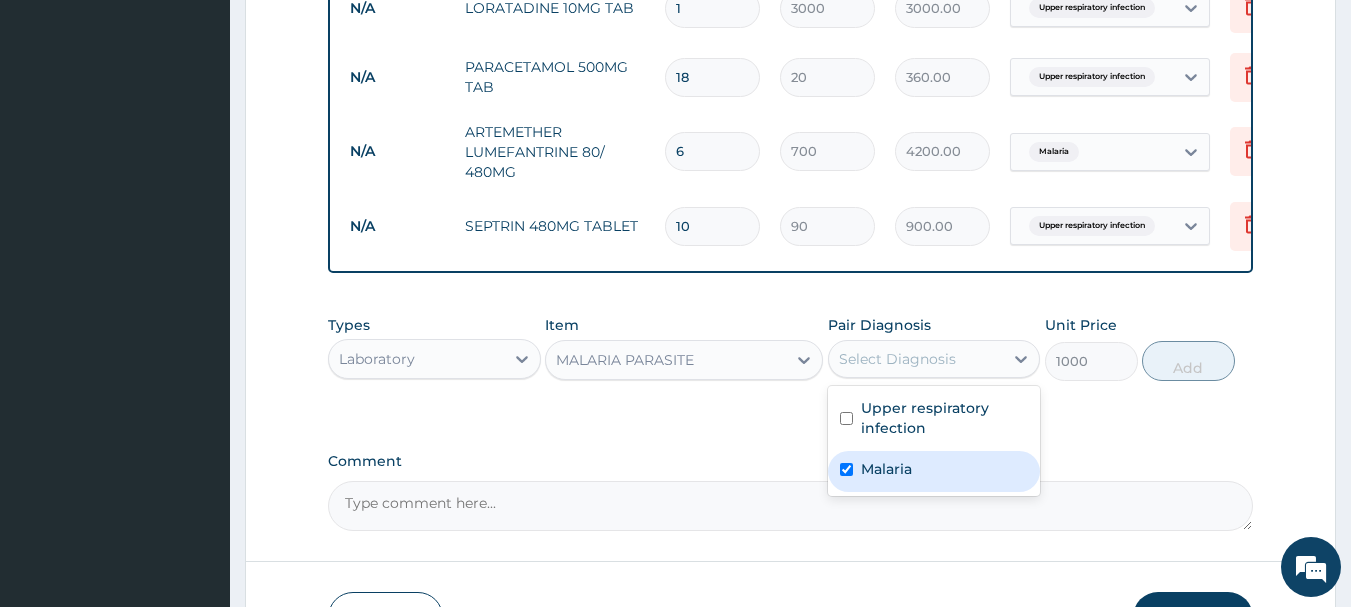 checkbox on "true" 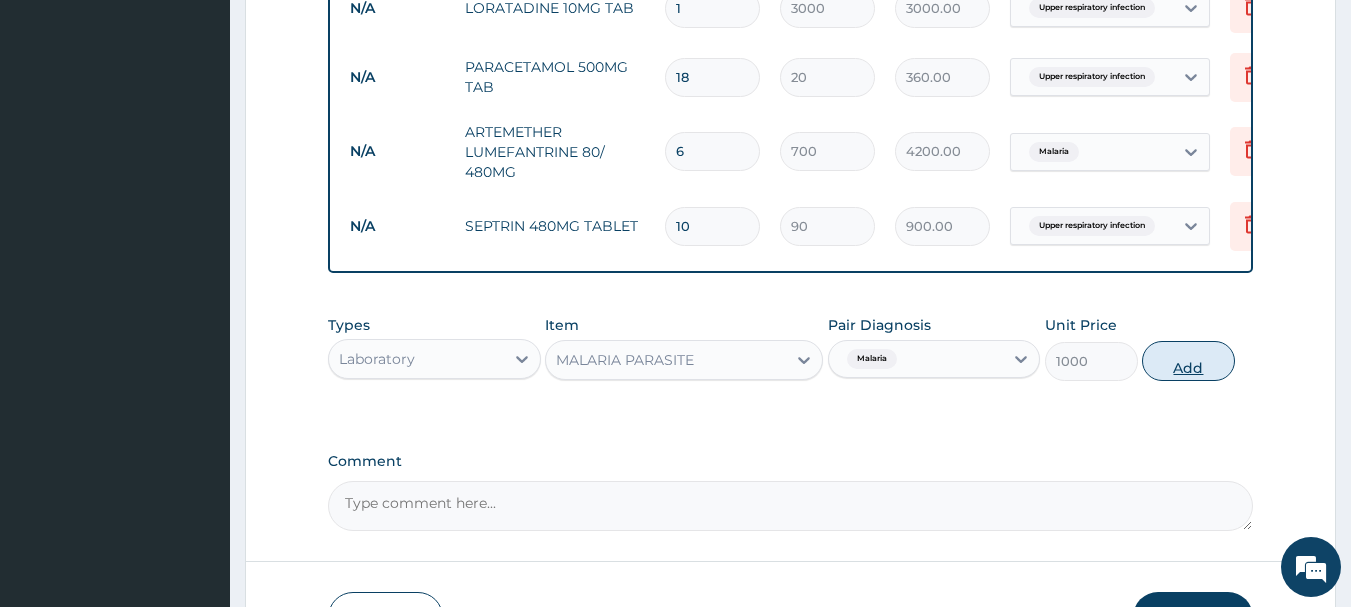 click on "Add" at bounding box center [1188, 361] 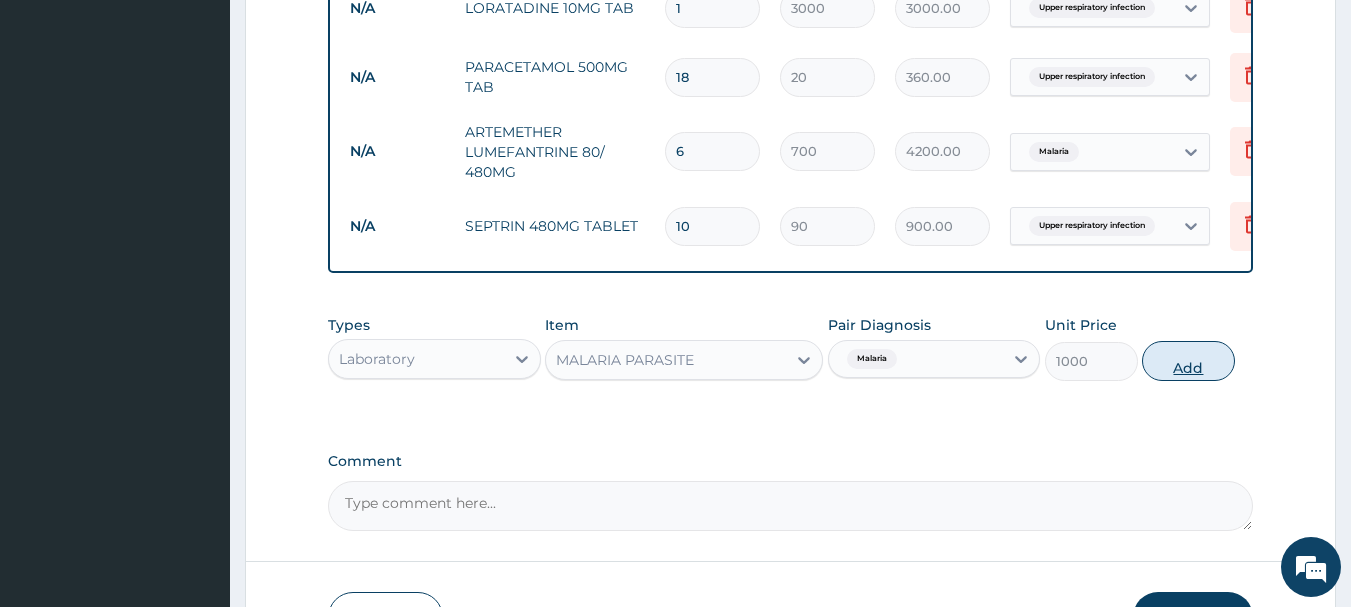 type on "0" 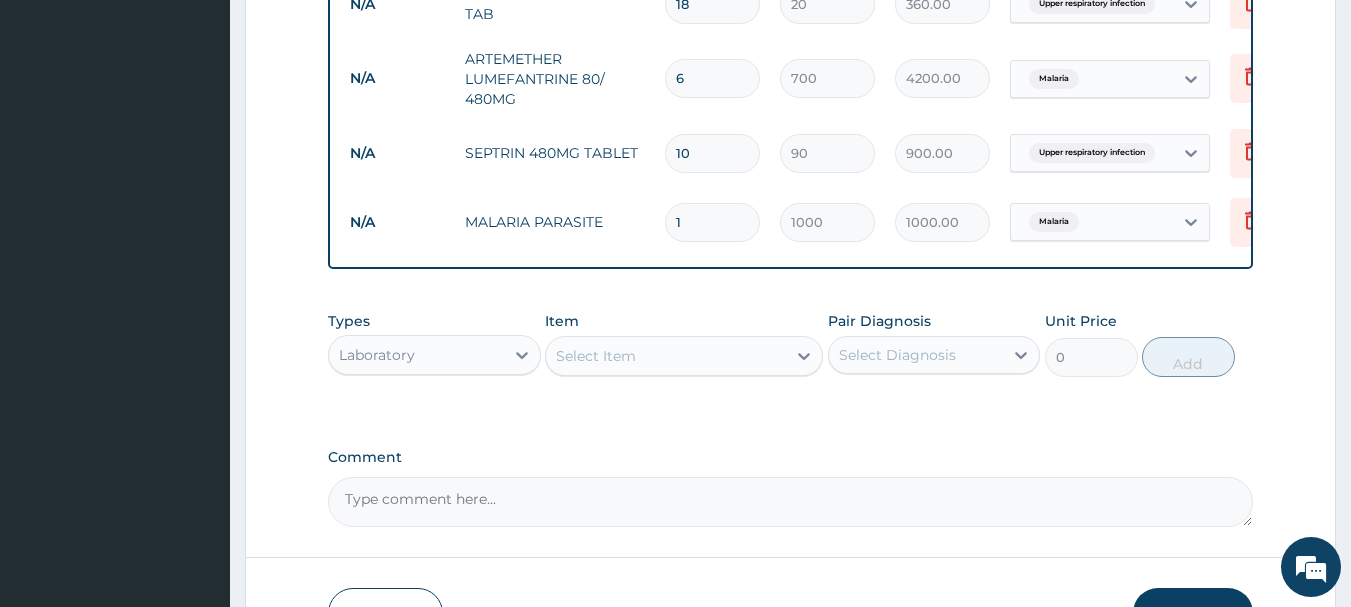 scroll, scrollTop: 1111, scrollLeft: 0, axis: vertical 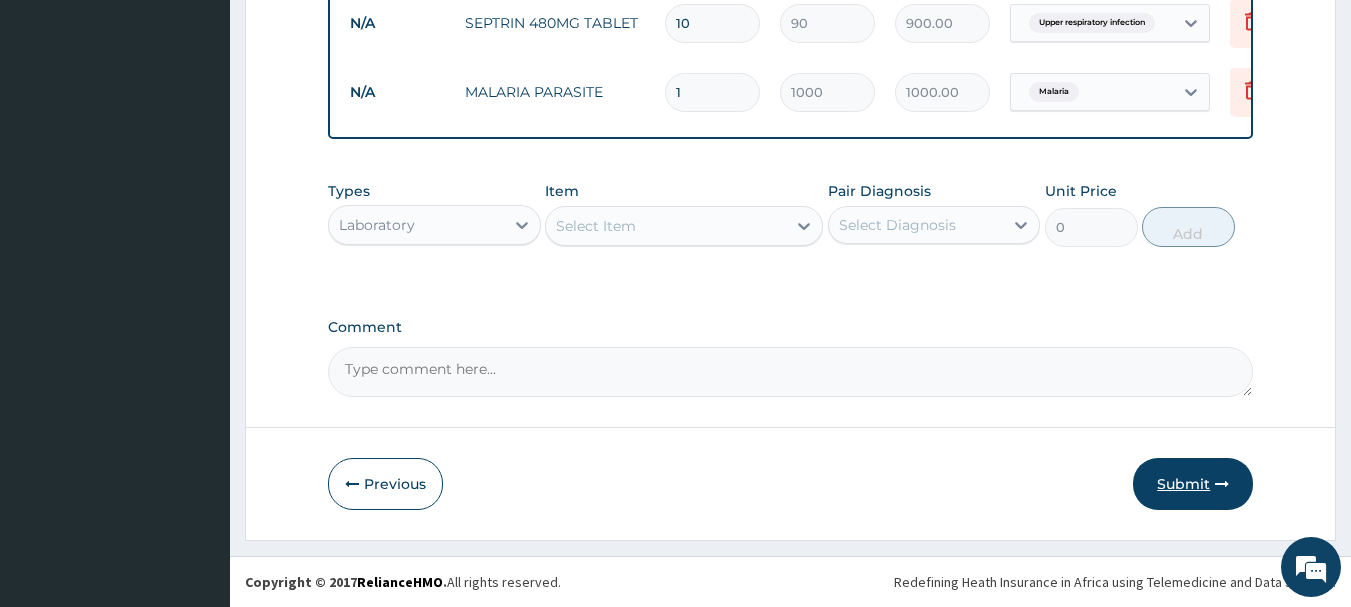 click on "Submit" at bounding box center [1193, 484] 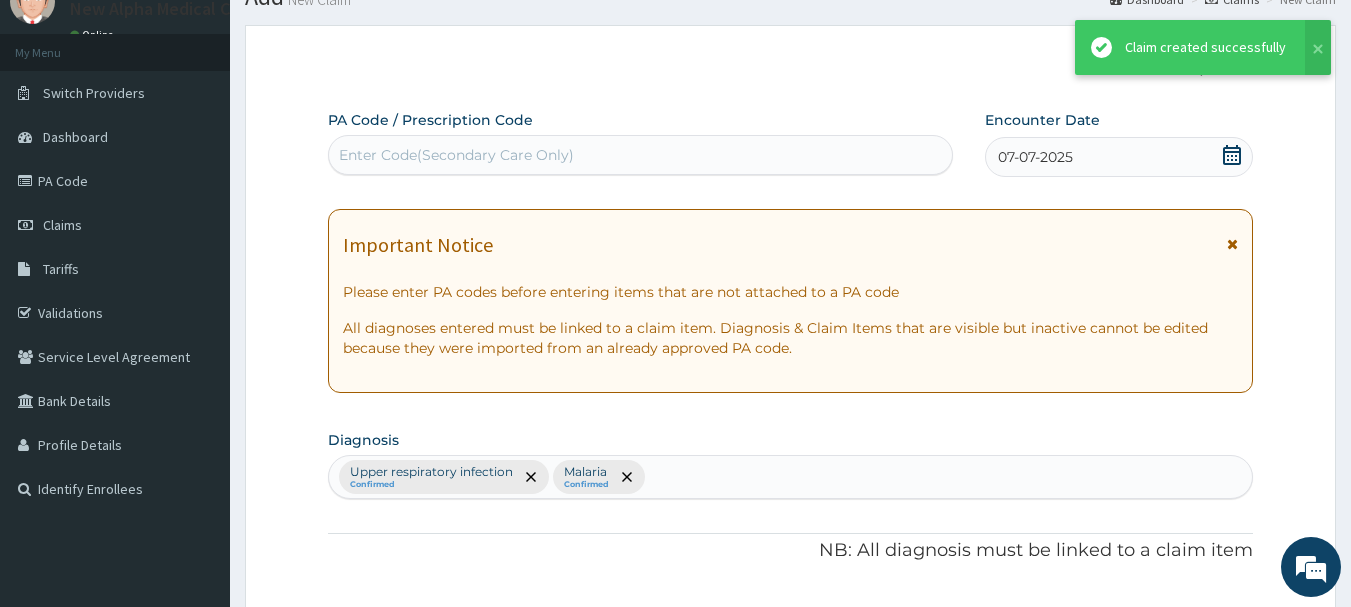scroll, scrollTop: 1111, scrollLeft: 0, axis: vertical 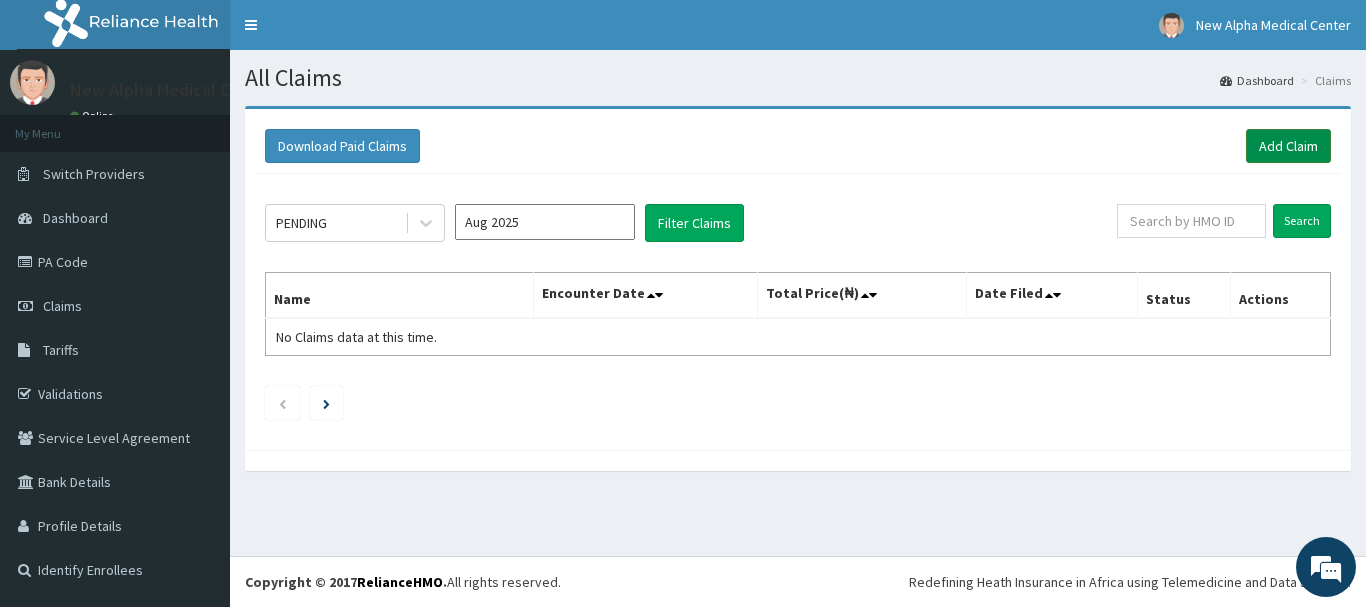 click on "Add Claim" at bounding box center [1288, 146] 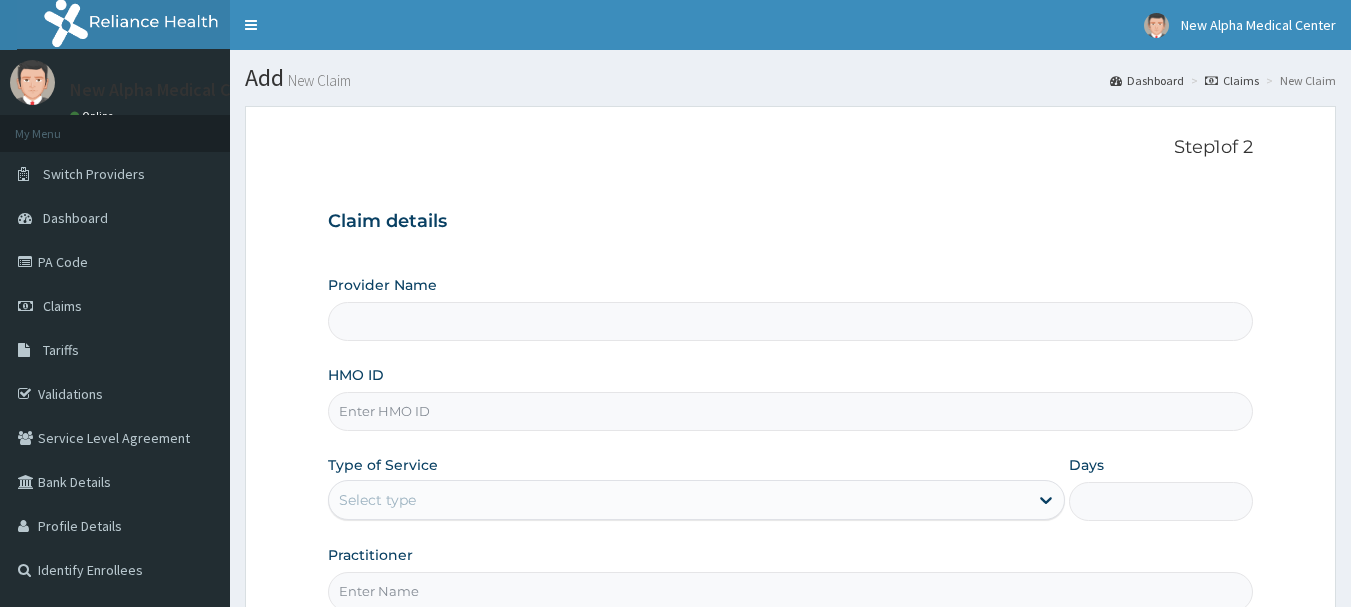 scroll, scrollTop: 0, scrollLeft: 0, axis: both 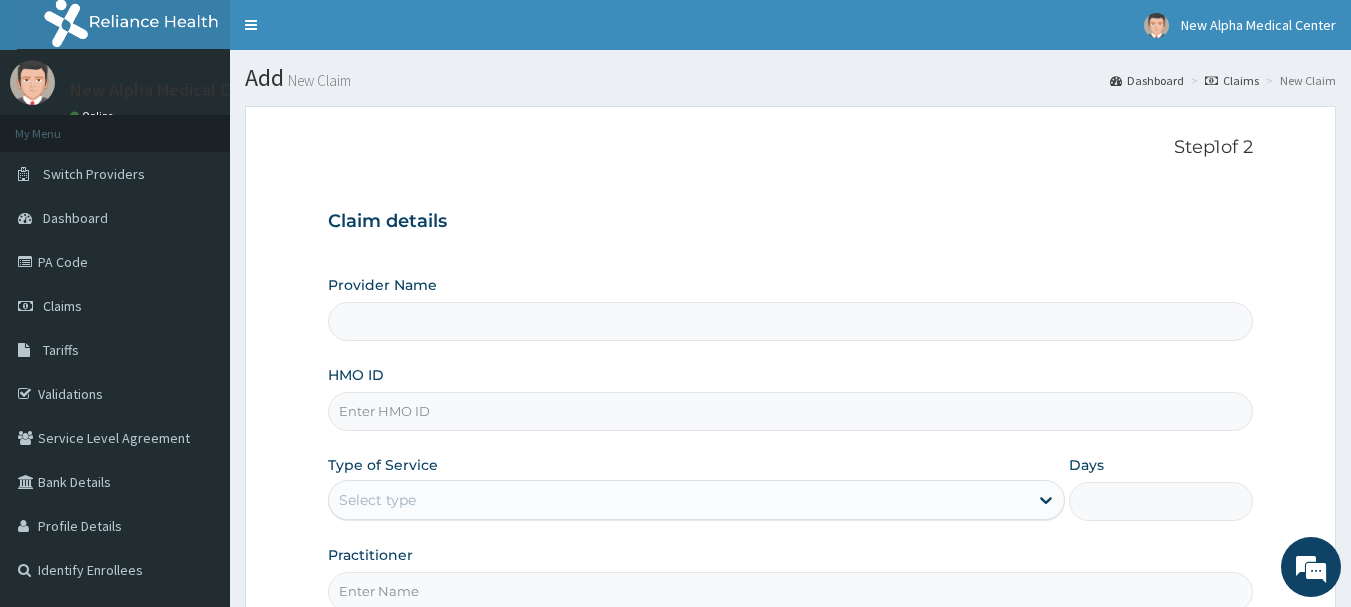 type on "New Alpha Medical Centre" 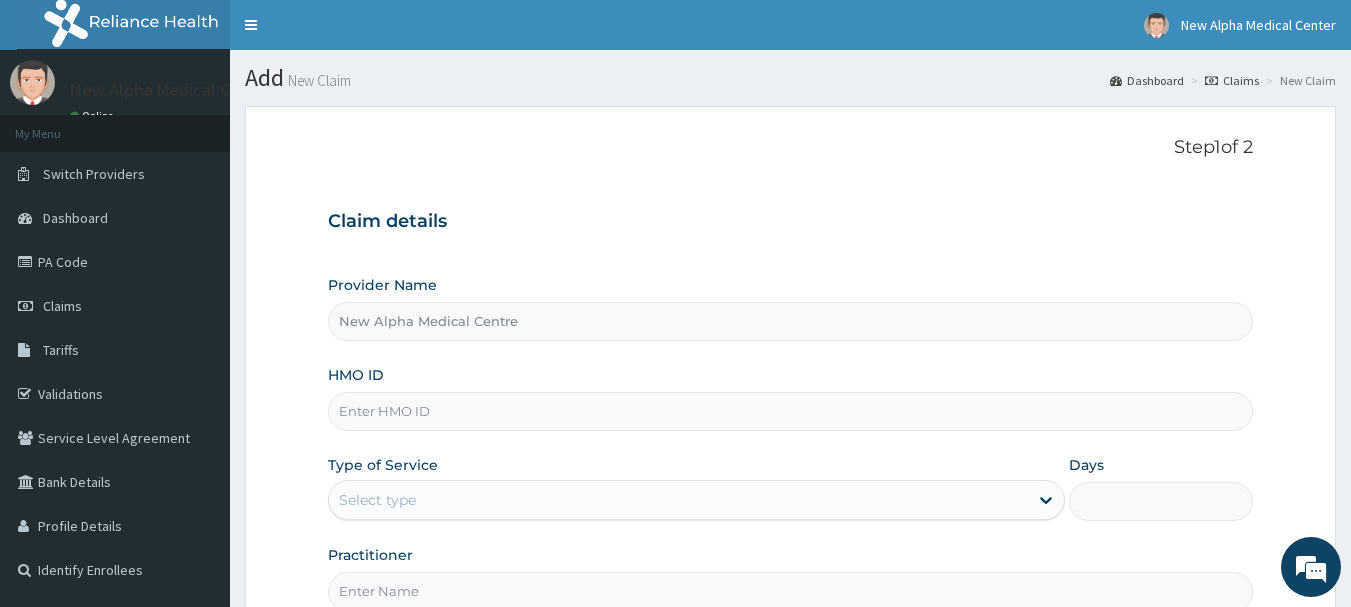 click on "HMO ID" at bounding box center [791, 411] 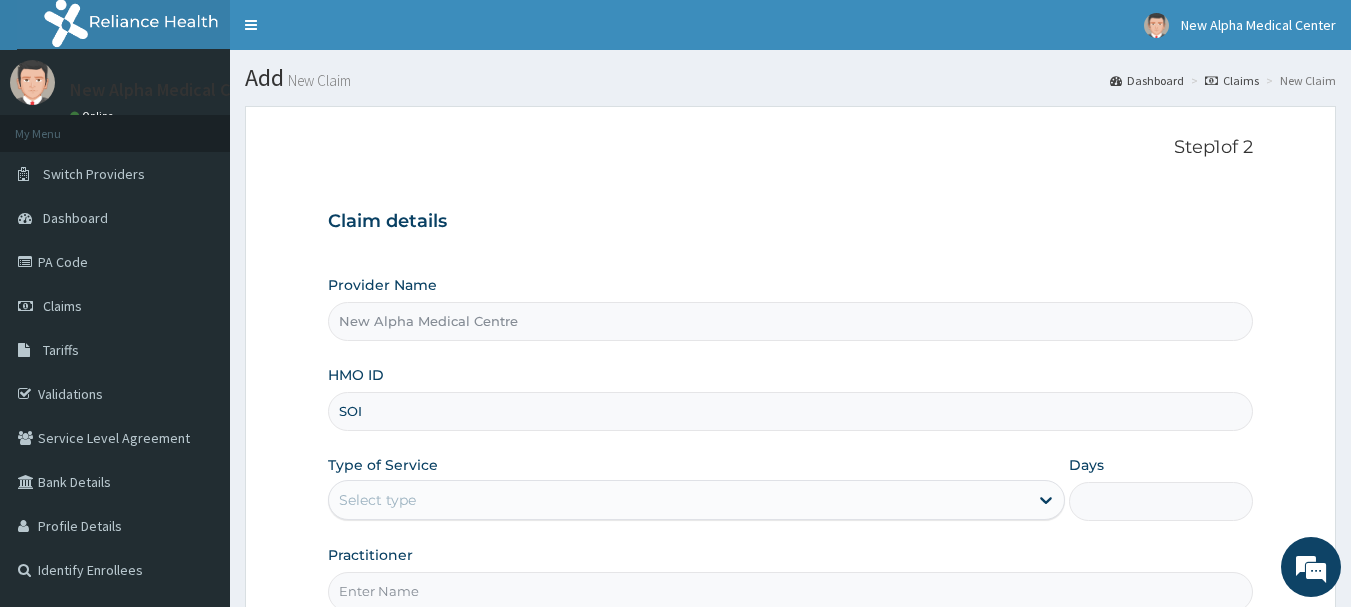 scroll, scrollTop: 0, scrollLeft: 0, axis: both 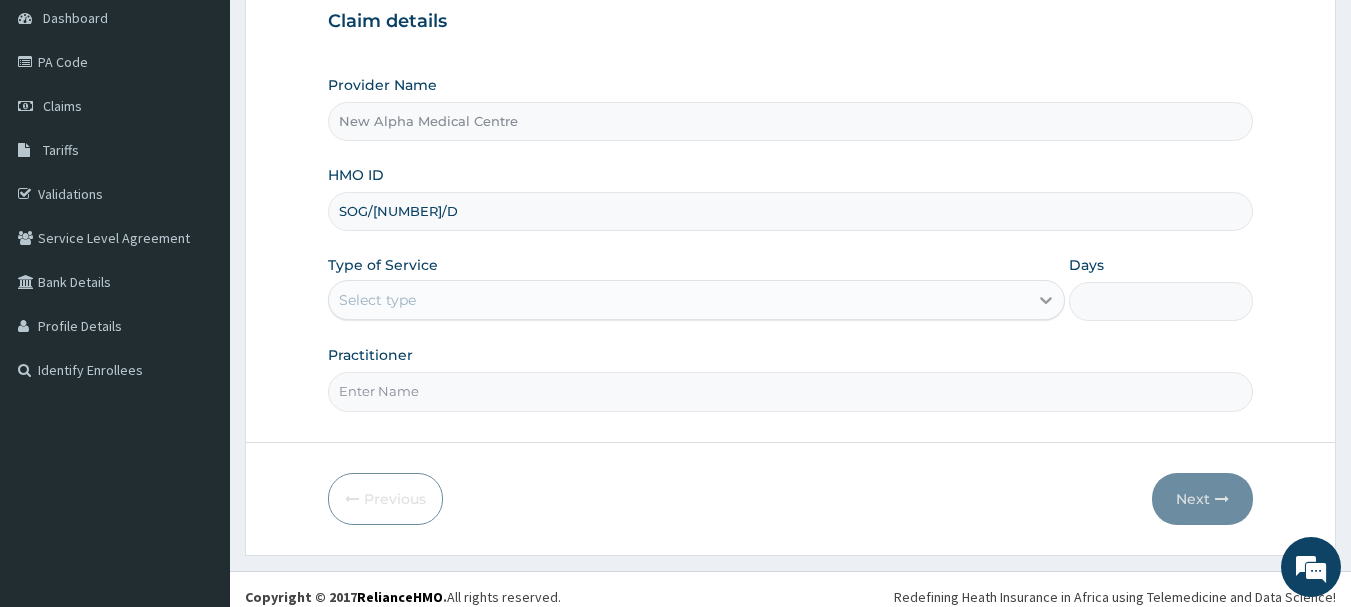 type on "SOG/[NUMBER]/D" 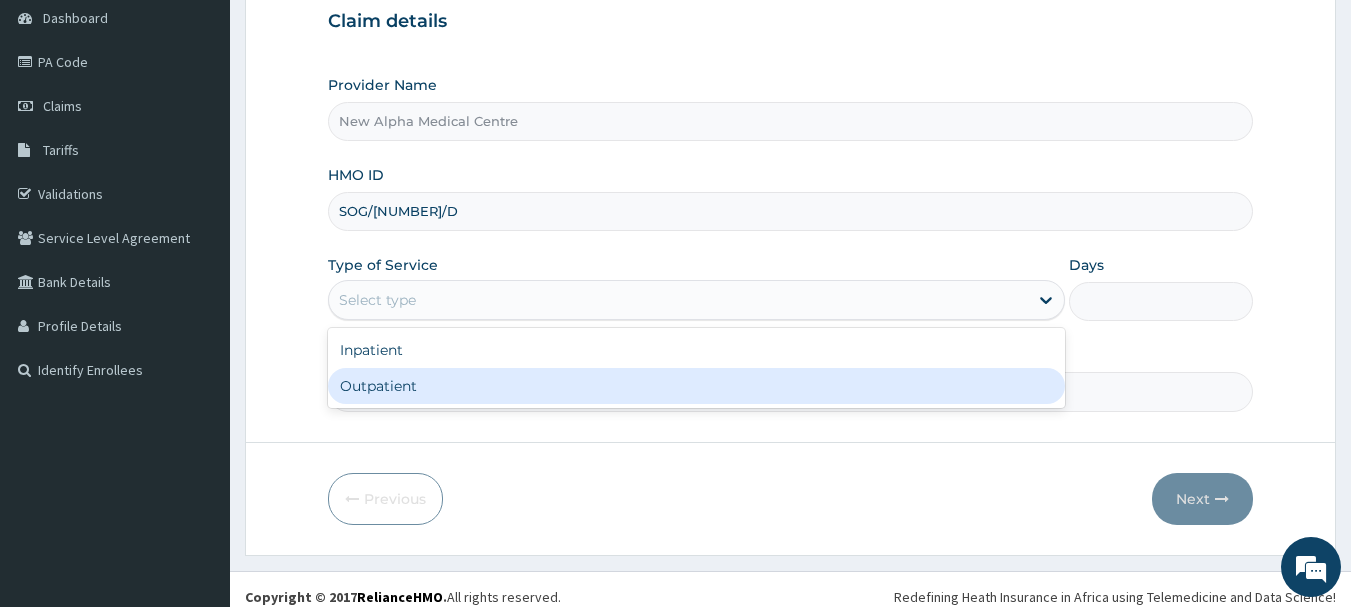 click on "Outpatient" at bounding box center (696, 386) 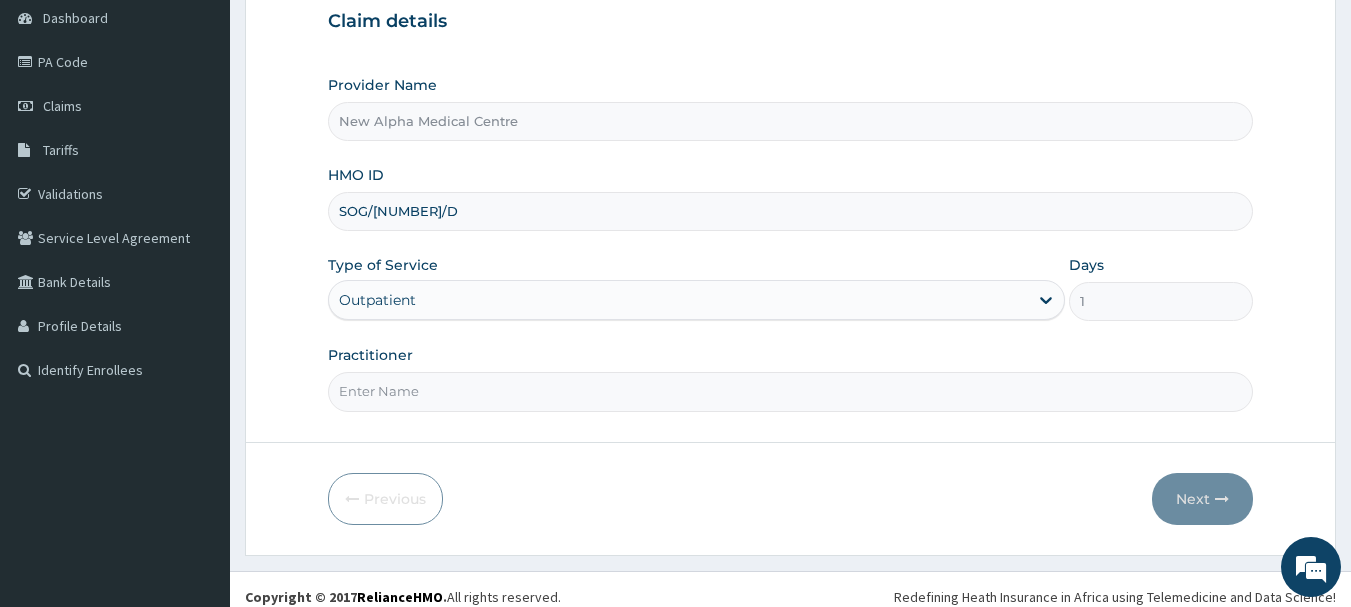 click on "Practitioner" at bounding box center [791, 391] 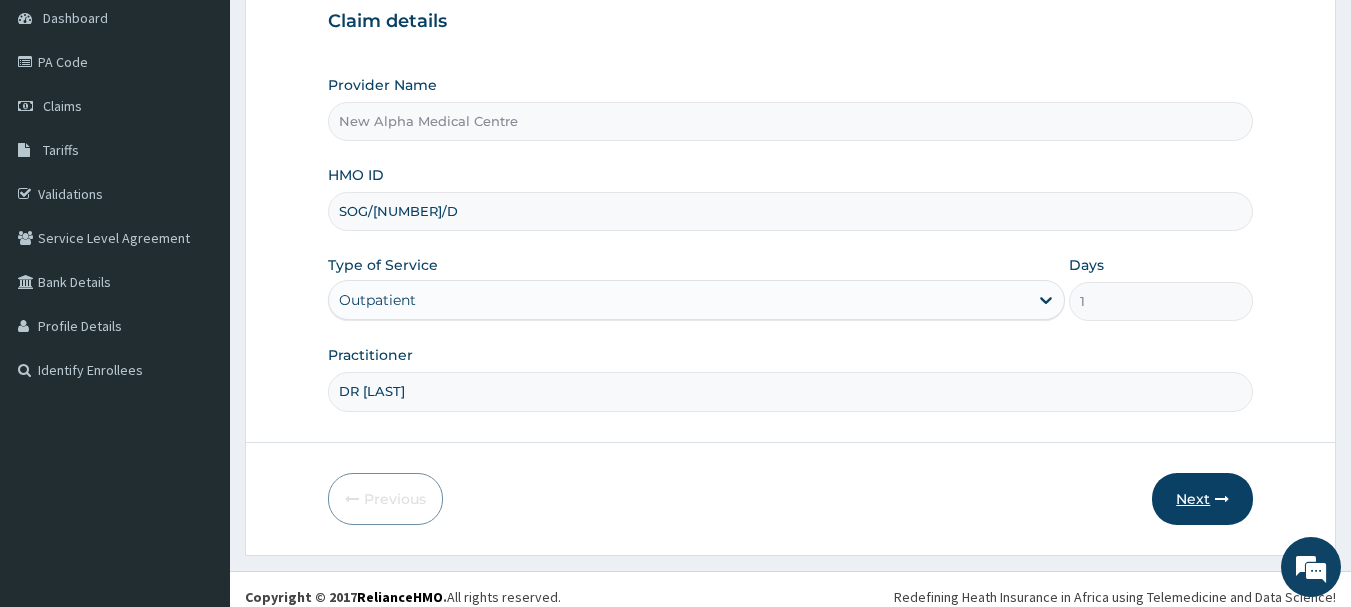 type on "DR IBIOKORO" 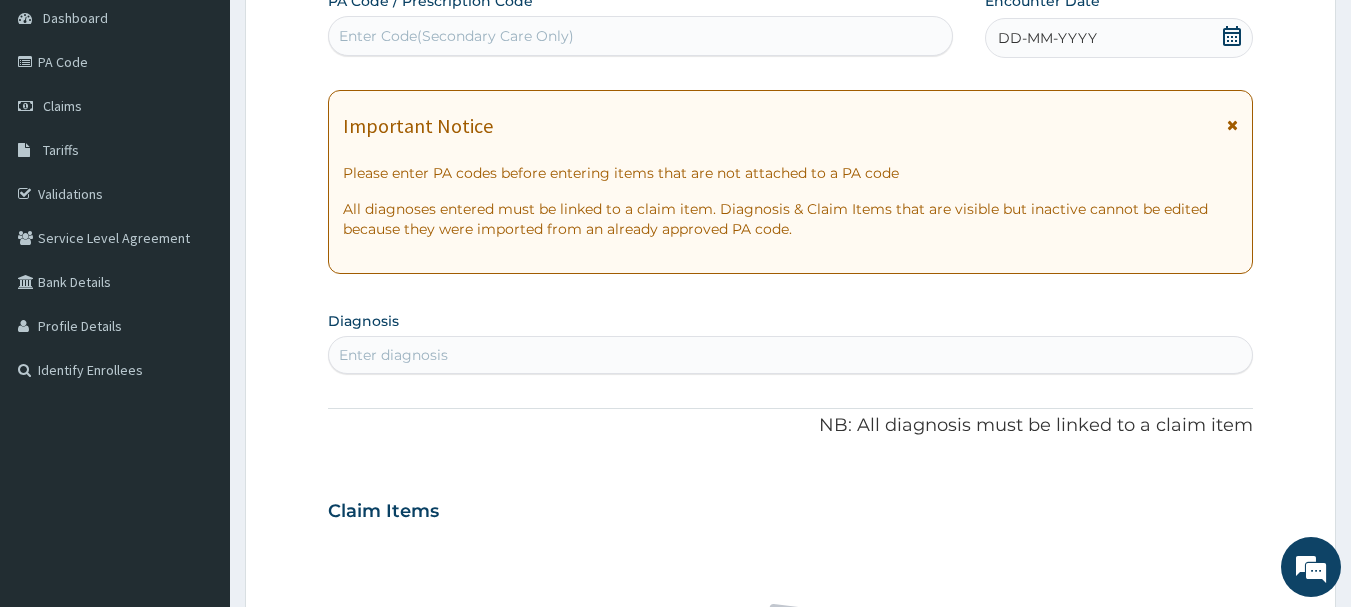 click 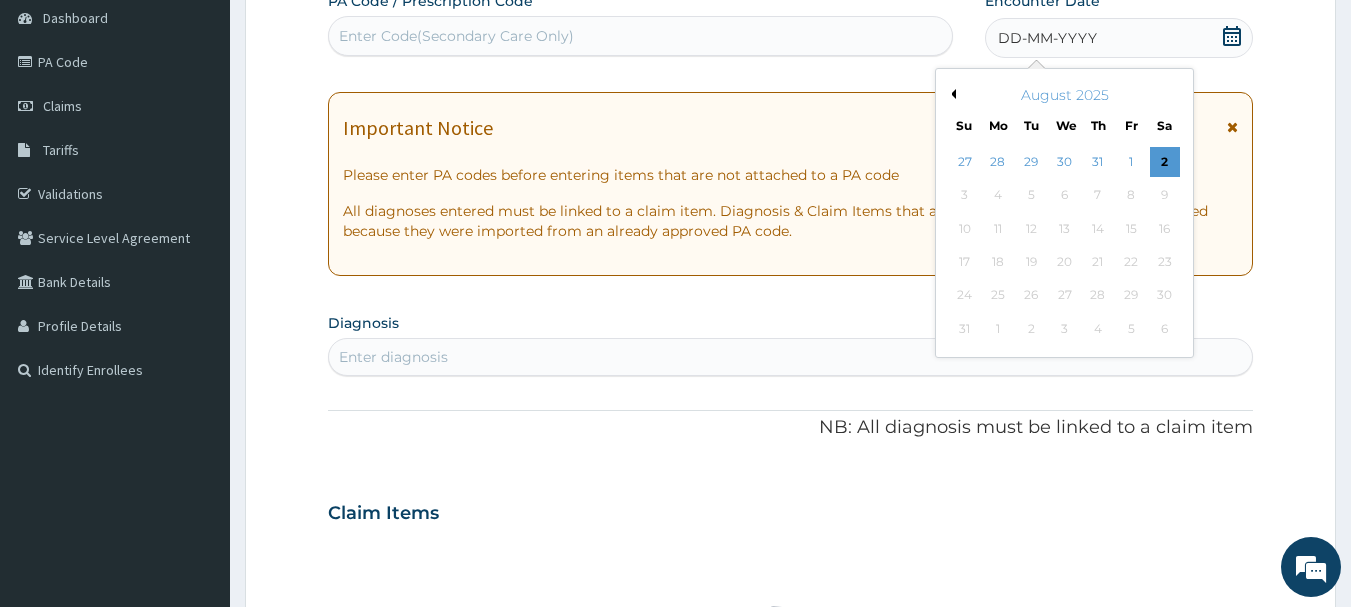 click on "Previous Month" at bounding box center [951, 94] 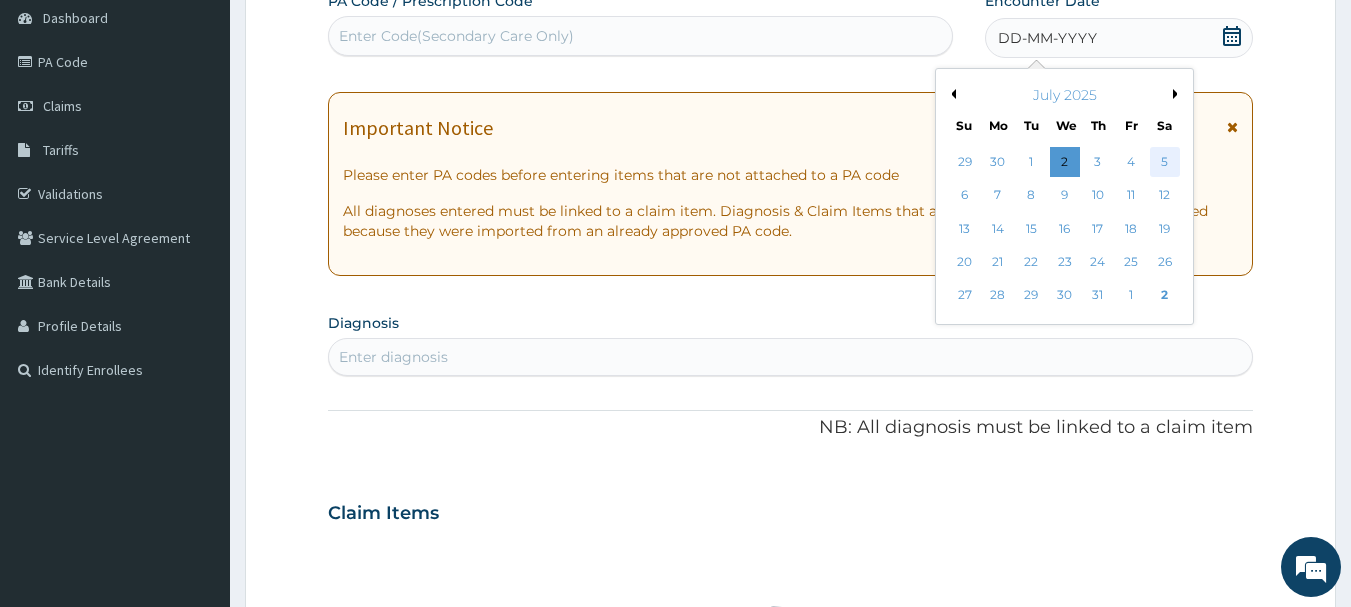 click on "5" at bounding box center (1165, 162) 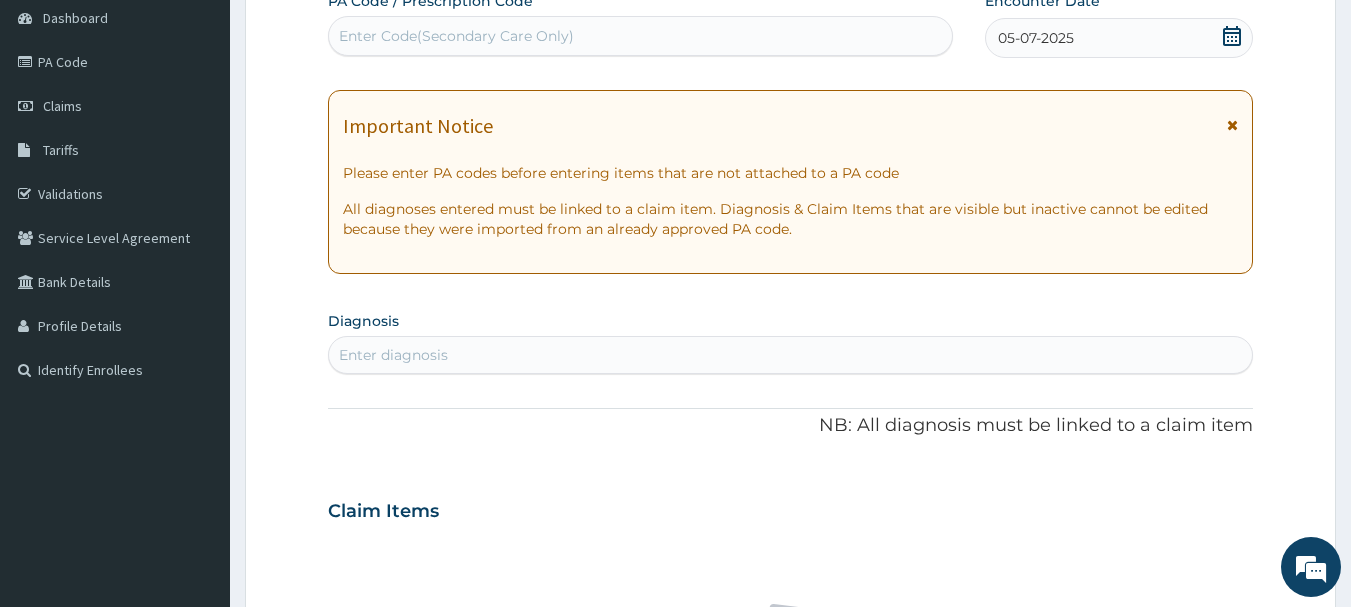 click on "Enter diagnosis" at bounding box center (791, 355) 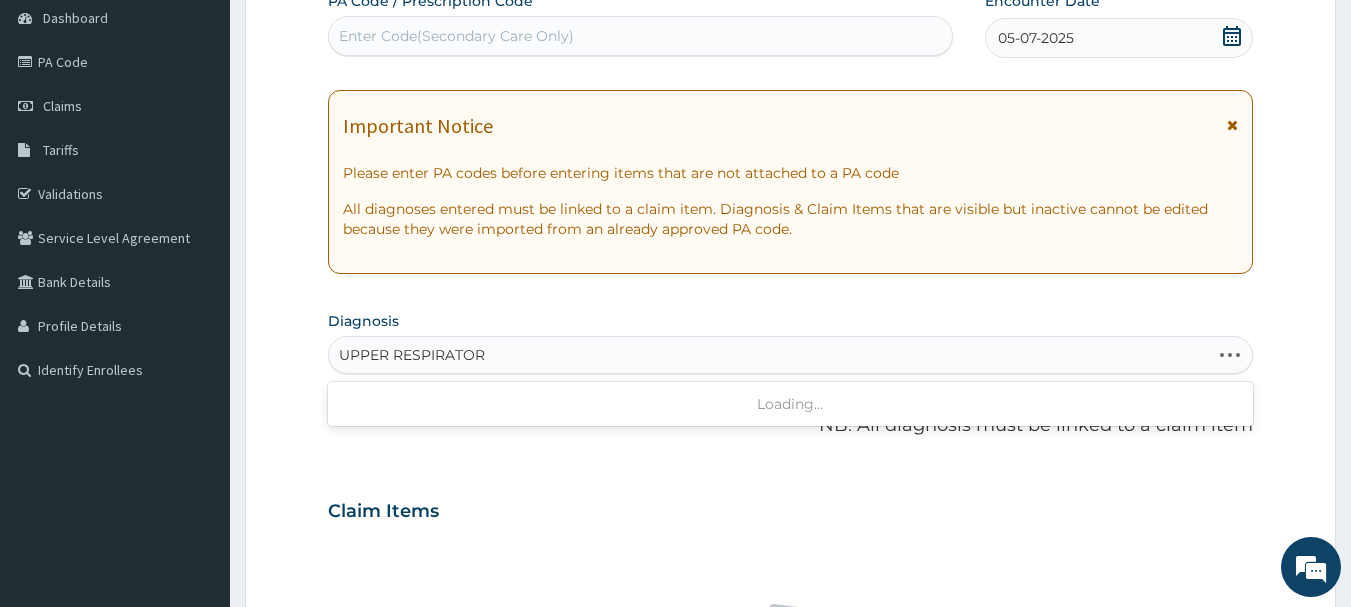 type on "UPPER RESPIRATORY" 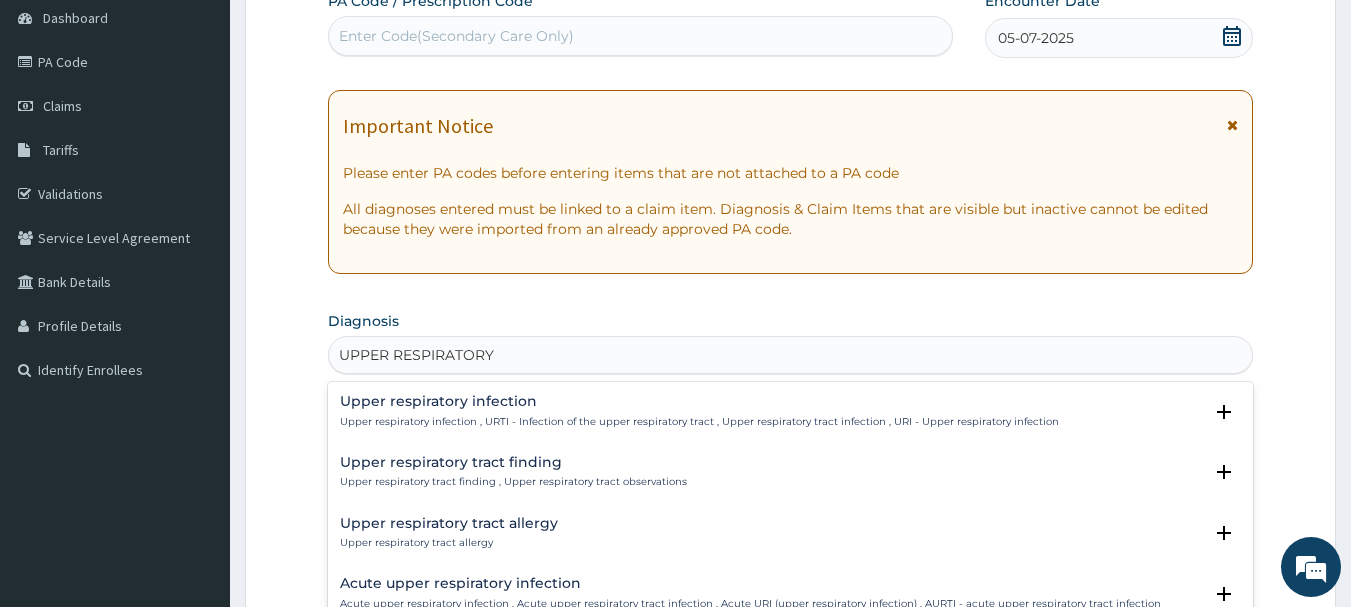 click on "Upper respiratory infection Upper respiratory infection , URTI - Infection of the upper respiratory tract , Upper respiratory tract infection , URI - Upper respiratory infection" at bounding box center (699, 411) 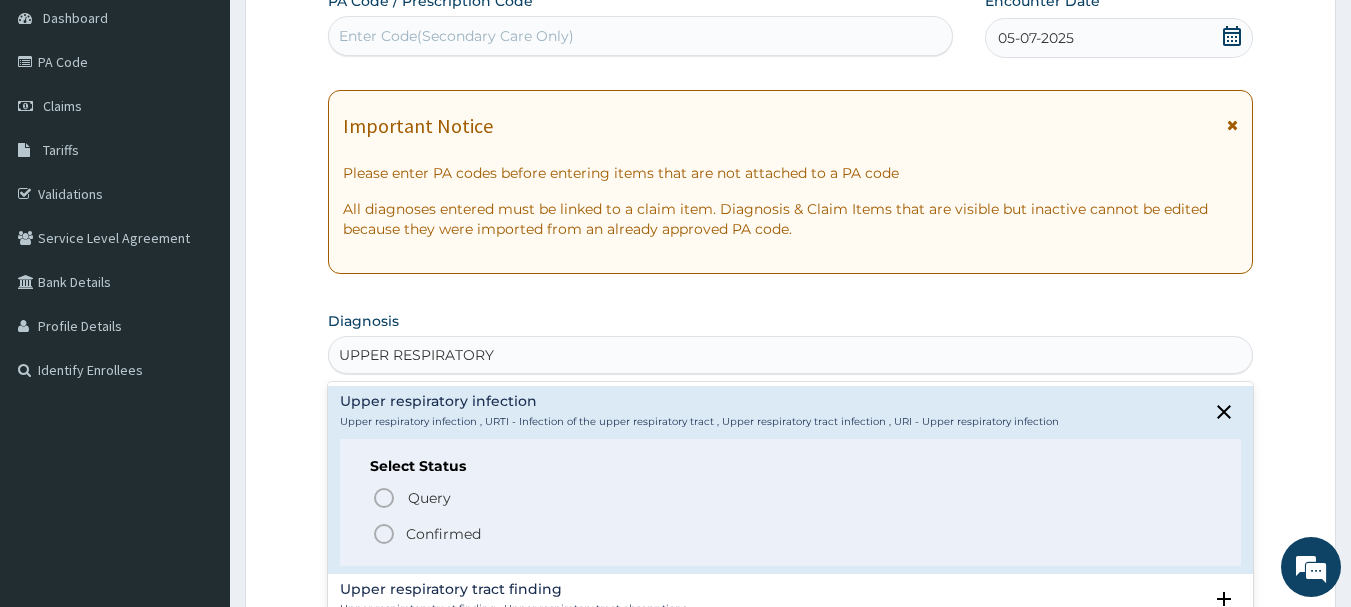 click 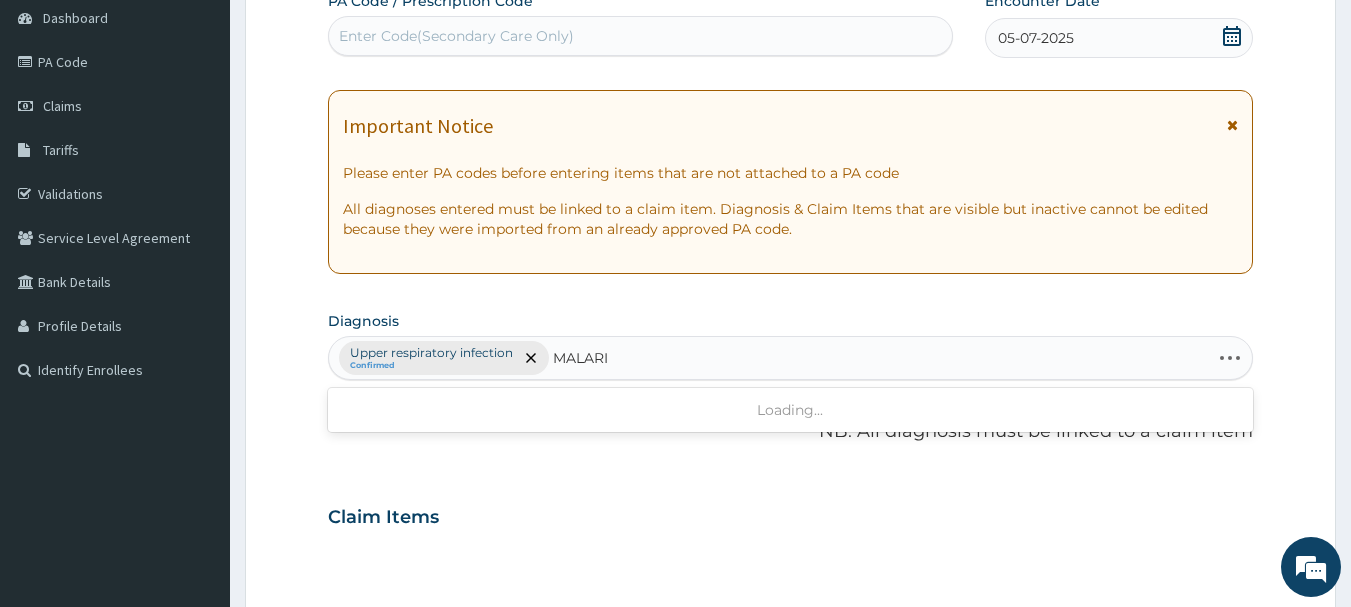 type on "MALARIA" 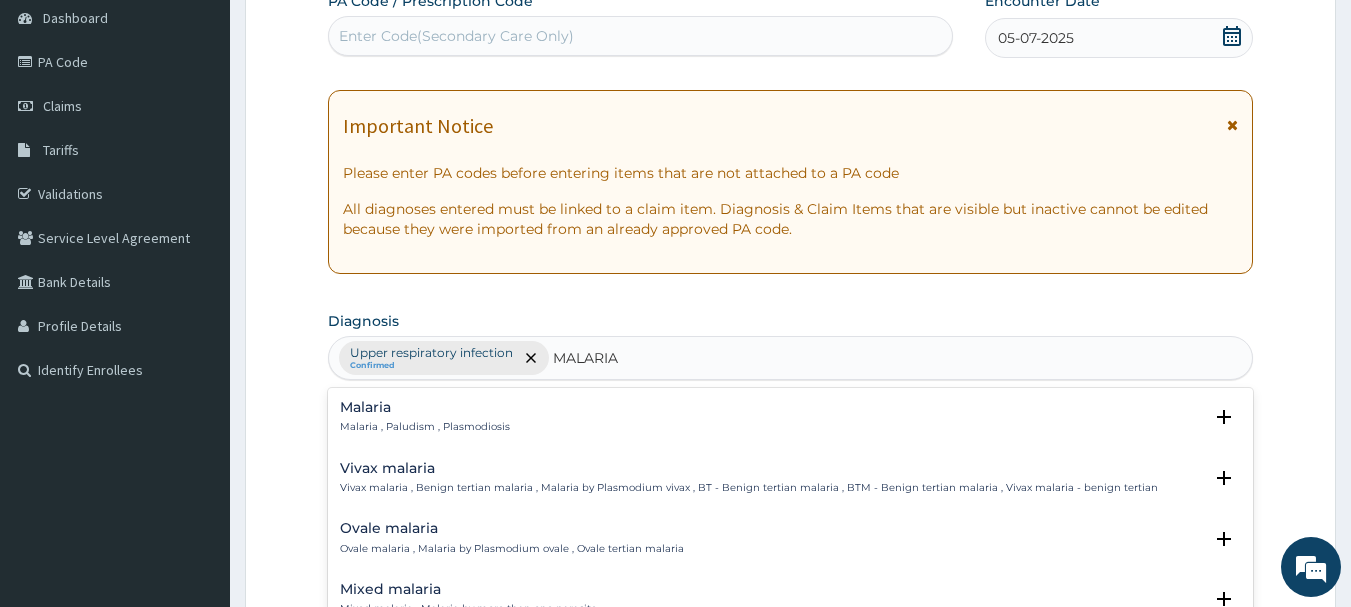 click on "Malaria , Paludism , Plasmodiosis" at bounding box center (425, 427) 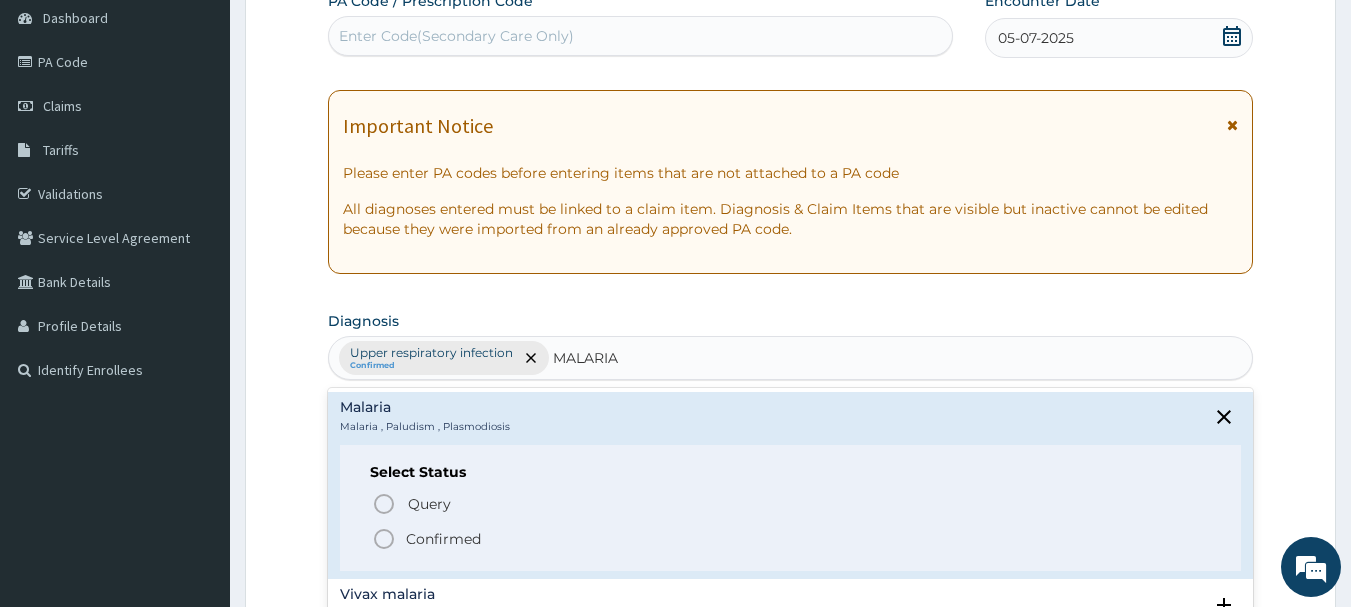 click 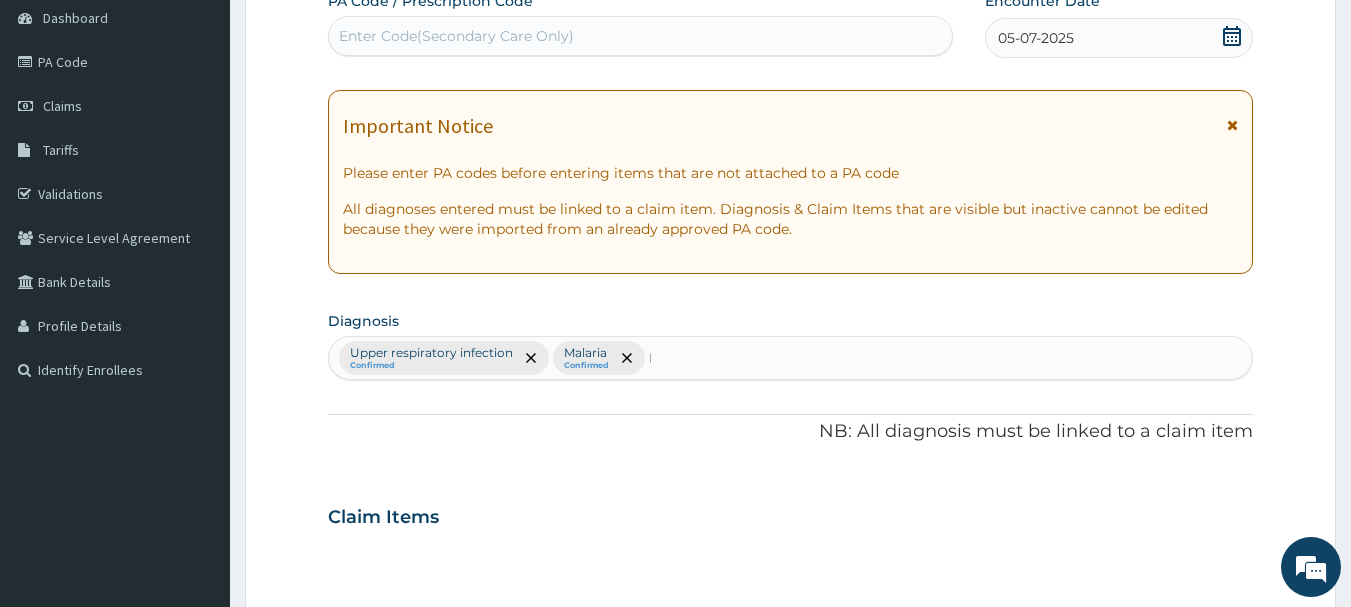 type 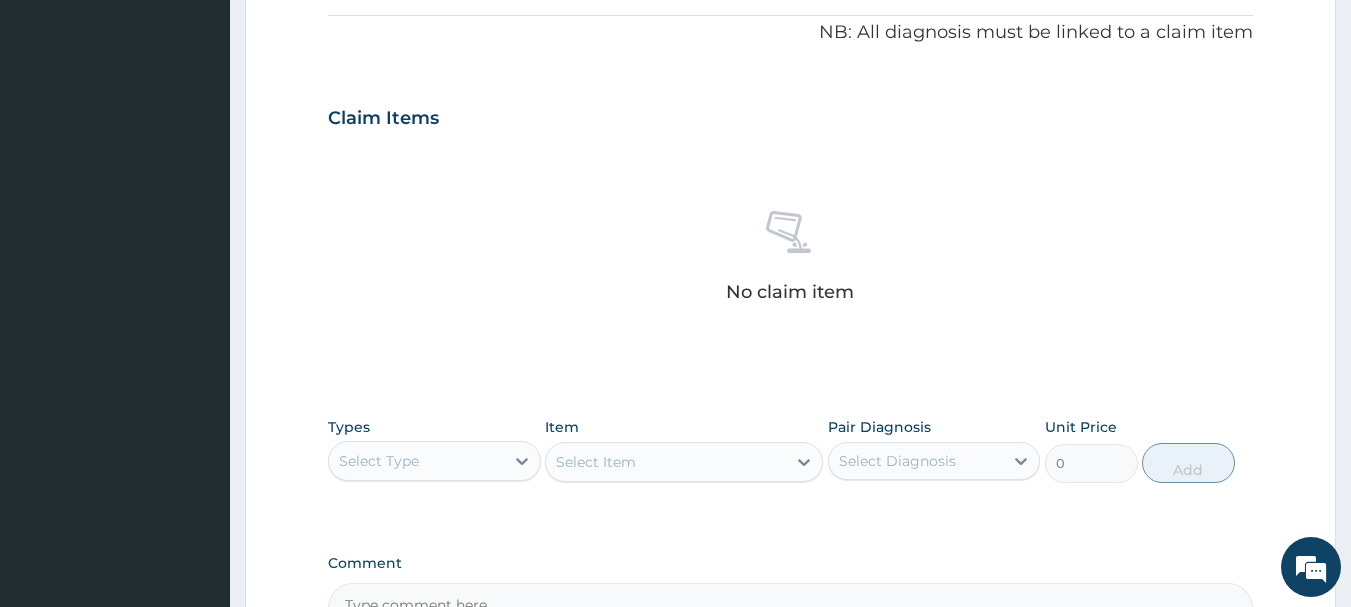scroll, scrollTop: 600, scrollLeft: 0, axis: vertical 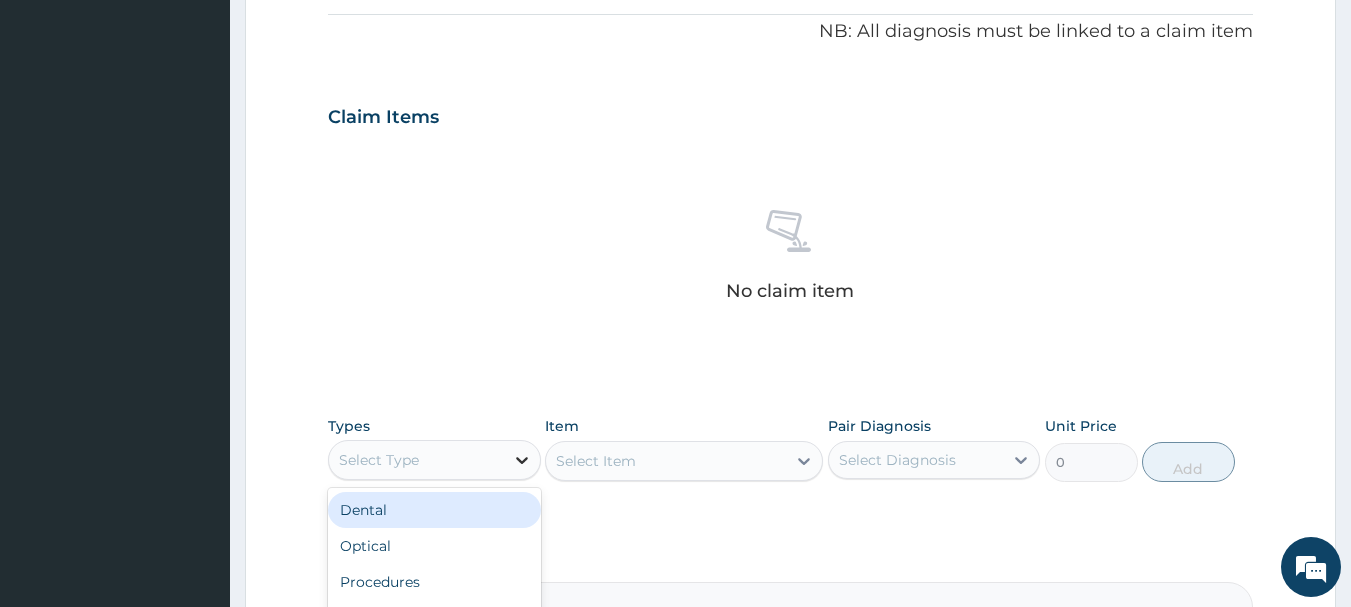 click 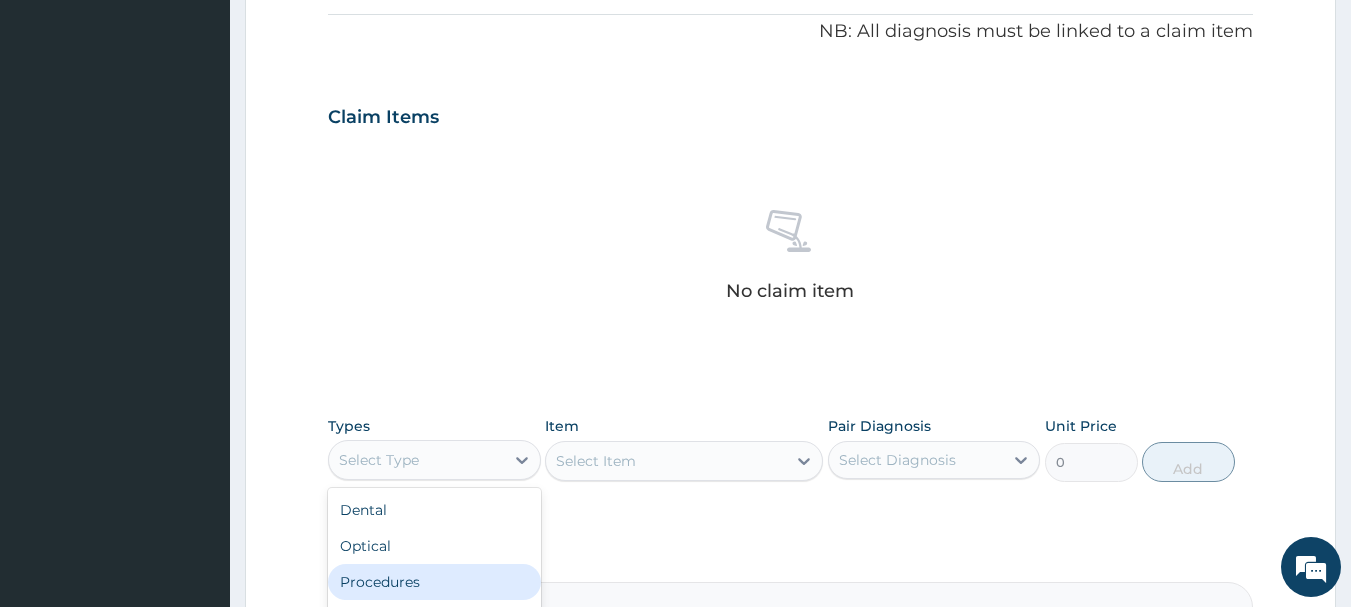 click on "Procedures" at bounding box center (434, 582) 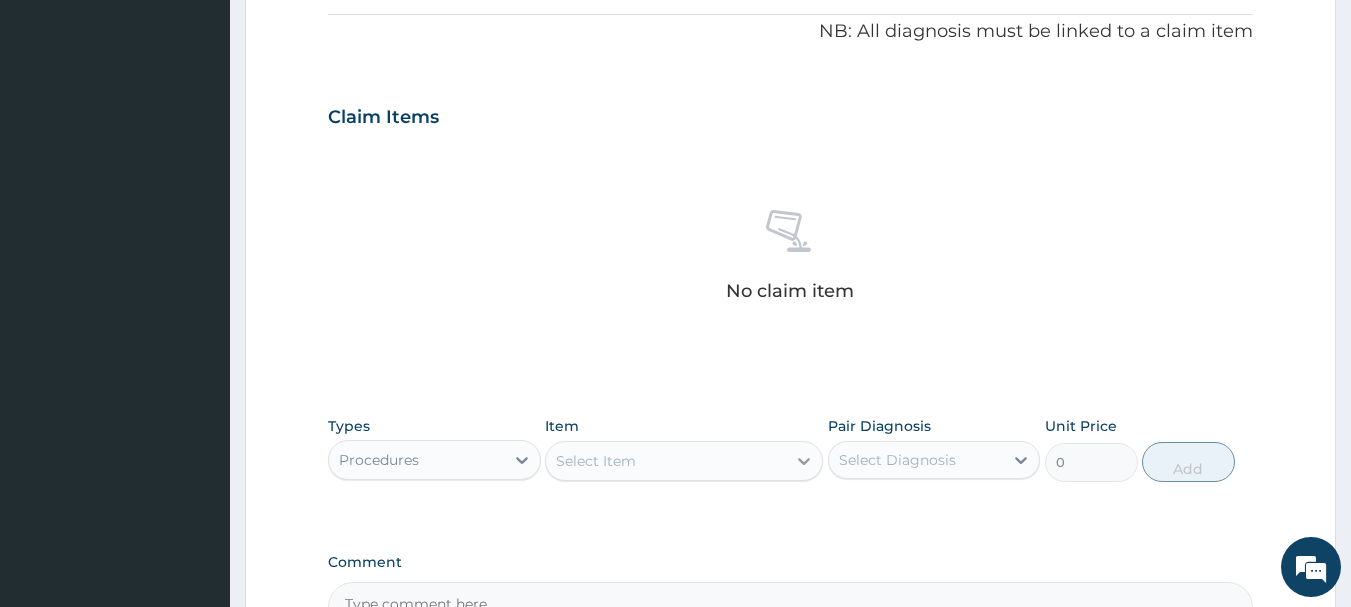 click 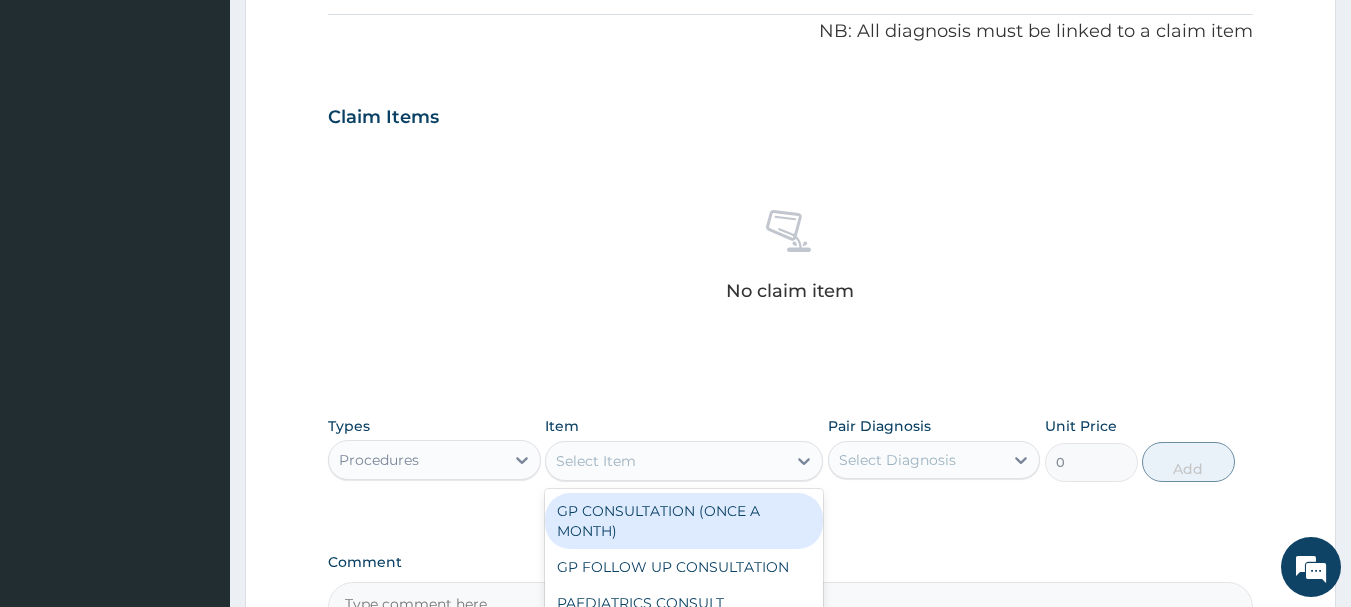 click on "GP CONSULTATION (ONCE A MONTH)" at bounding box center [684, 521] 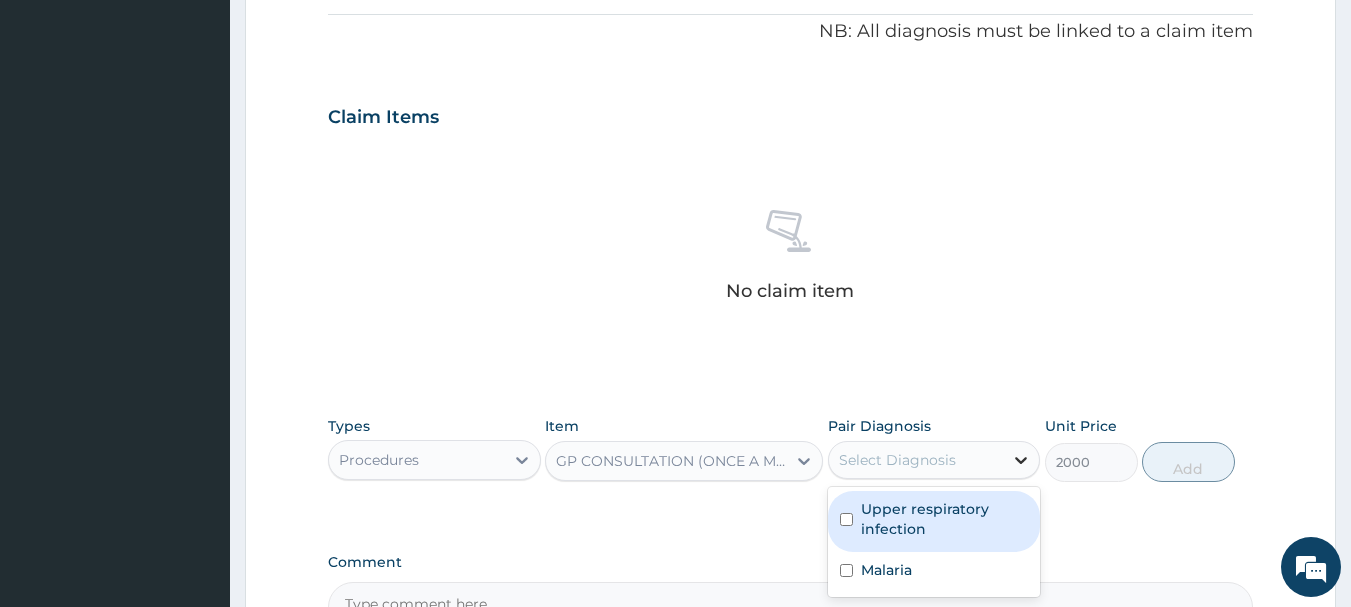 click at bounding box center [1021, 460] 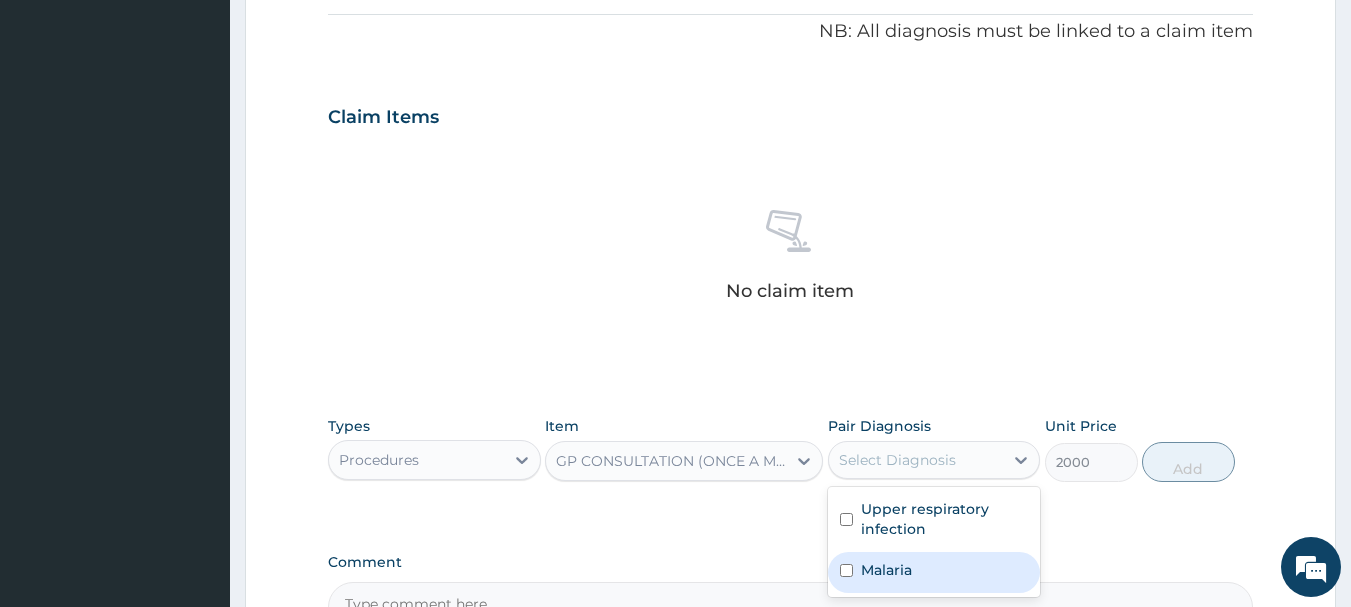 click on "Malaria" at bounding box center (886, 570) 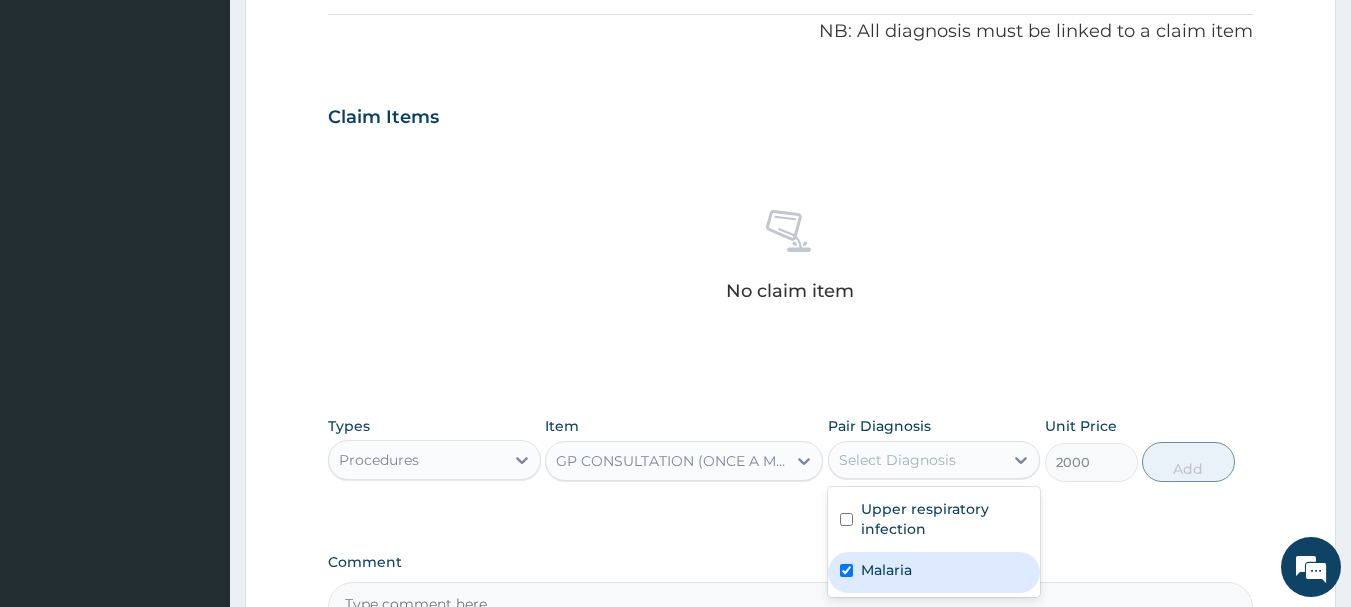checkbox on "true" 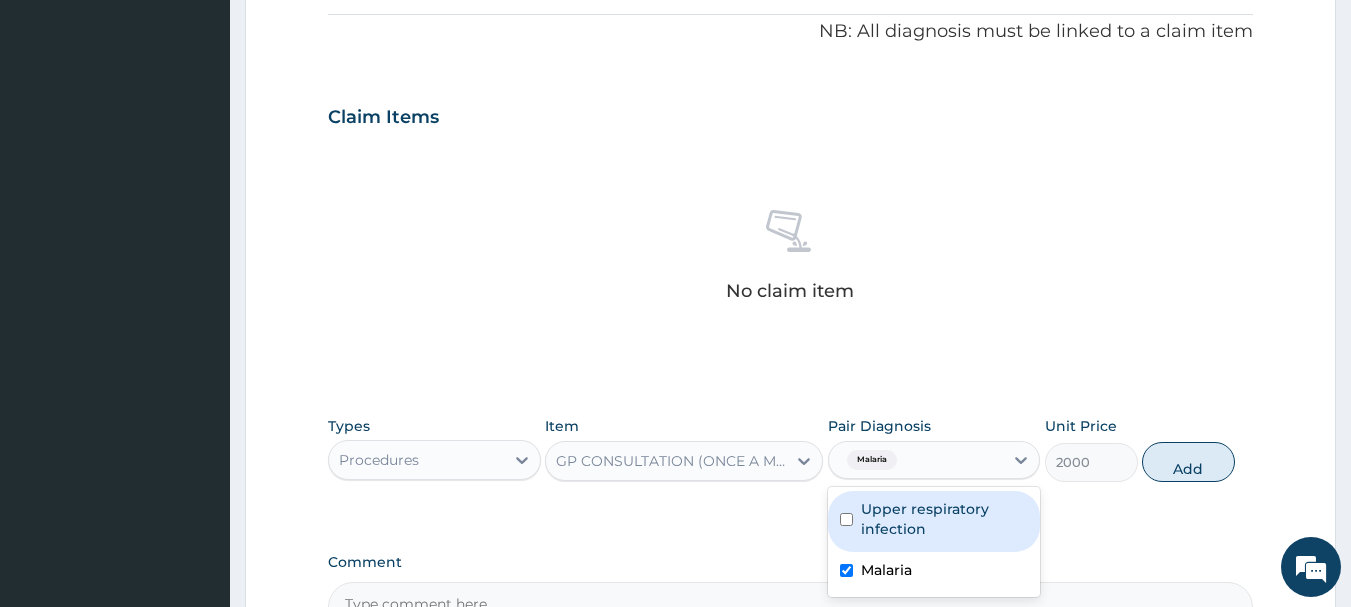 click on "Upper respiratory infection" at bounding box center (945, 519) 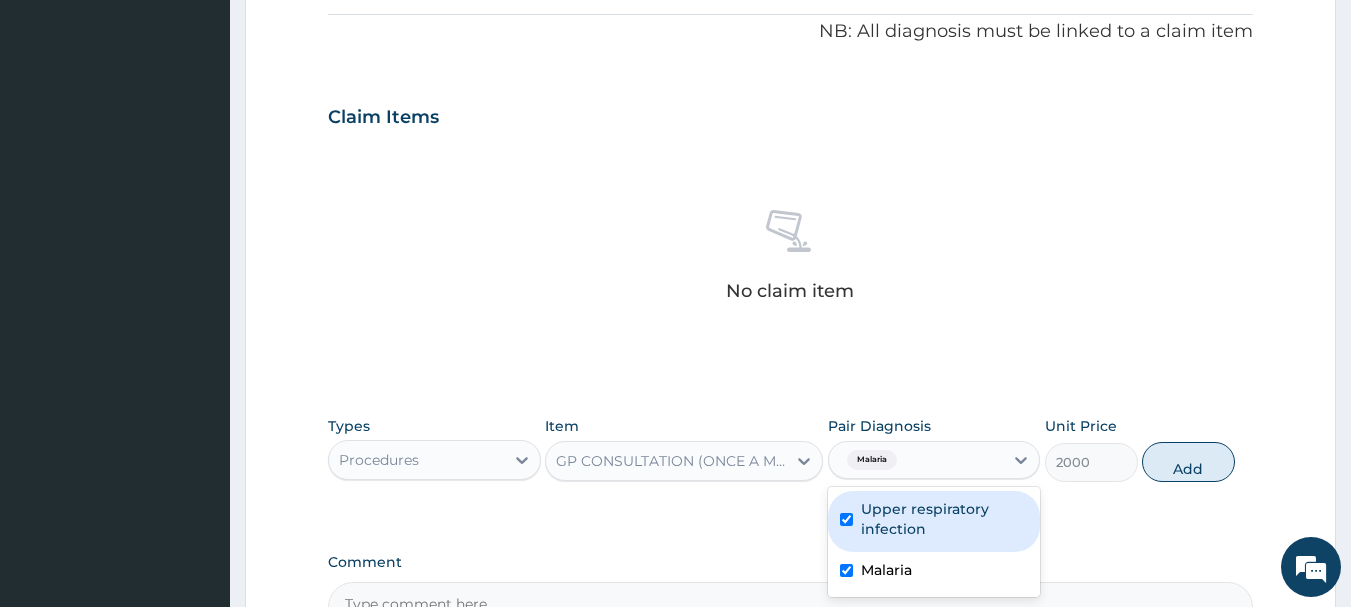 checkbox on "true" 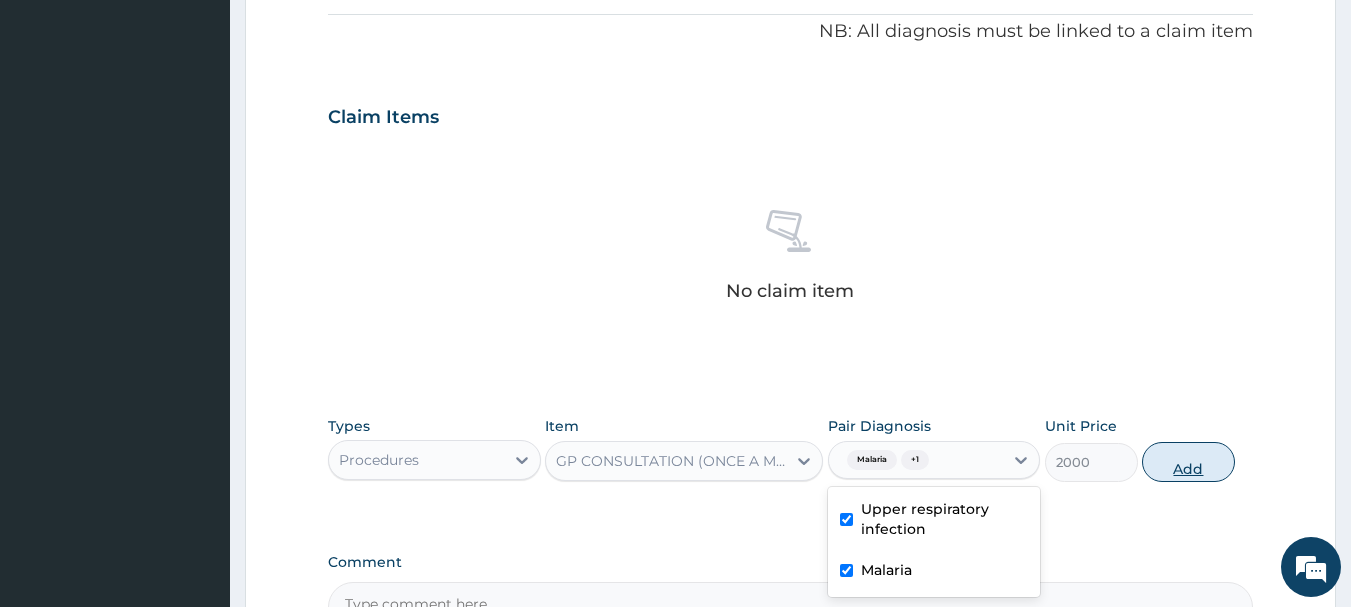 click on "Add" at bounding box center (1188, 462) 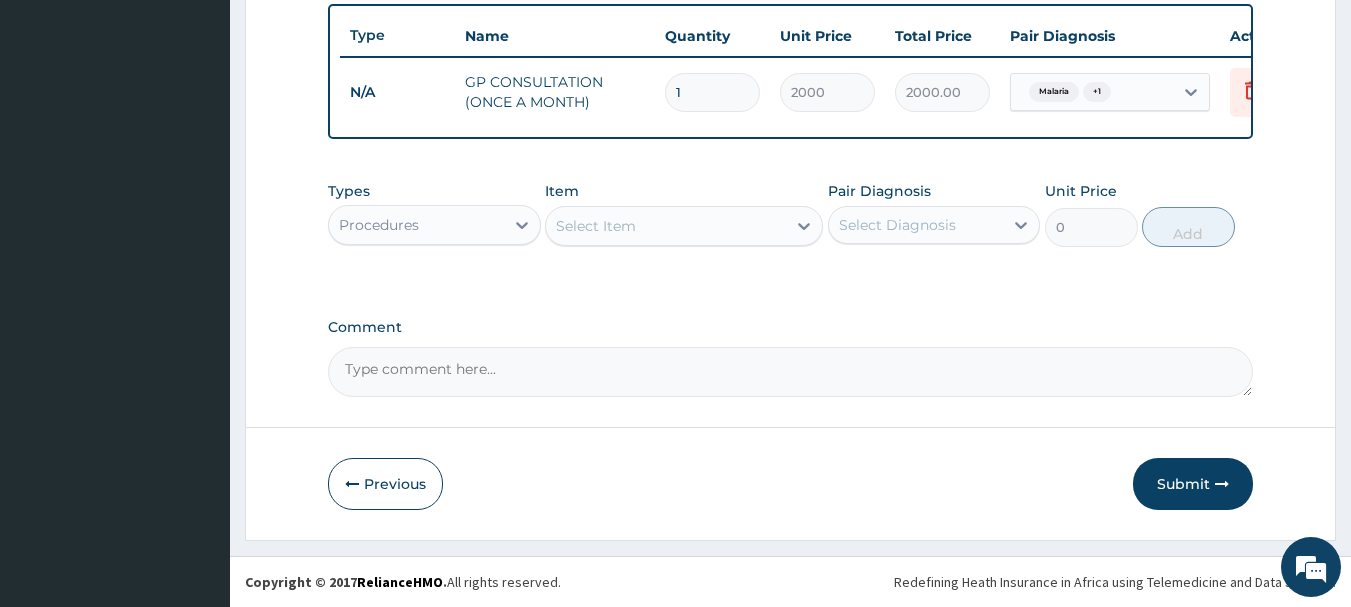 scroll, scrollTop: 755, scrollLeft: 0, axis: vertical 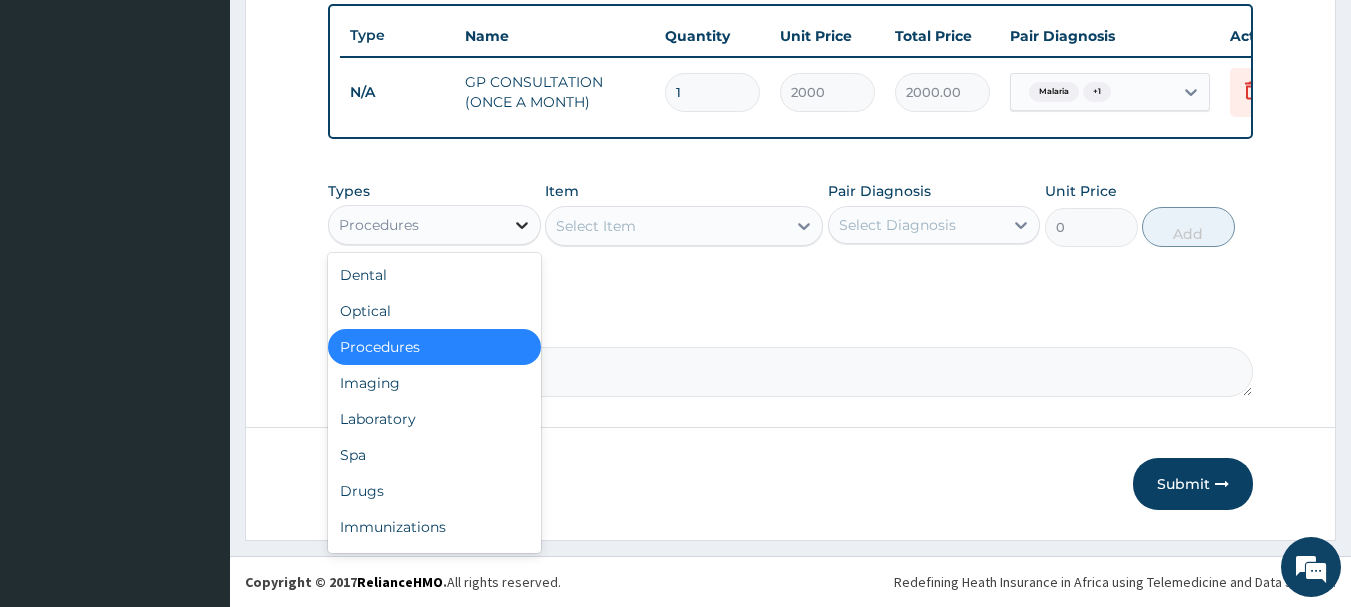 click 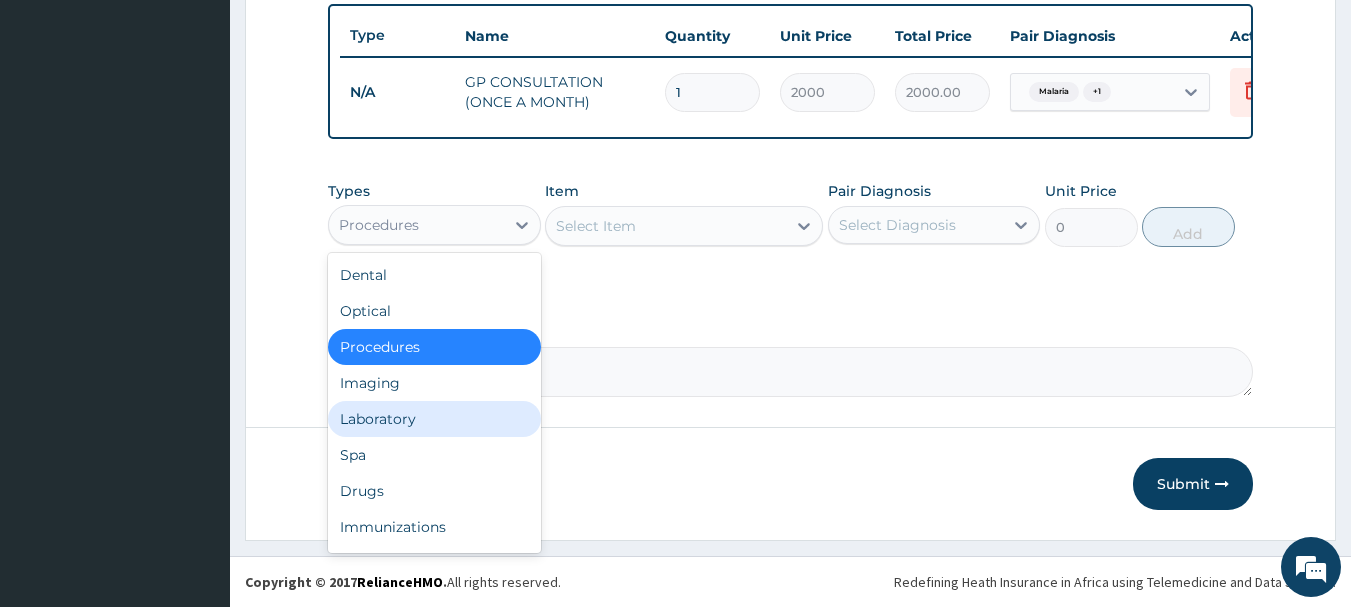 click on "Laboratory" at bounding box center [434, 419] 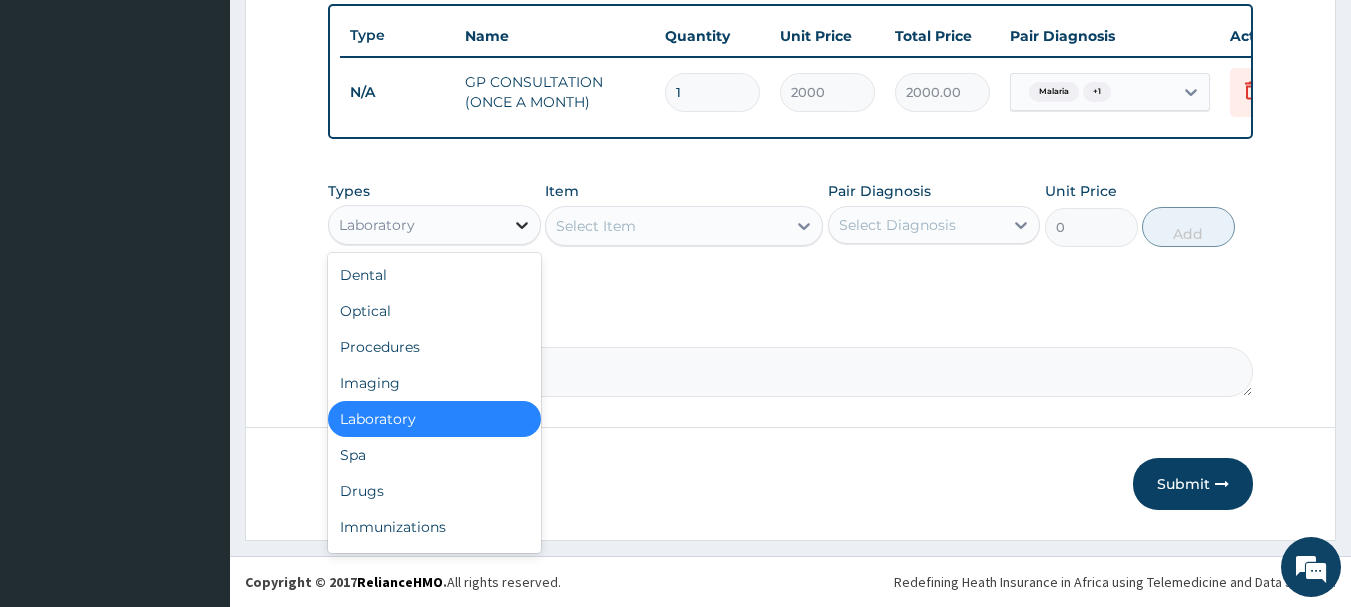 click 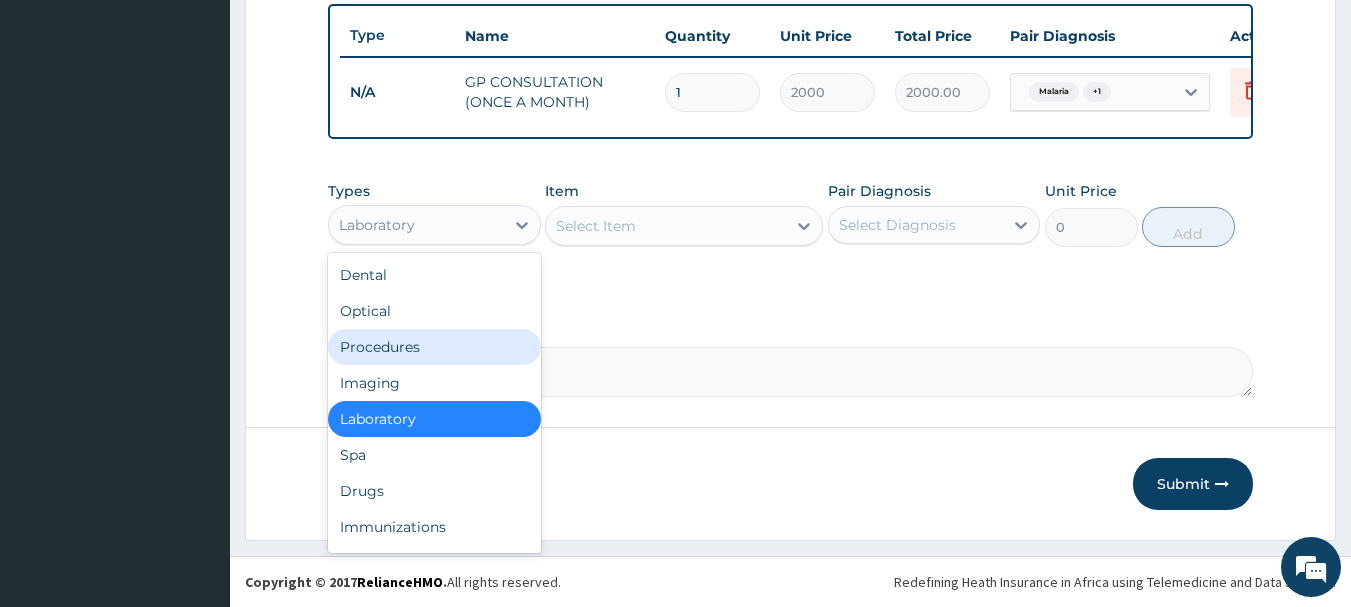 click on "Procedures" at bounding box center [434, 347] 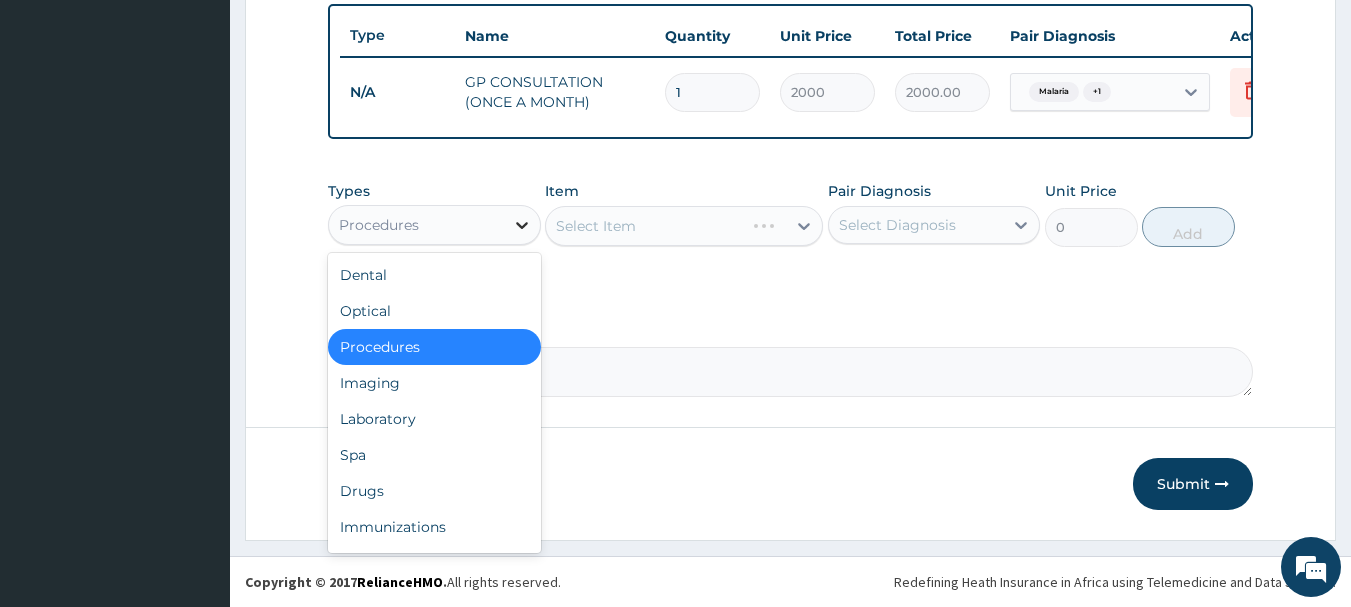 click 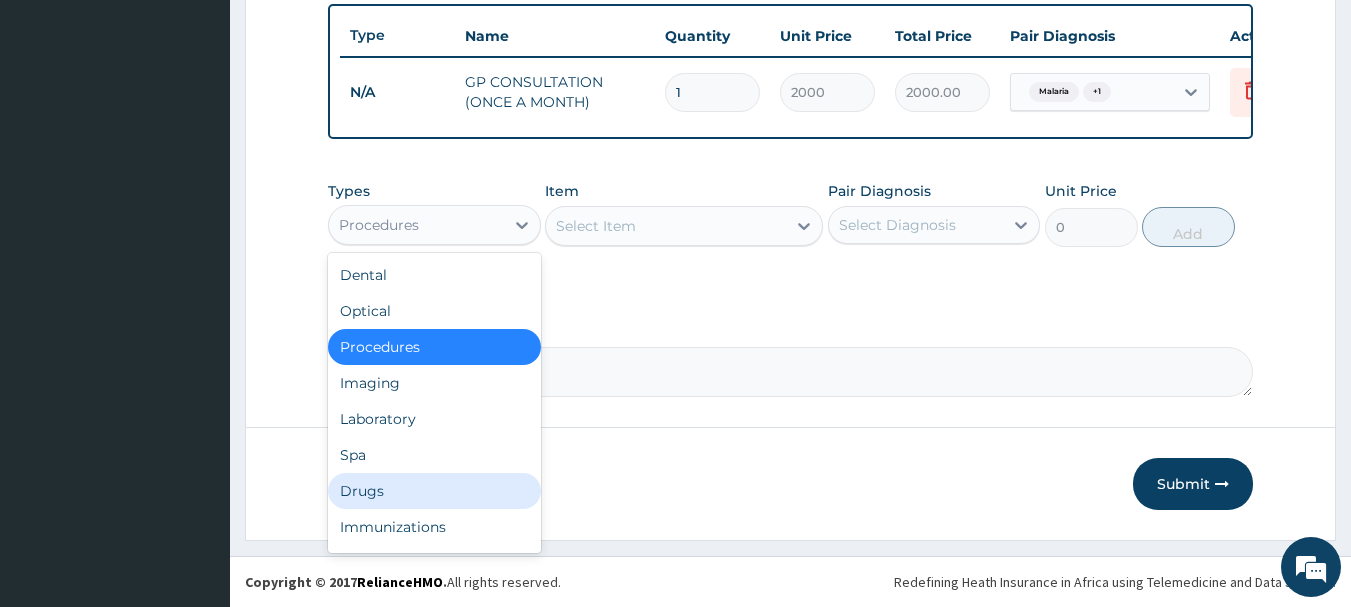 click on "Drugs" at bounding box center [434, 491] 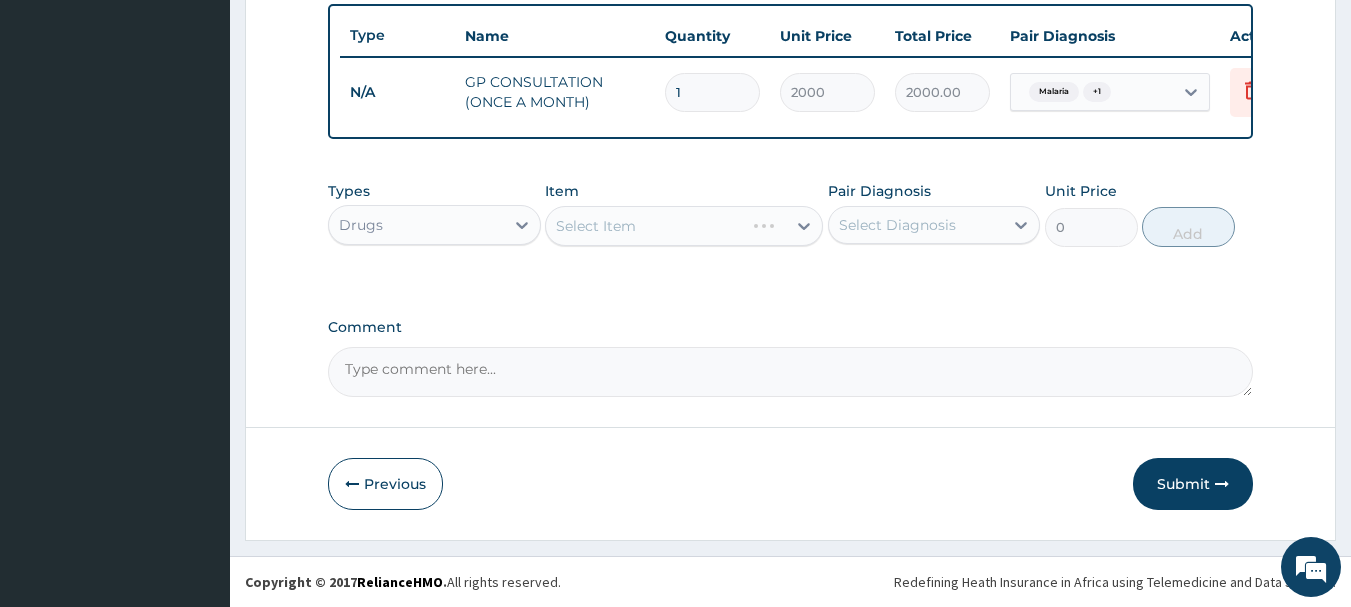 click on "Select Item" at bounding box center (684, 226) 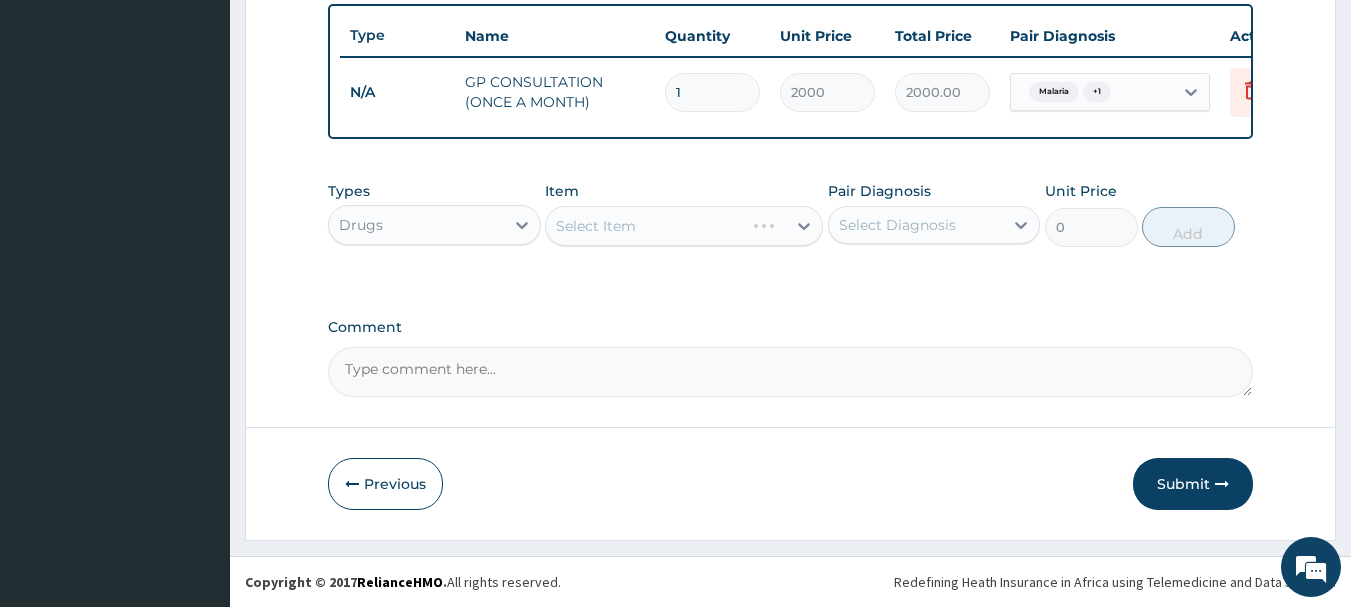 click on "Select Item" at bounding box center (684, 226) 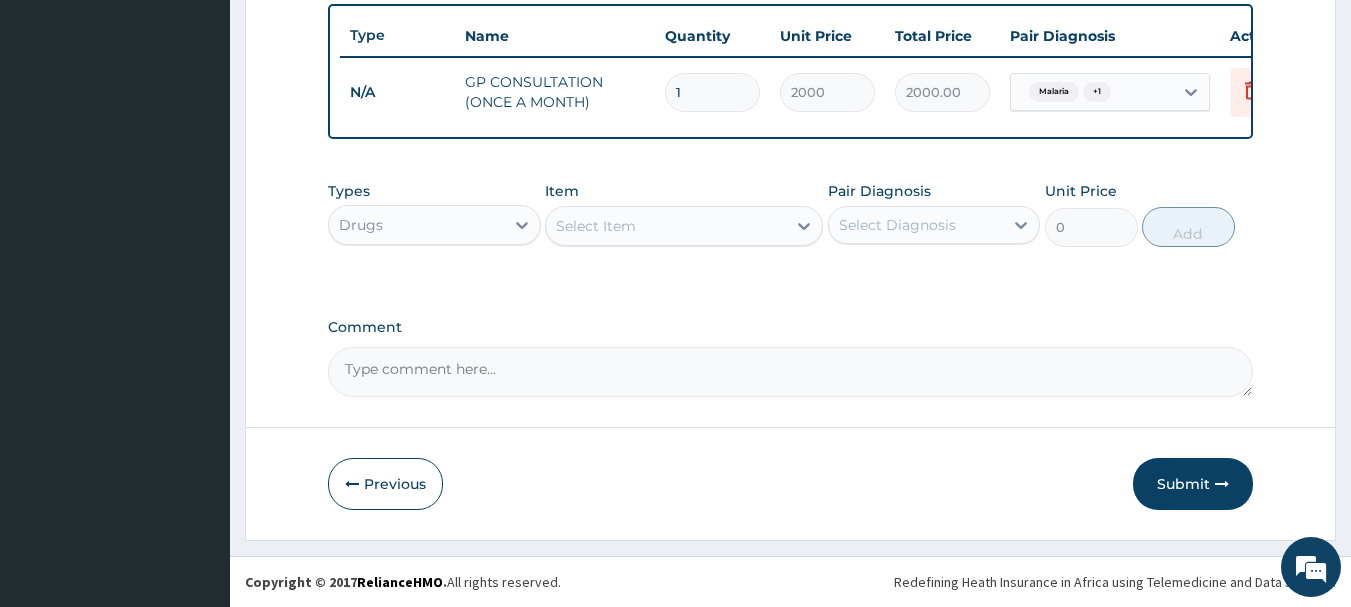 click 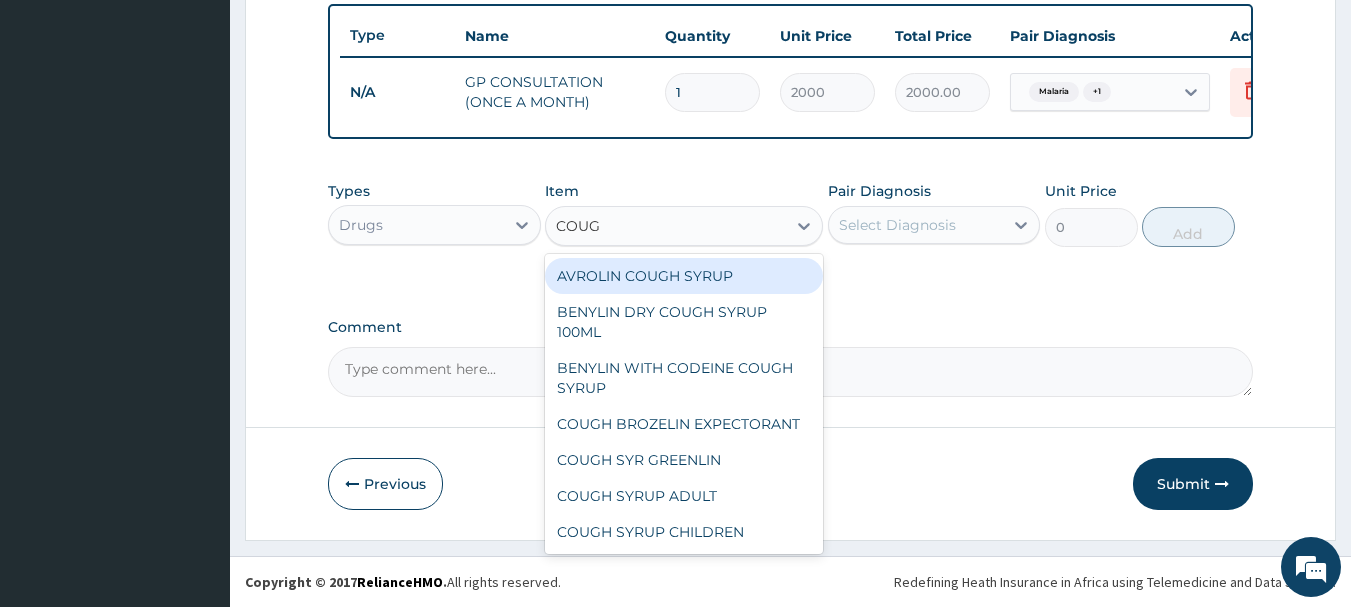 type on "COUGH" 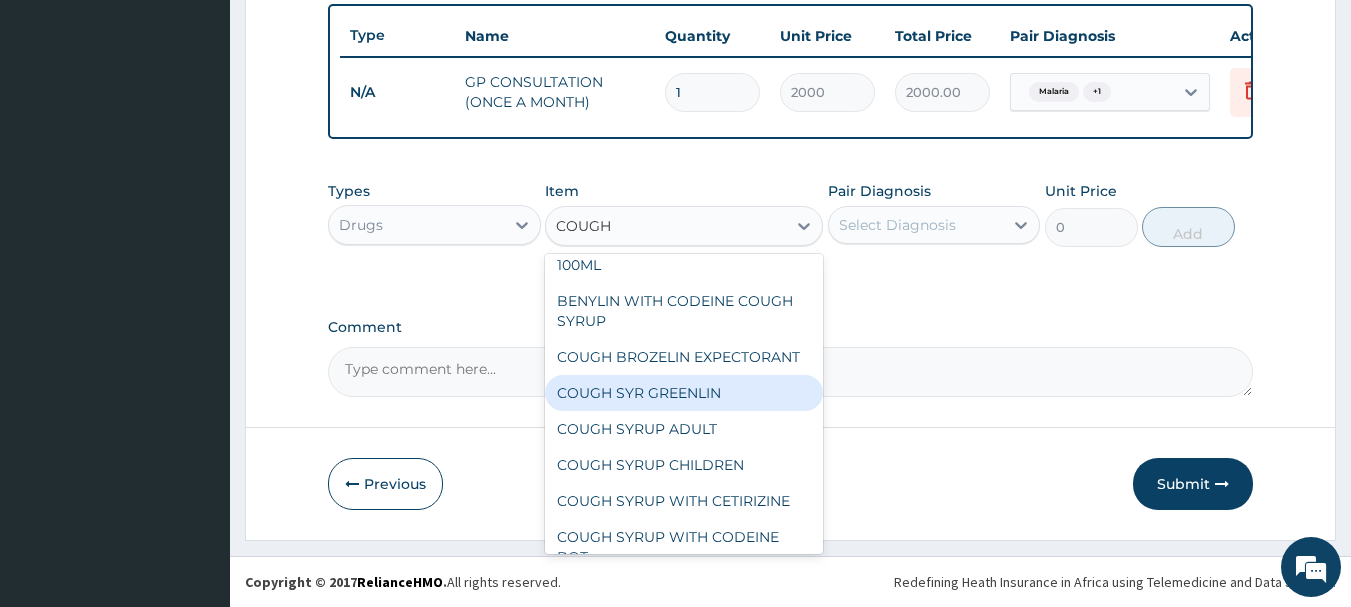 scroll, scrollTop: 100, scrollLeft: 0, axis: vertical 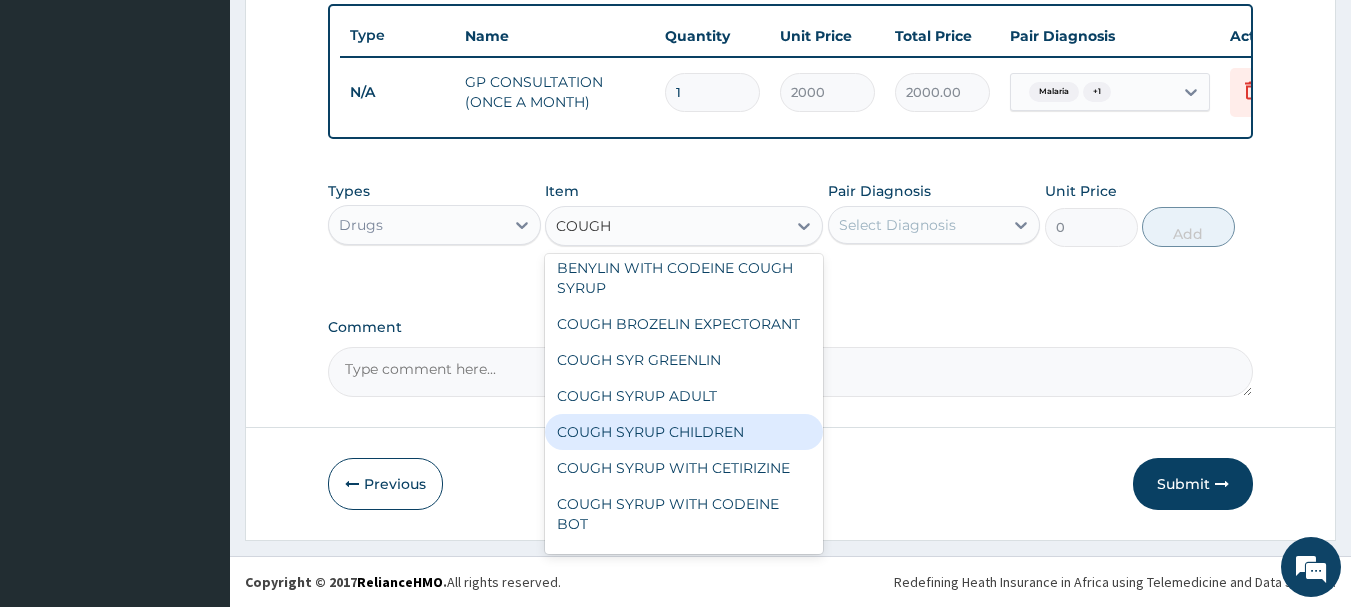 click on "COUGH SYRUP CHILDREN" at bounding box center (684, 432) 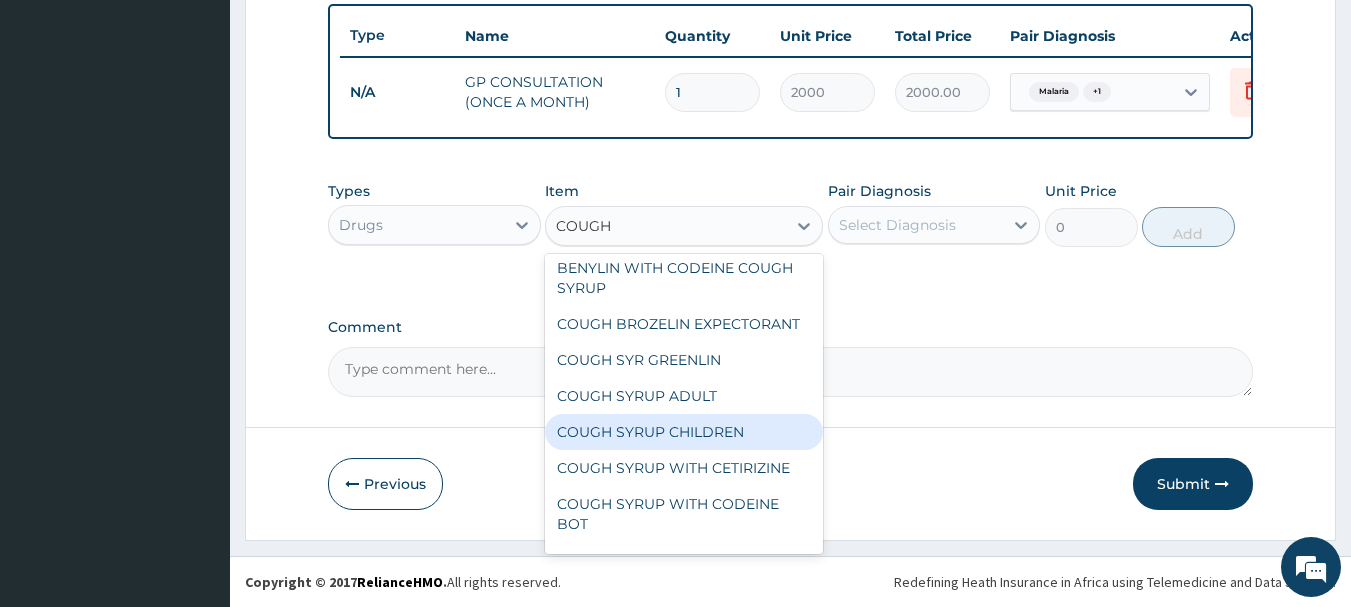 type 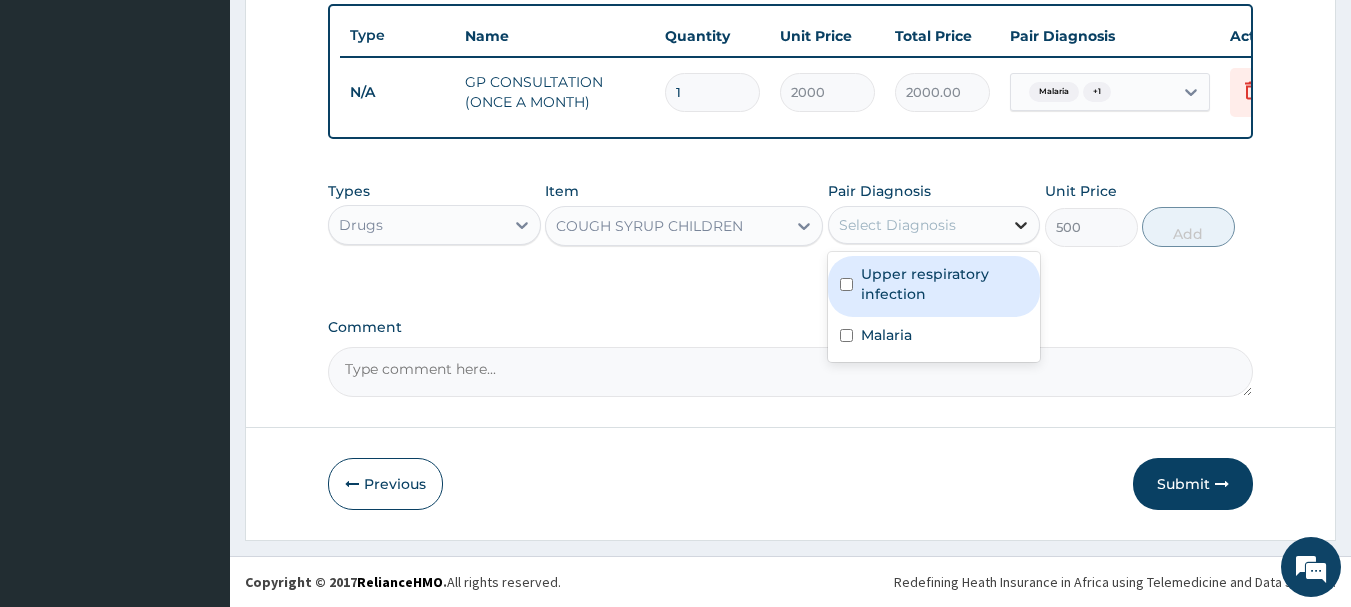 click 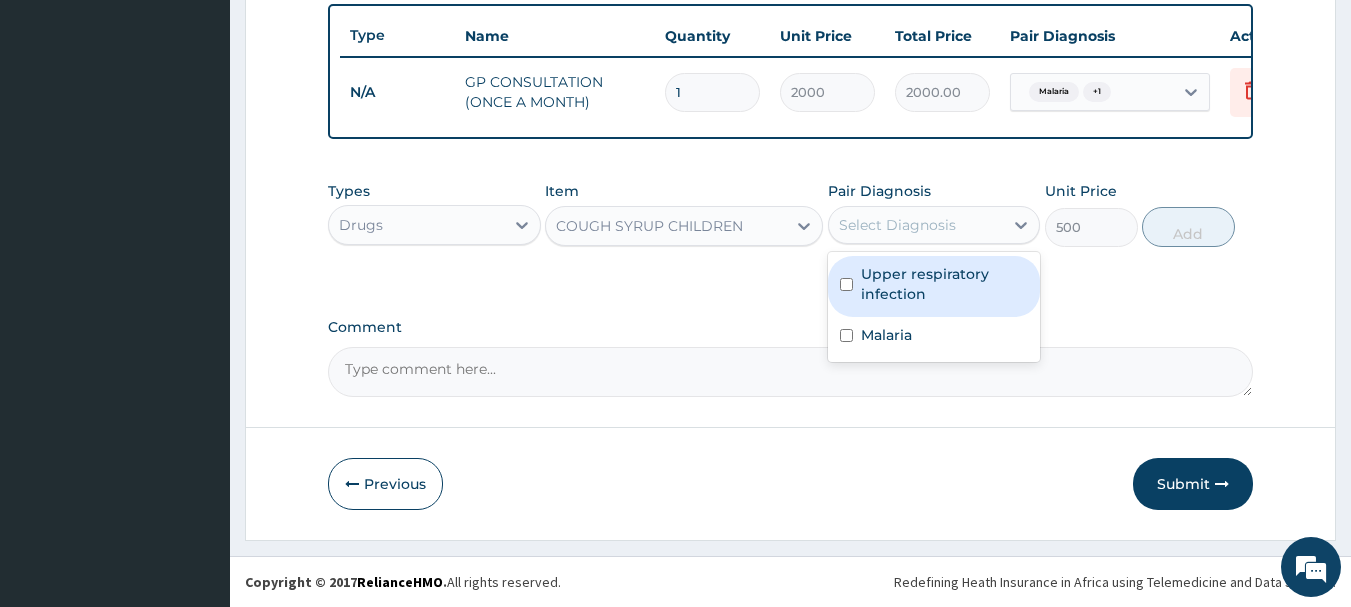 click on "Upper respiratory infection" at bounding box center (945, 284) 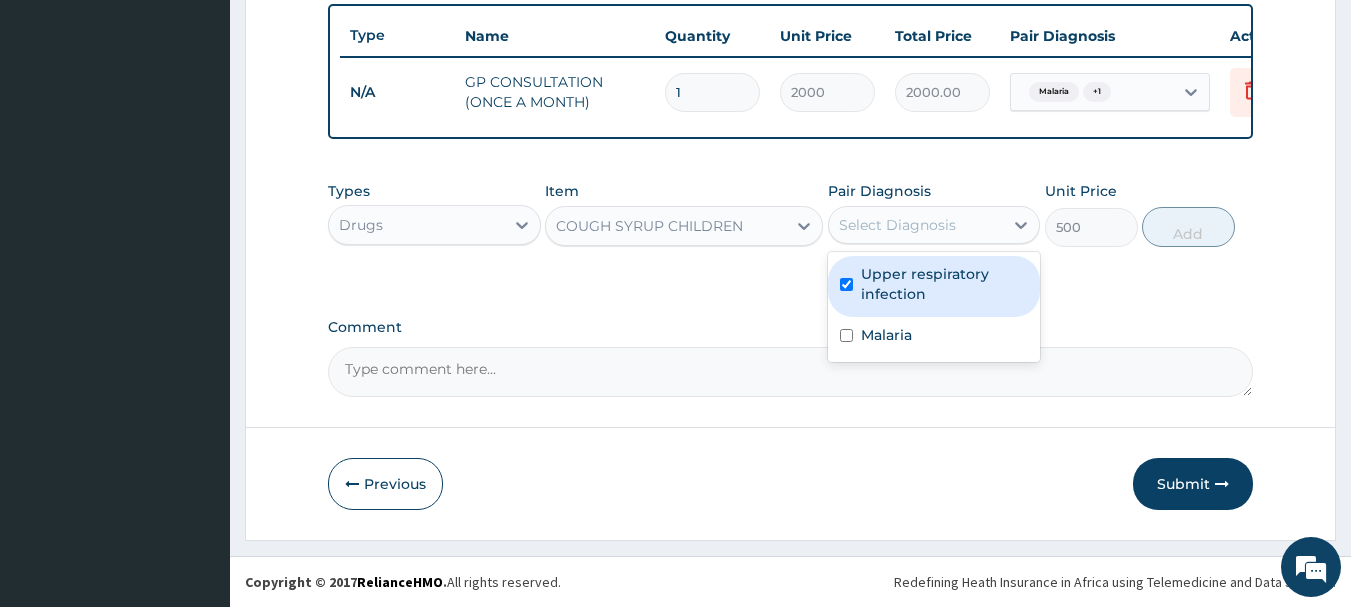 checkbox on "true" 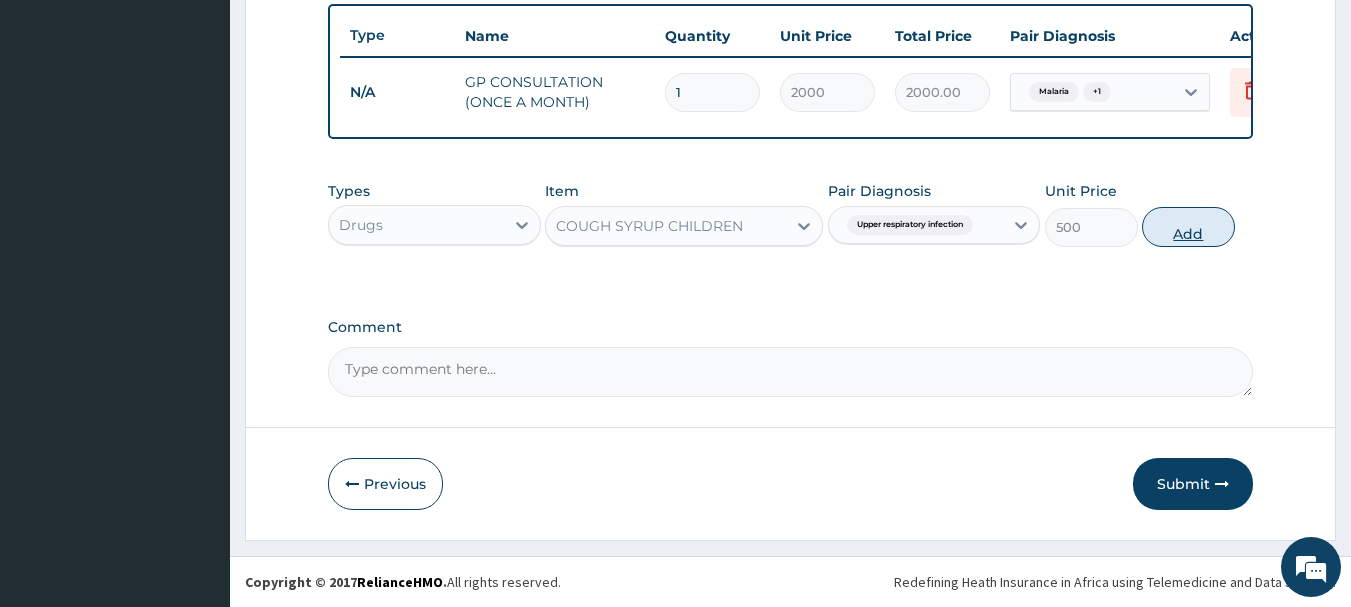 click on "Add" at bounding box center [1188, 227] 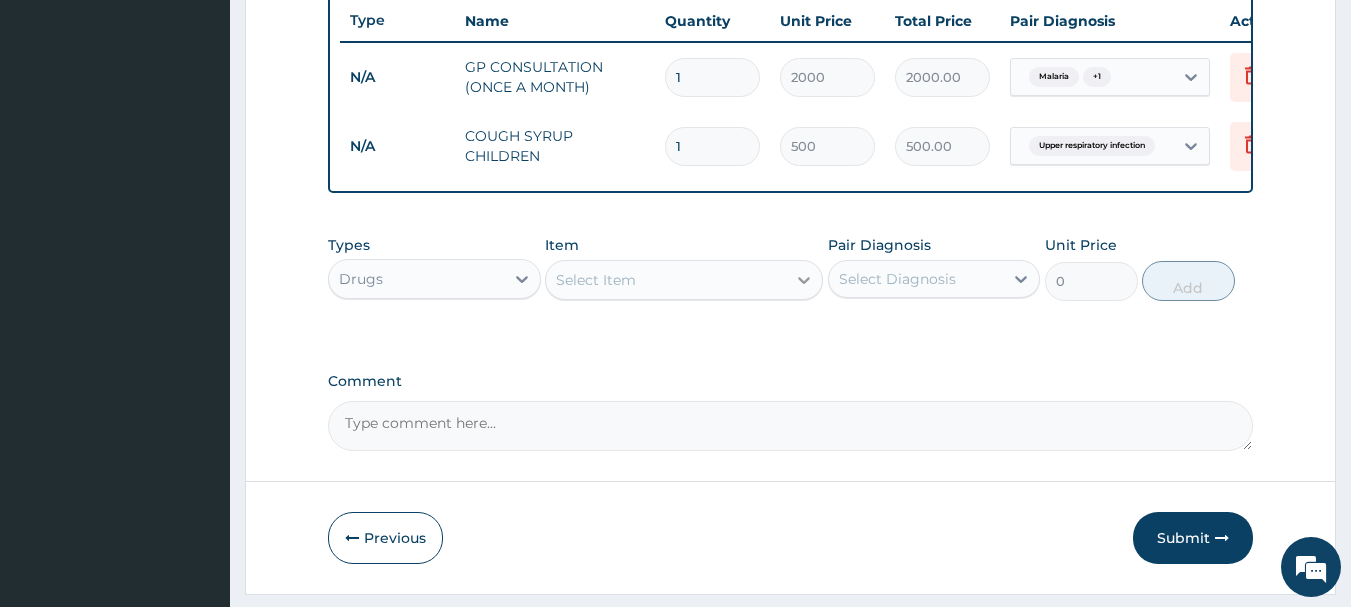 click 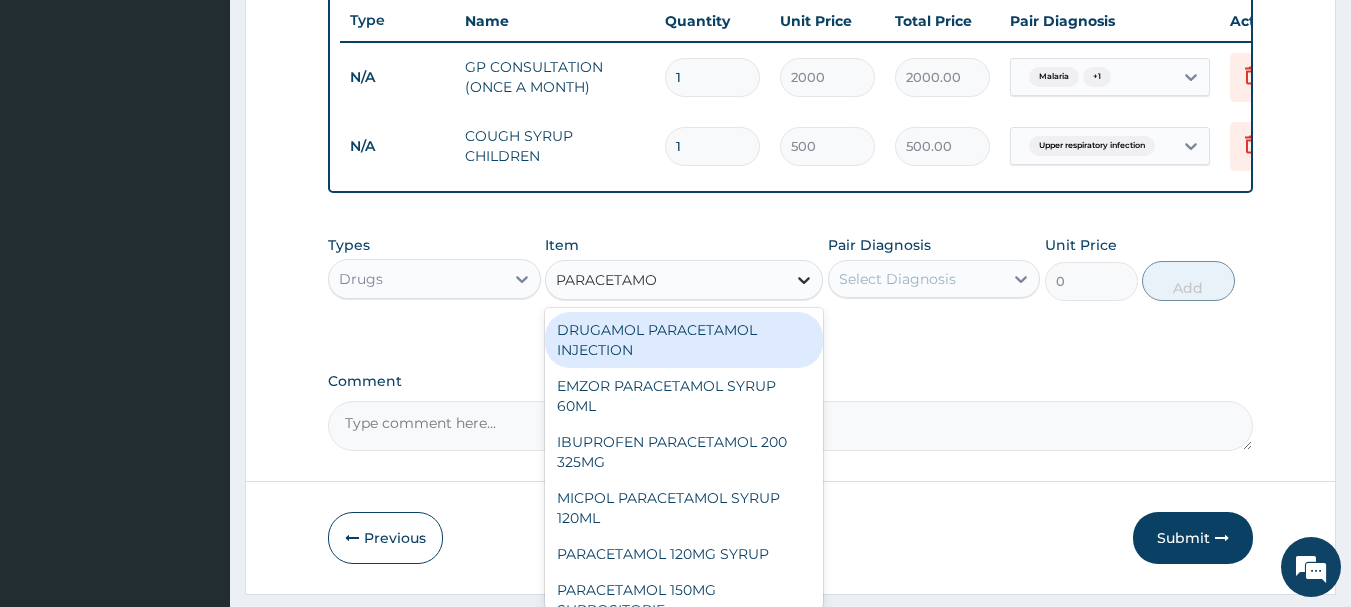 type on "PARACETAMOL" 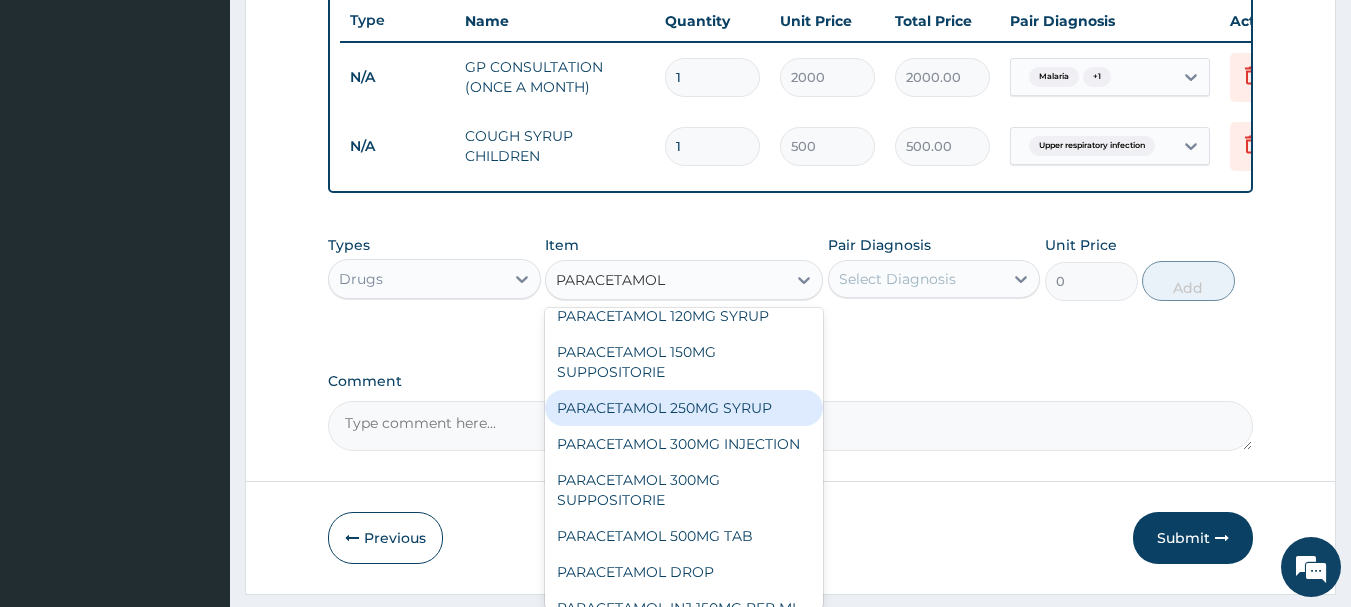 scroll, scrollTop: 300, scrollLeft: 0, axis: vertical 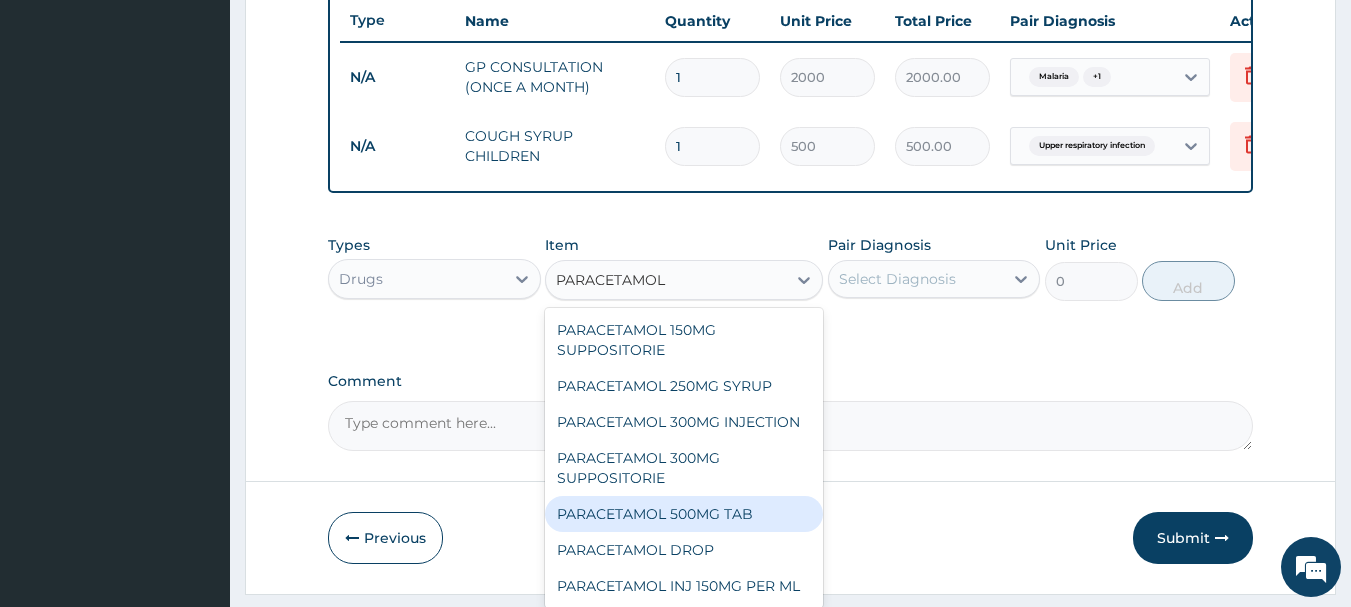 click on "PARACETAMOL 500MG TAB" at bounding box center (684, 514) 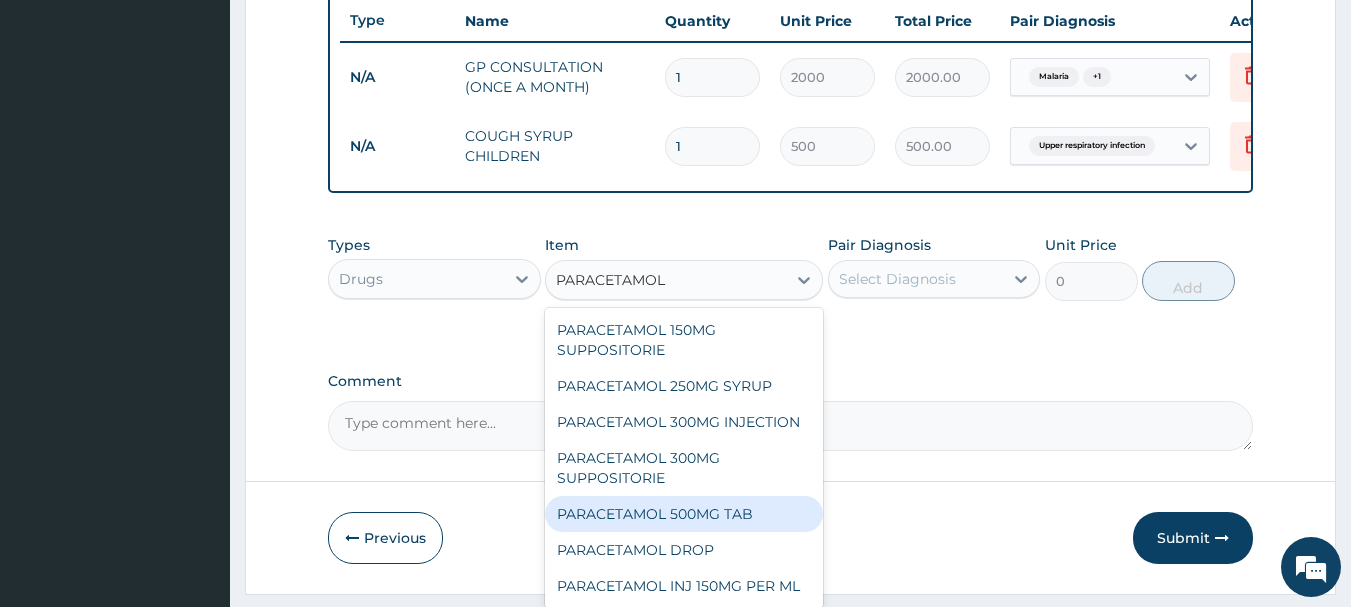 type 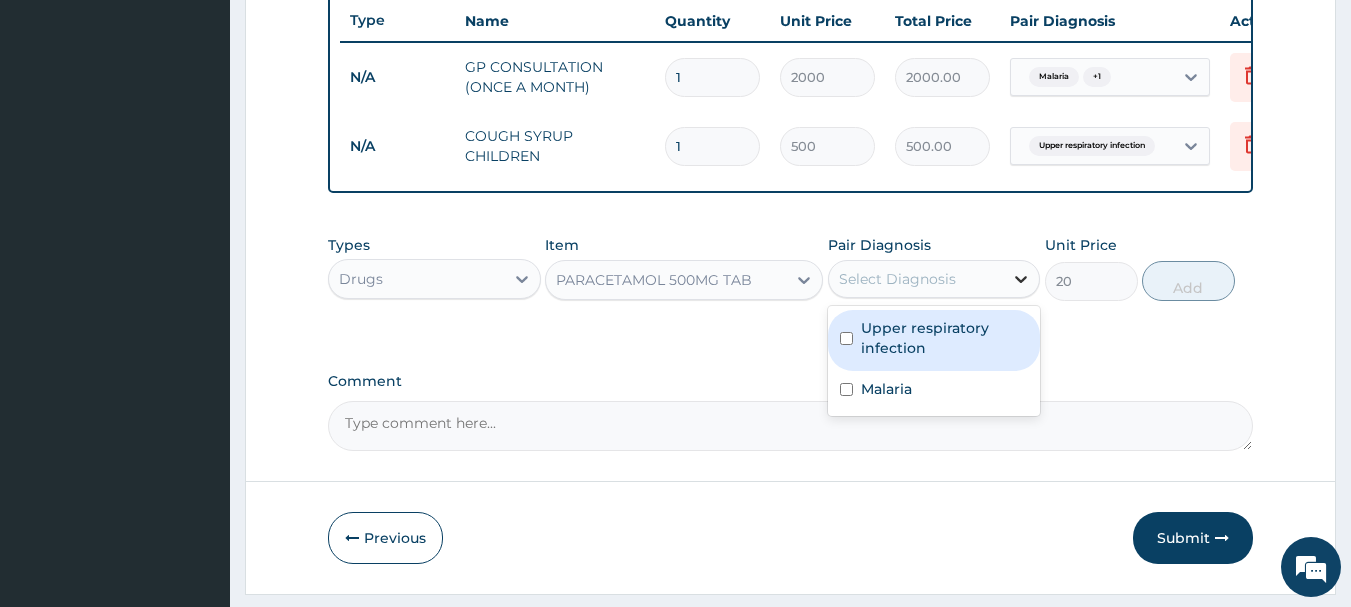 click 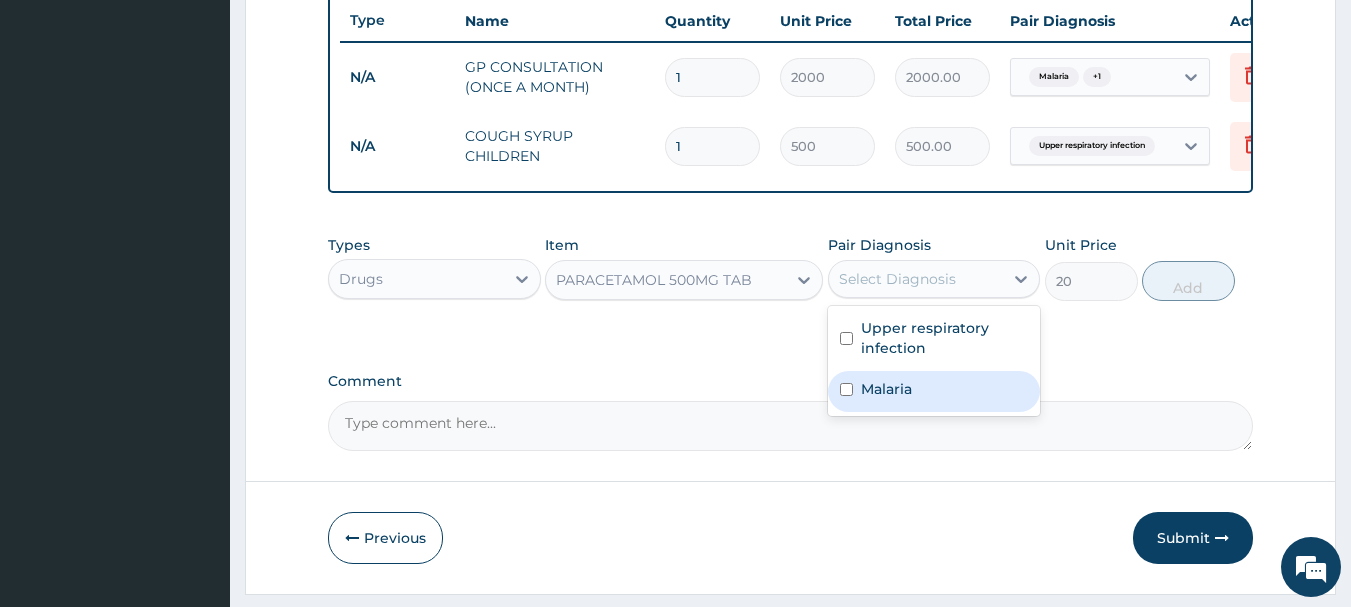 click on "Malaria" at bounding box center [886, 389] 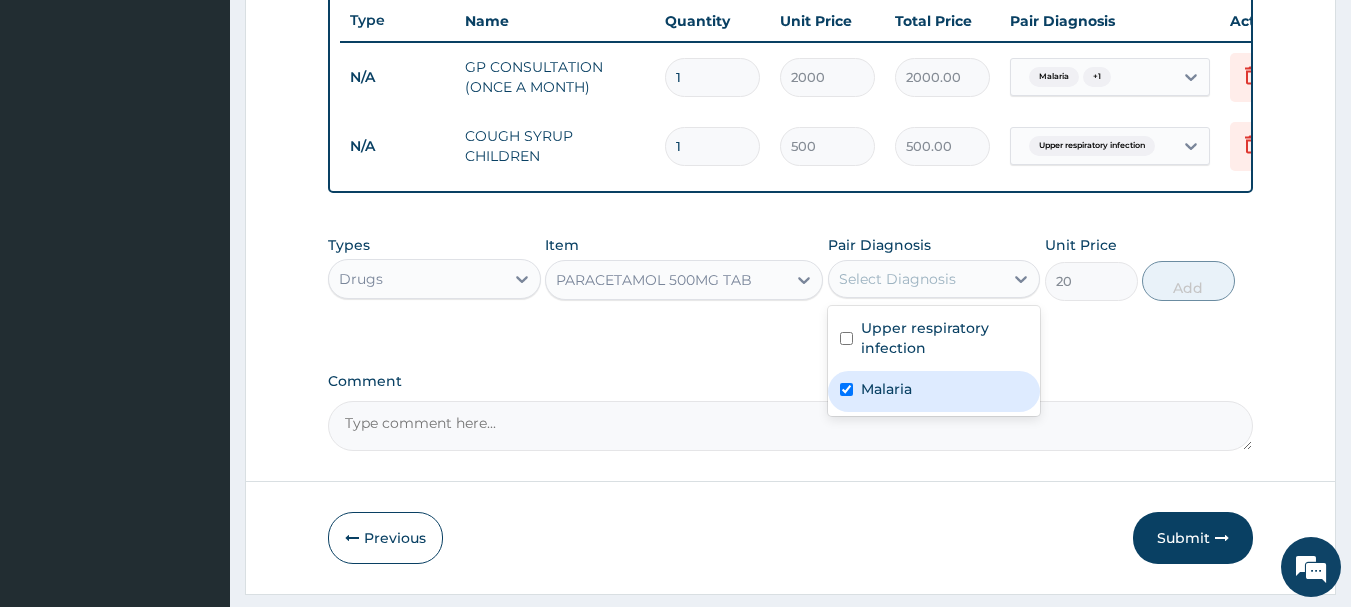 checkbox on "true" 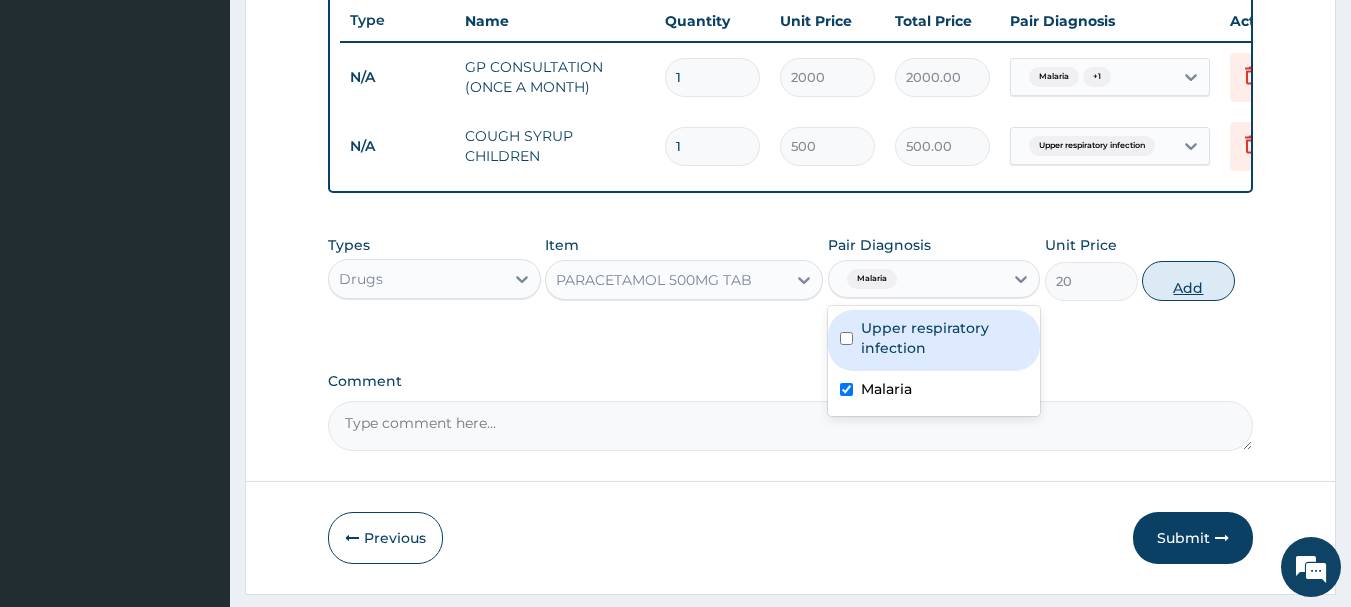 click on "Add" at bounding box center [1188, 281] 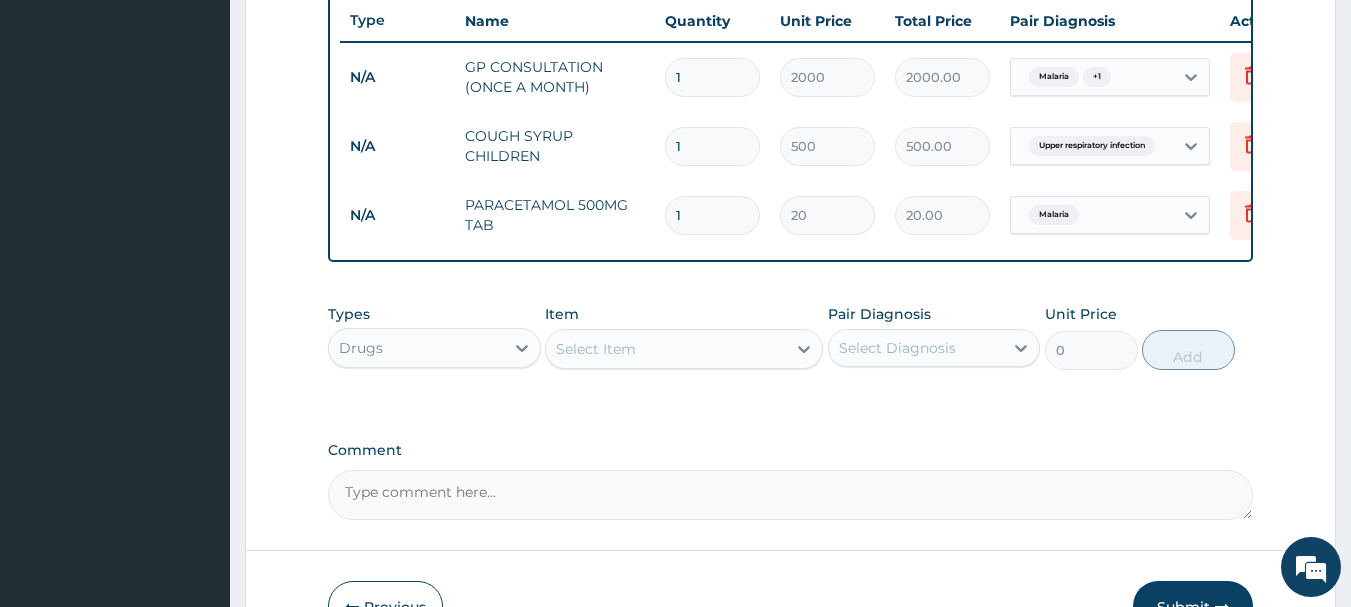 type on "18" 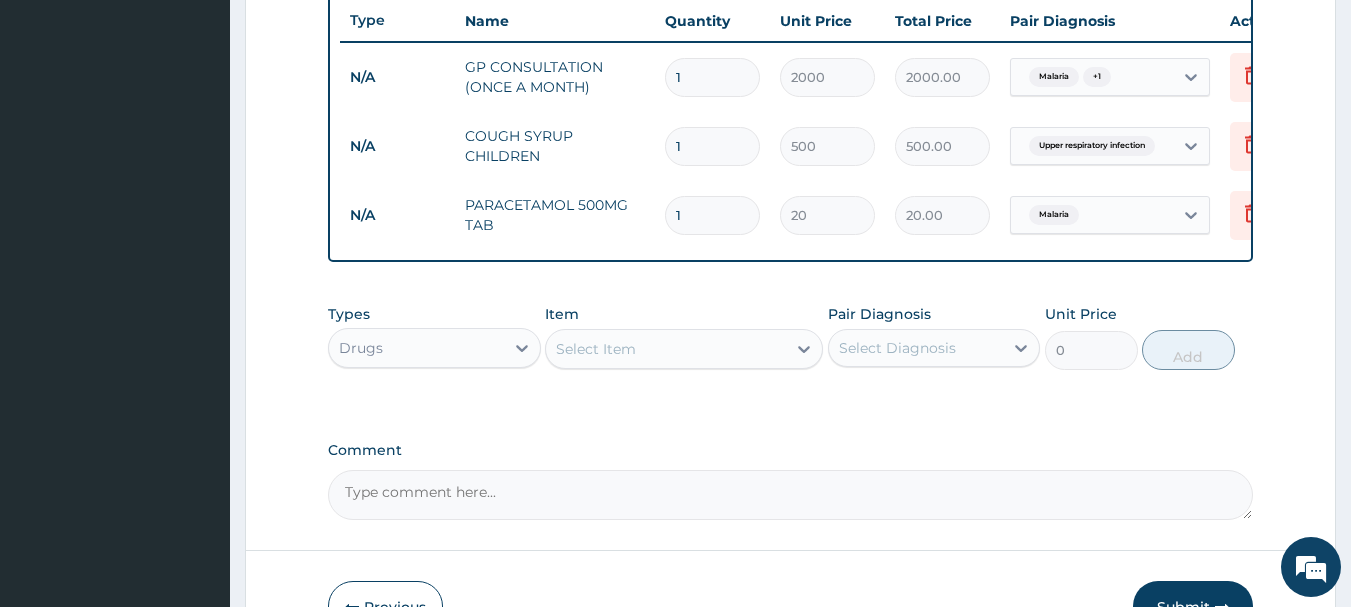 type on "360.00" 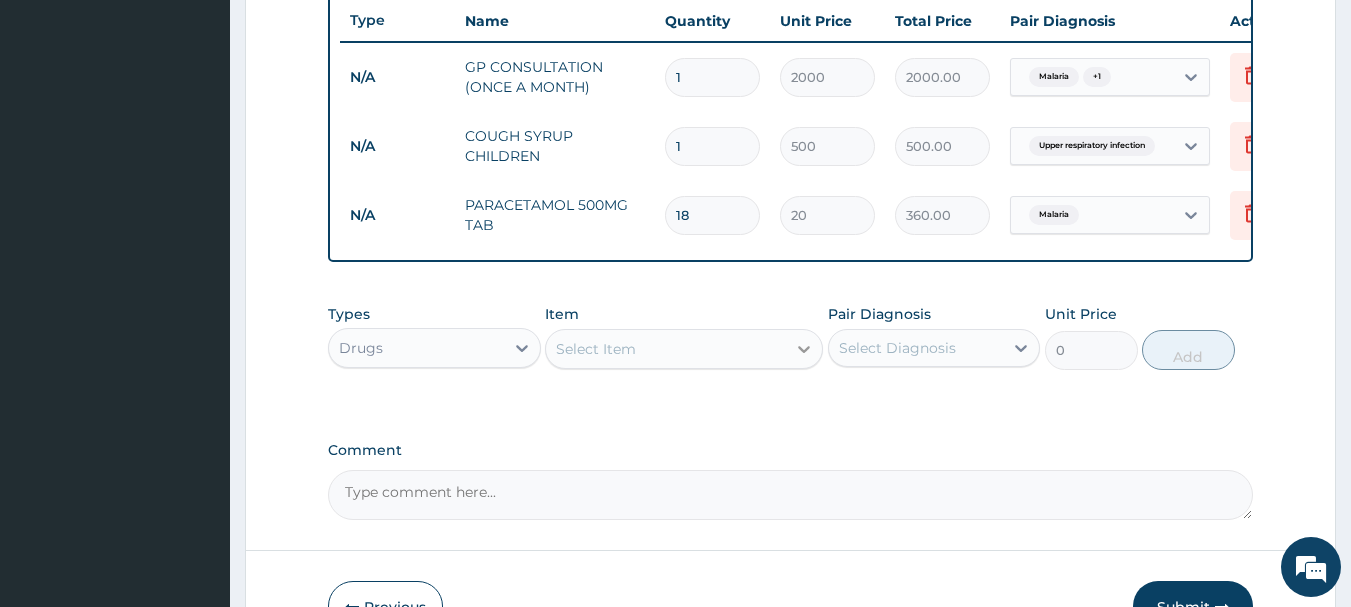 type on "18" 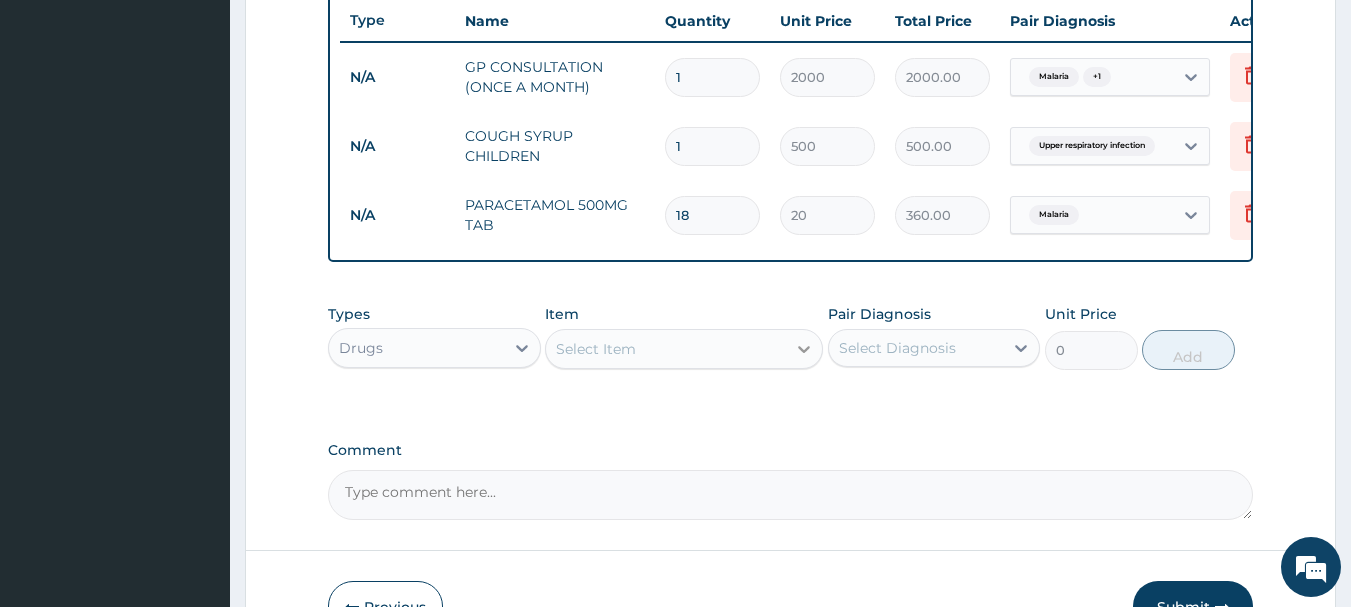 click 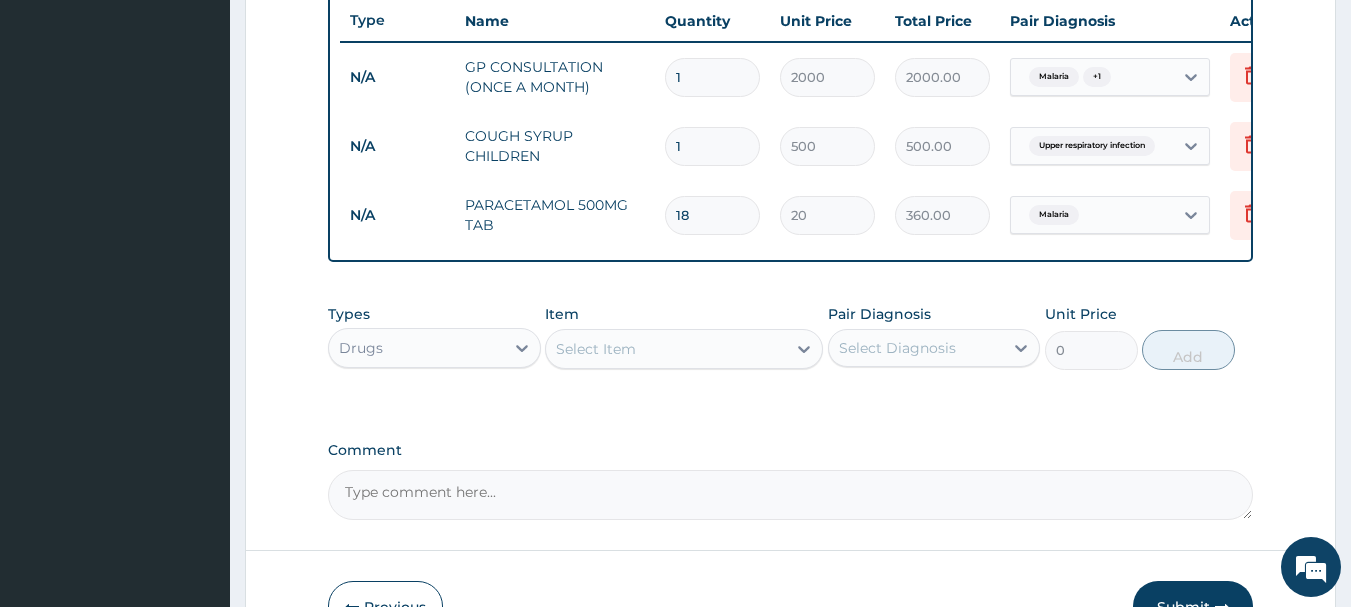click on "Item Select Item" at bounding box center (684, 337) 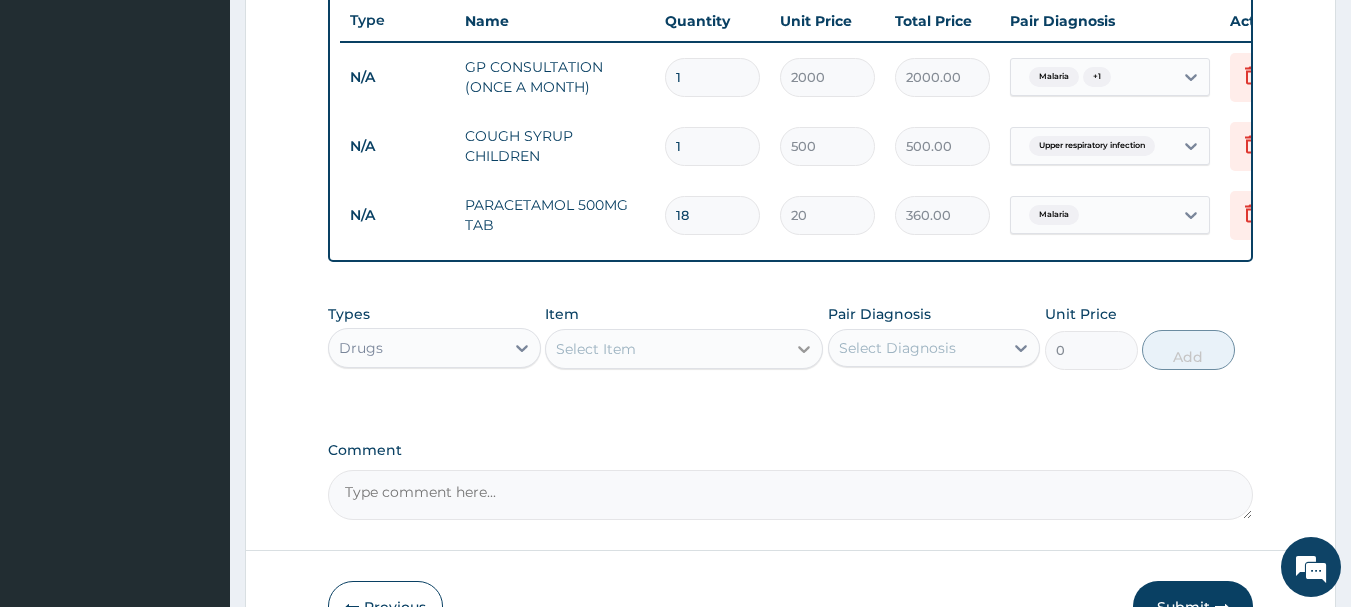 click 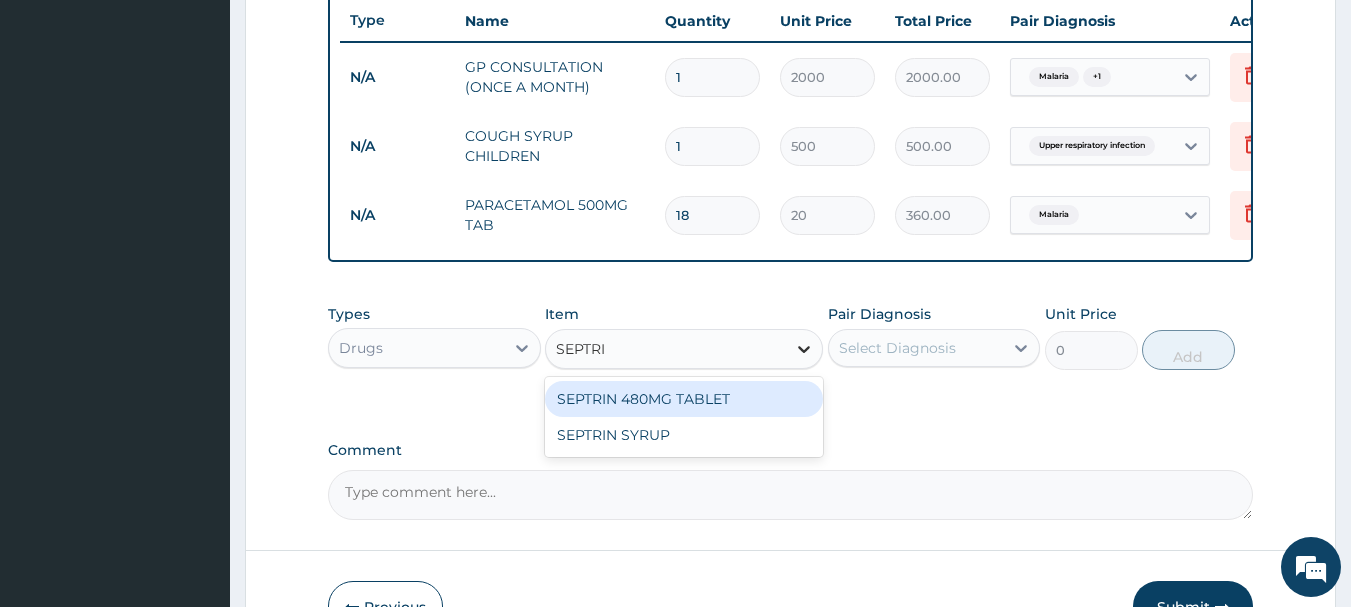 type on "SEPTRIN" 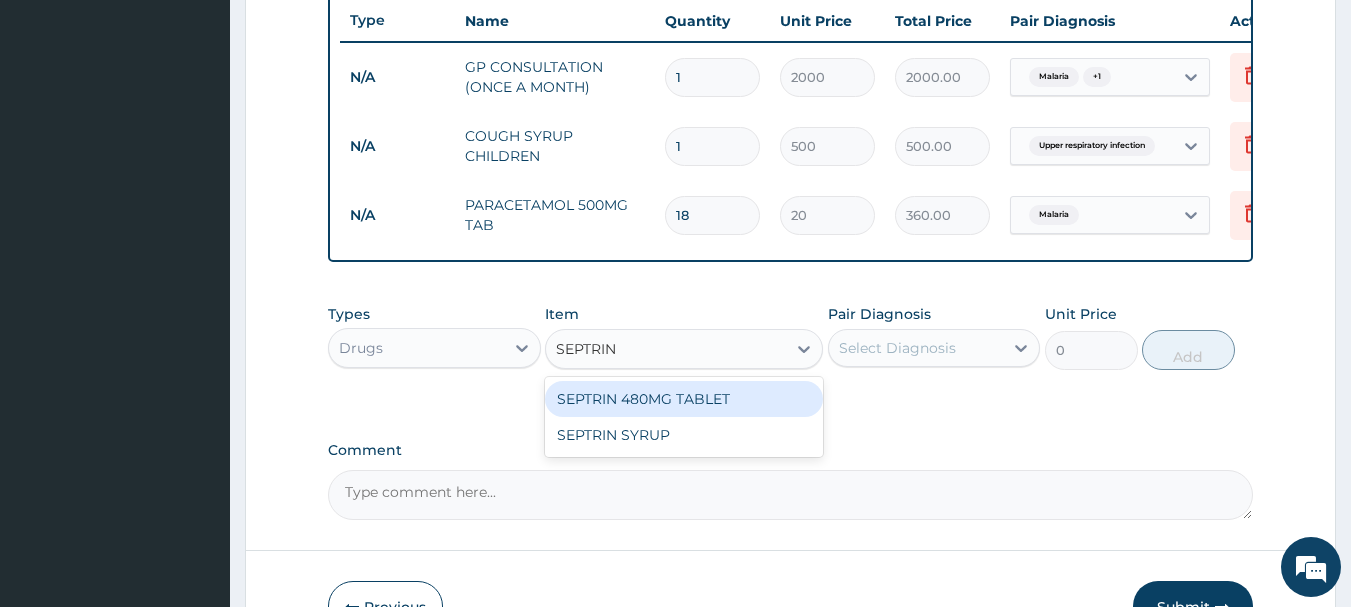 click on "SEPTRIN 480MG TABLET" at bounding box center (684, 399) 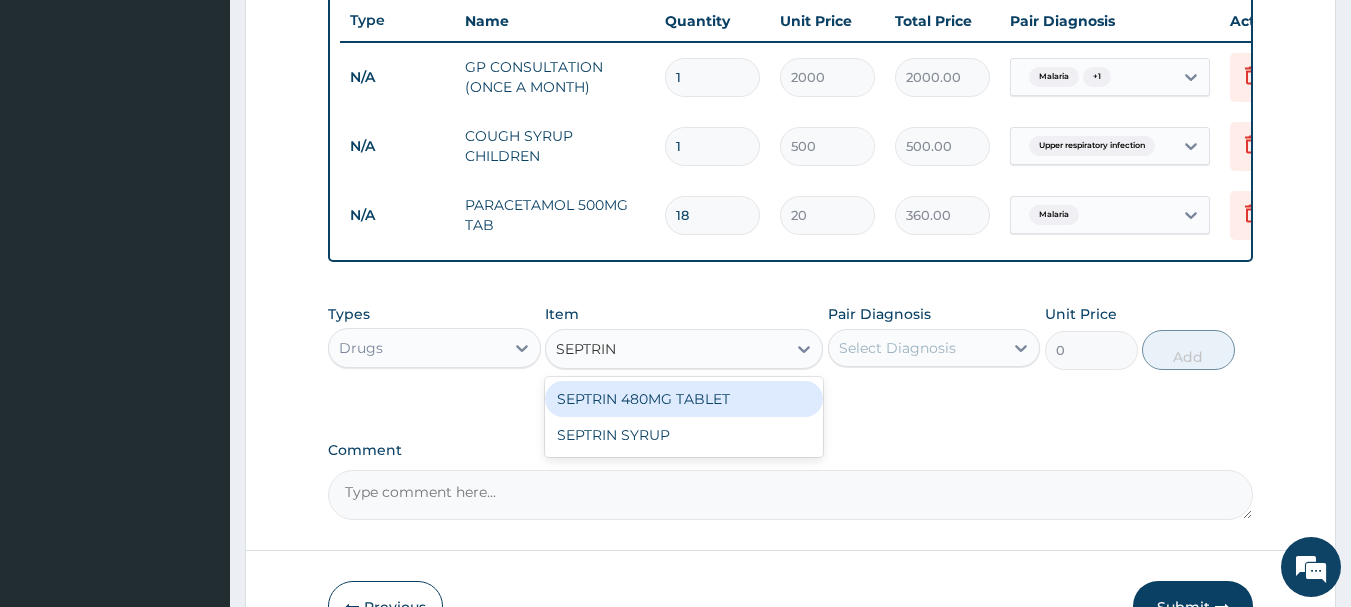 type 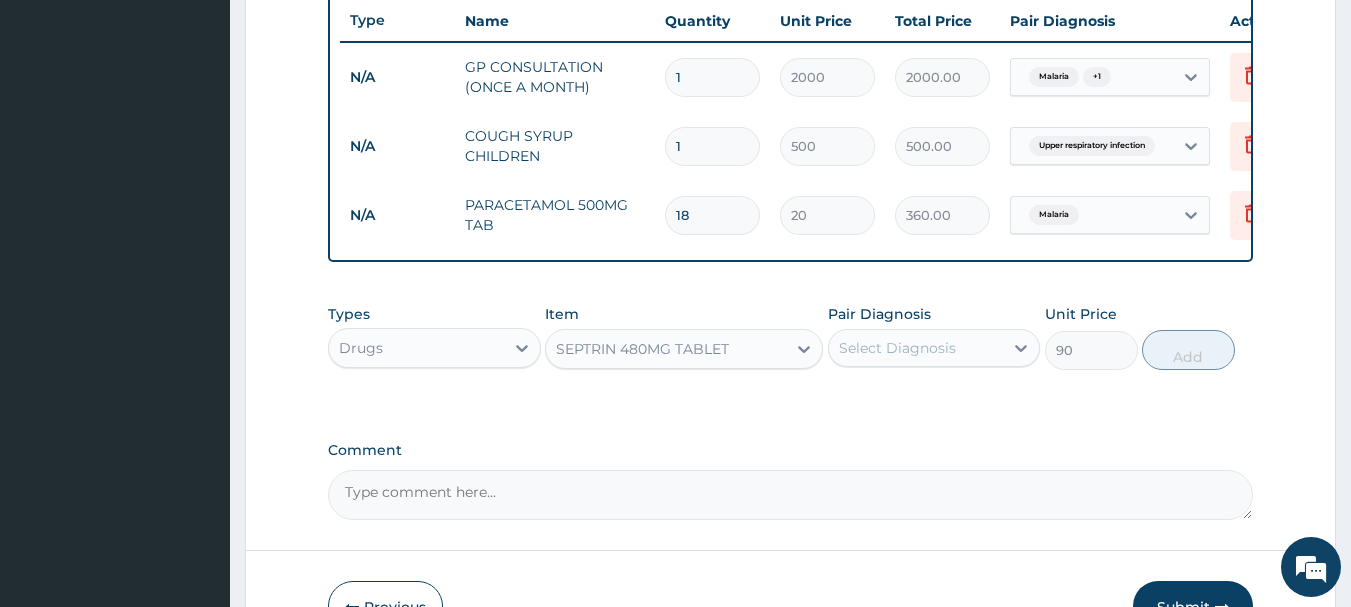 click on "Select Diagnosis" at bounding box center (916, 348) 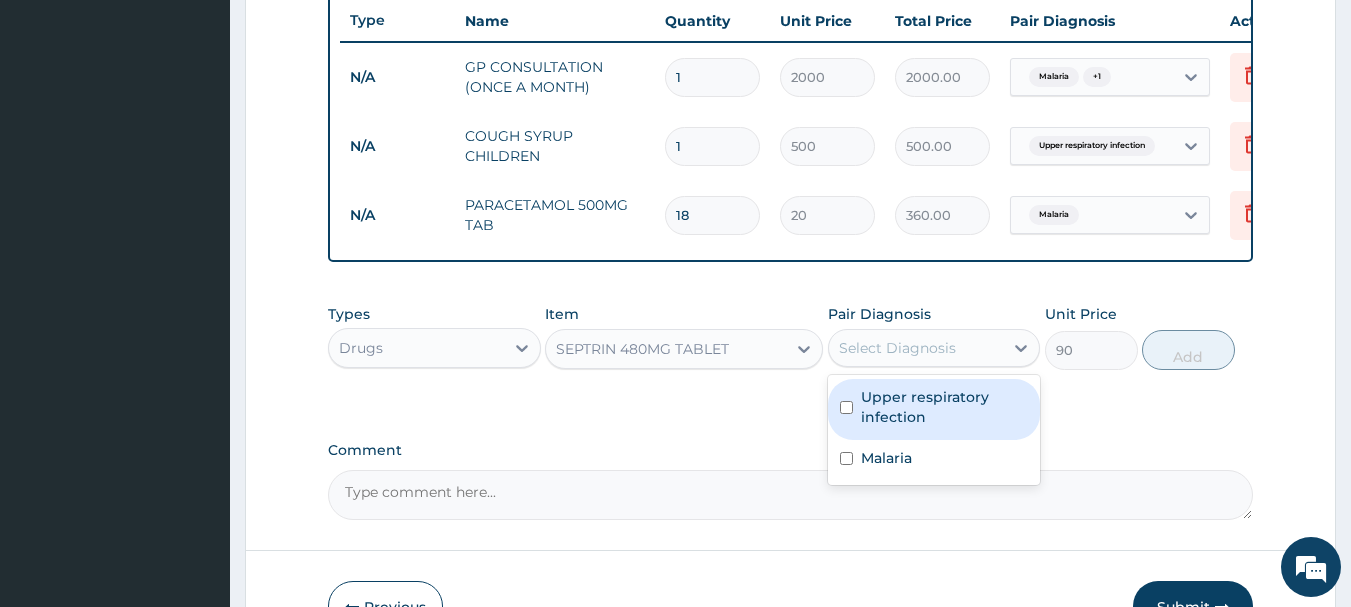 click on "Upper respiratory infection" at bounding box center (945, 407) 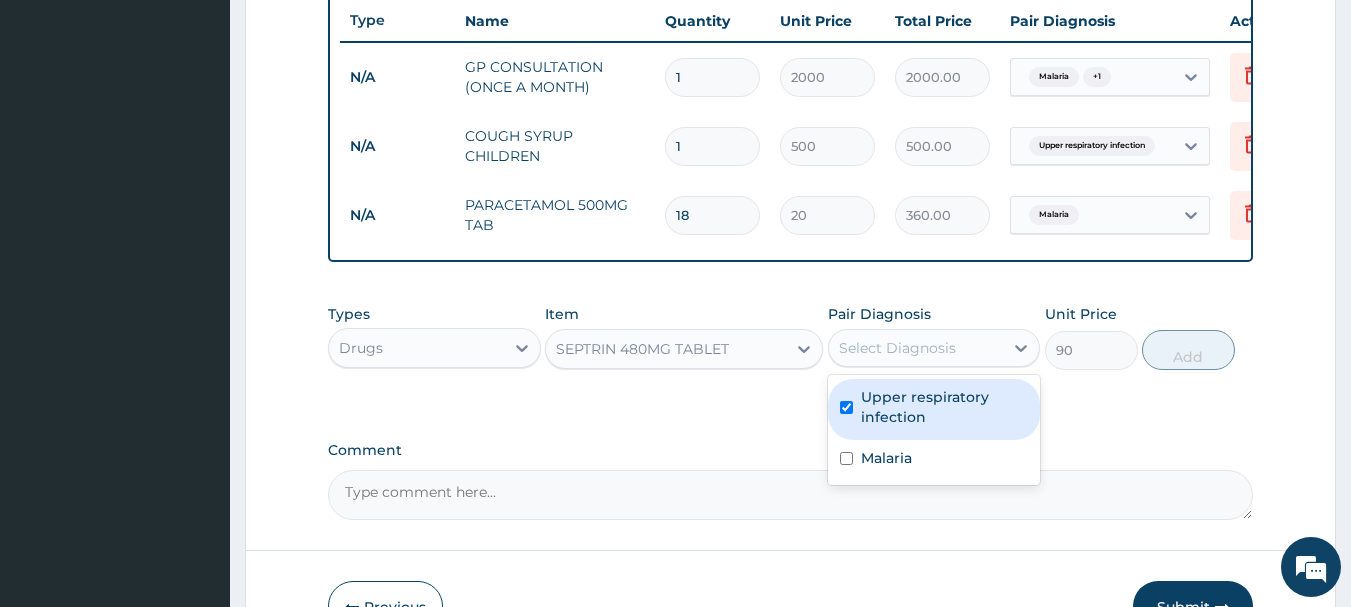 checkbox on "true" 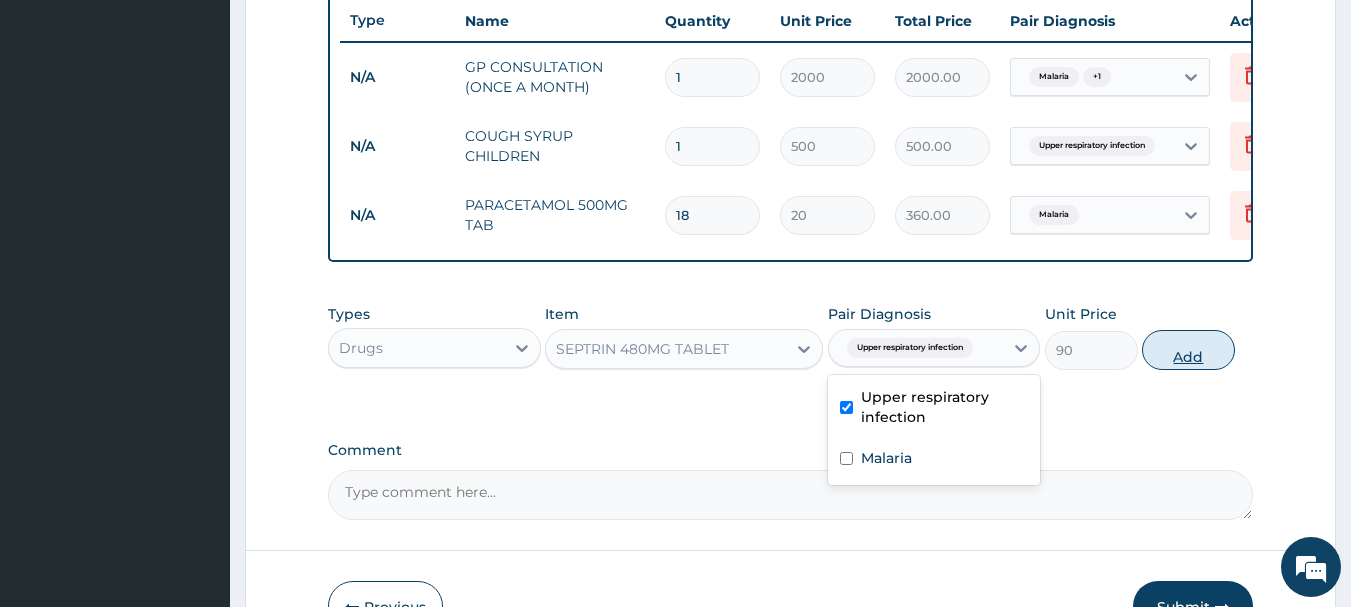 click on "Add" at bounding box center [1188, 350] 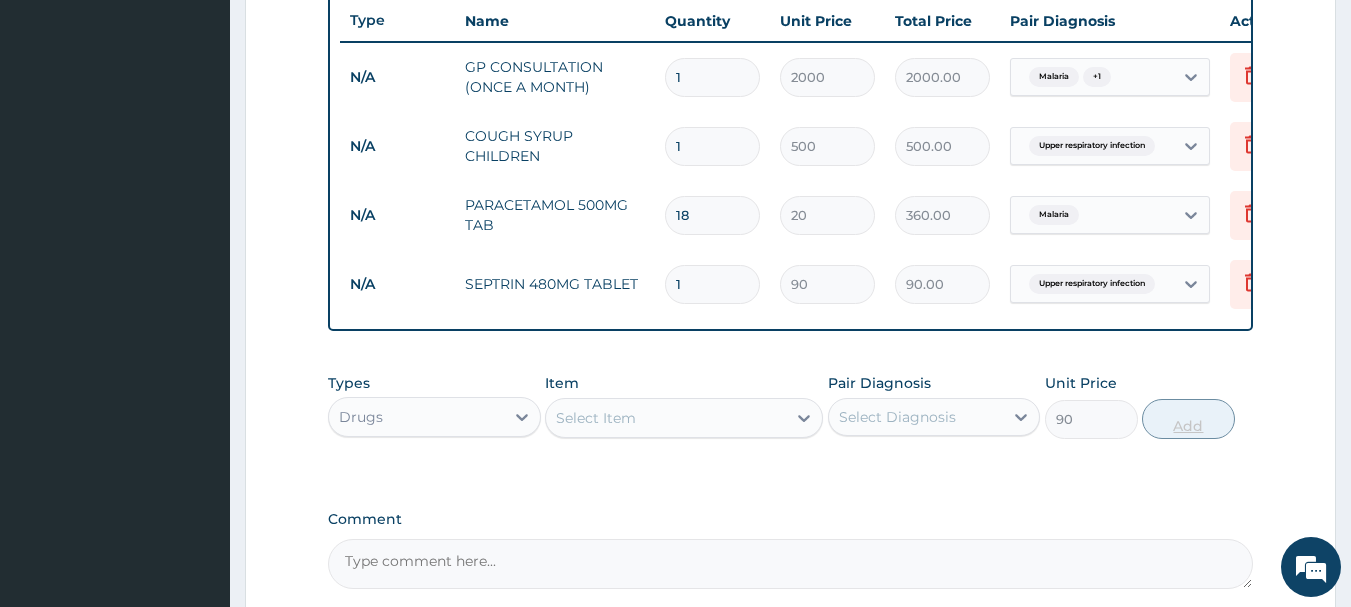 type on "0" 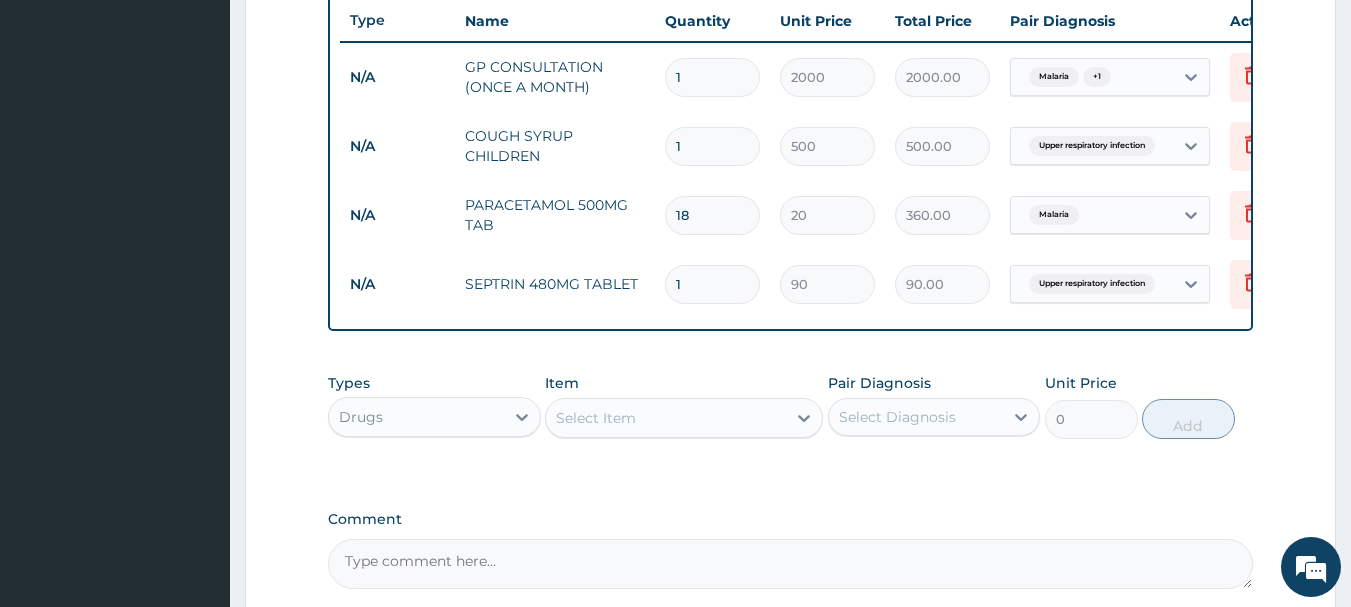 click on "1" at bounding box center [712, 284] 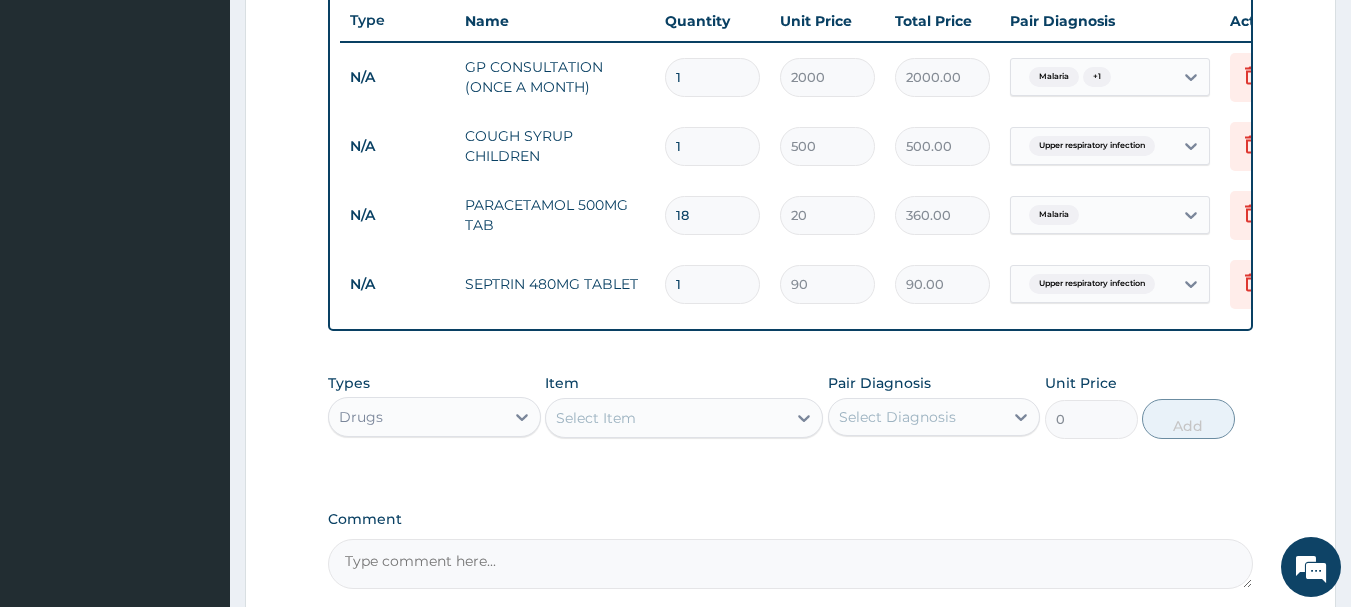 type on "900.00" 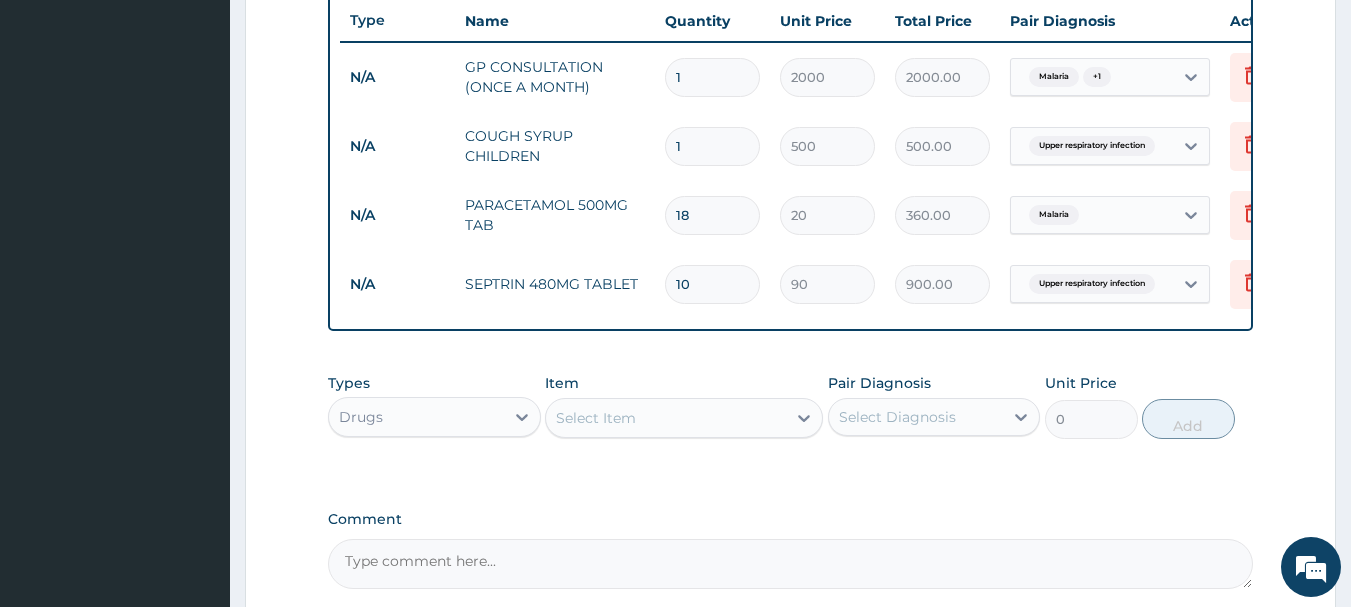 type on "10" 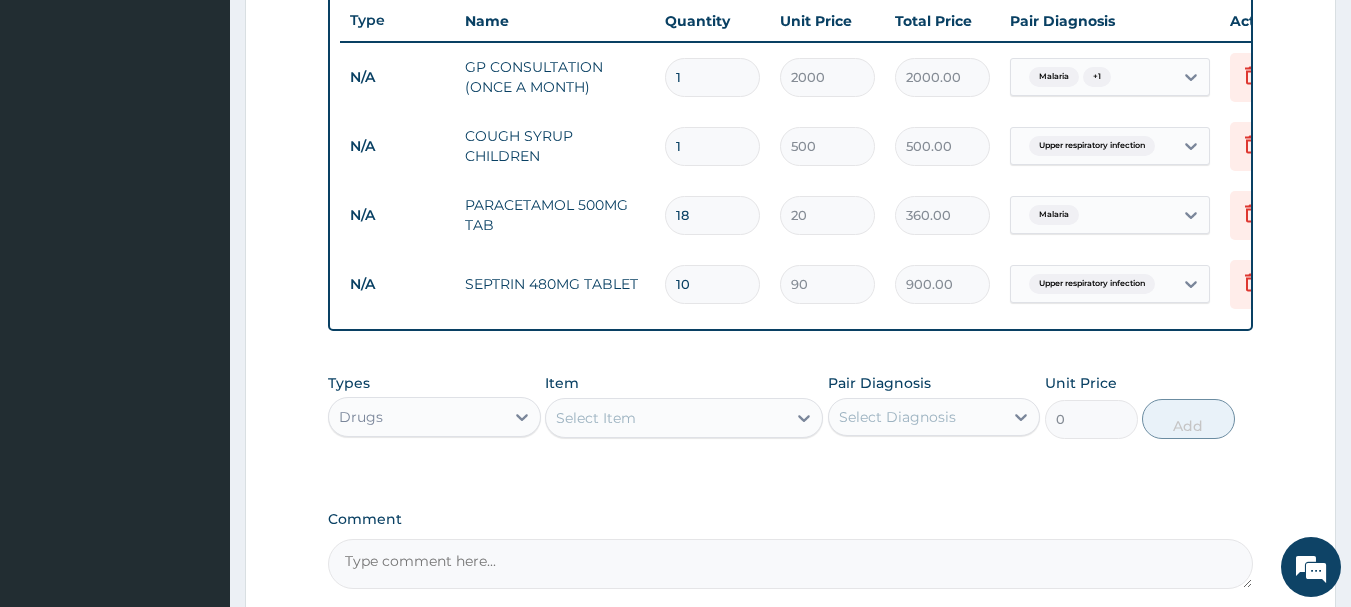 click on "Select Item" at bounding box center (666, 418) 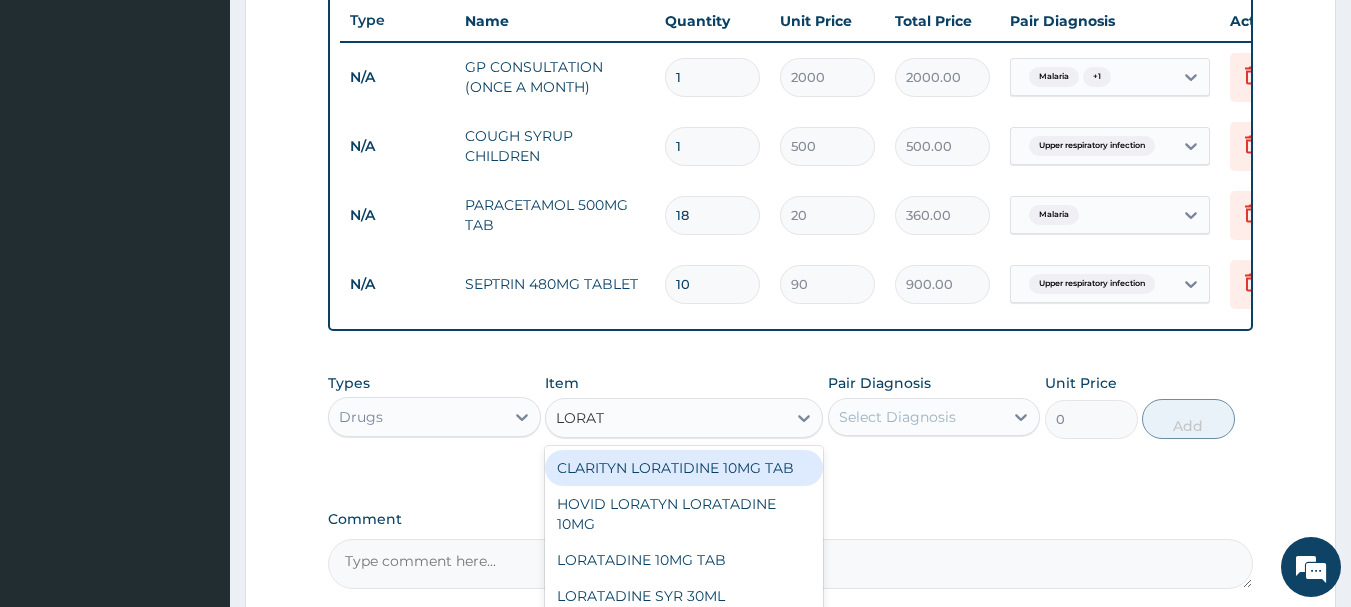 type on "LORATA" 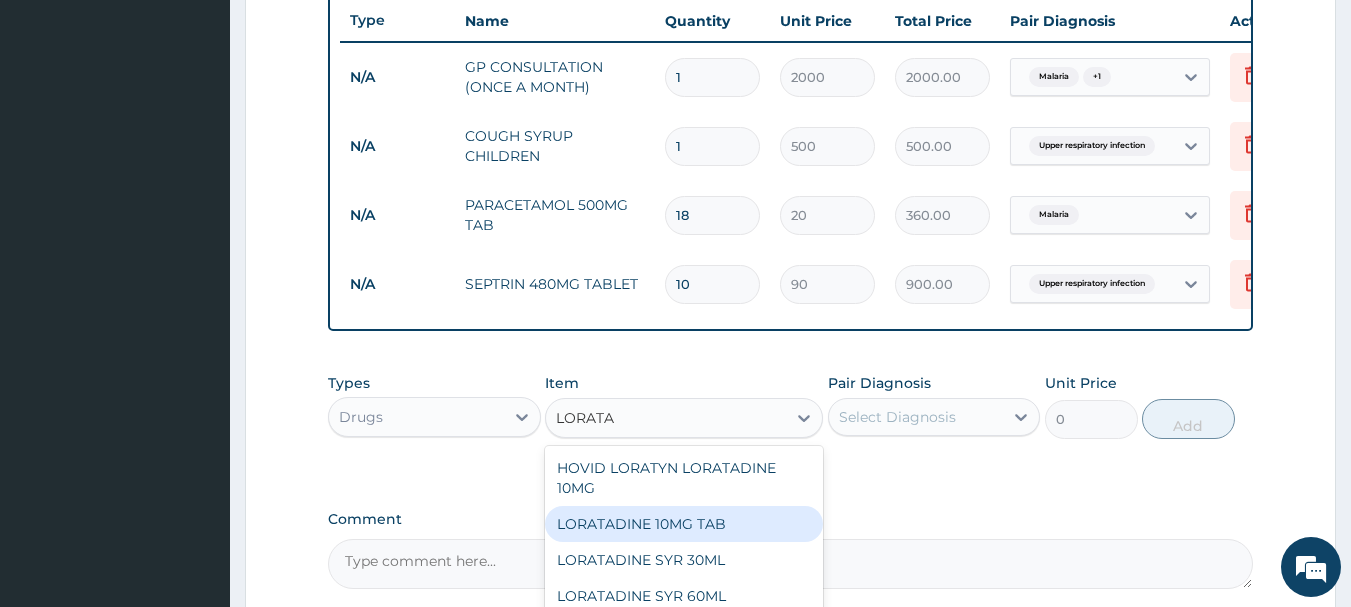 click on "LORATADINE 10MG TAB" at bounding box center [684, 524] 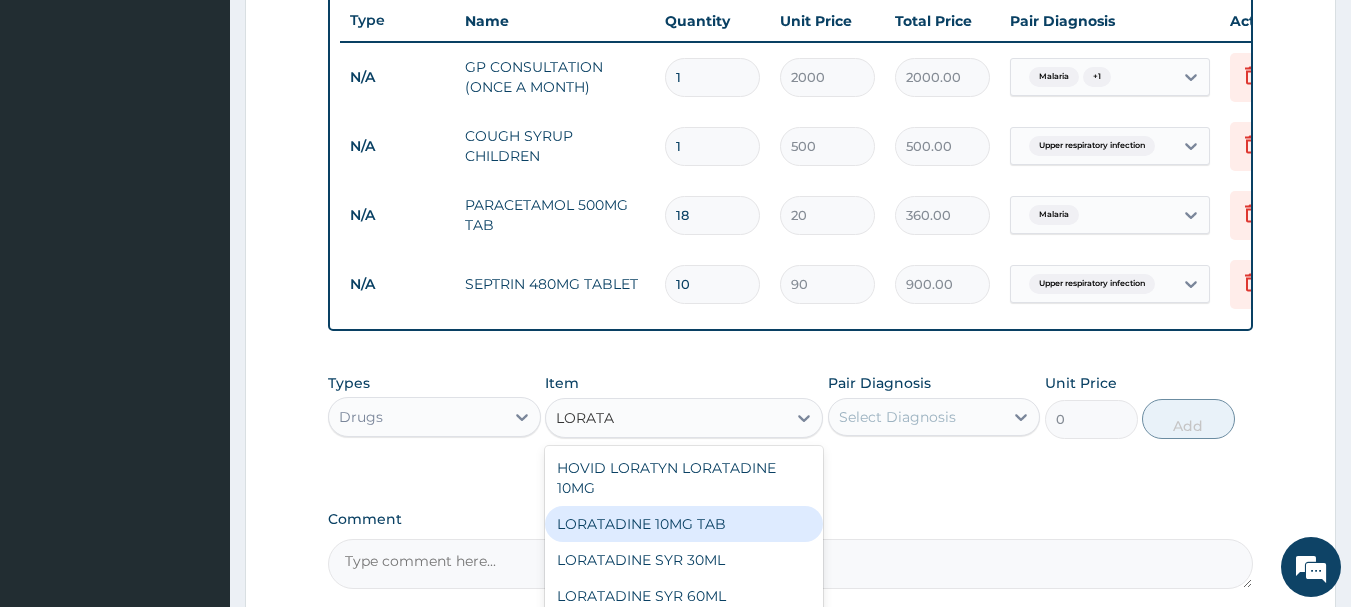 type 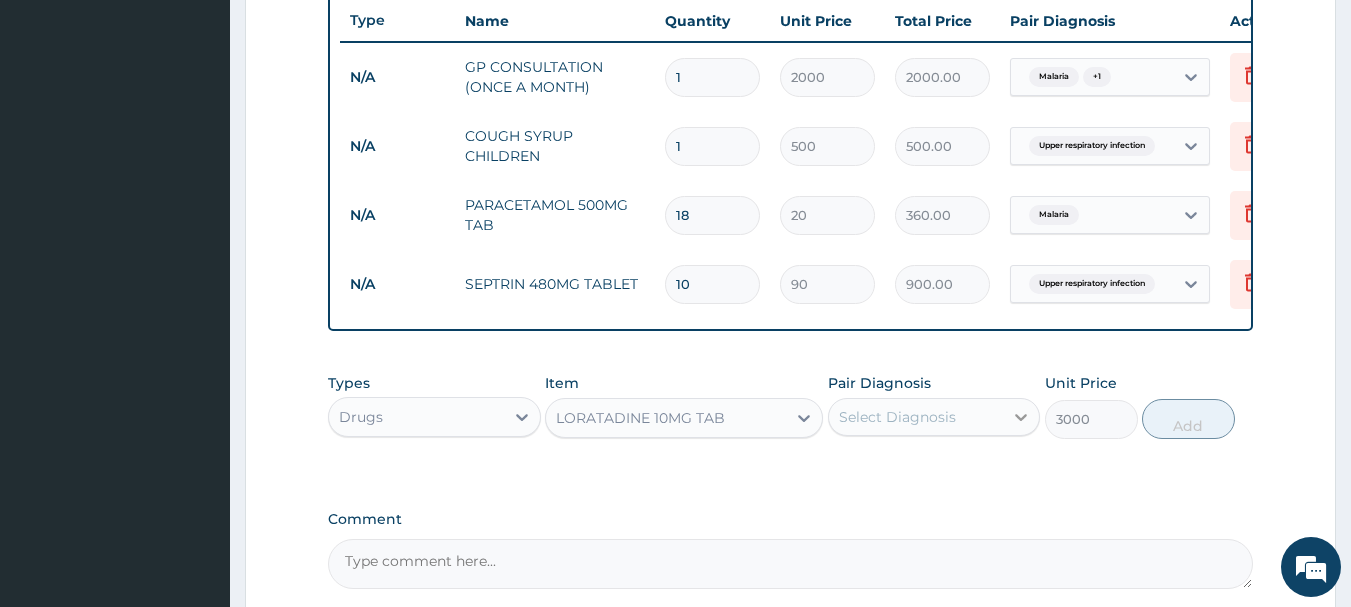 click at bounding box center (1021, 417) 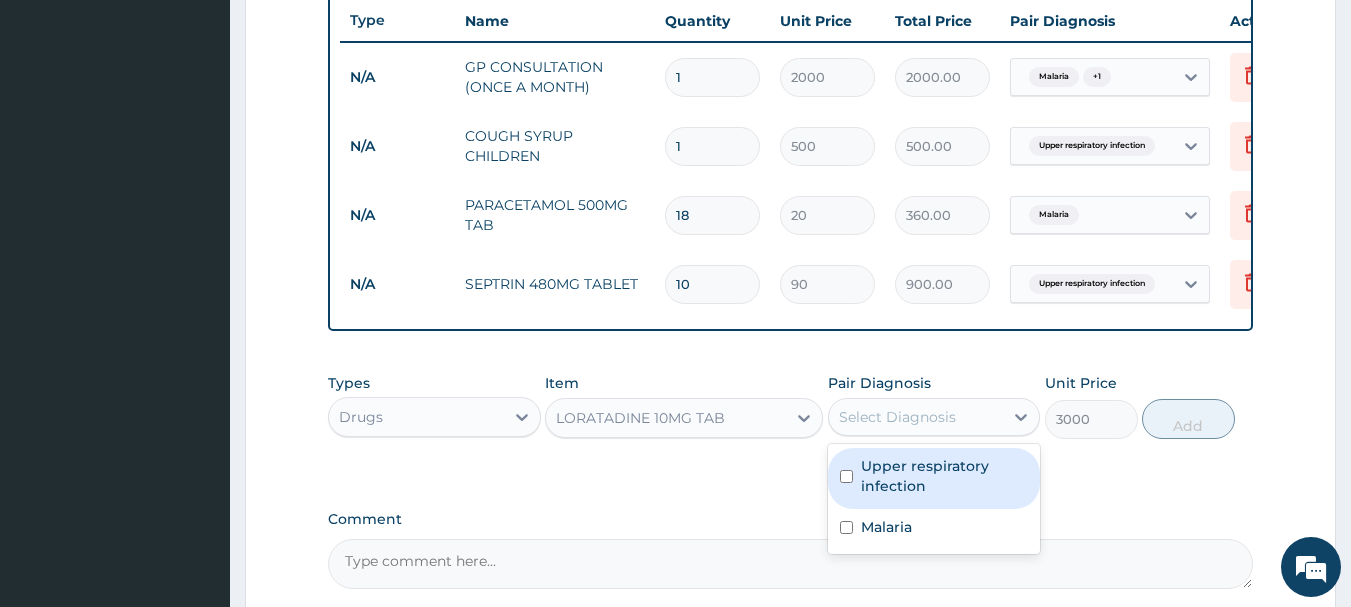 click on "Upper respiratory infection" at bounding box center (945, 476) 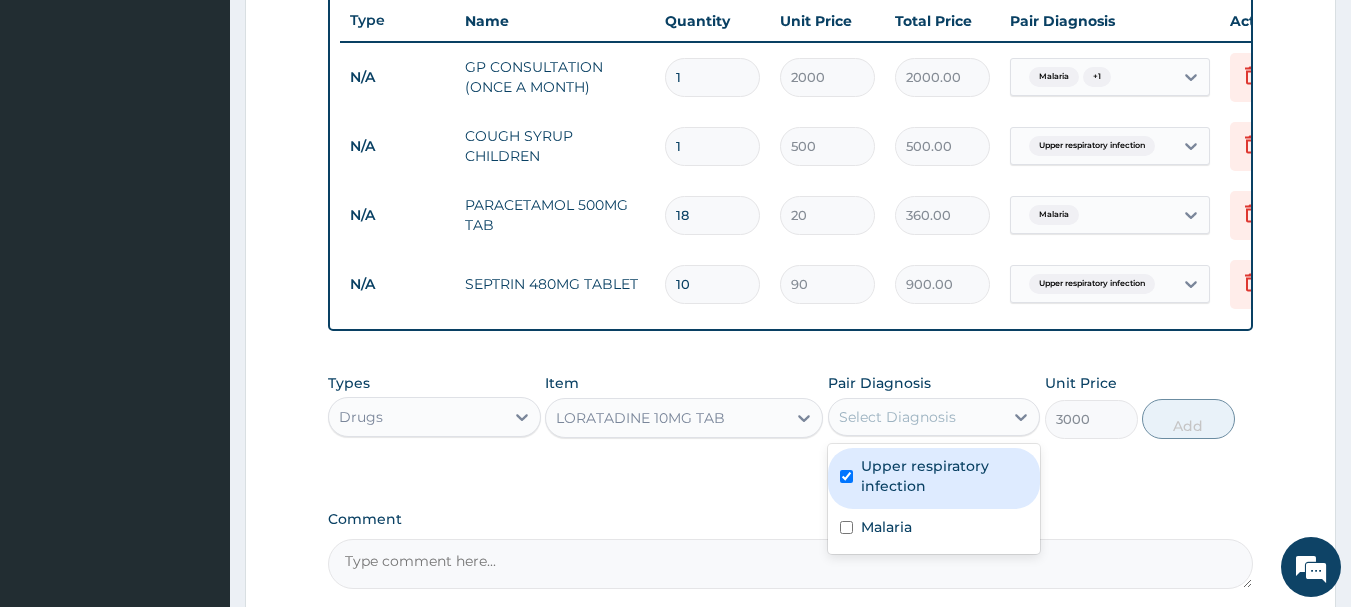 checkbox on "true" 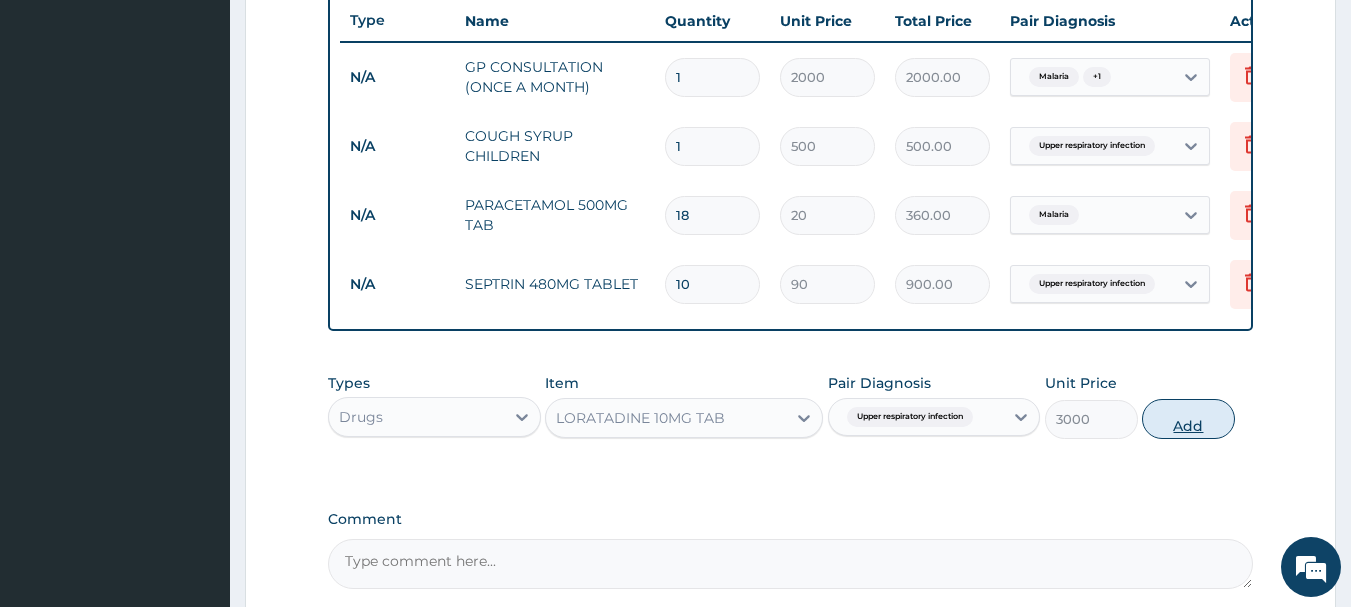 click on "Add" at bounding box center [1188, 419] 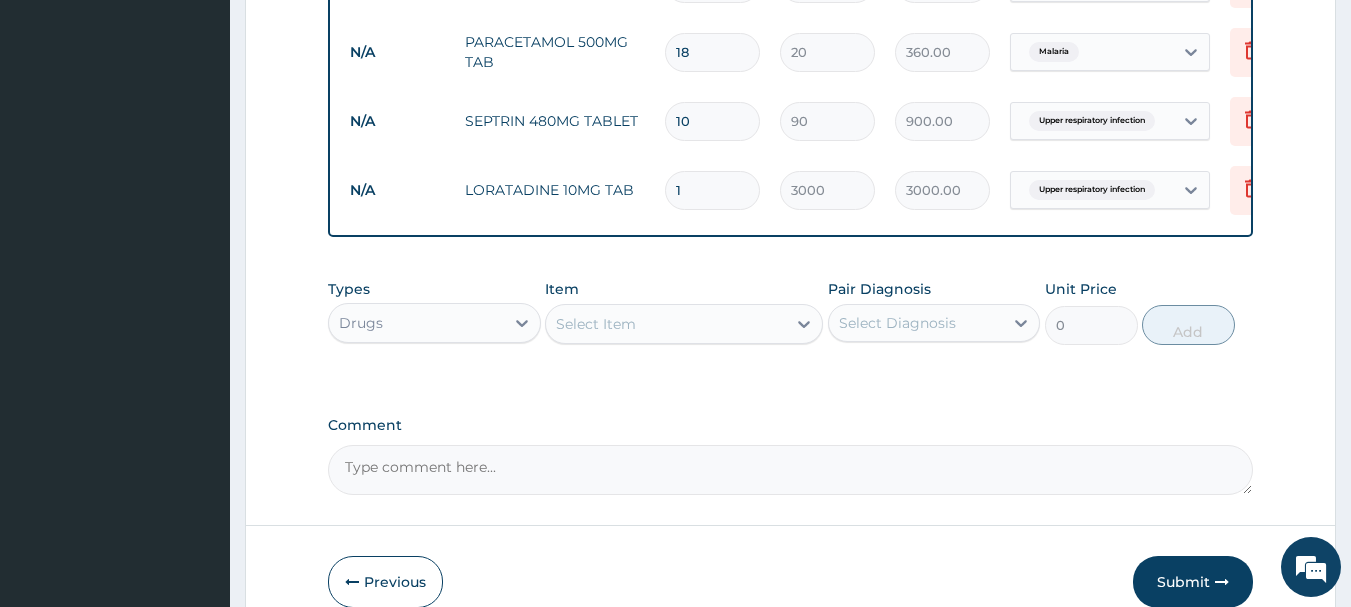 scroll, scrollTop: 955, scrollLeft: 0, axis: vertical 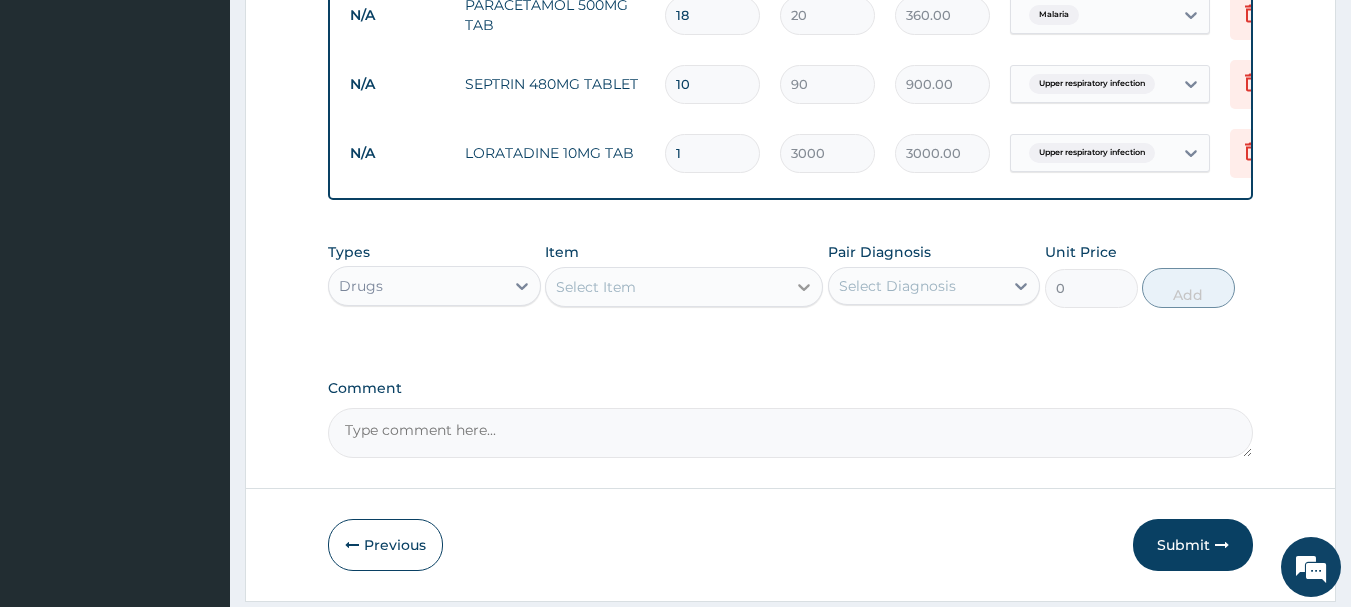 click 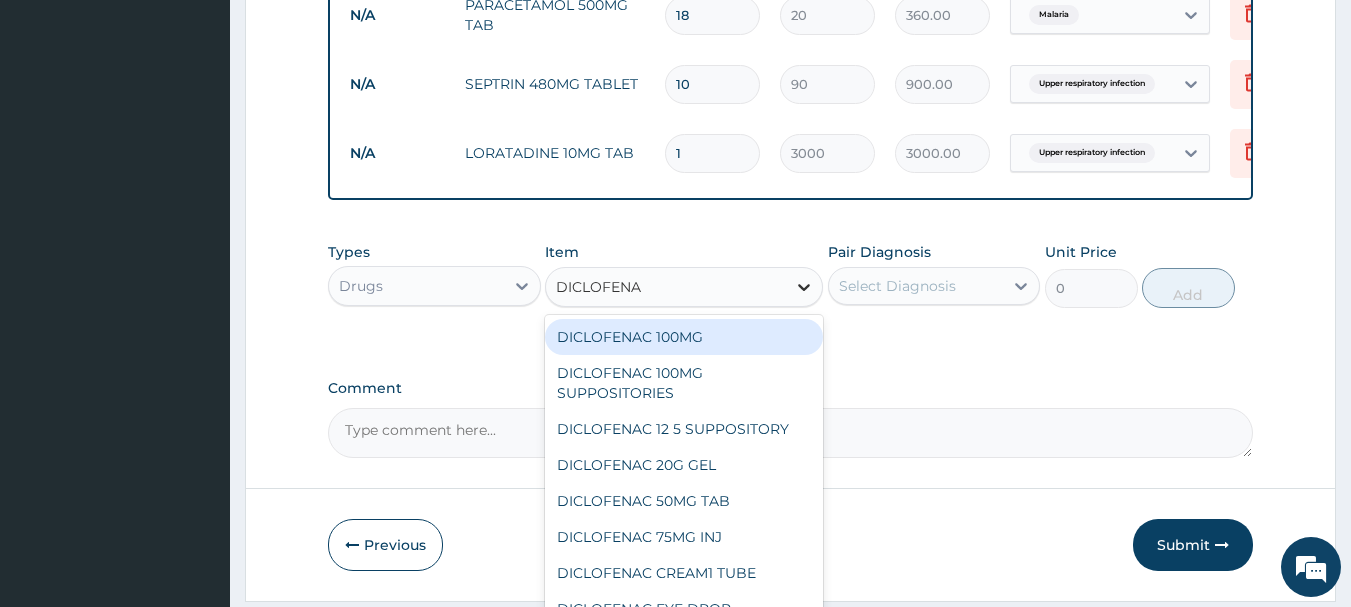 type on "DICLOFENAC" 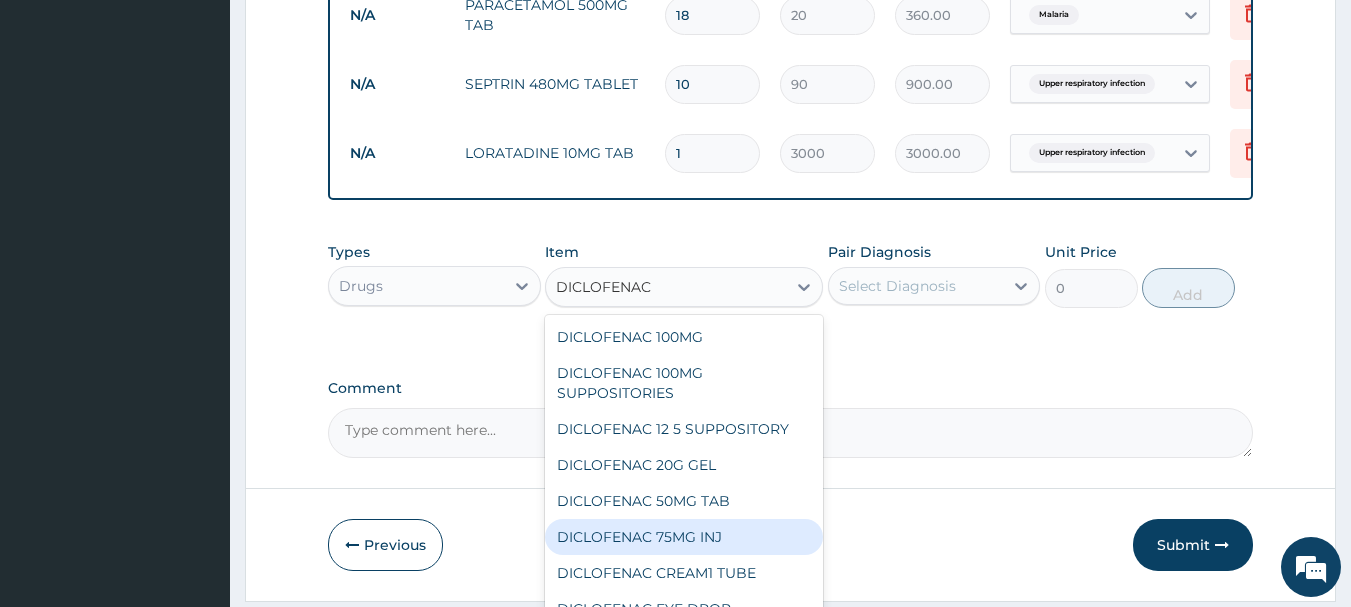 click on "DICLOFENAC 75MG INJ" at bounding box center (684, 537) 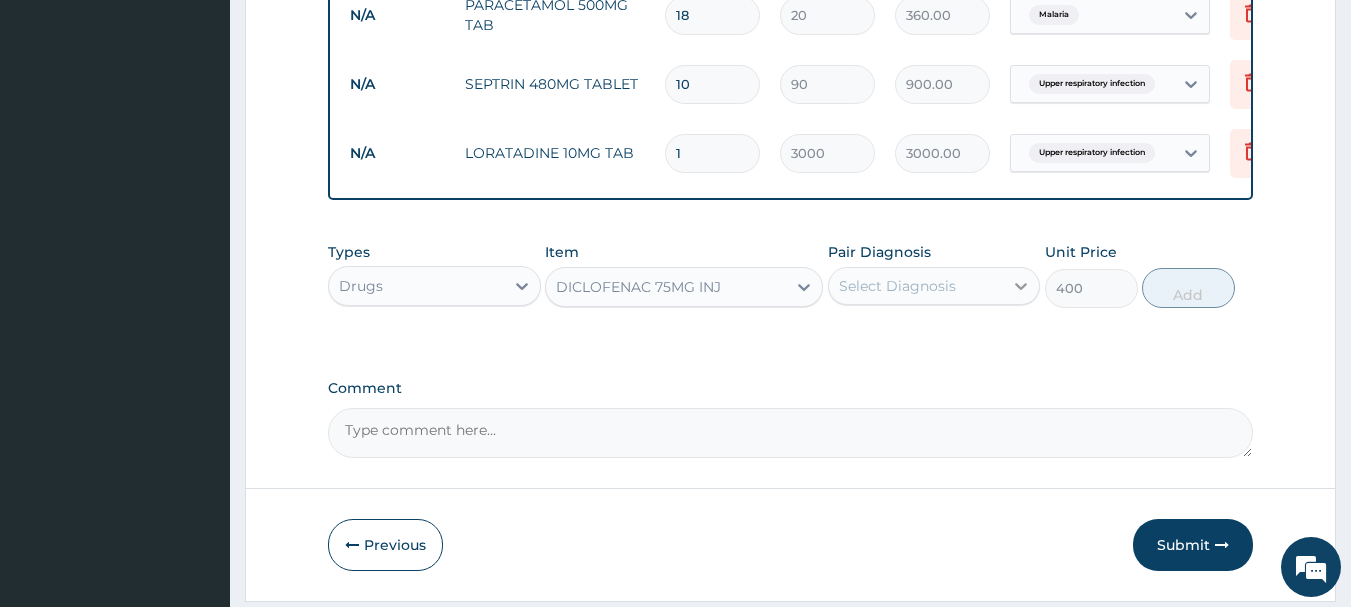 click 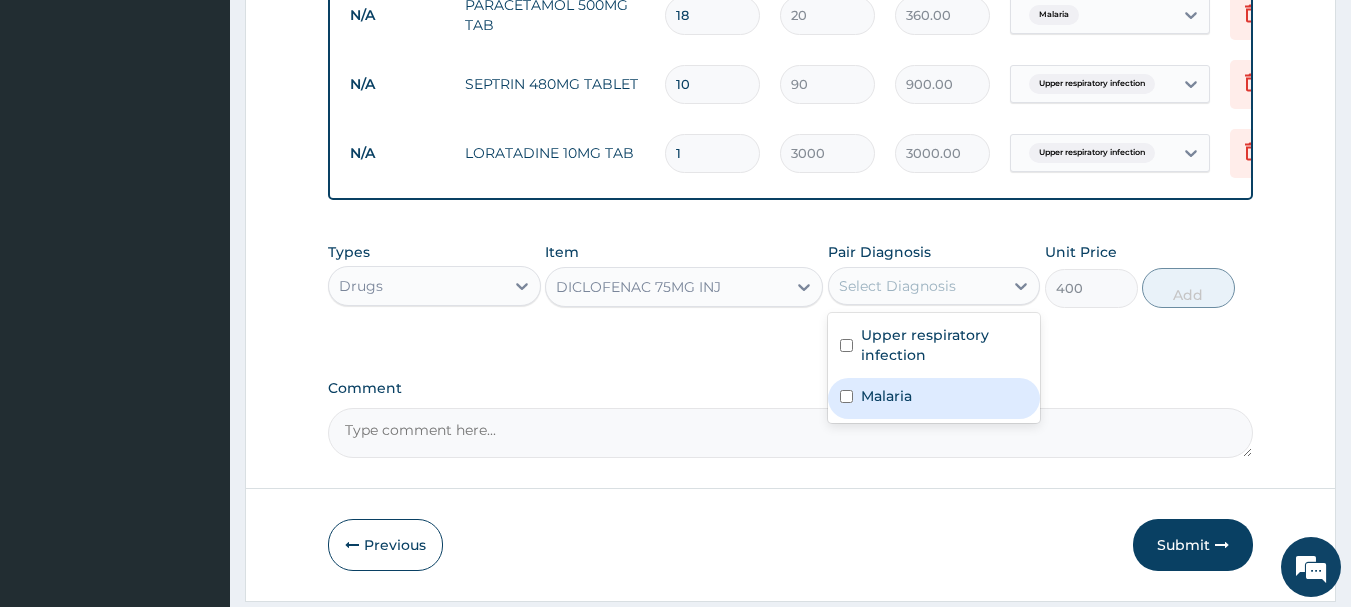 click on "Malaria" at bounding box center [934, 398] 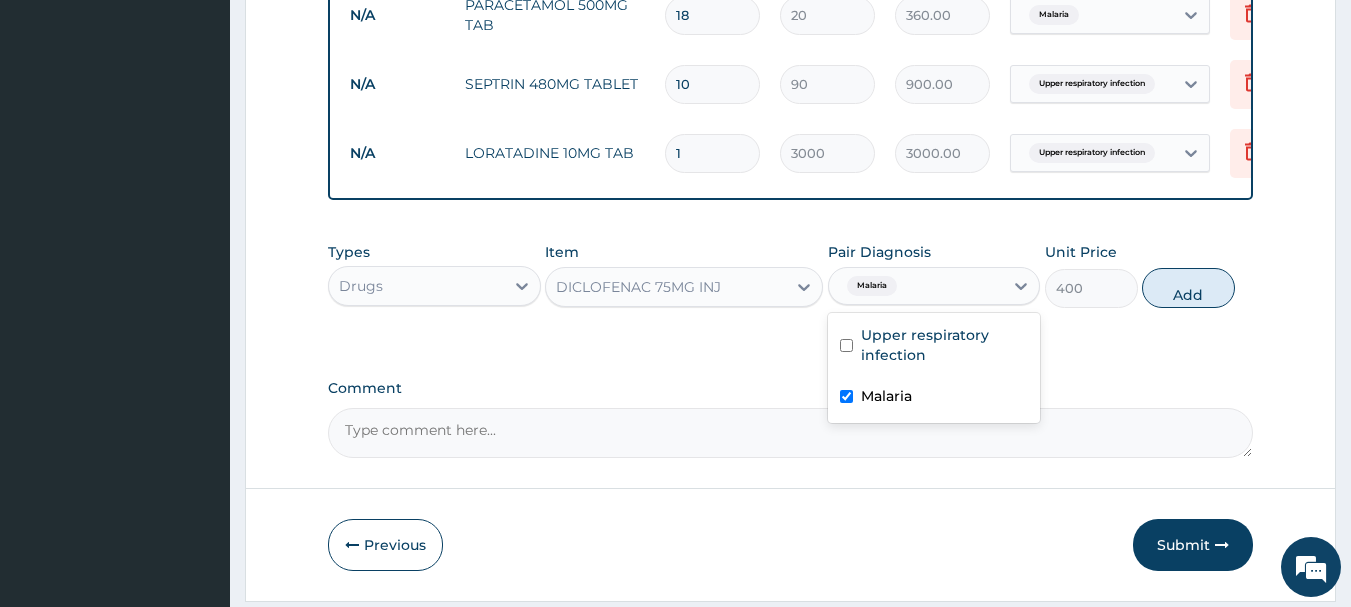 click on "Malaria" at bounding box center [934, 398] 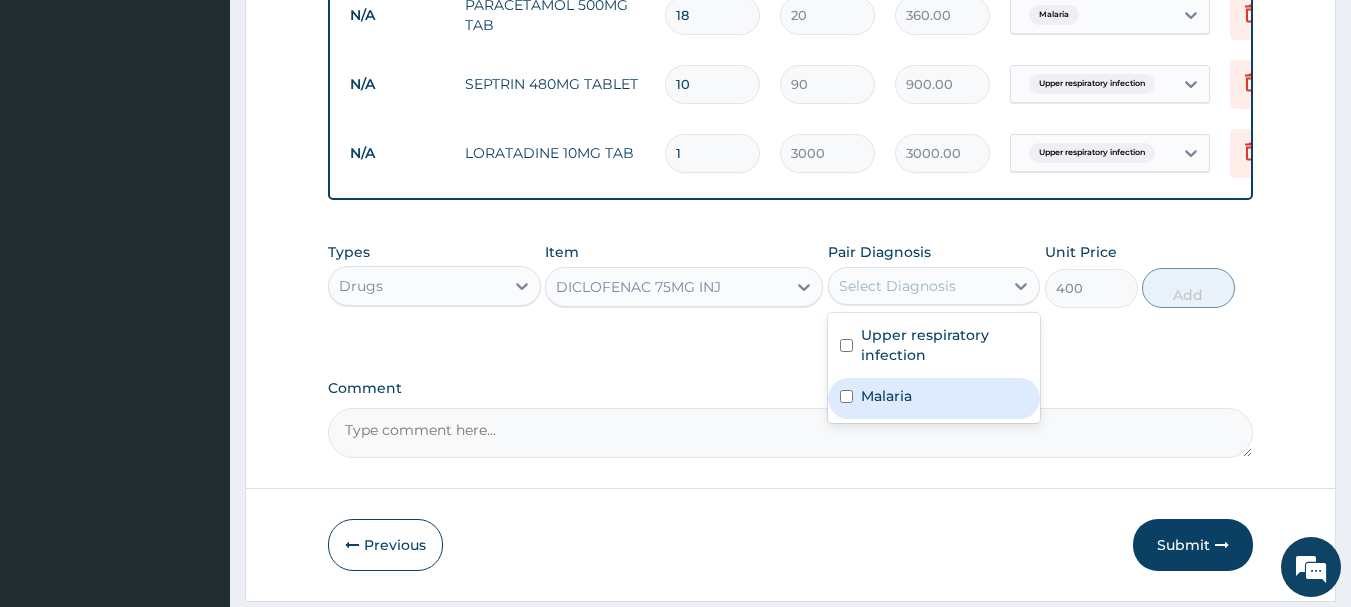 click on "Malaria" at bounding box center [886, 396] 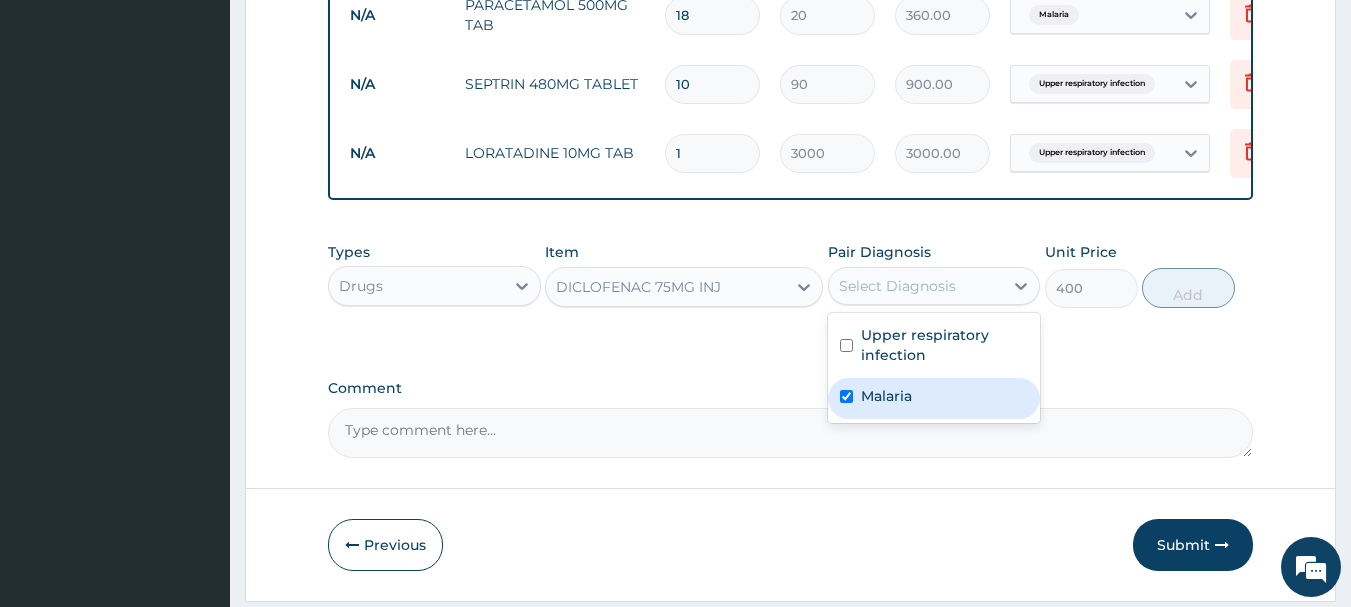 checkbox on "true" 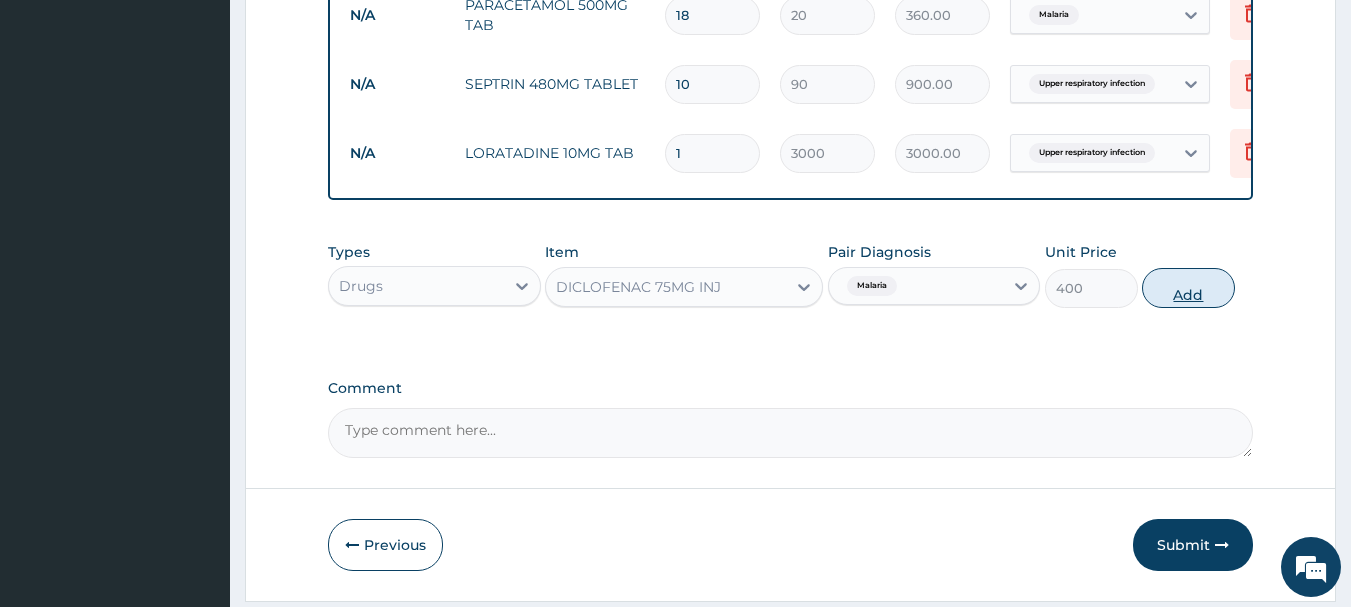 click on "Add" at bounding box center (1188, 288) 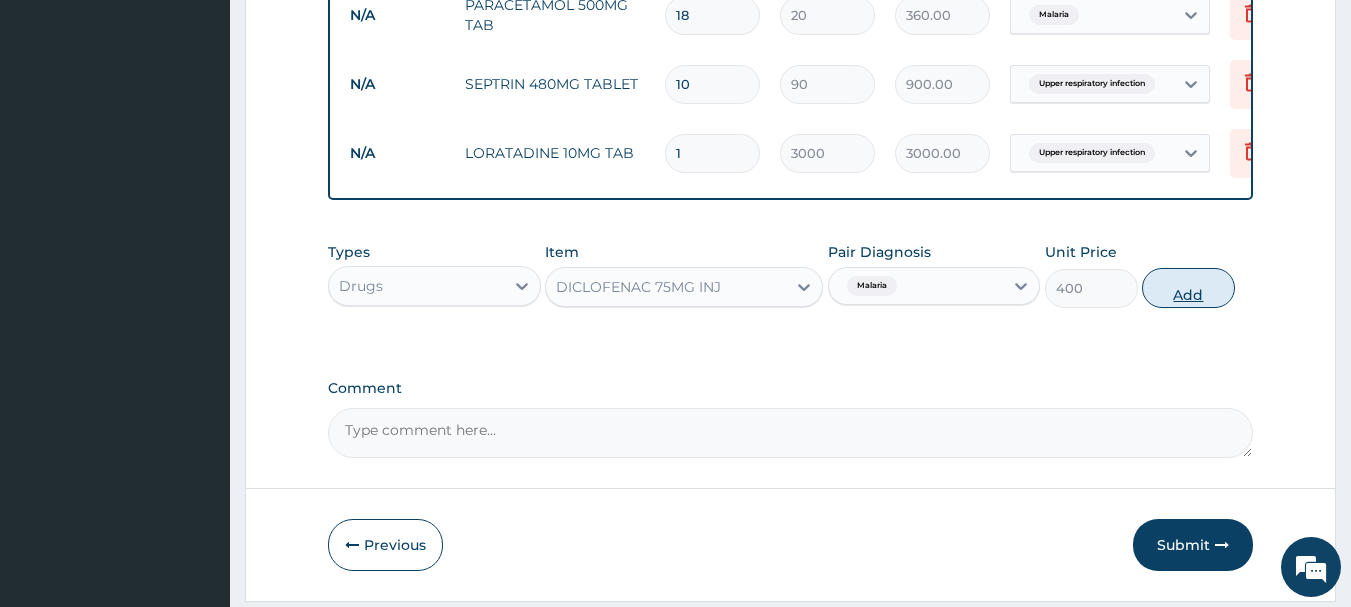 type on "0" 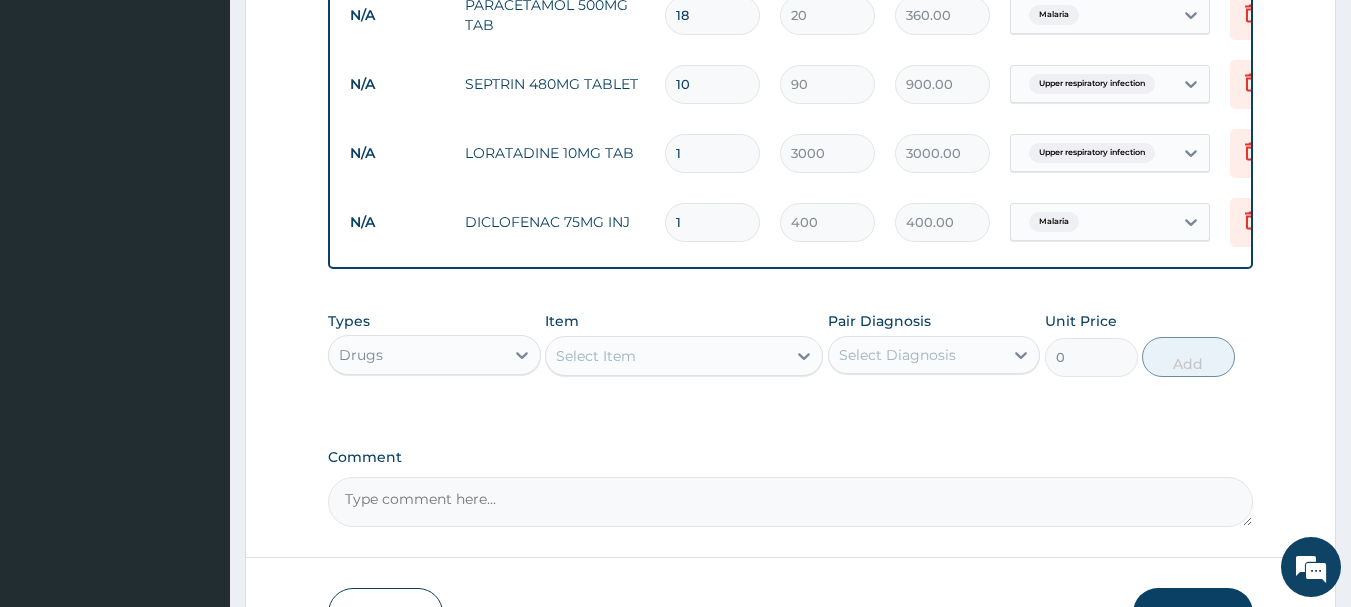 type 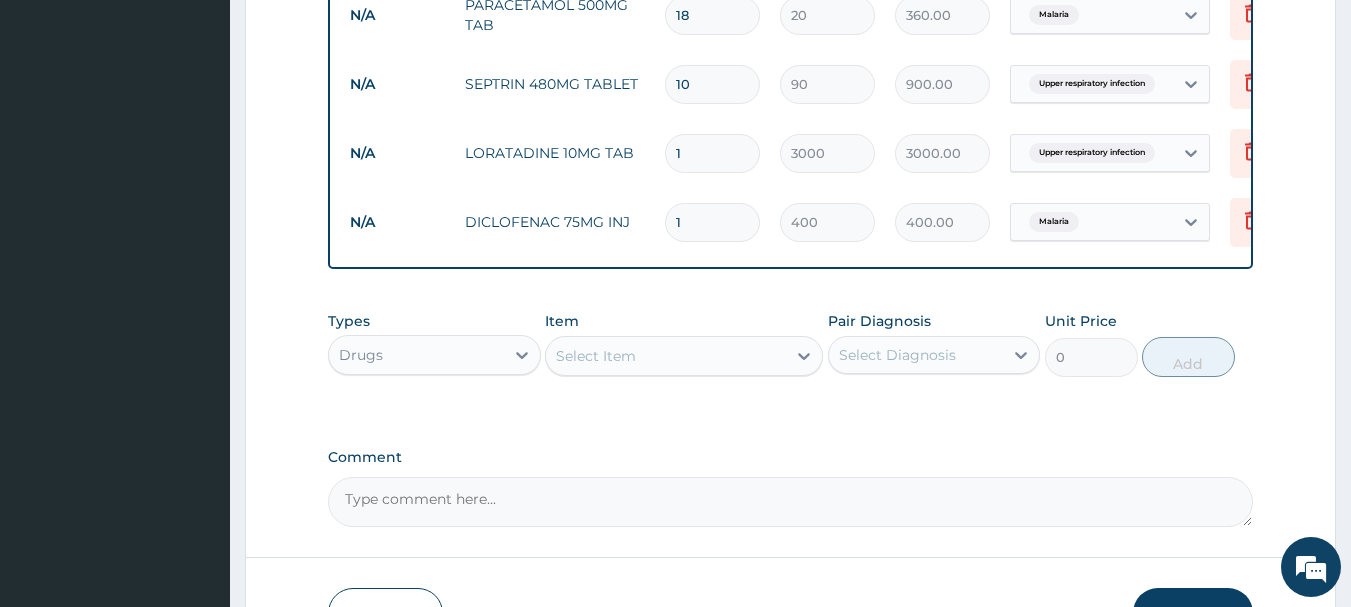 type on "0.00" 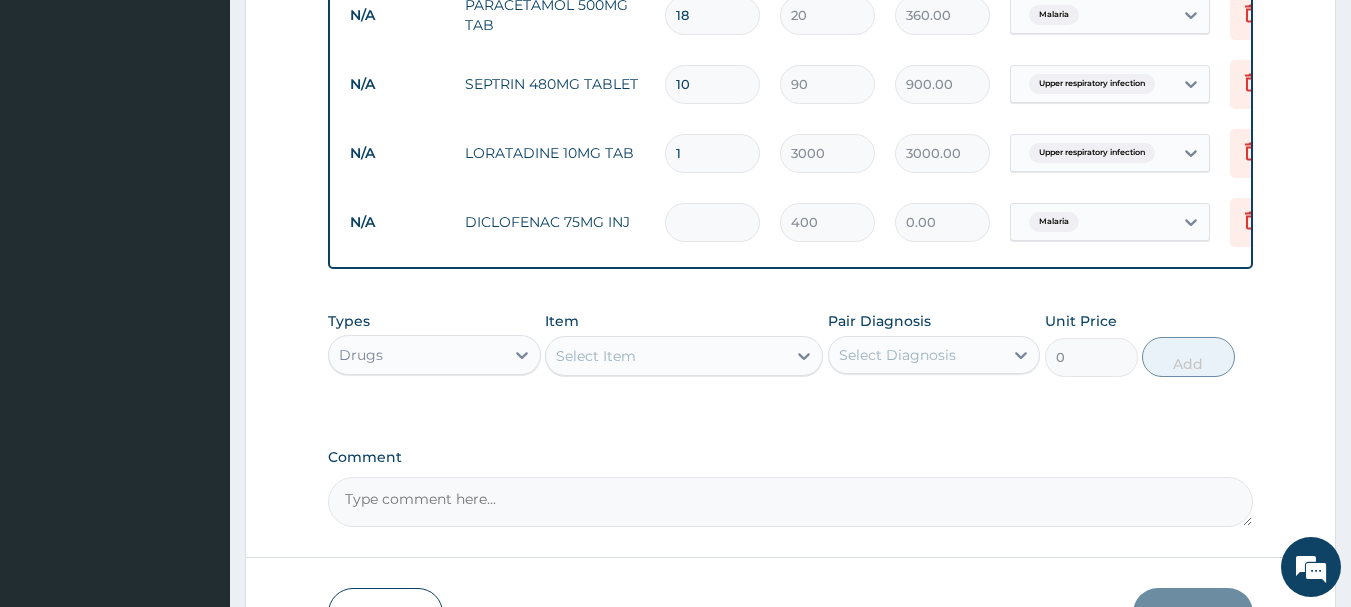 type on "2" 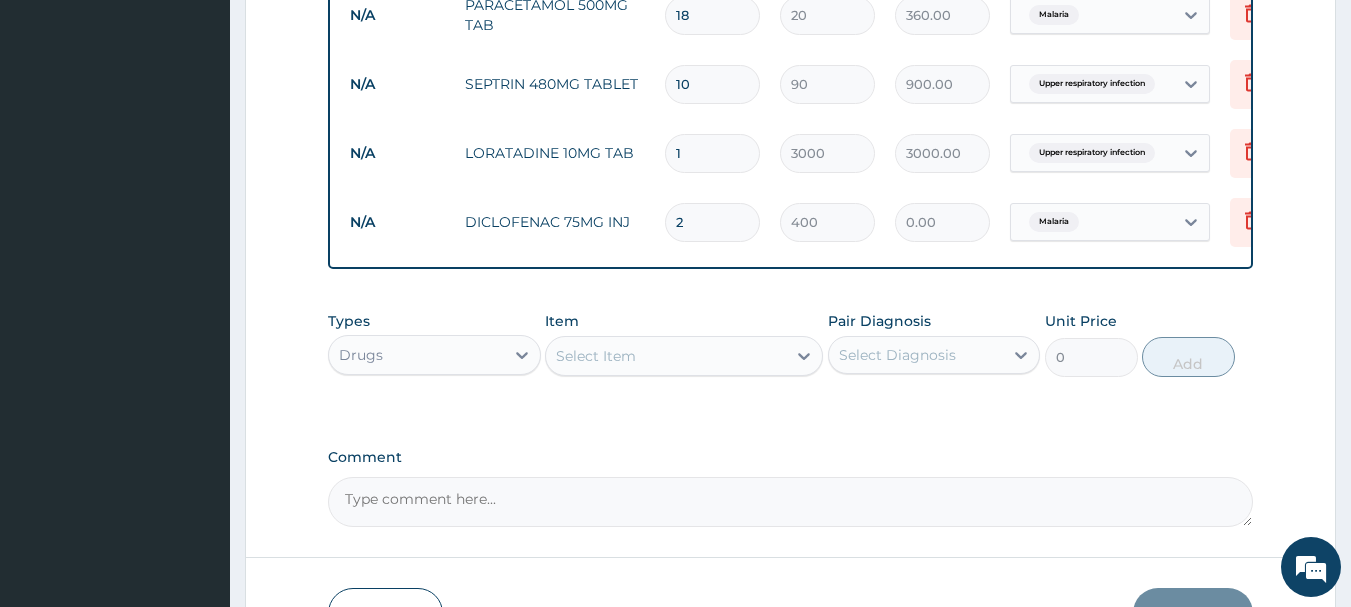 type on "800.00" 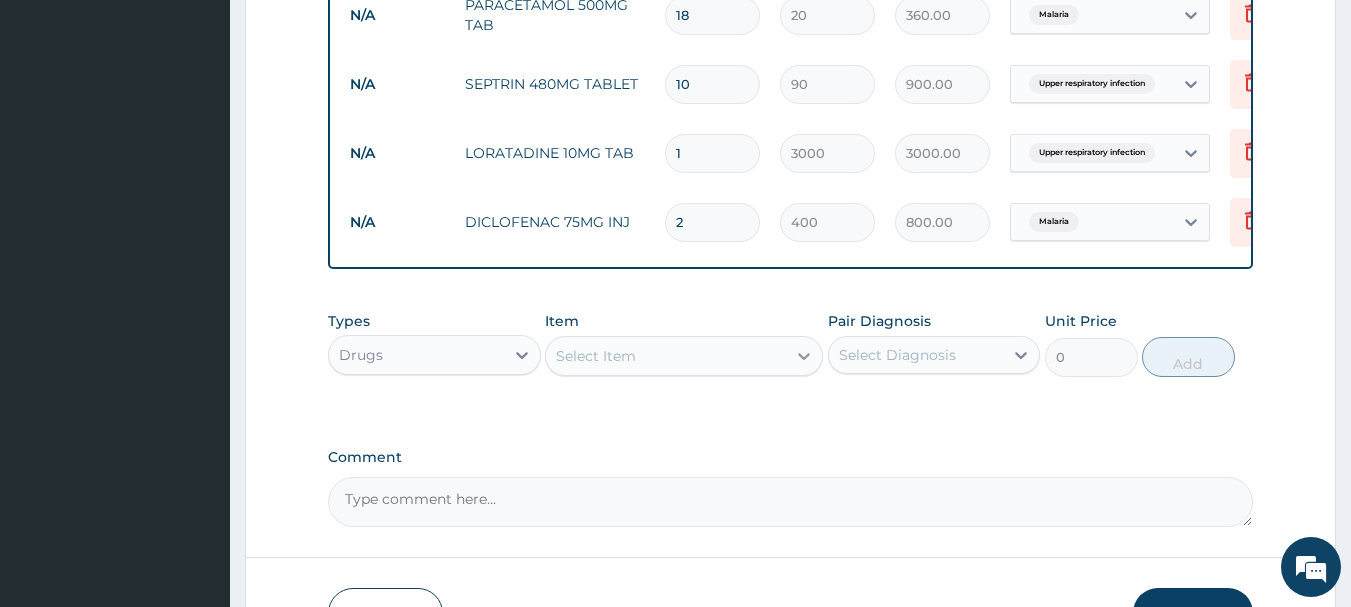 type on "2" 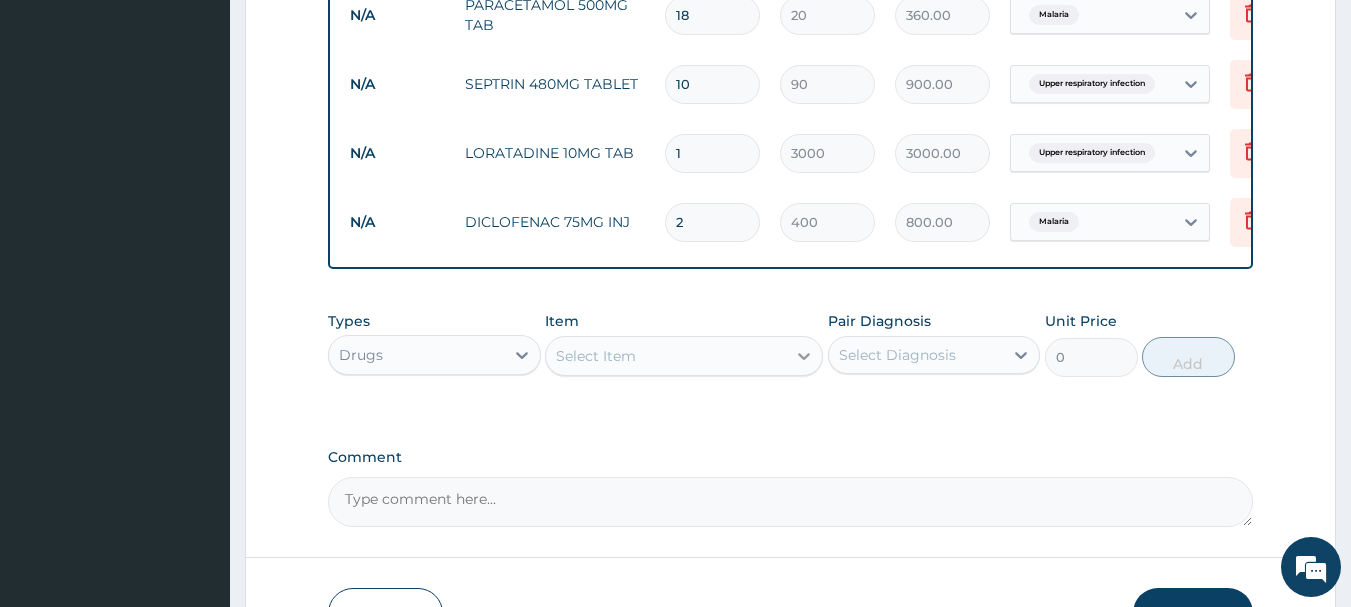 click 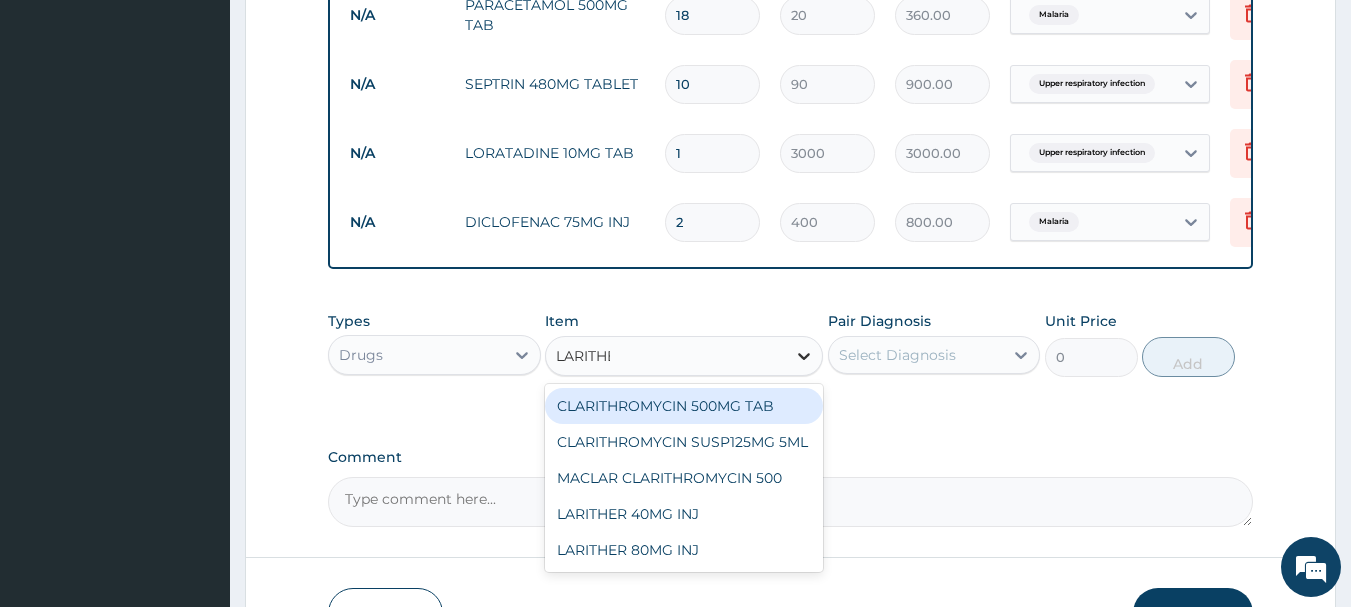 type on "LARITHER" 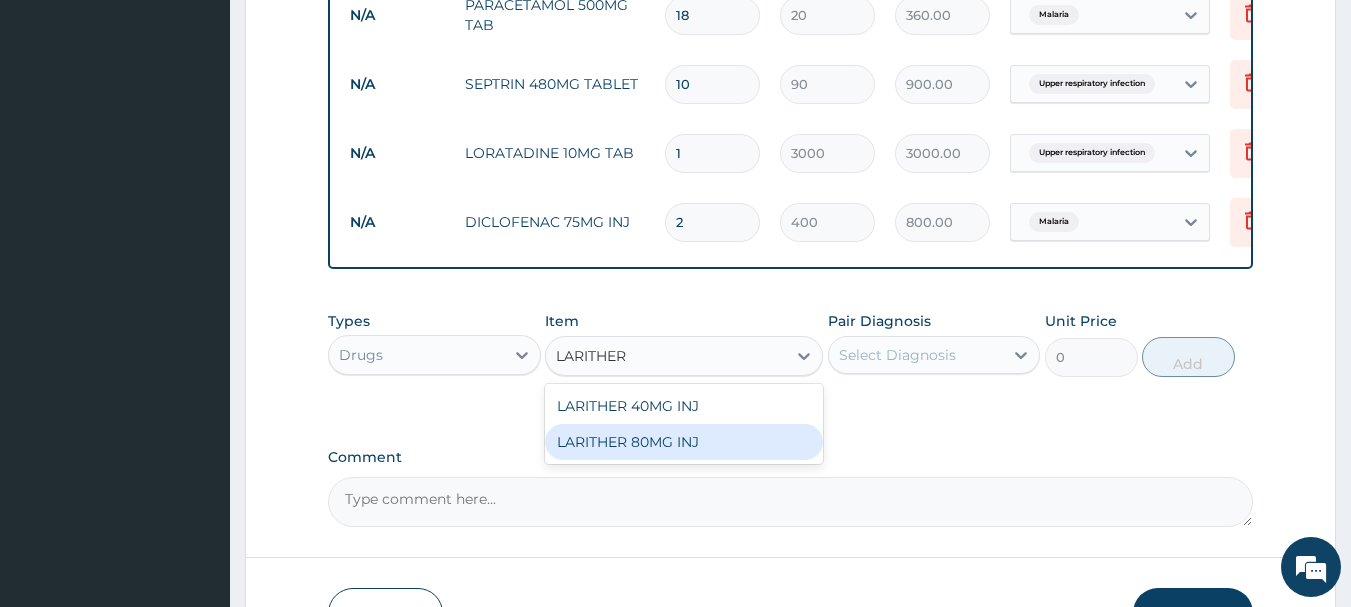 click on "LARITHER 80MG INJ" at bounding box center [684, 442] 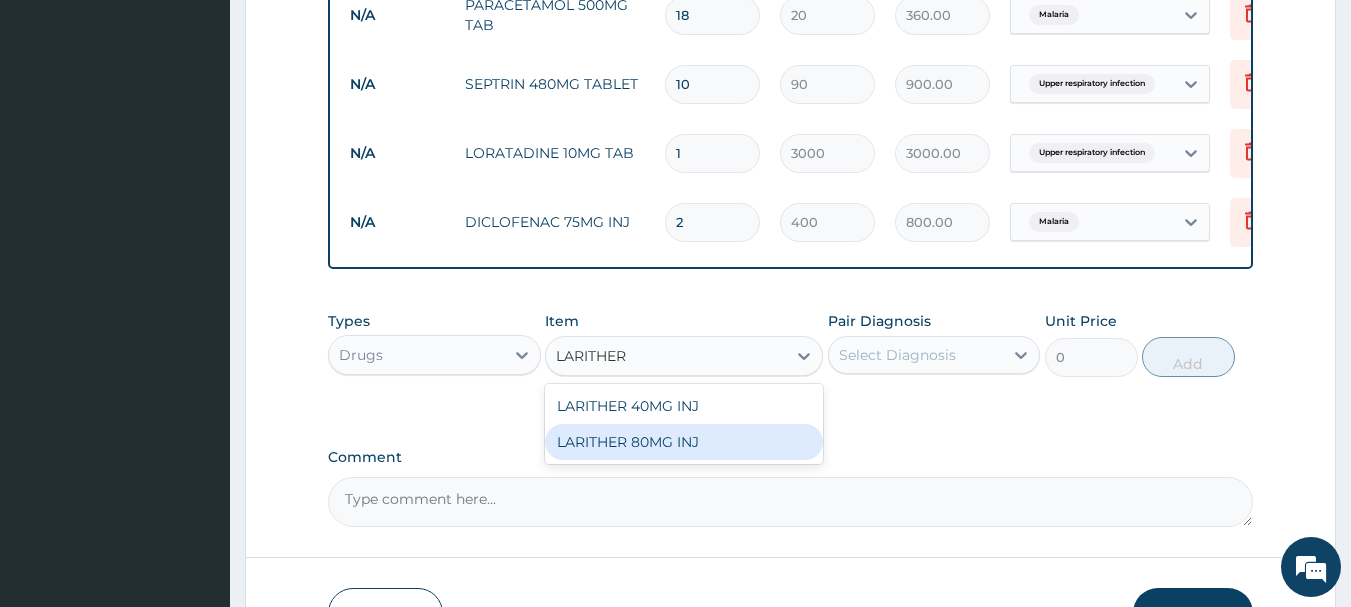 type 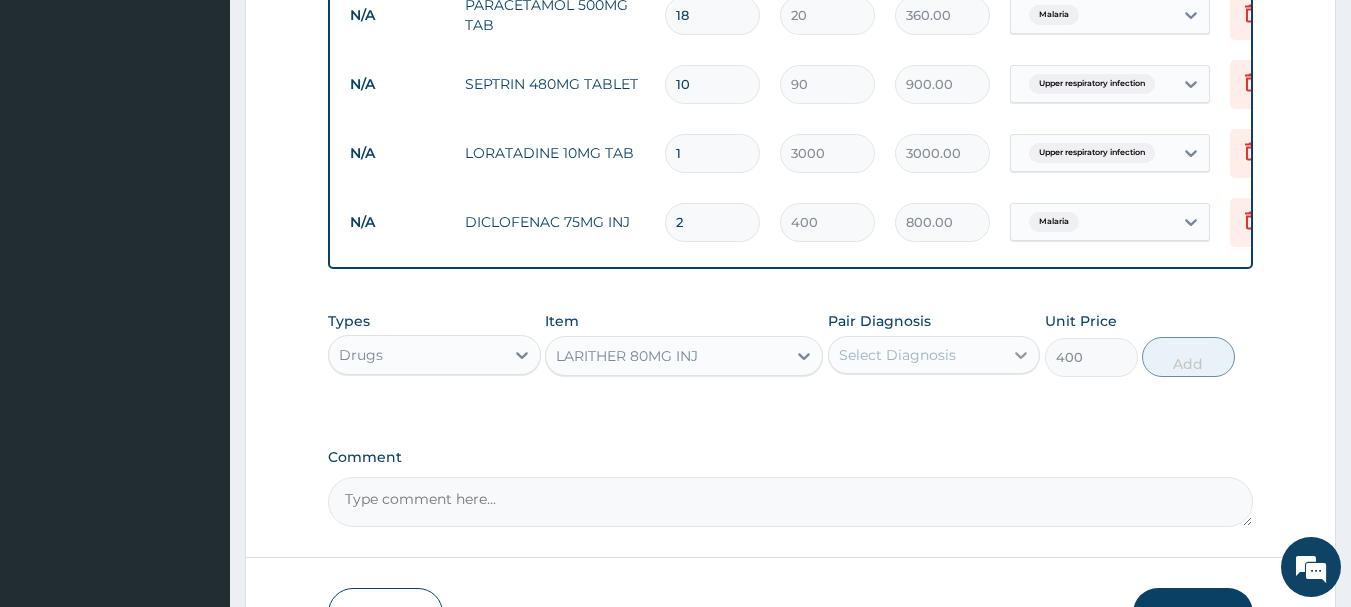 click 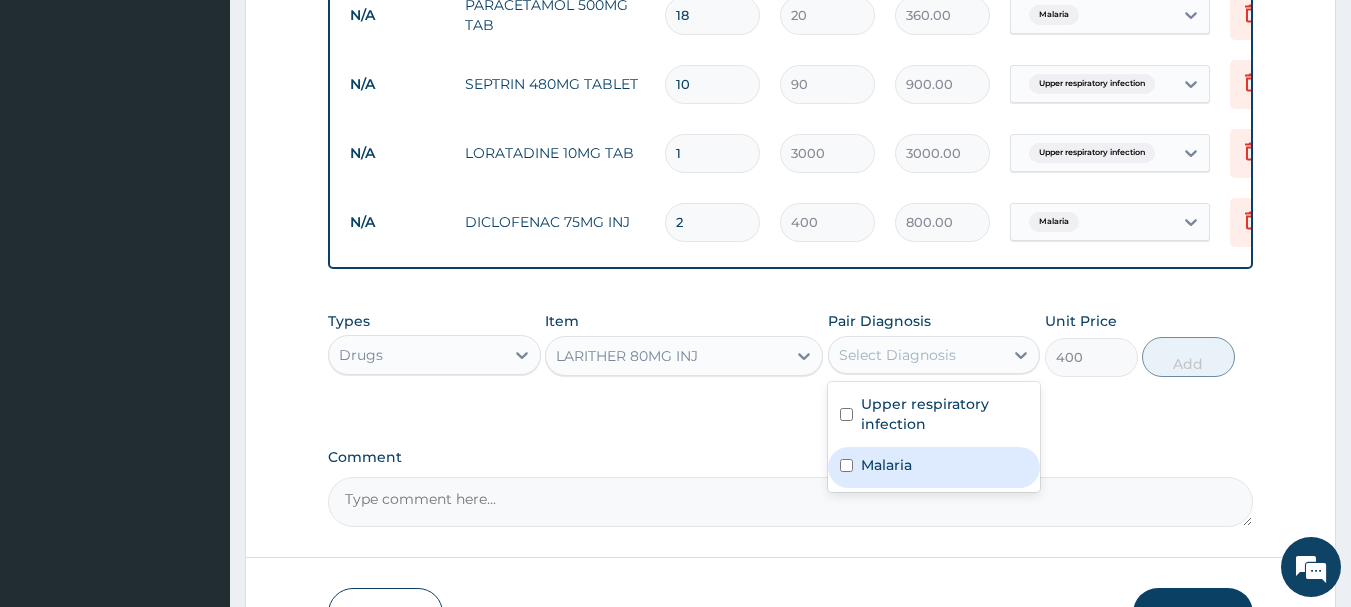 click on "Malaria" at bounding box center (886, 465) 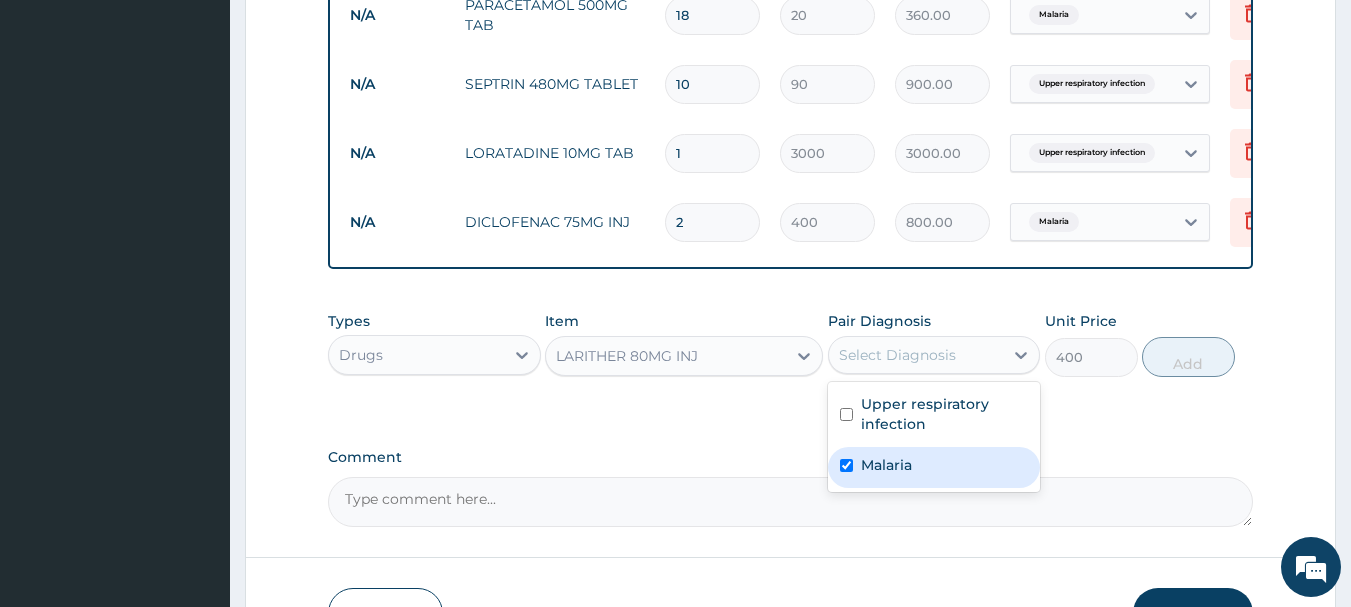 checkbox on "true" 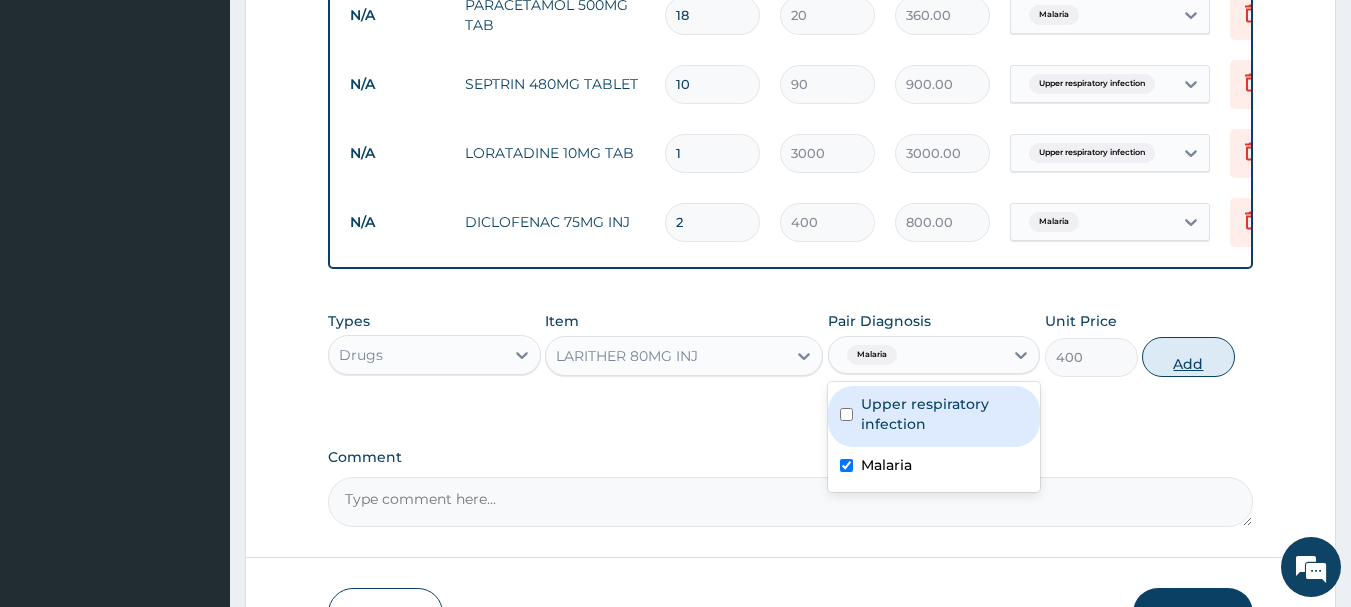 click on "Add" at bounding box center (1188, 357) 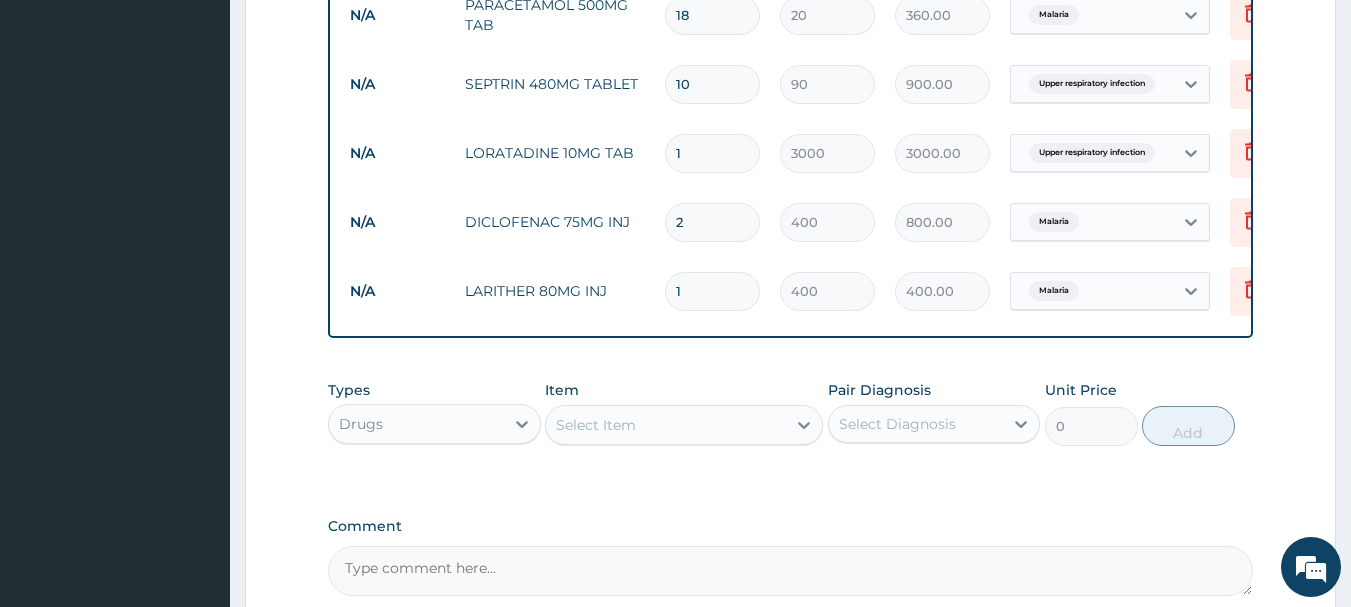 click on "1" at bounding box center (712, 291) 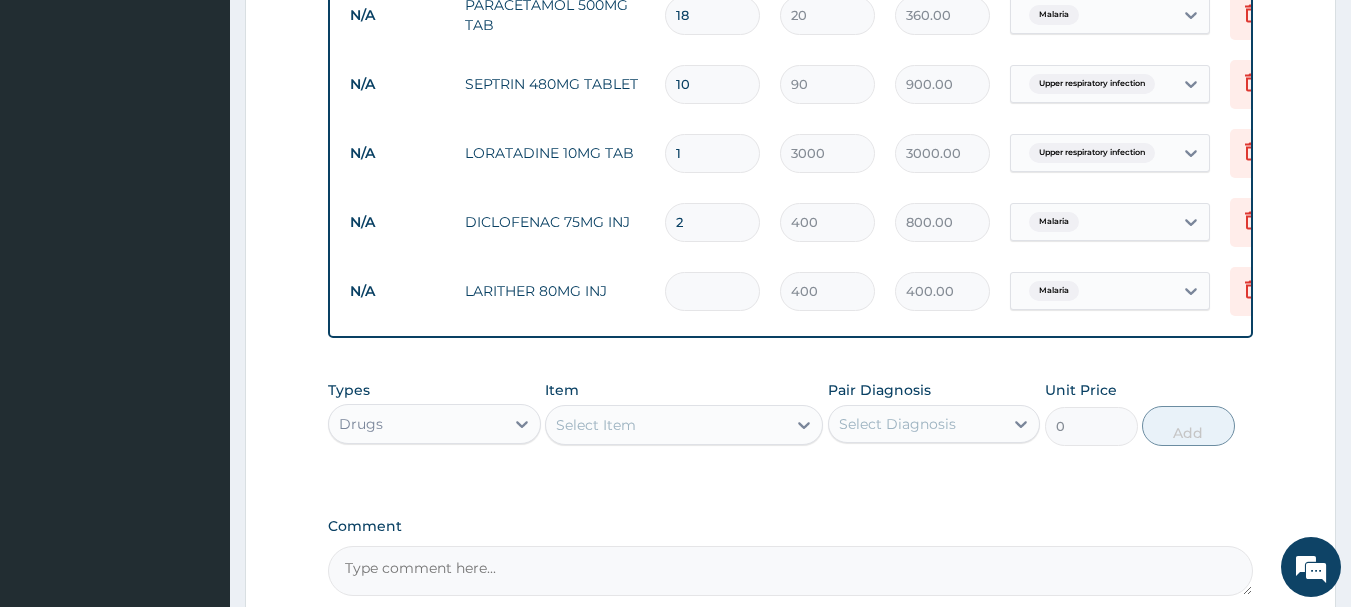type on "0.00" 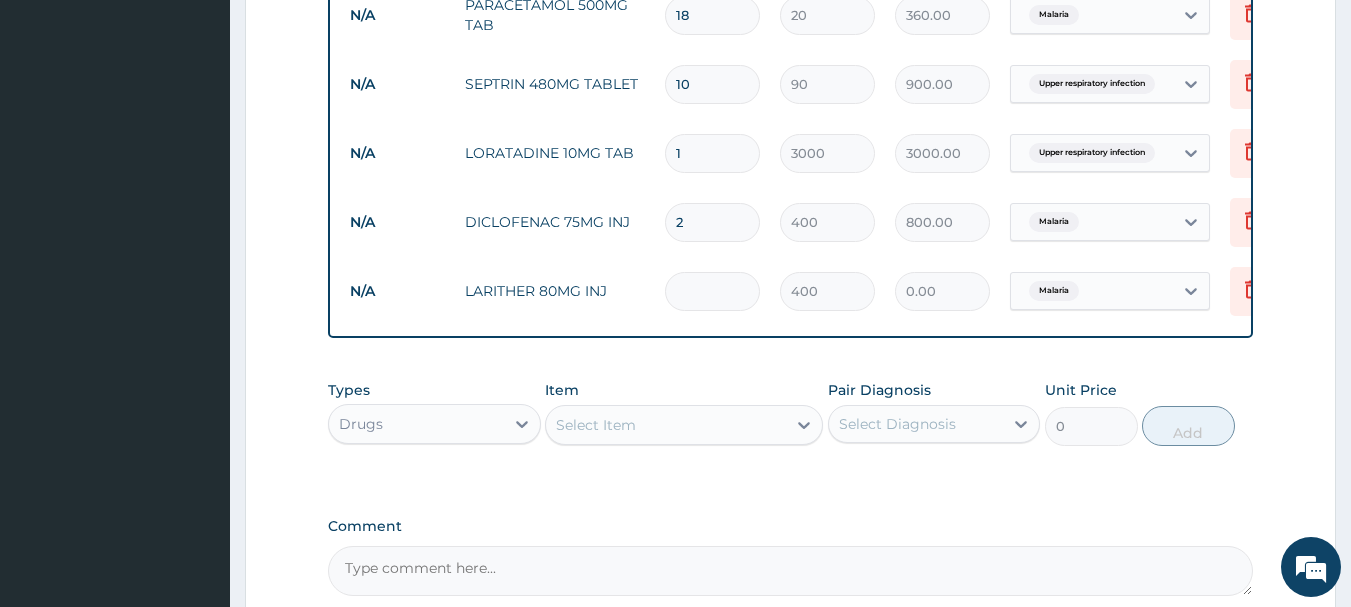 type on "6" 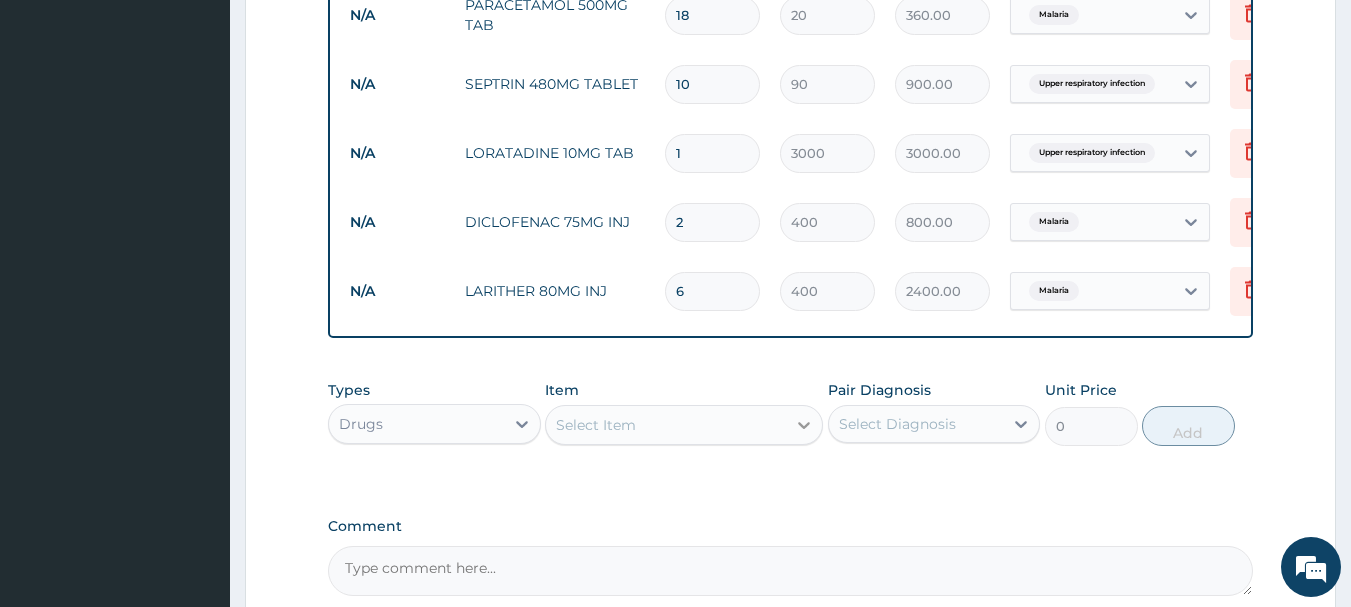 type on "6" 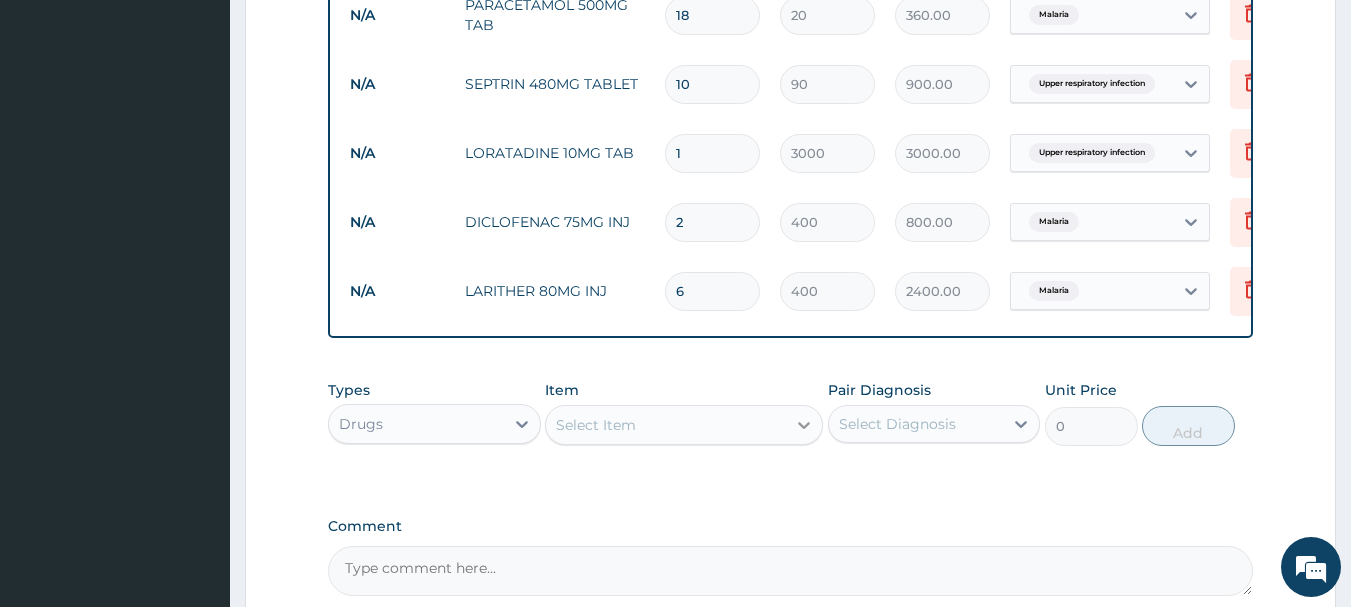 click 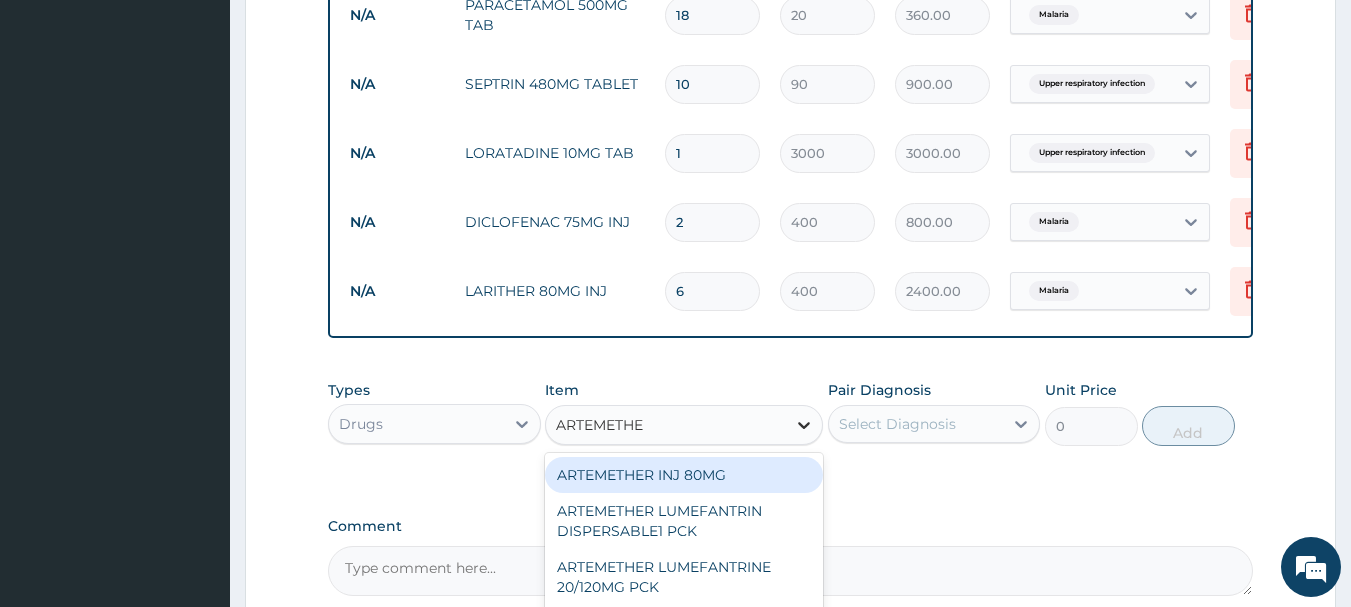 type on "ARTEMETHER" 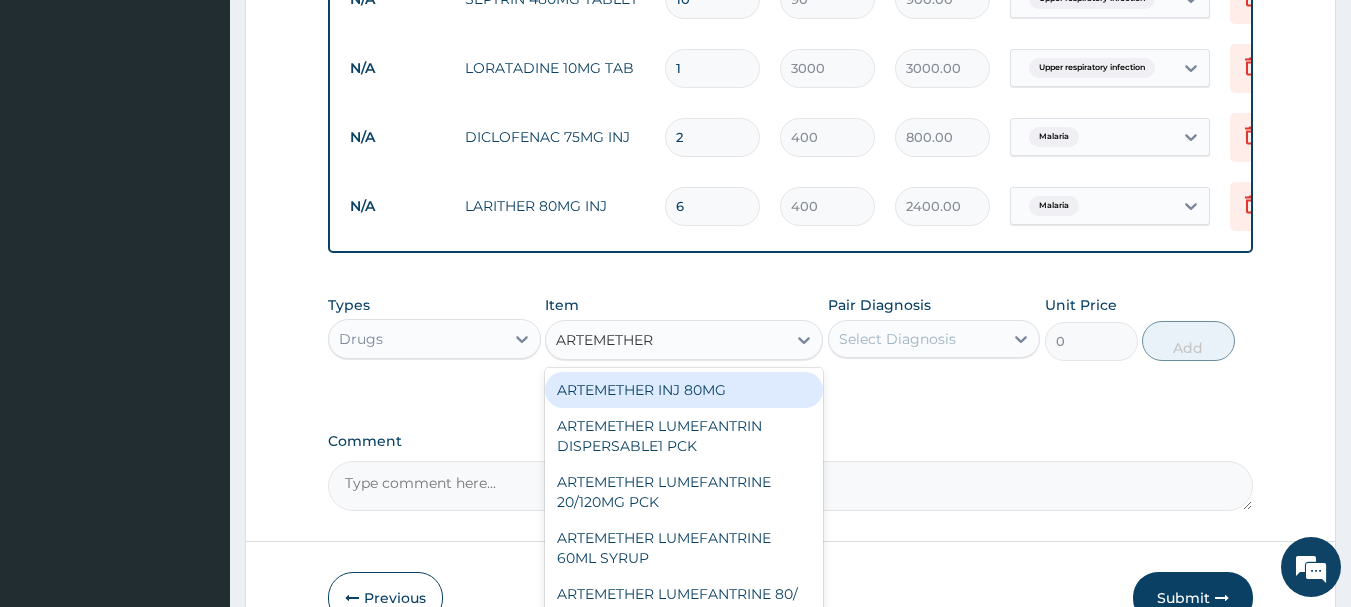 scroll, scrollTop: 1155, scrollLeft: 0, axis: vertical 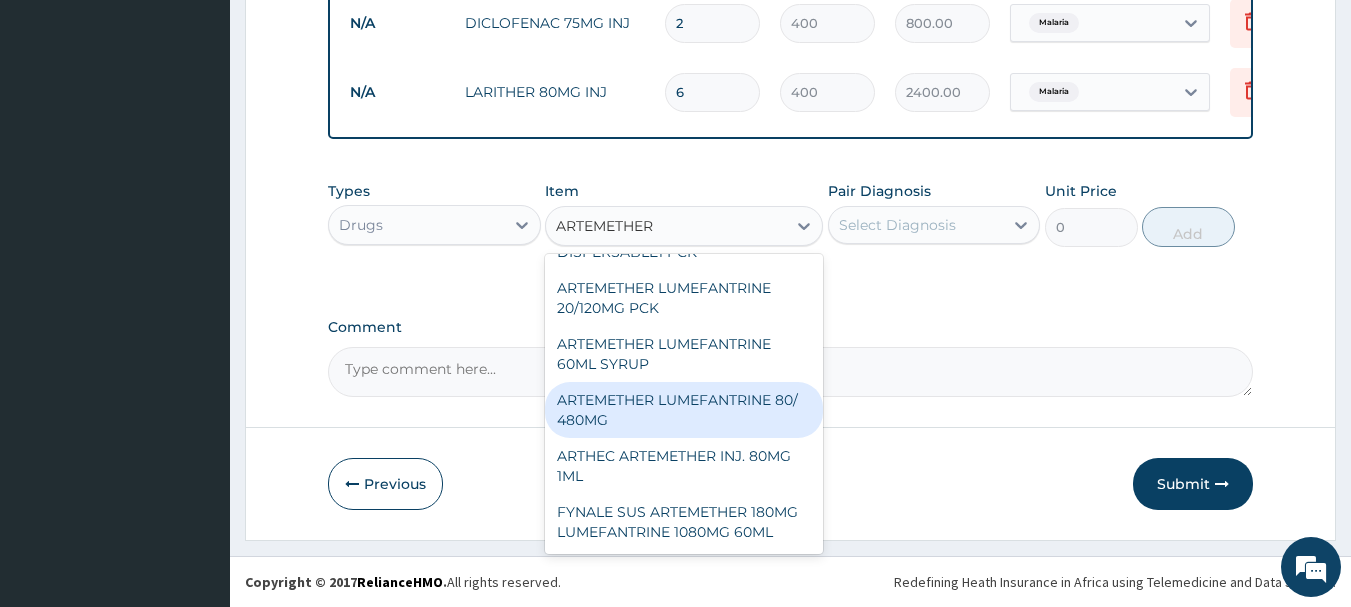 click on "ARTEMETHER LUMEFANTRINE 80/ 480MG" at bounding box center (684, 410) 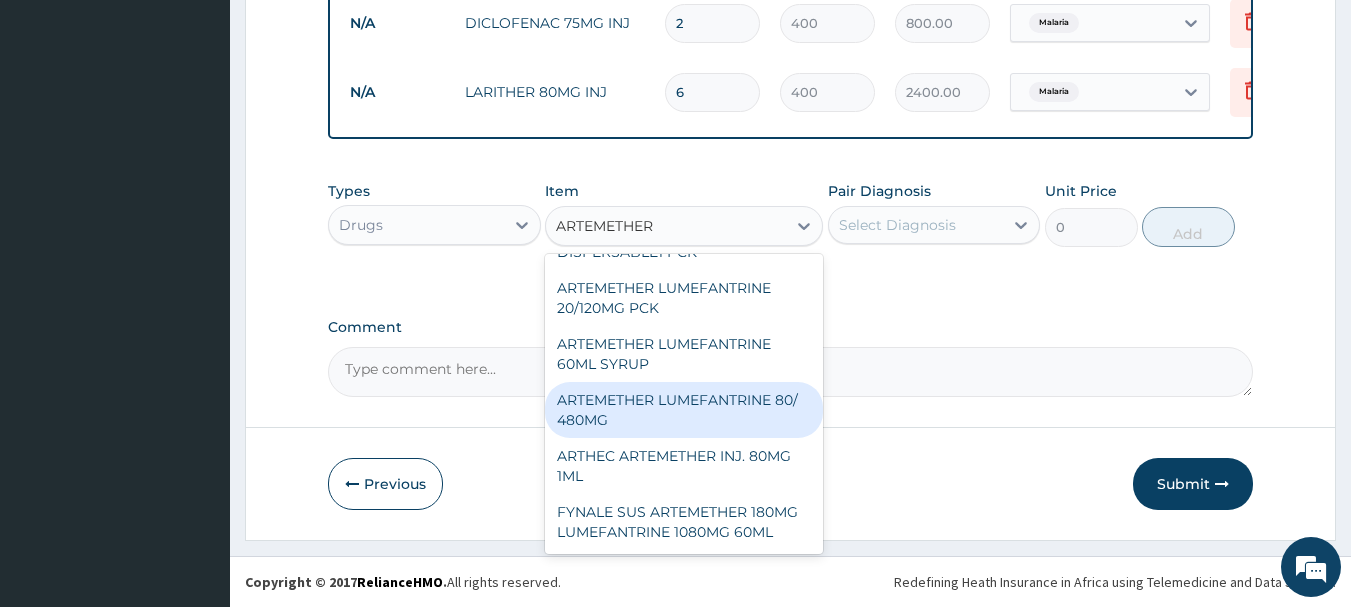 type 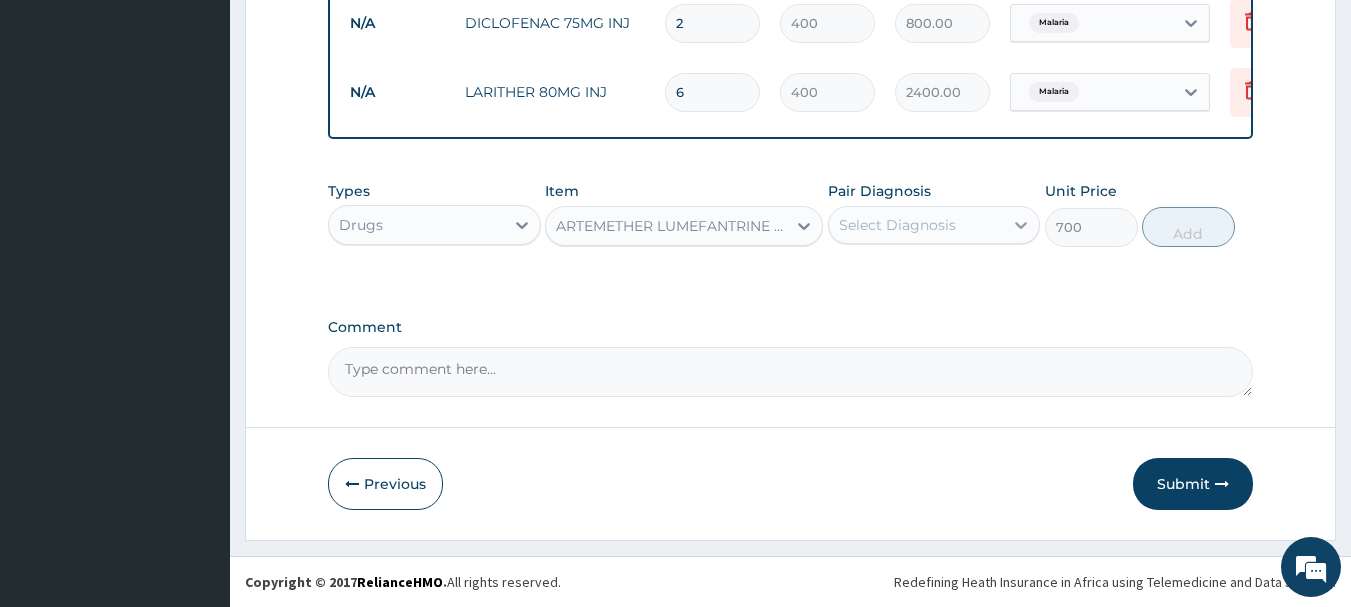click 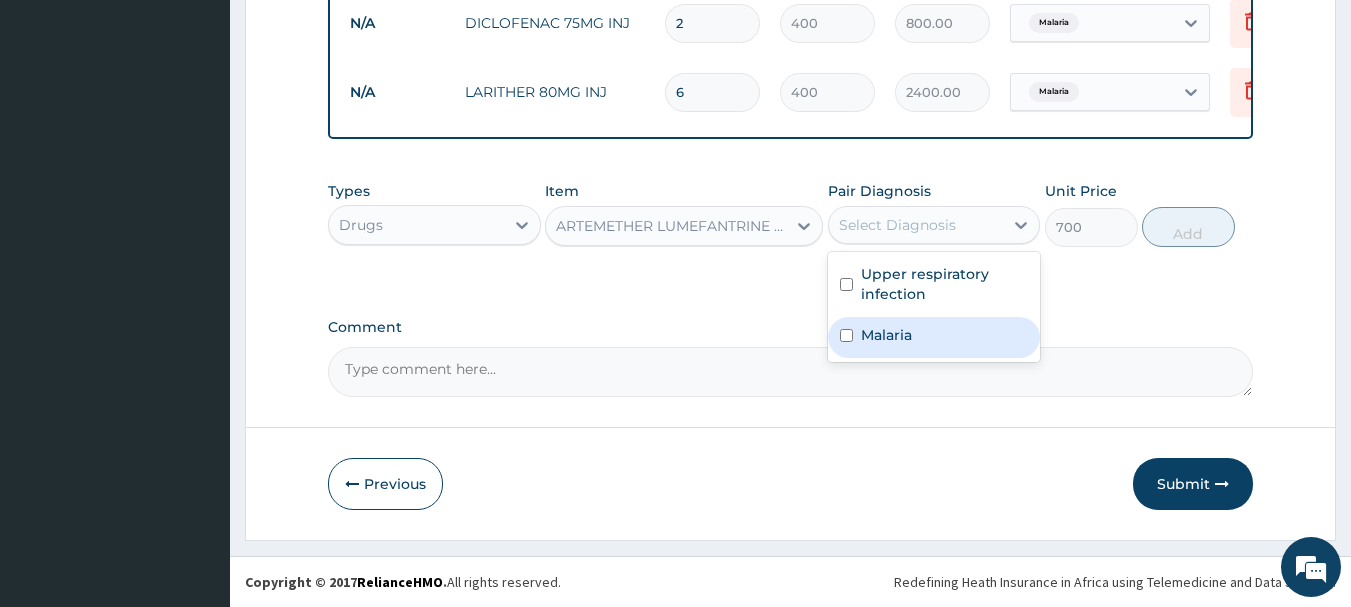 click on "Malaria" at bounding box center (934, 337) 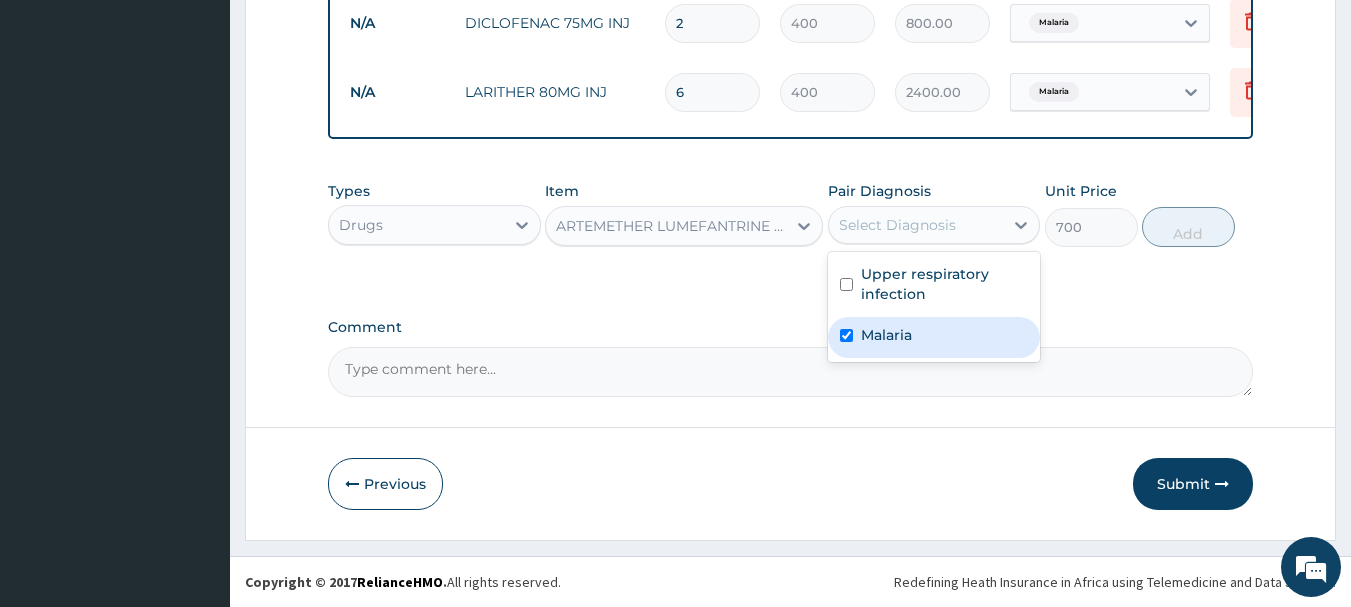 checkbox on "true" 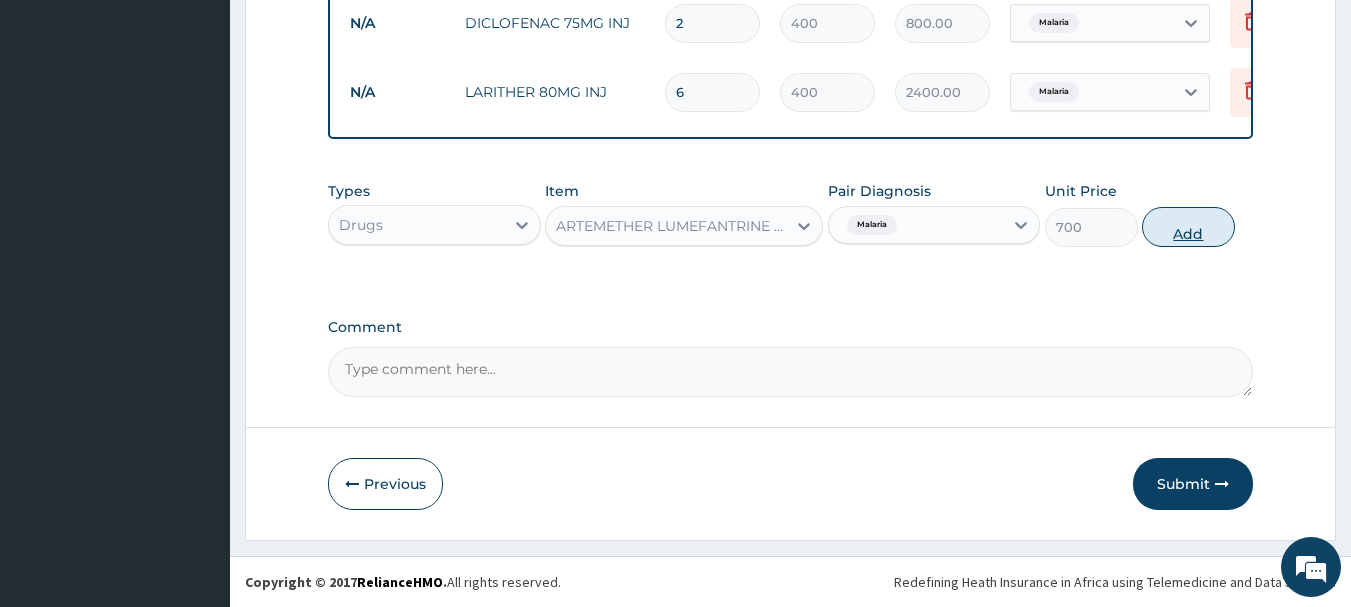 click on "Add" at bounding box center [1188, 227] 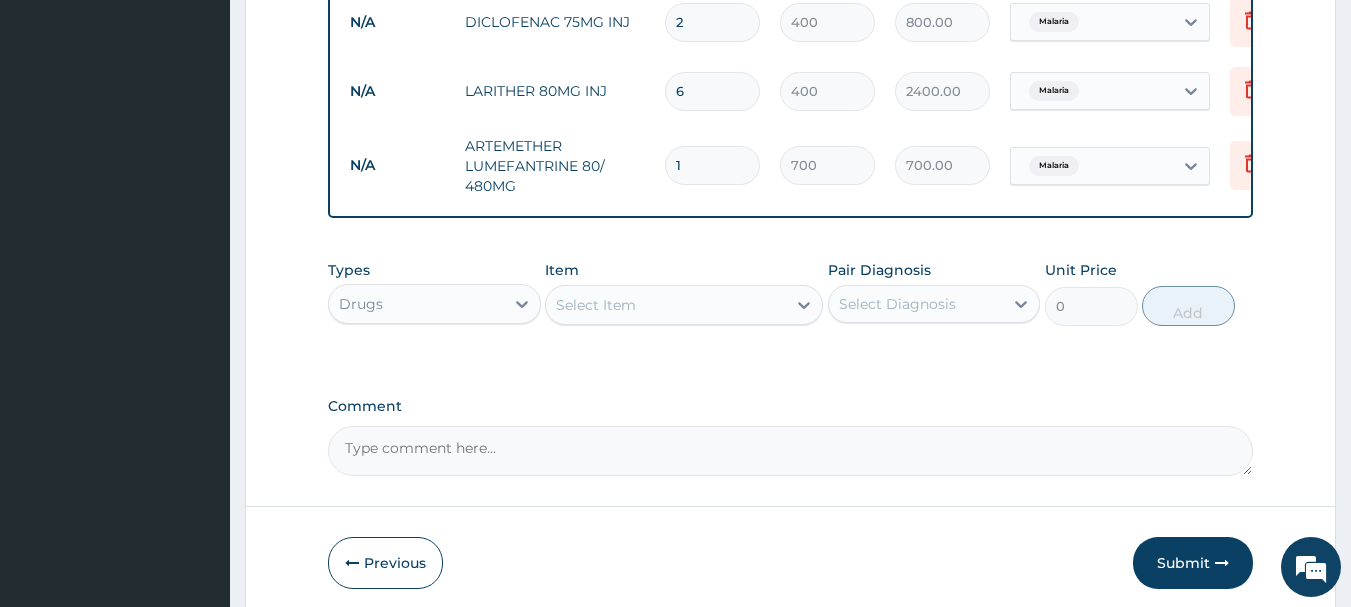 type 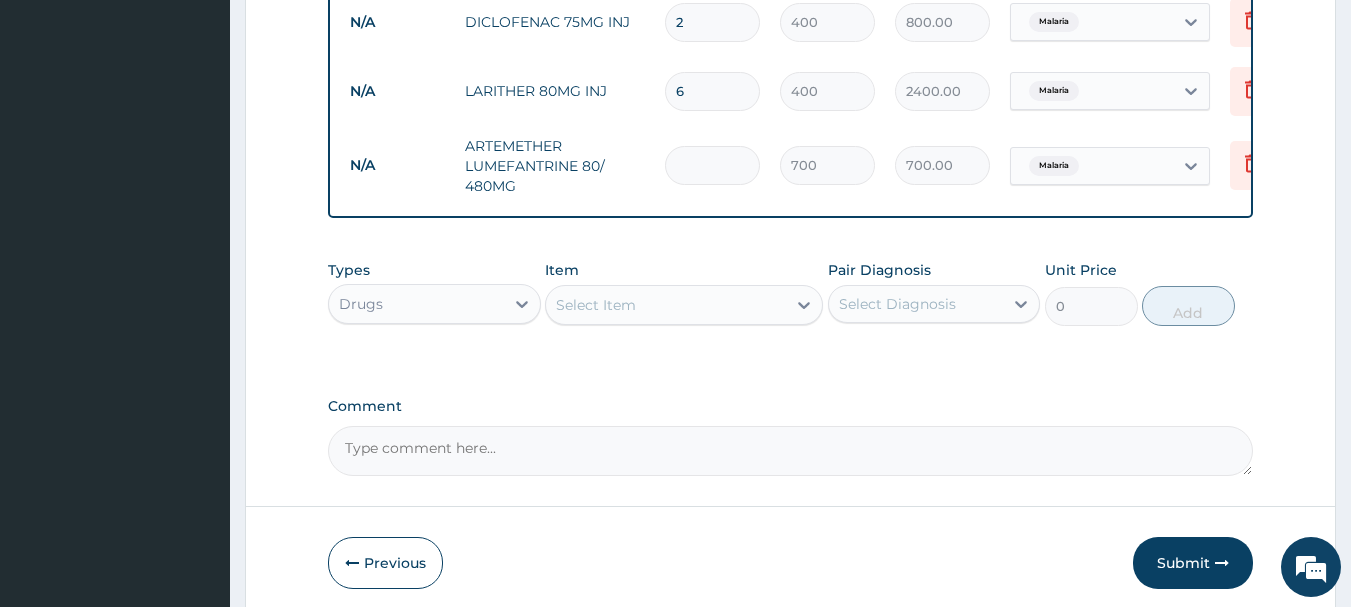type on "0.00" 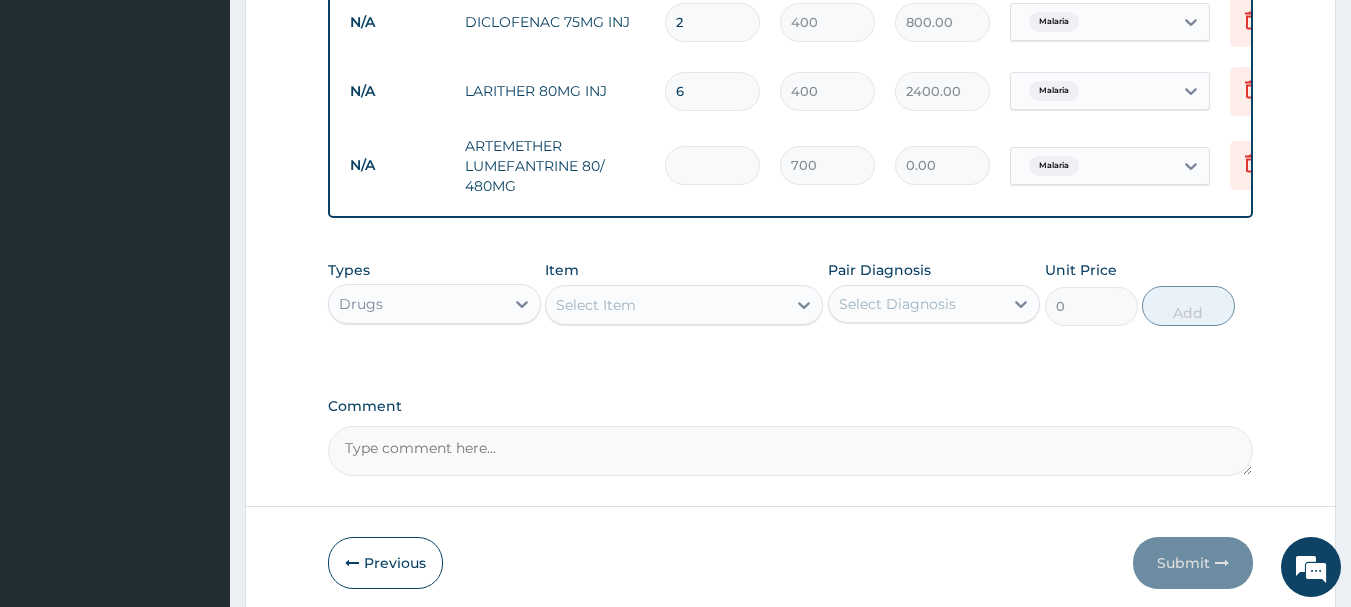 type on "6" 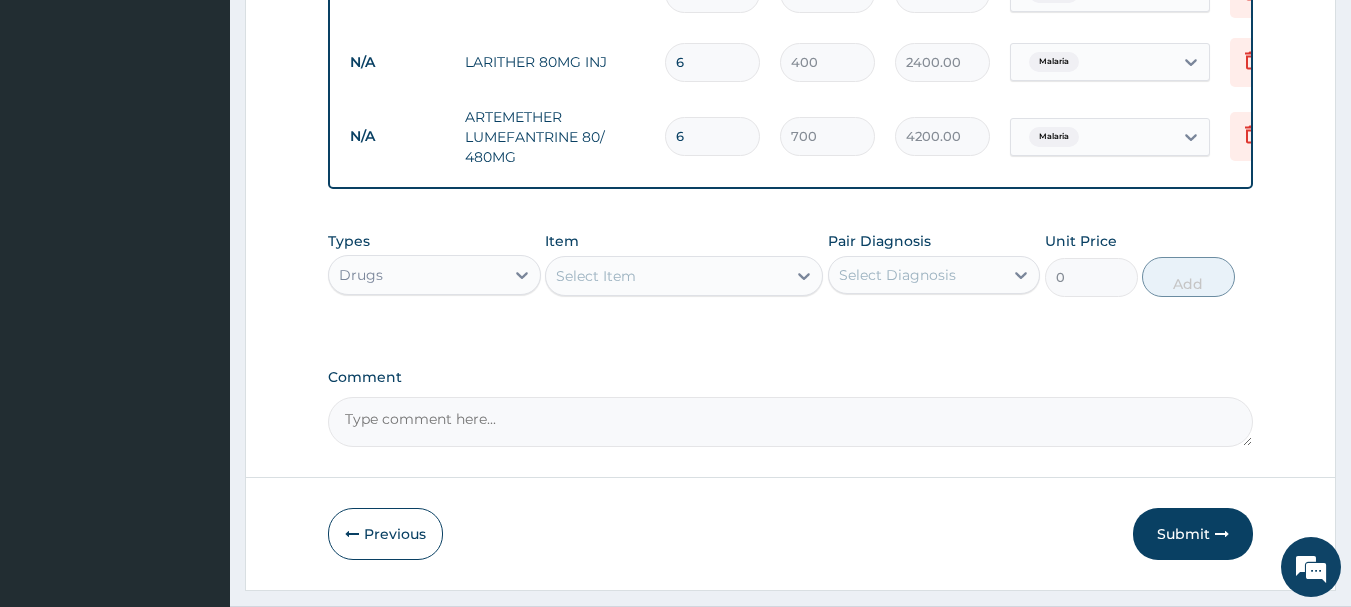 scroll, scrollTop: 1149, scrollLeft: 0, axis: vertical 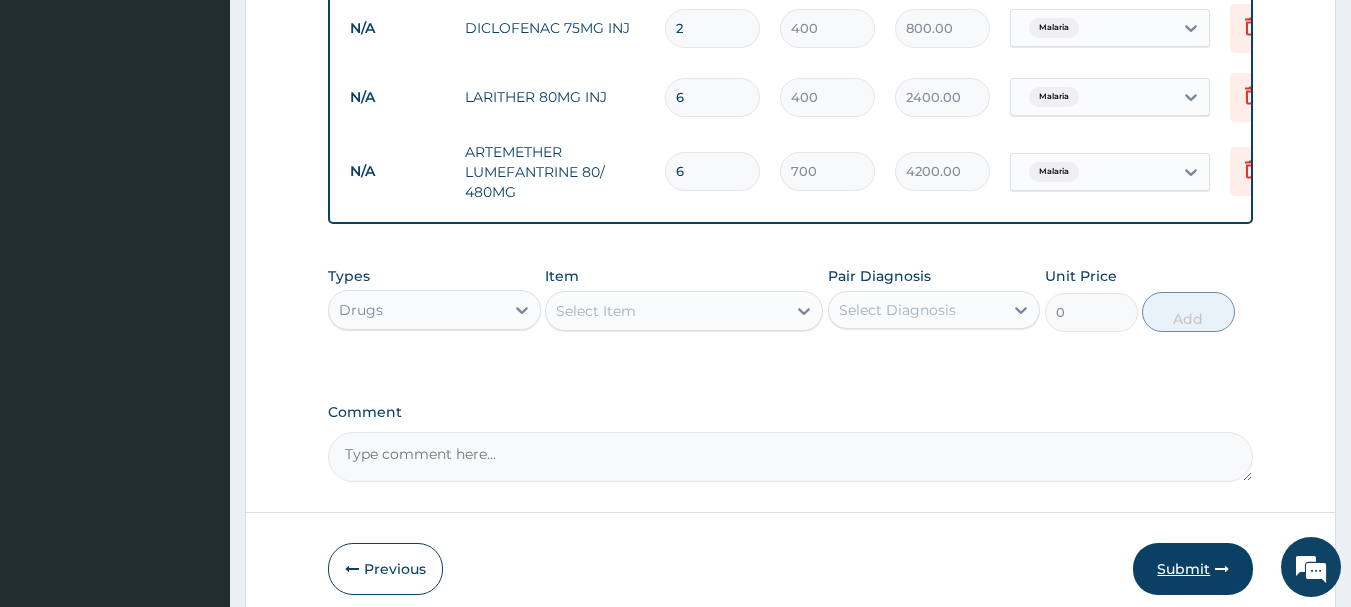 type on "6" 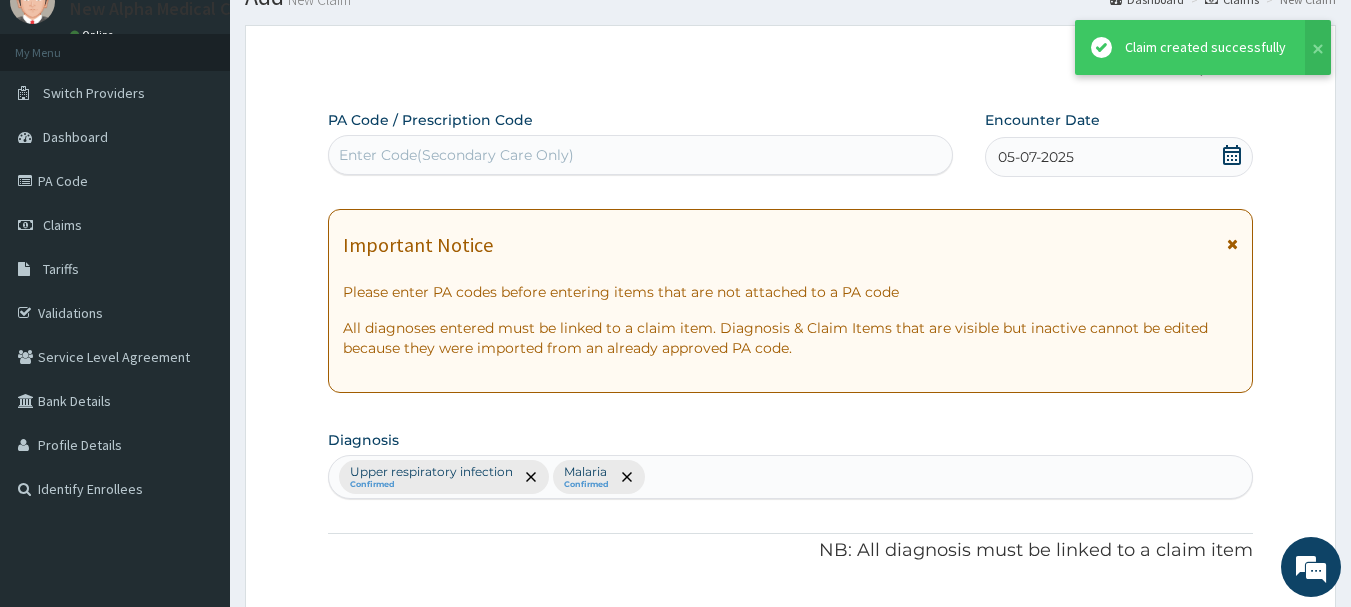 scroll, scrollTop: 1149, scrollLeft: 0, axis: vertical 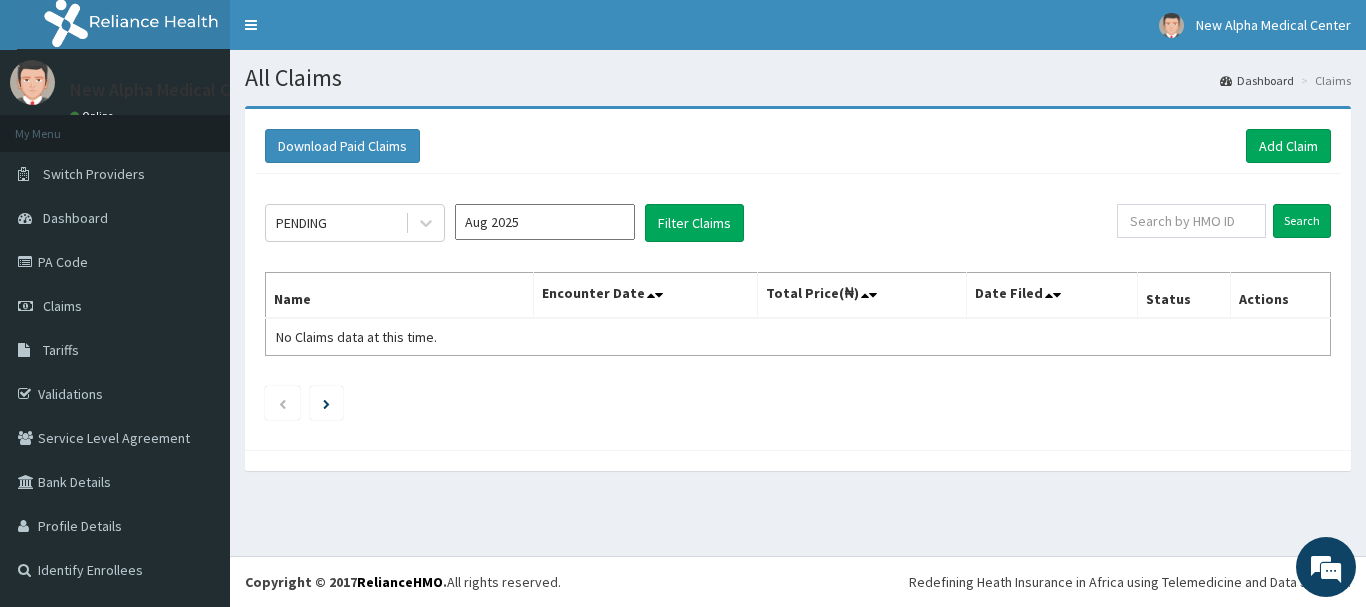 click on "Redefining Heath Insurance in Africa using Telemedicine and Data Science!" at bounding box center [1130, 582] 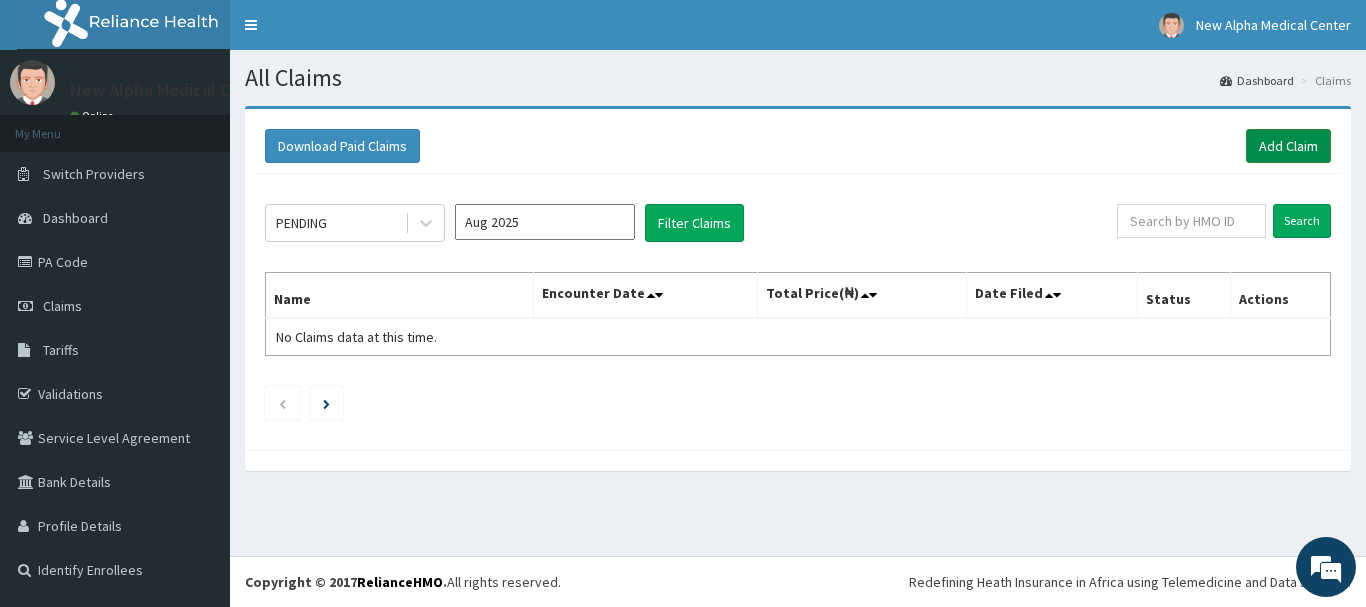 click on "Add Claim" at bounding box center (1288, 146) 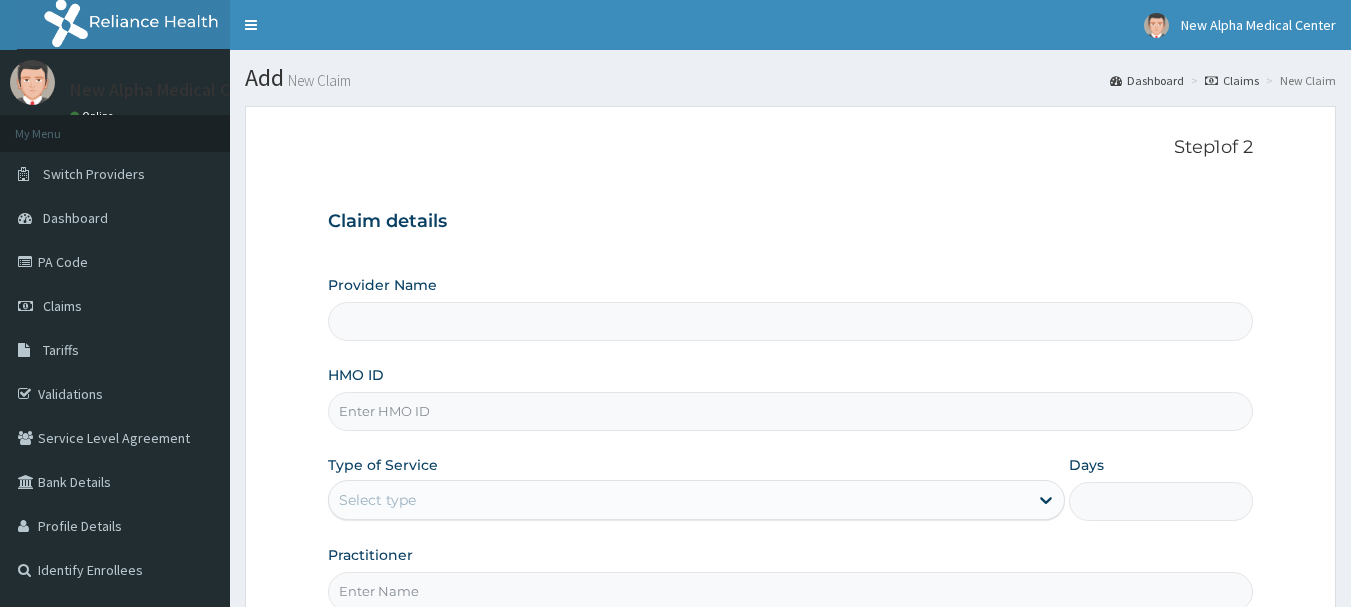 scroll, scrollTop: 0, scrollLeft: 0, axis: both 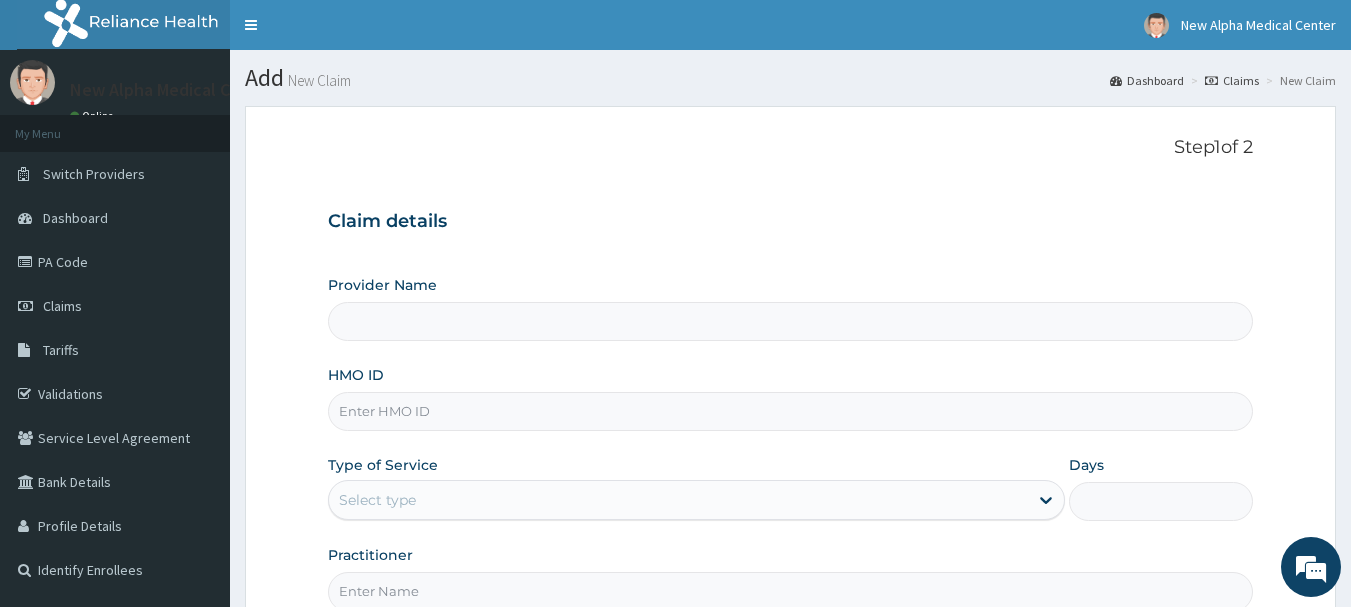 click on "HMO ID" at bounding box center (791, 411) 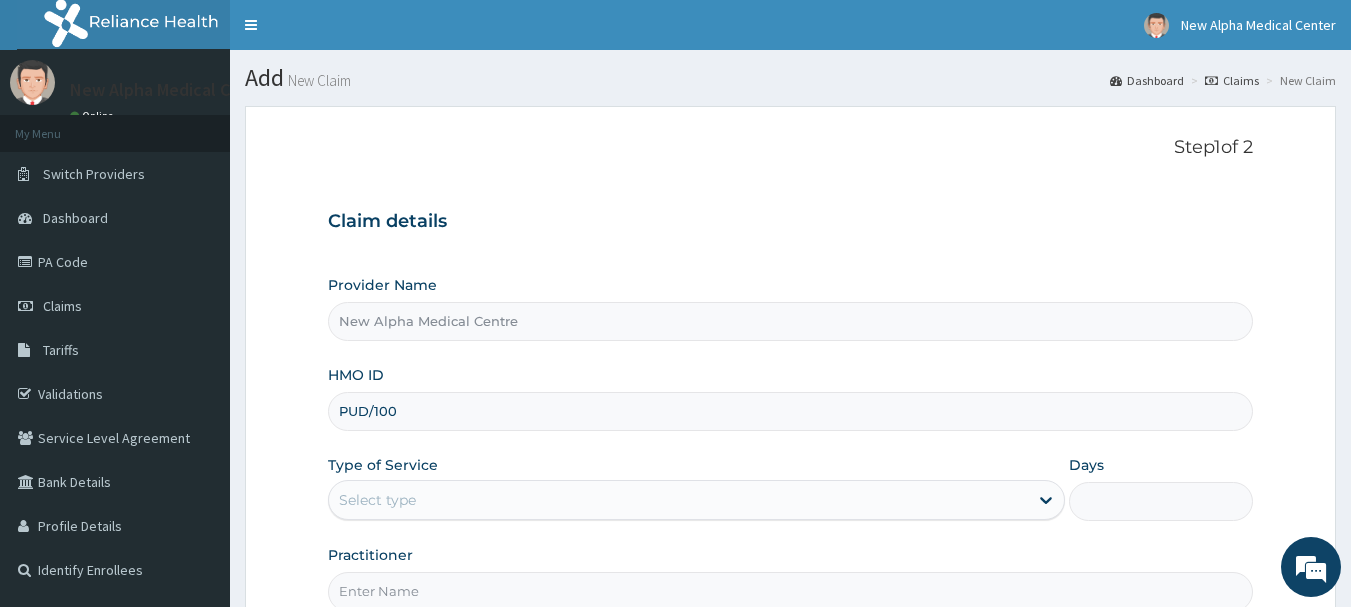 scroll, scrollTop: 0, scrollLeft: 0, axis: both 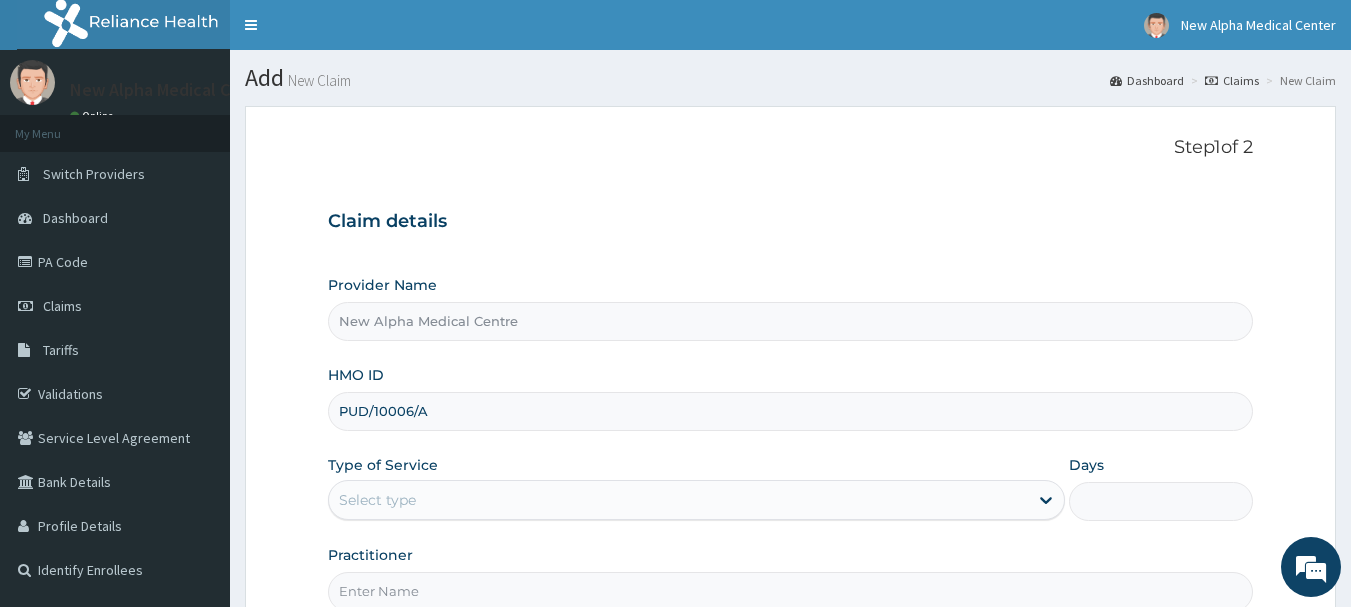 type on "PUD/10006/A" 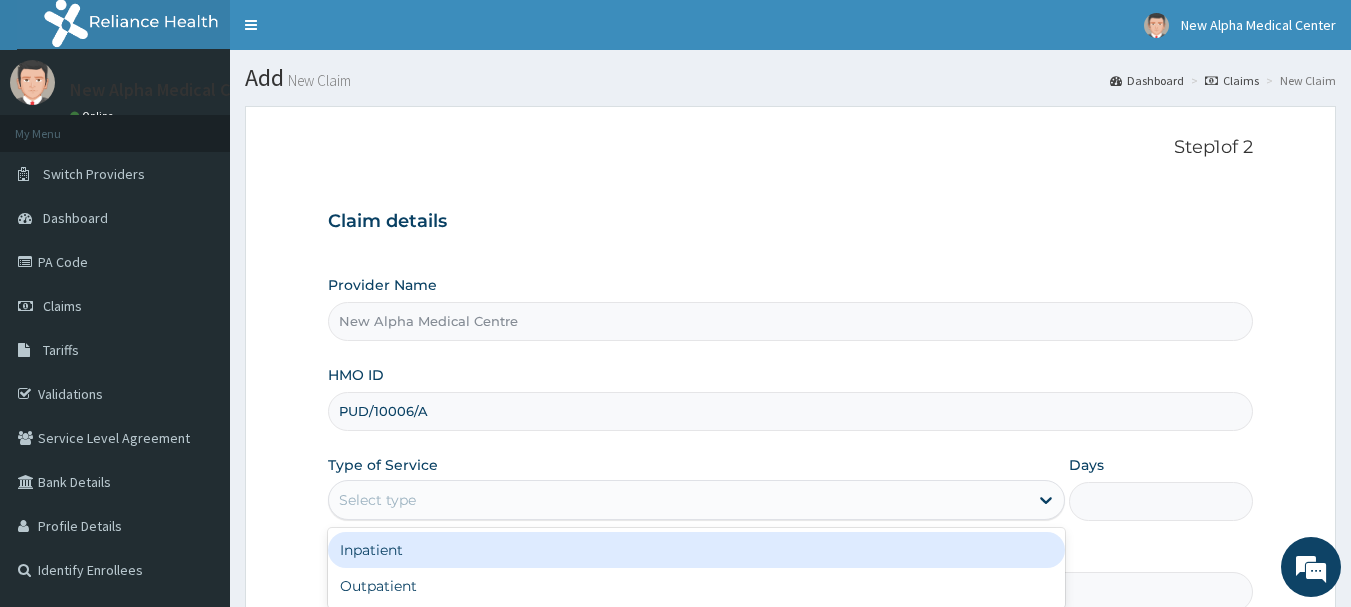 click on "Select type" at bounding box center (678, 500) 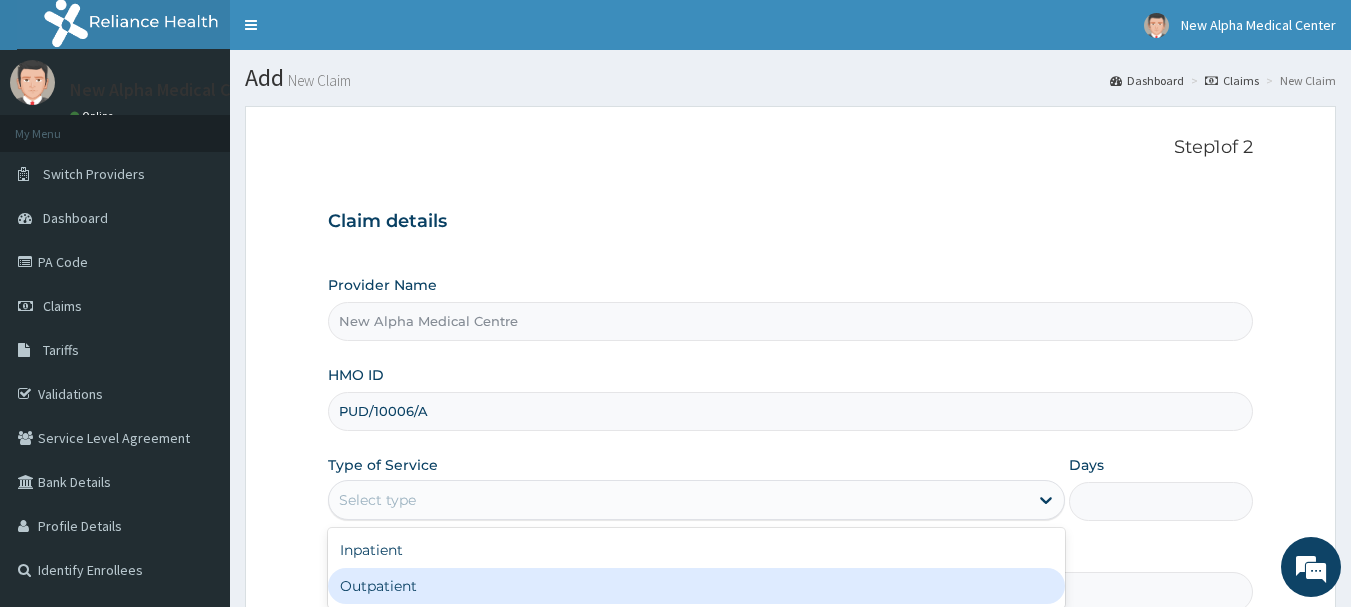 click on "Outpatient" at bounding box center (696, 586) 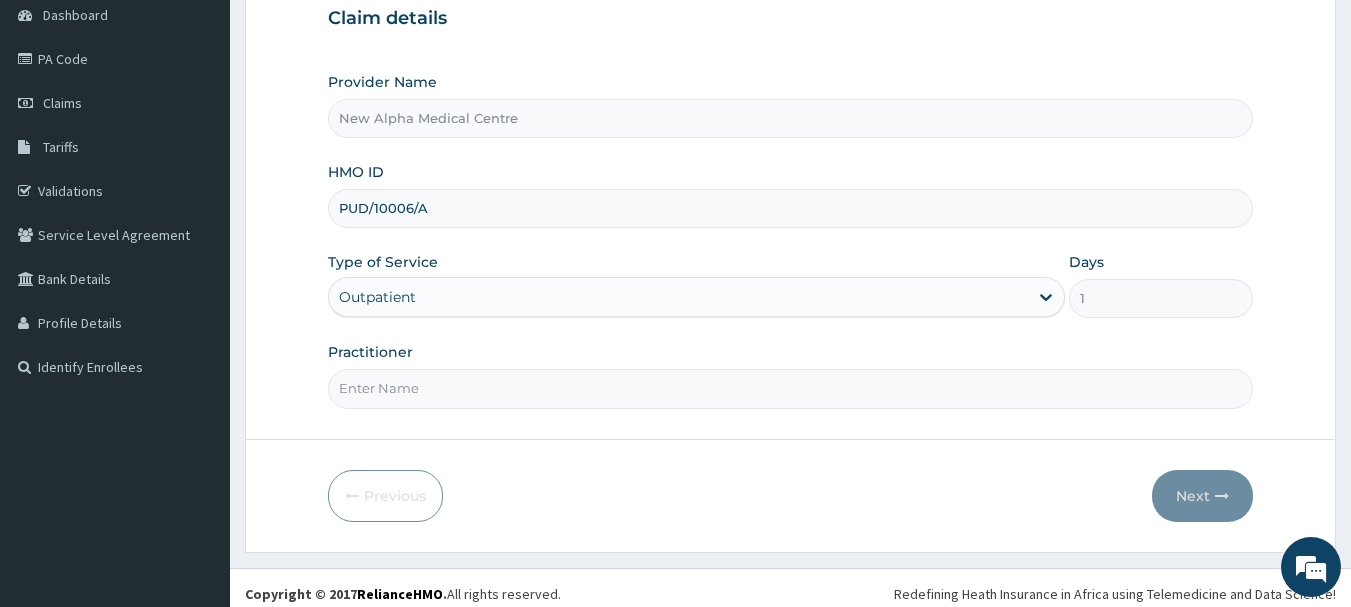 scroll, scrollTop: 215, scrollLeft: 0, axis: vertical 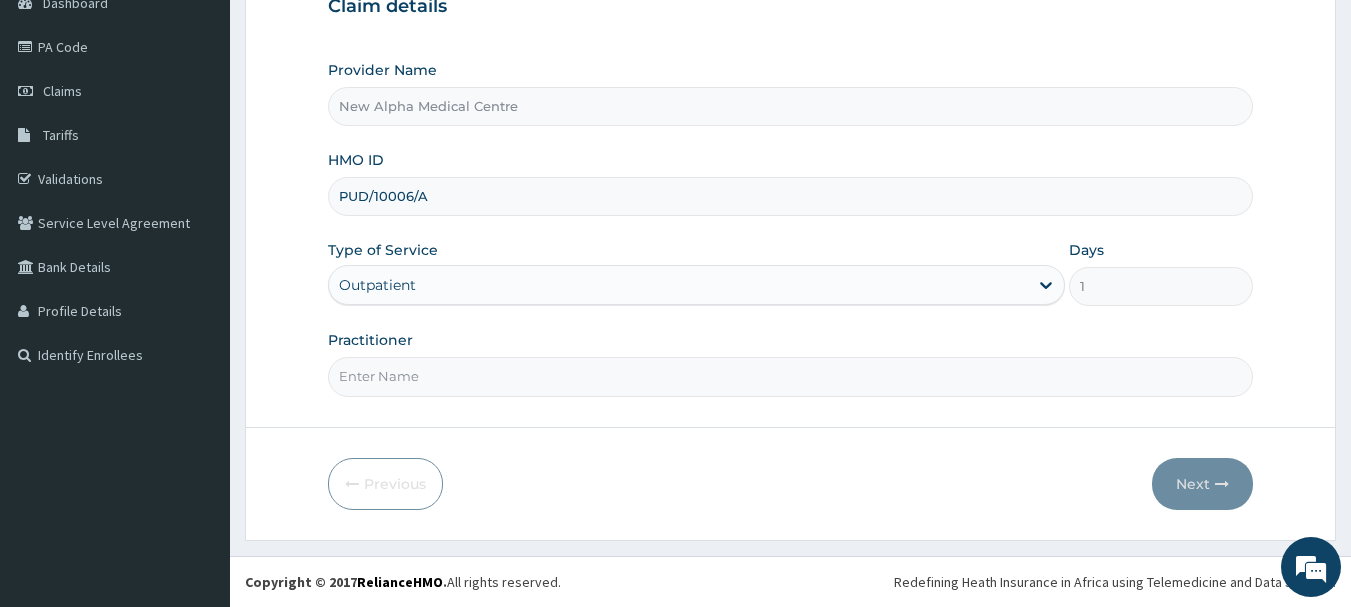 click on "Practitioner" at bounding box center [791, 376] 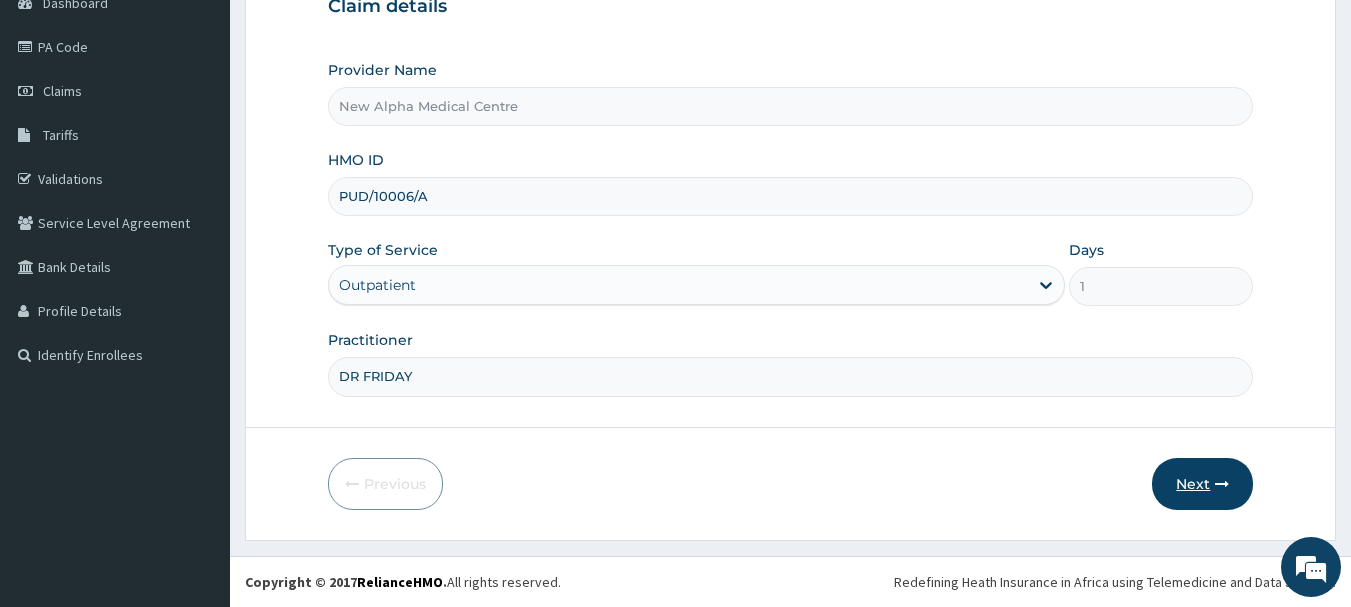 type on "DR FRIDAY" 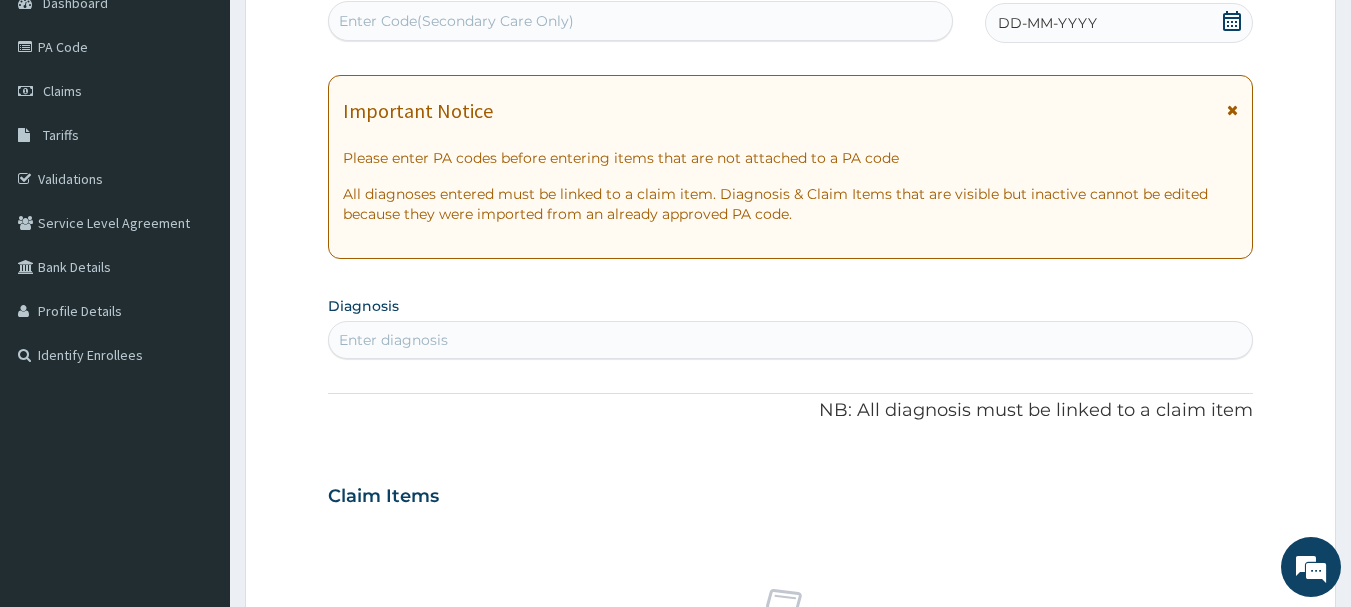 click on "Enter diagnosis" at bounding box center [791, 340] 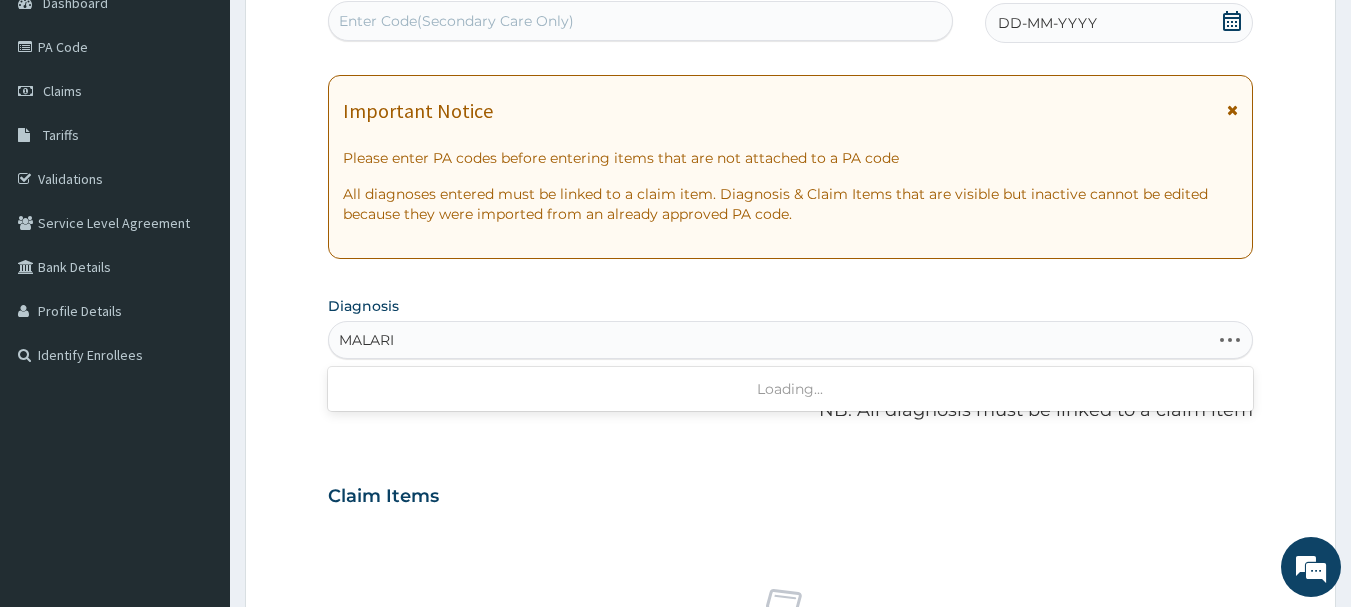 type on "MALARIA" 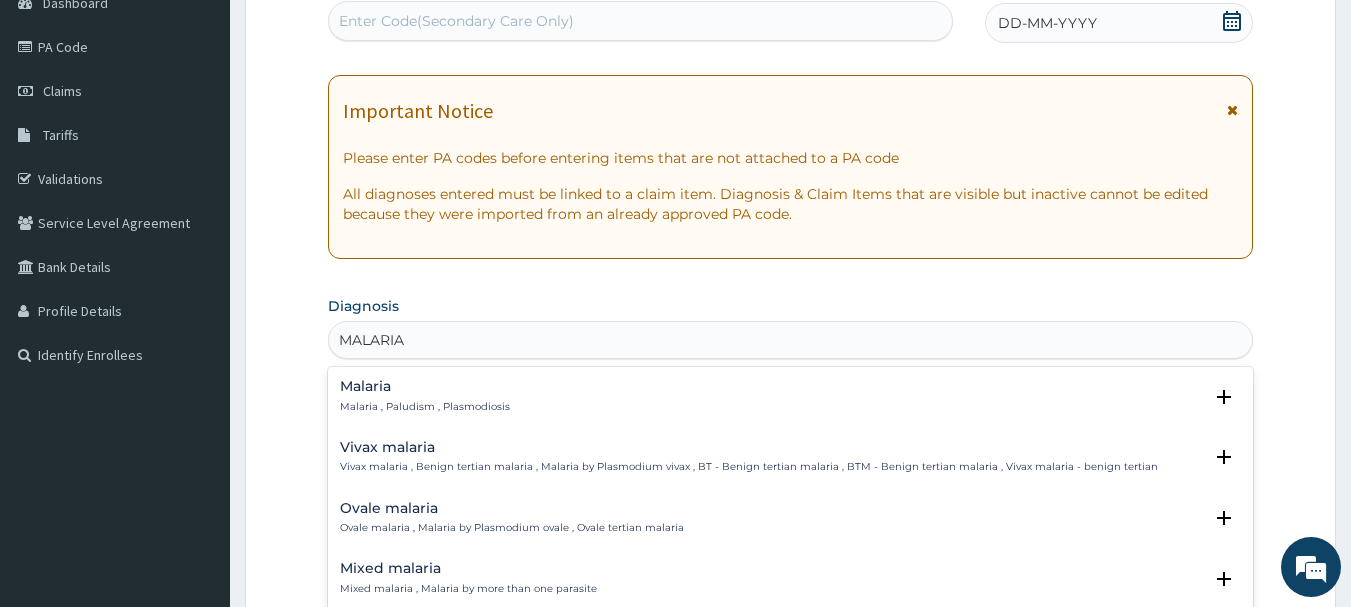 click on "Malaria Malaria , Paludism , Plasmodiosis" at bounding box center (425, 396) 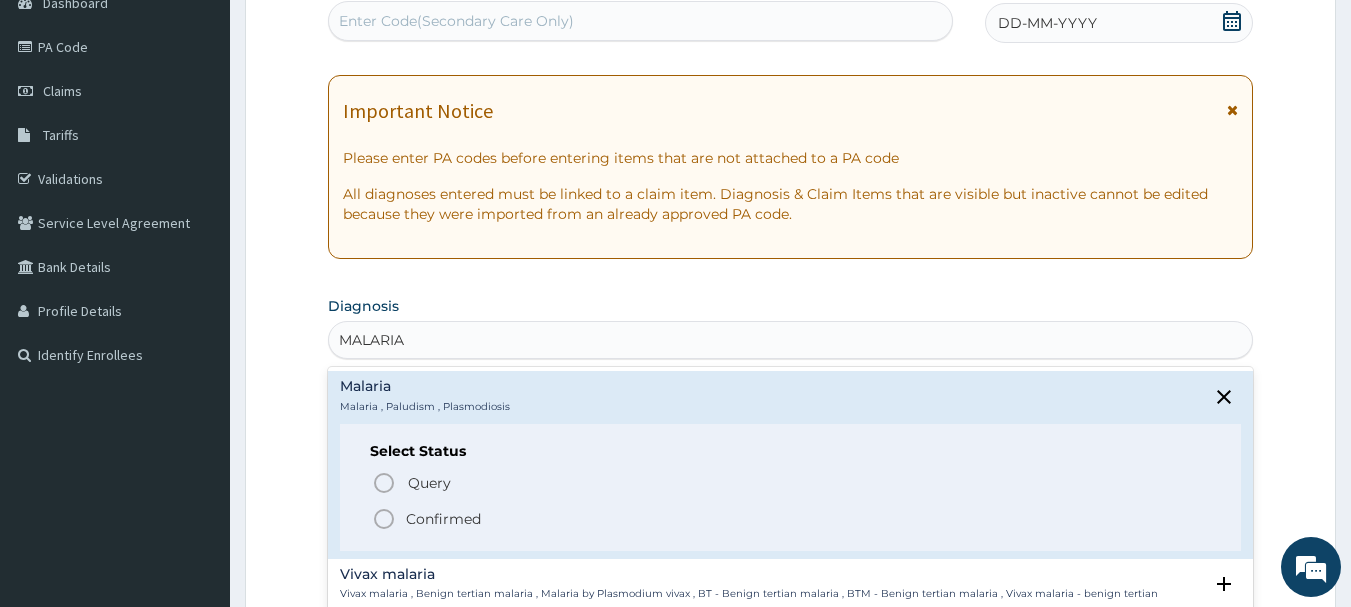 click 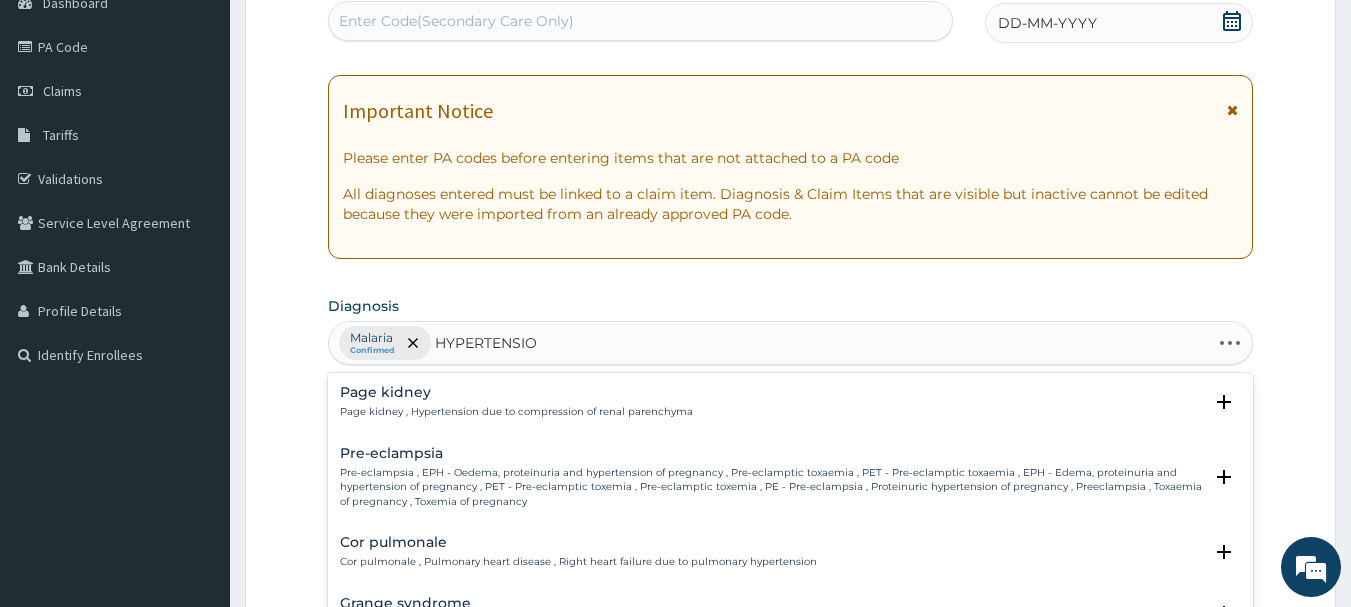 type on "HYPERTENSION" 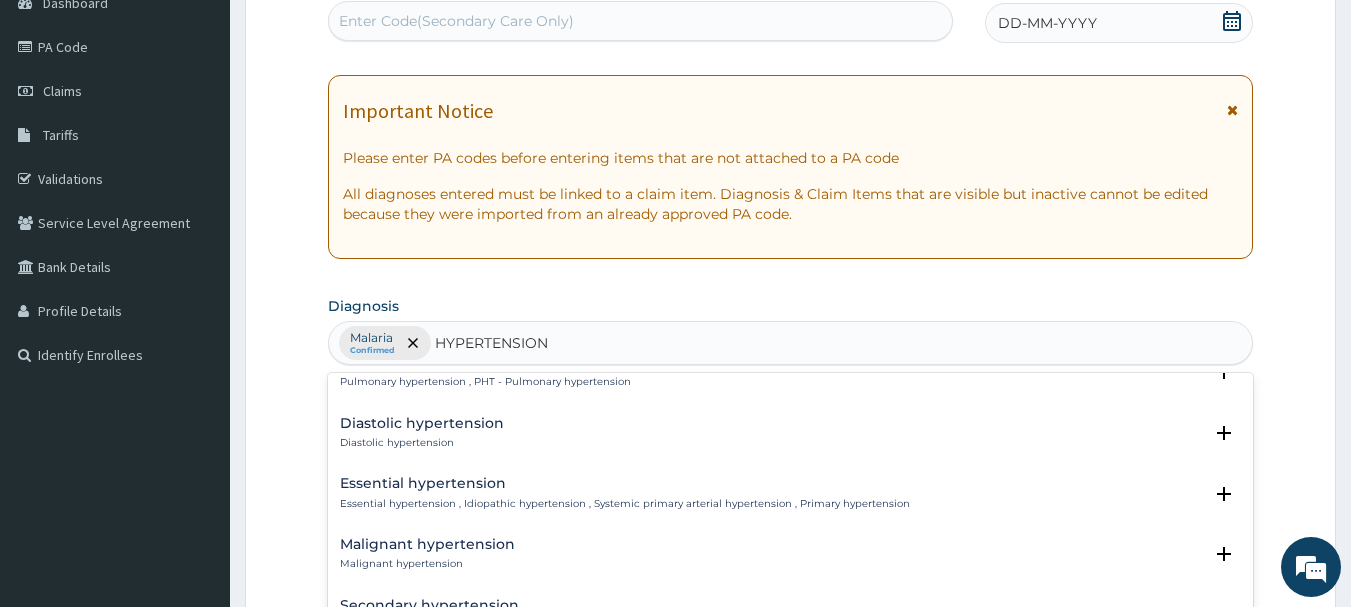 scroll, scrollTop: 1600, scrollLeft: 0, axis: vertical 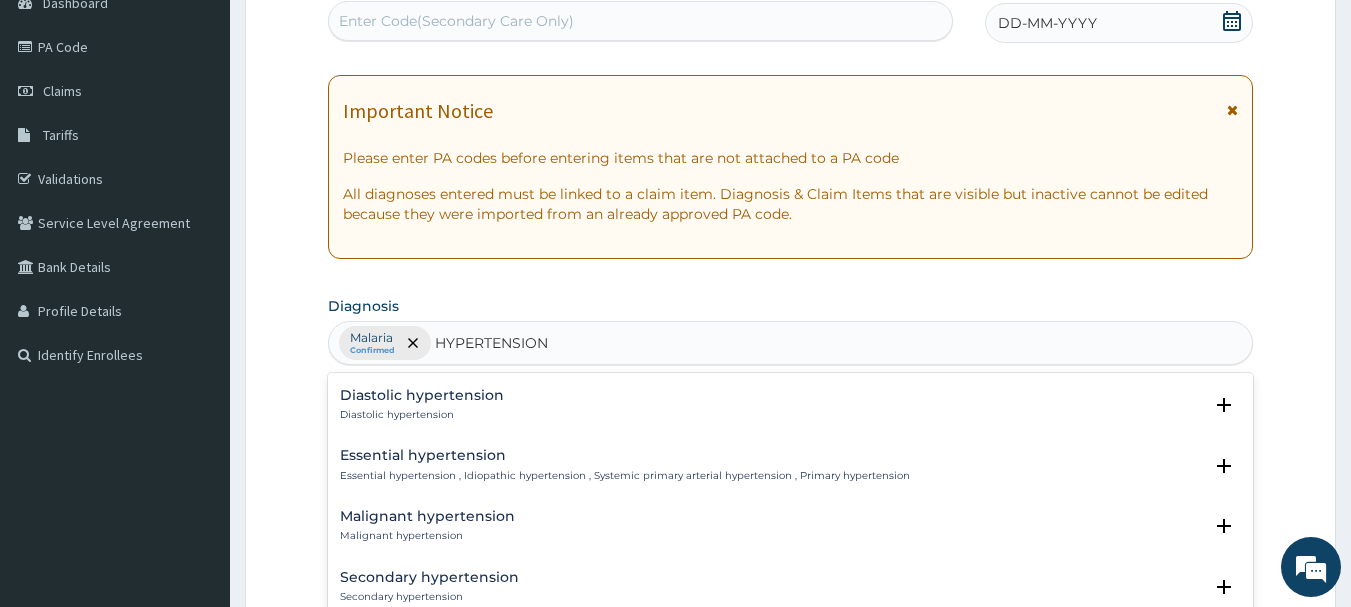 click on "Essential hypertension" at bounding box center (625, 455) 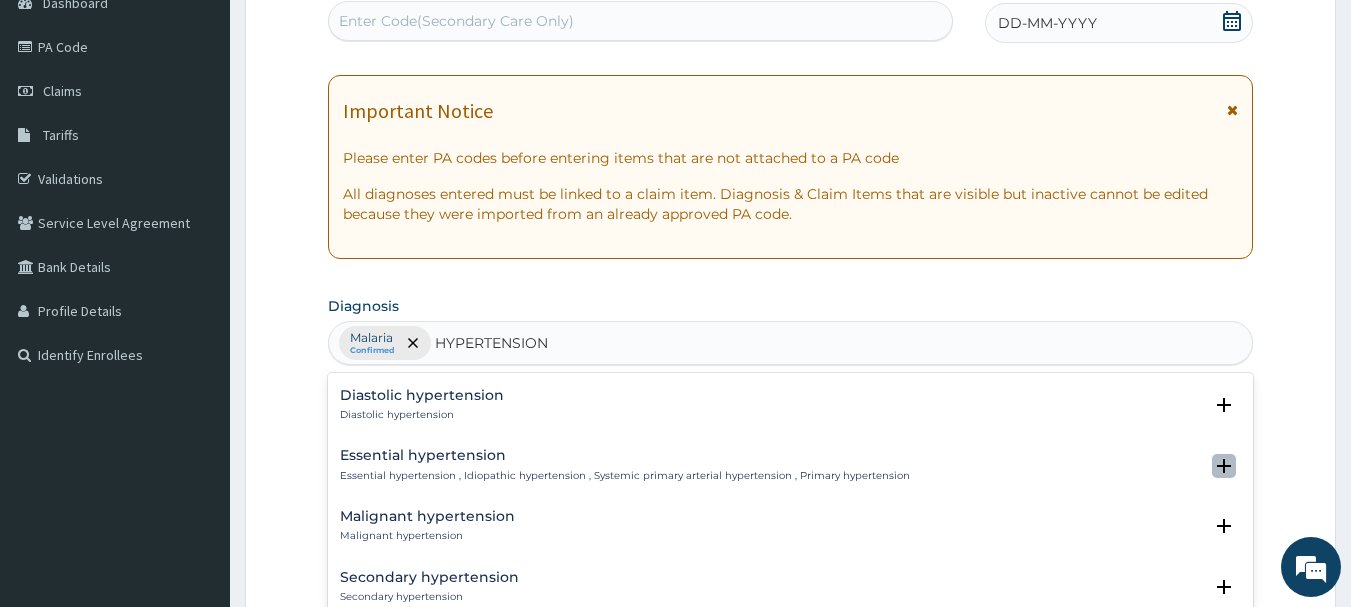click 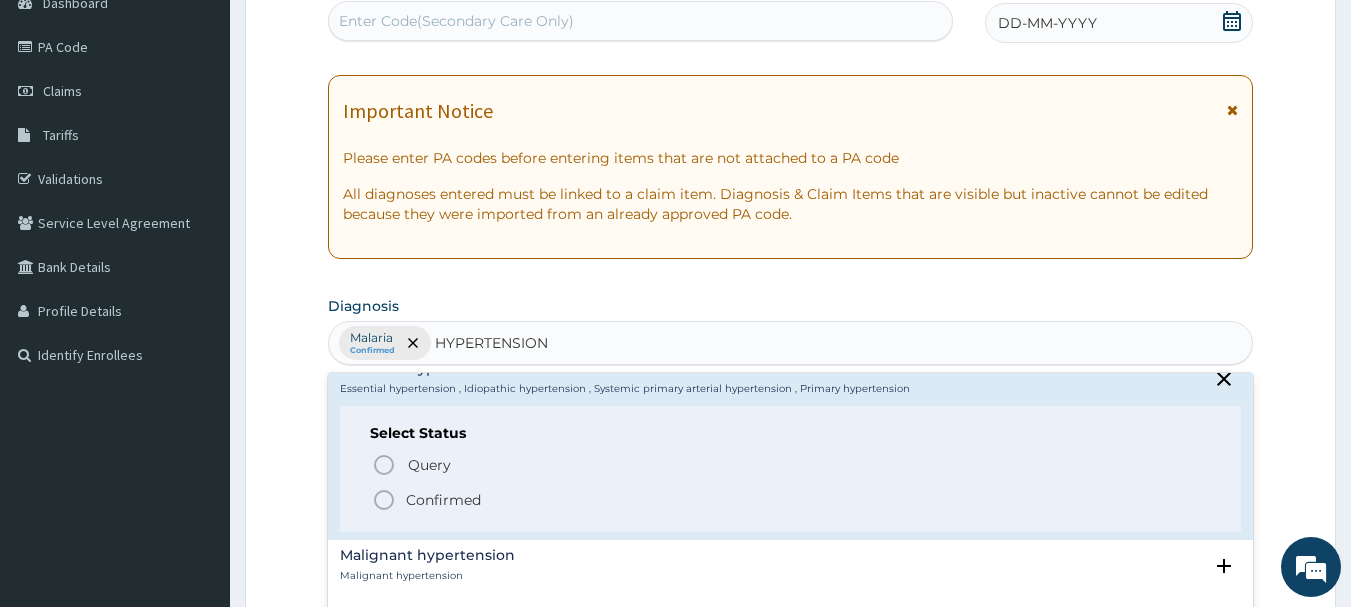 scroll, scrollTop: 1800, scrollLeft: 0, axis: vertical 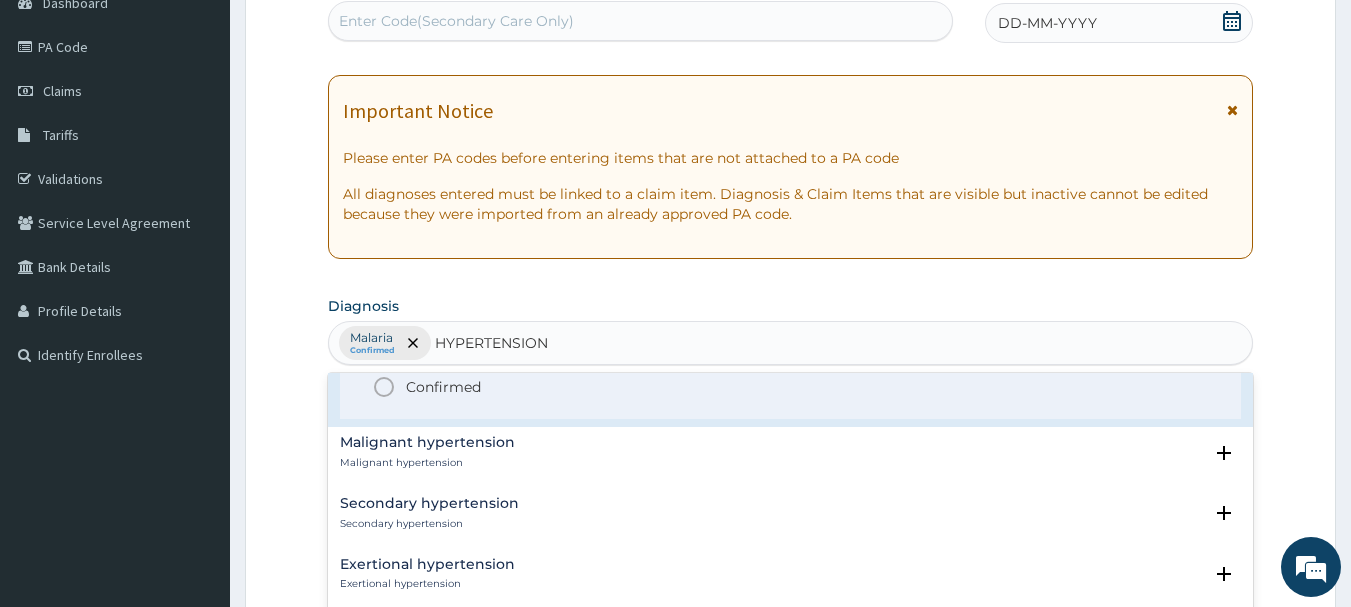 click 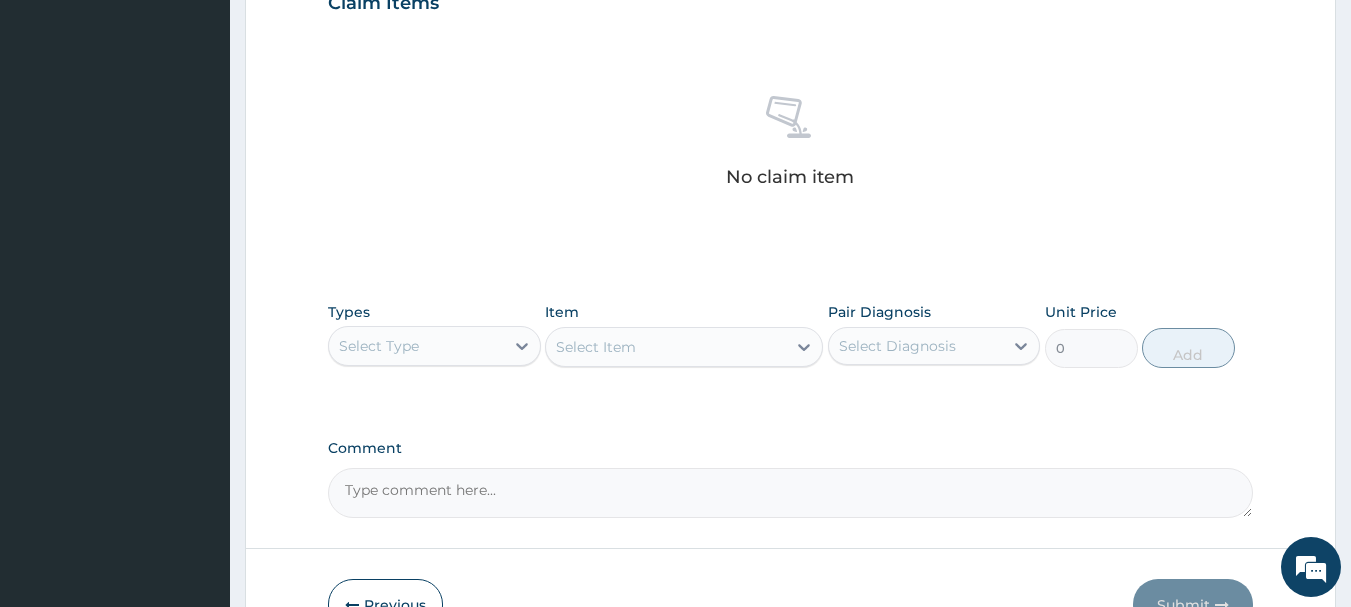 scroll, scrollTop: 715, scrollLeft: 0, axis: vertical 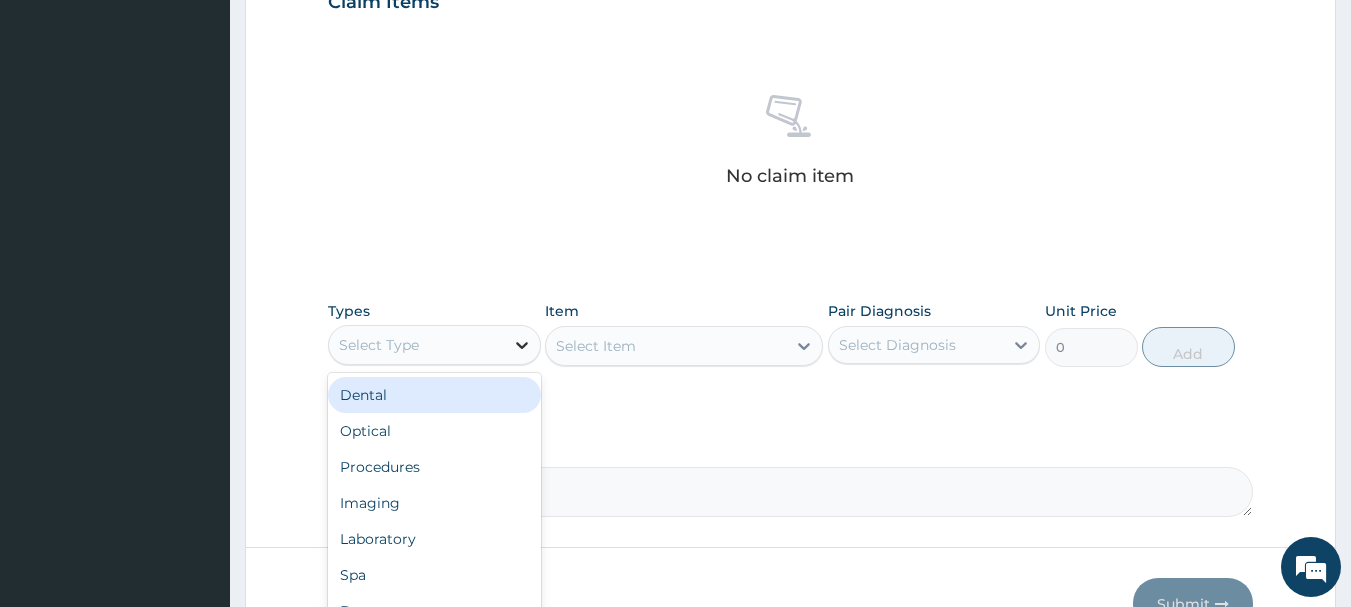 click 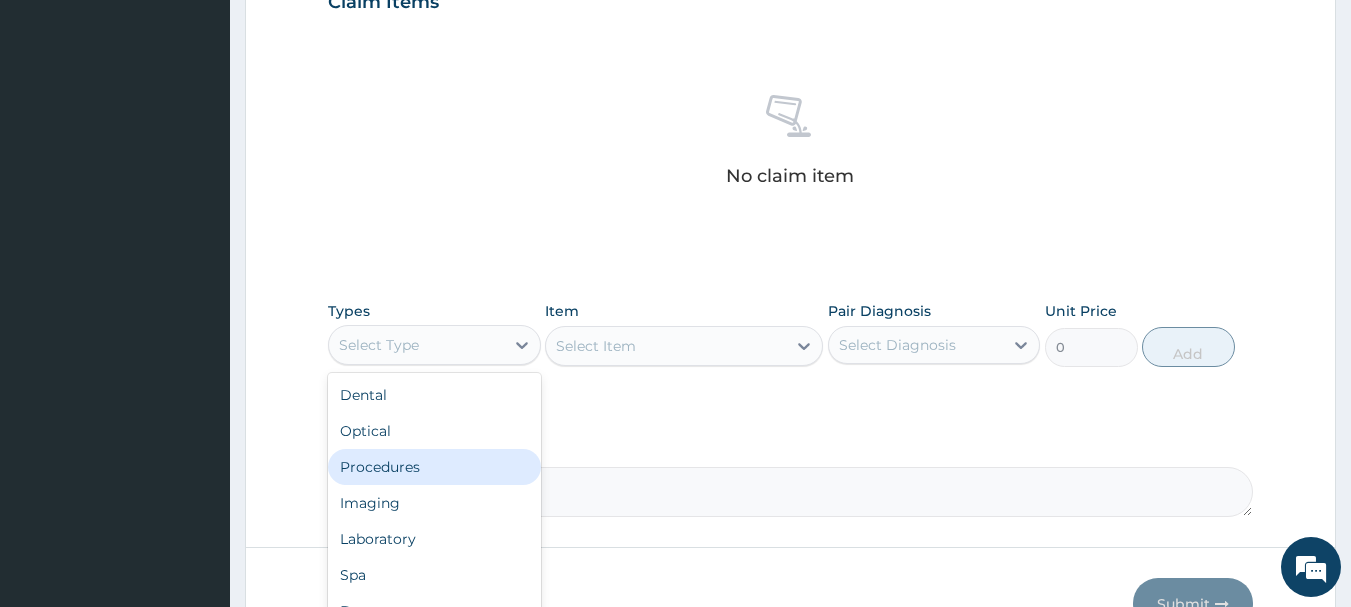 click on "Procedures" at bounding box center (434, 467) 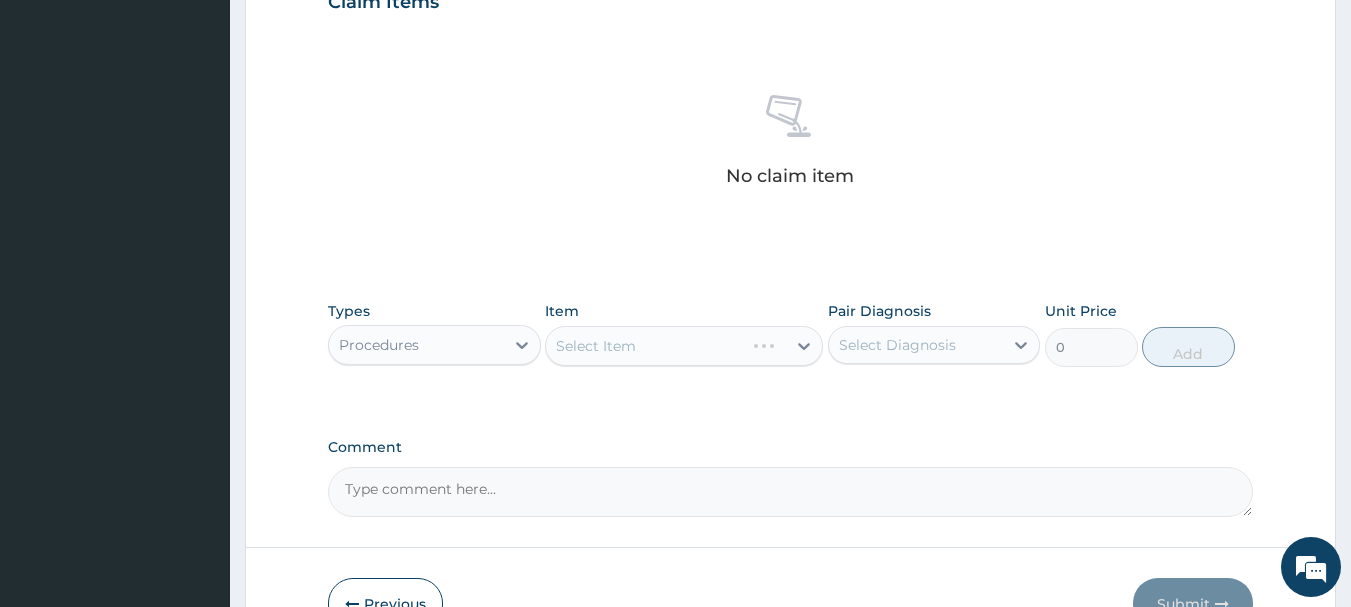 click on "Select Item" at bounding box center [684, 346] 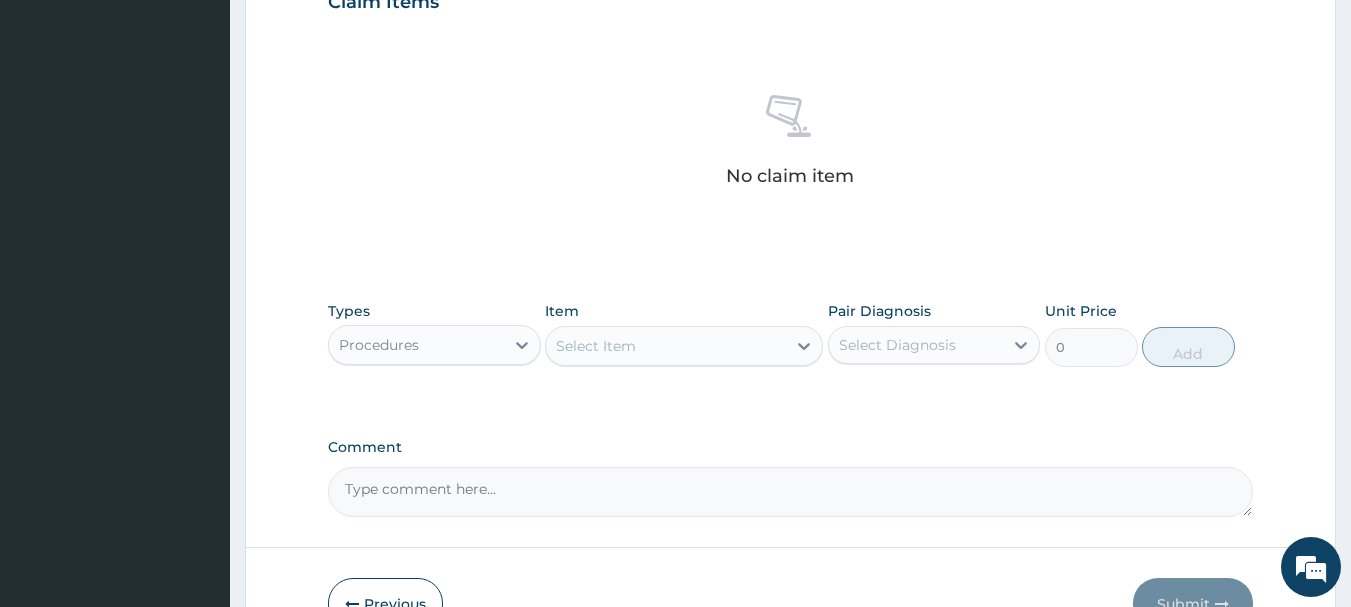 click 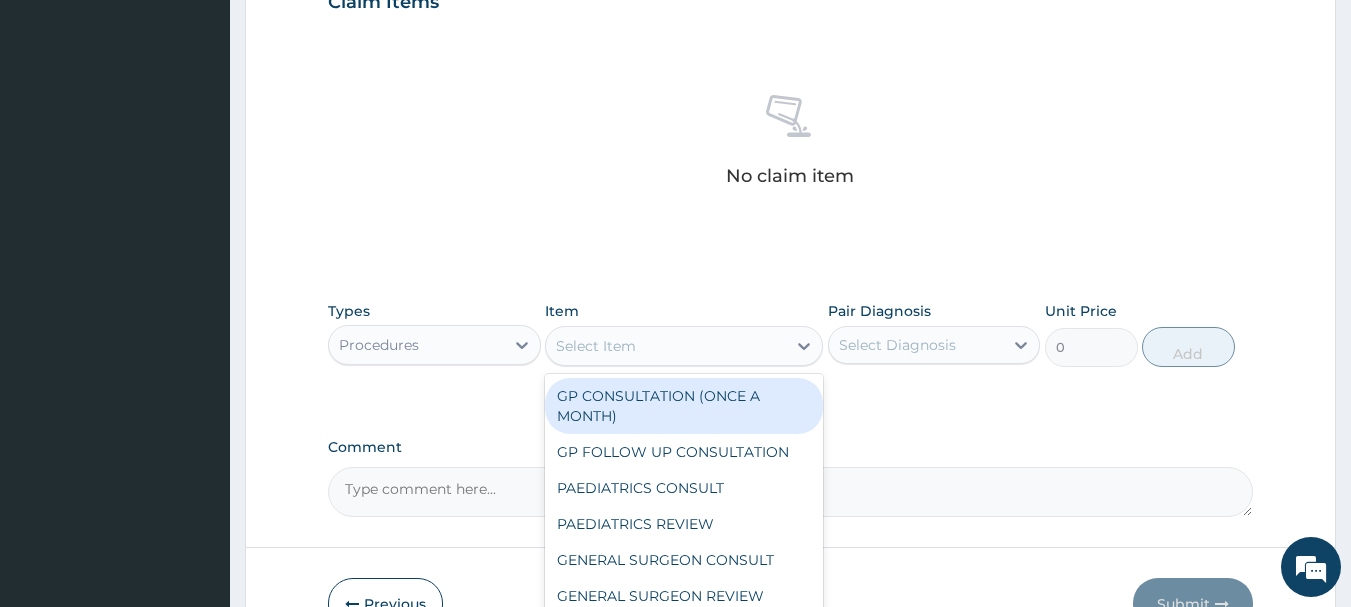 click on "GP CONSULTATION (ONCE A MONTH)" at bounding box center (684, 406) 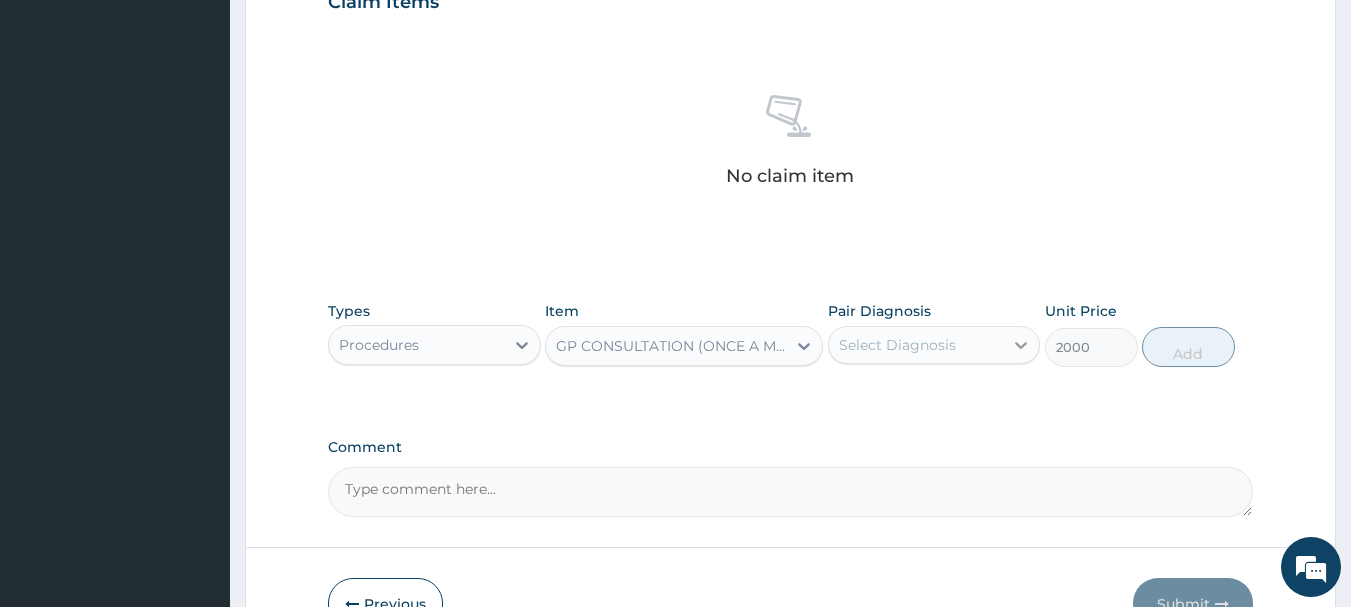 click 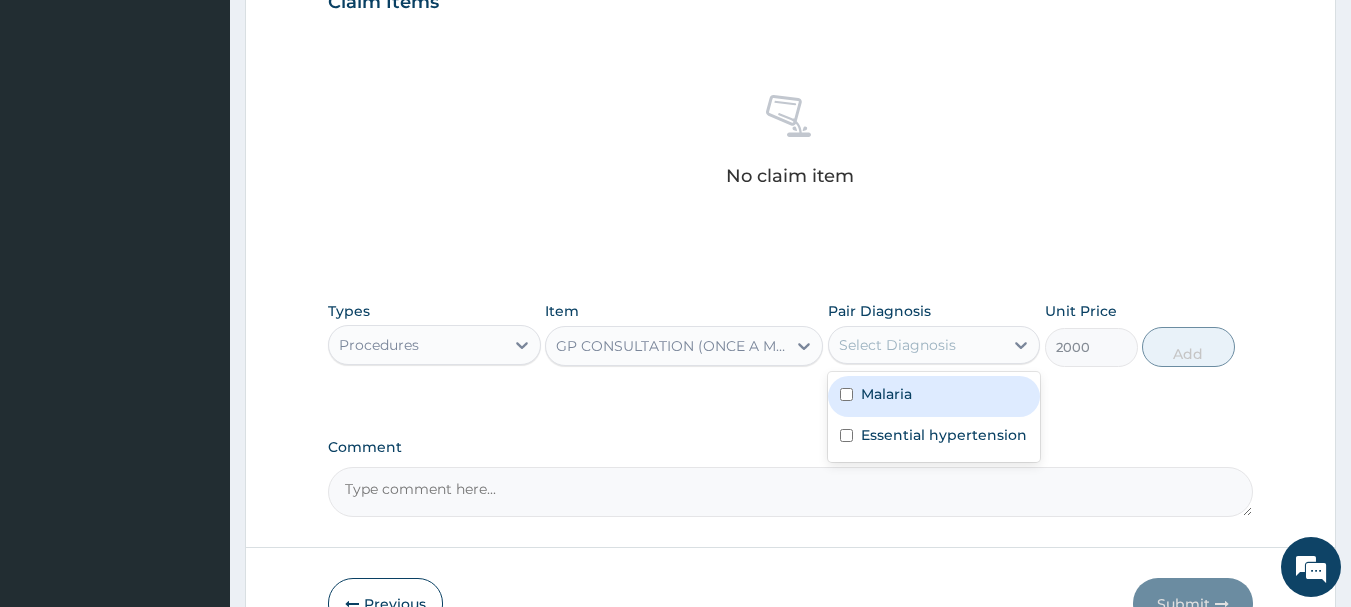 click on "Malaria" at bounding box center (934, 396) 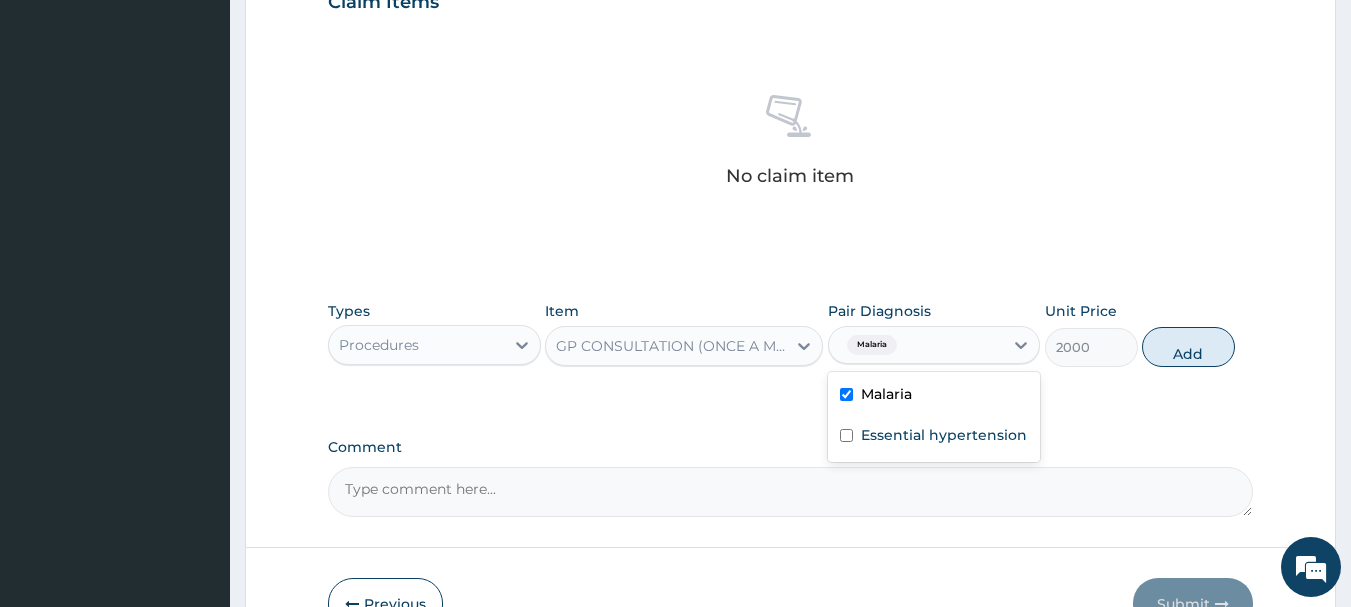 checkbox on "true" 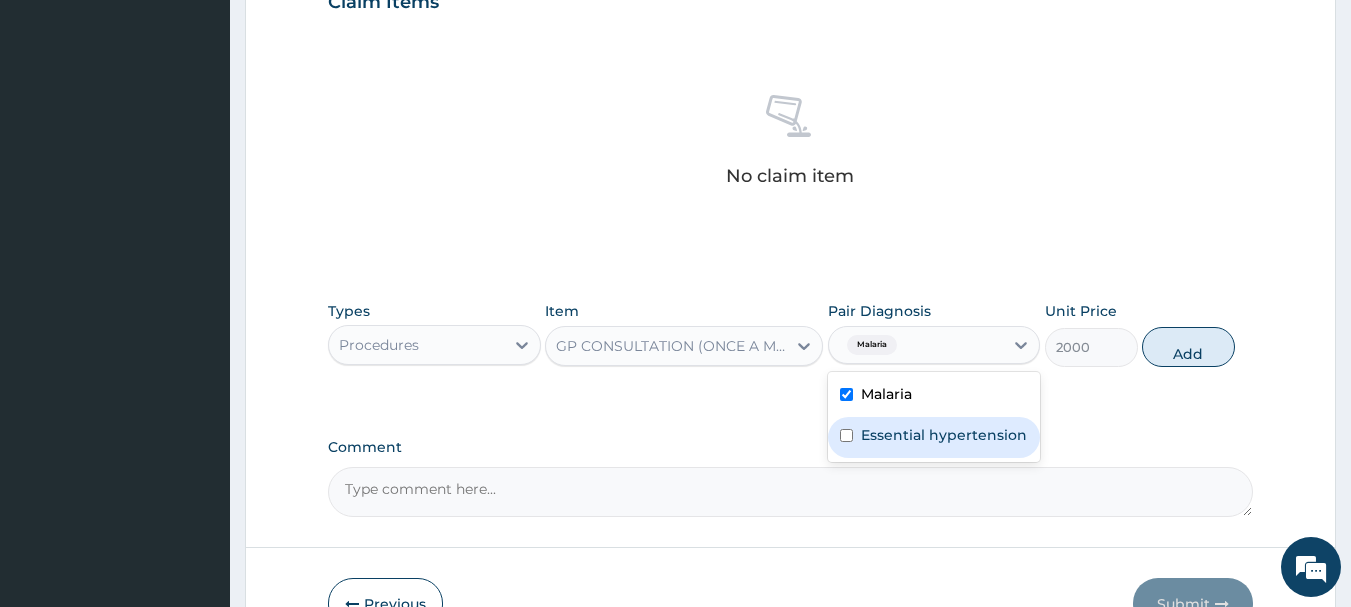 click on "Essential hypertension" at bounding box center (944, 435) 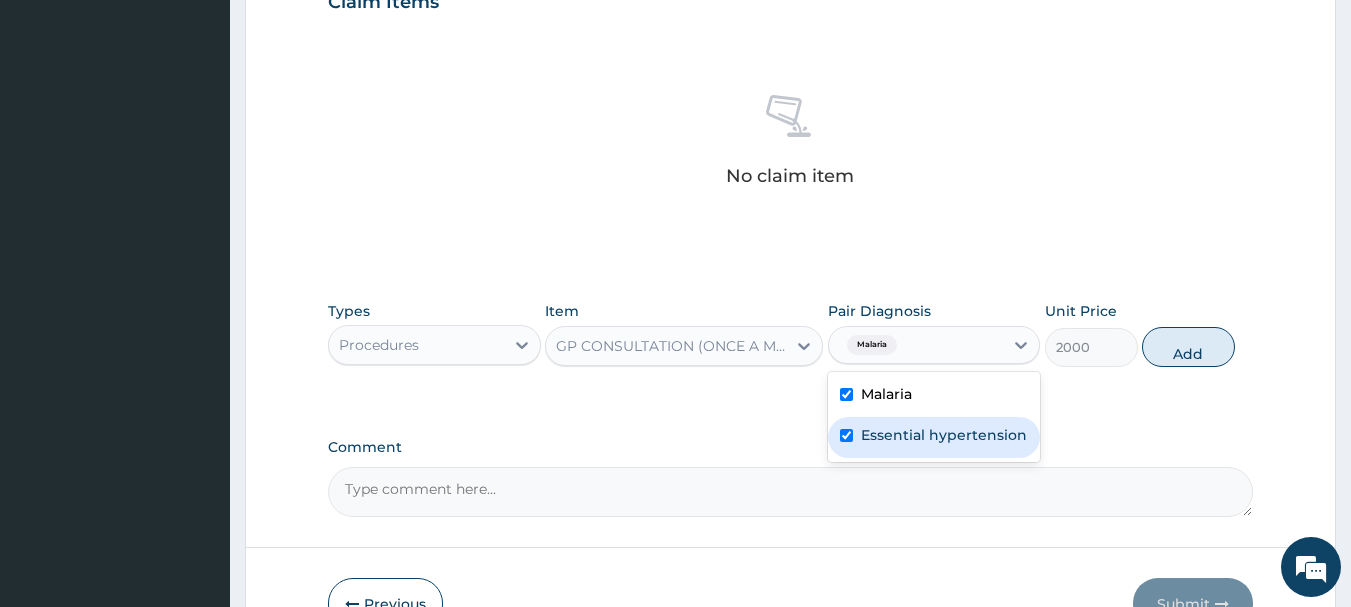 checkbox on "true" 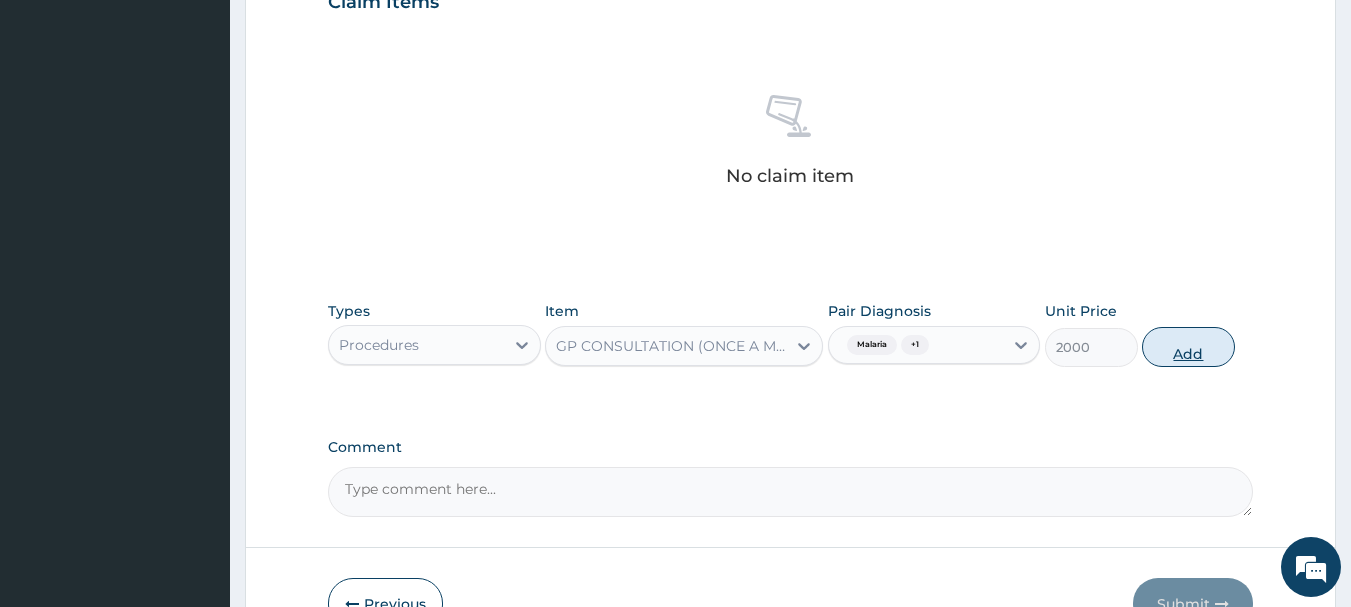 click on "Add" at bounding box center [1188, 347] 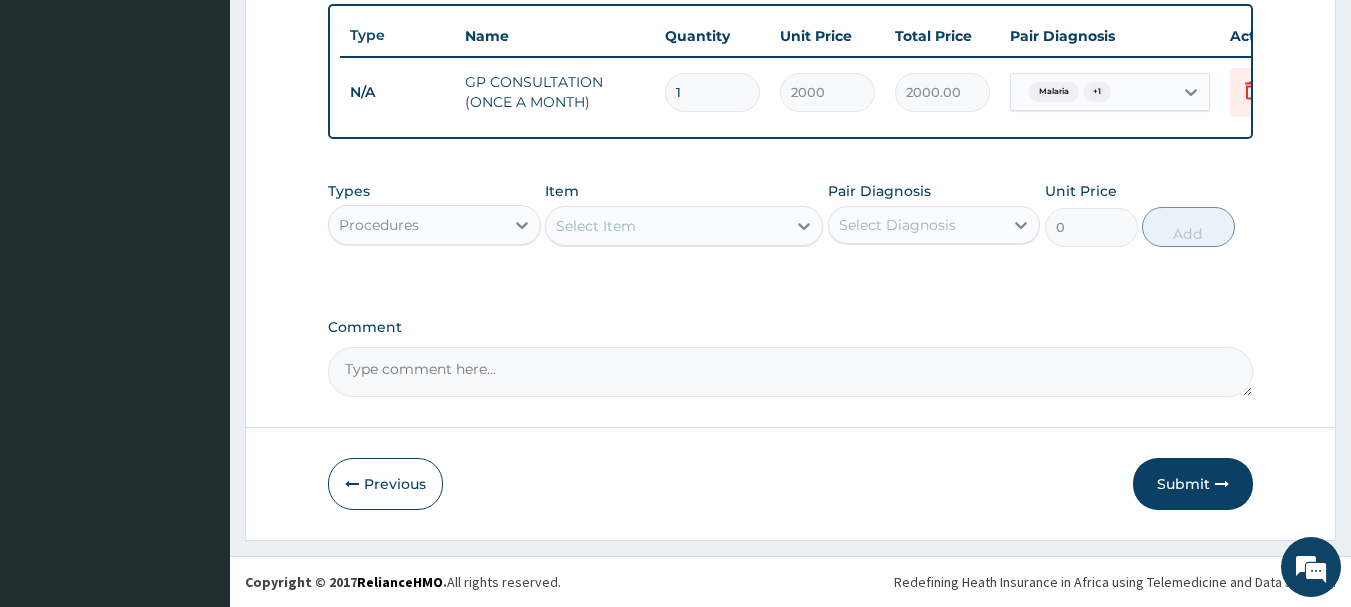 scroll, scrollTop: 755, scrollLeft: 0, axis: vertical 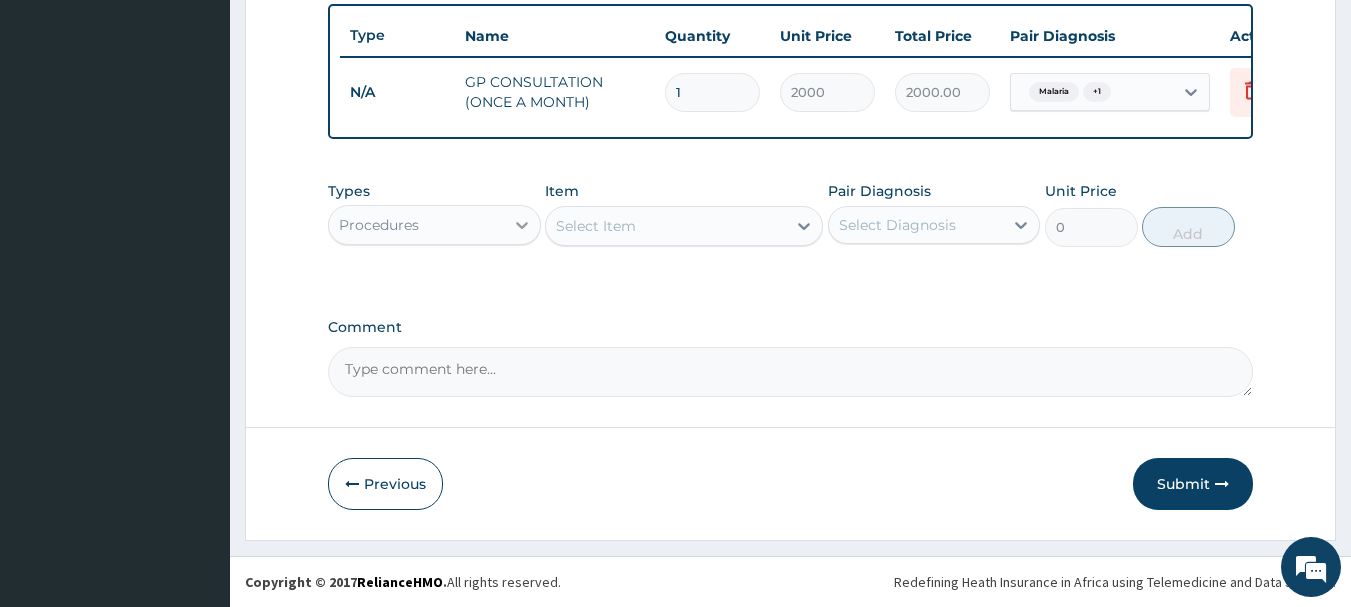 click at bounding box center (522, 225) 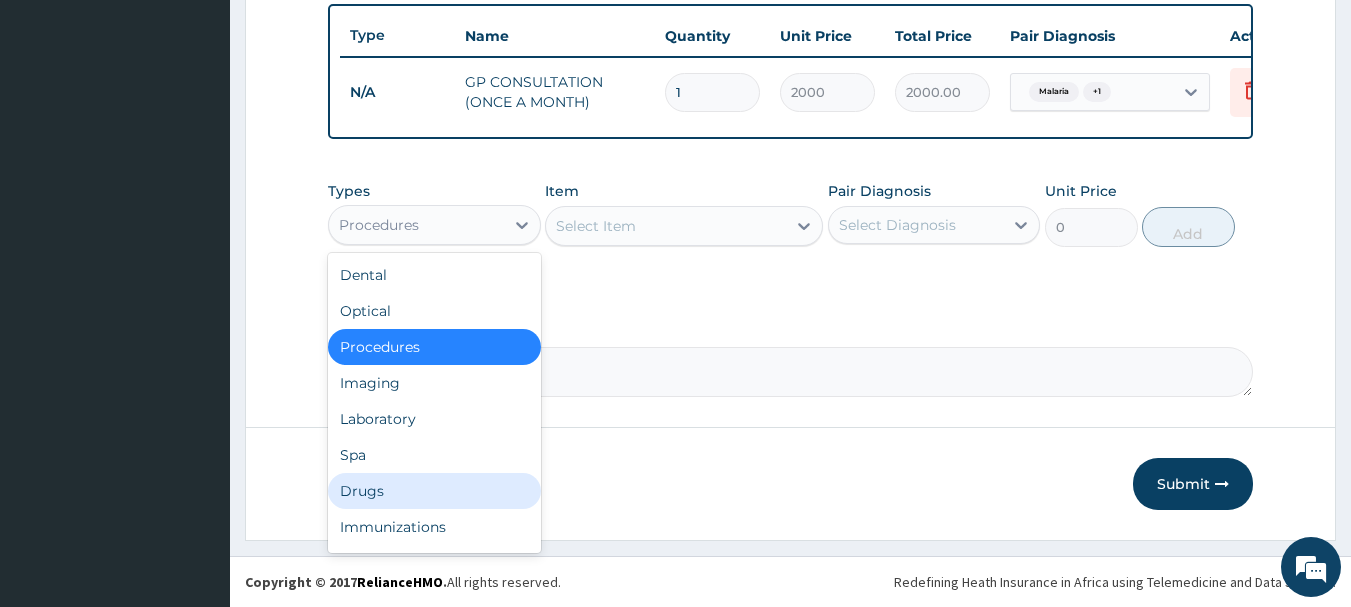 click on "Drugs" at bounding box center [434, 491] 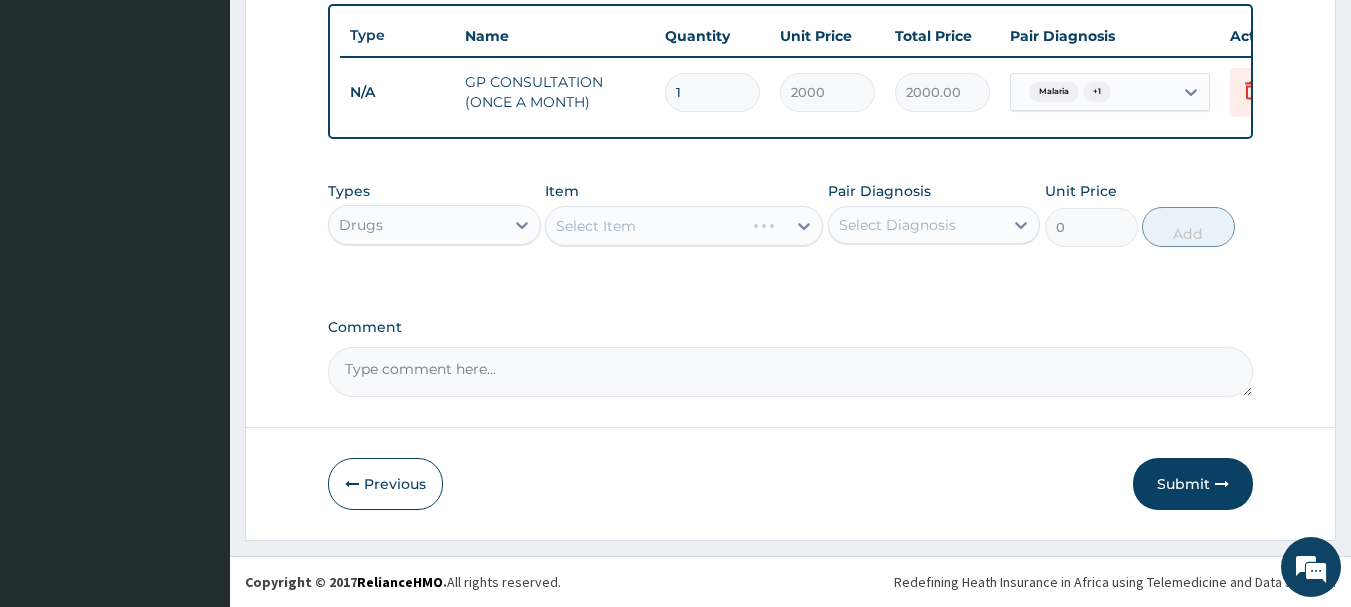 click on "Select Item" at bounding box center [684, 226] 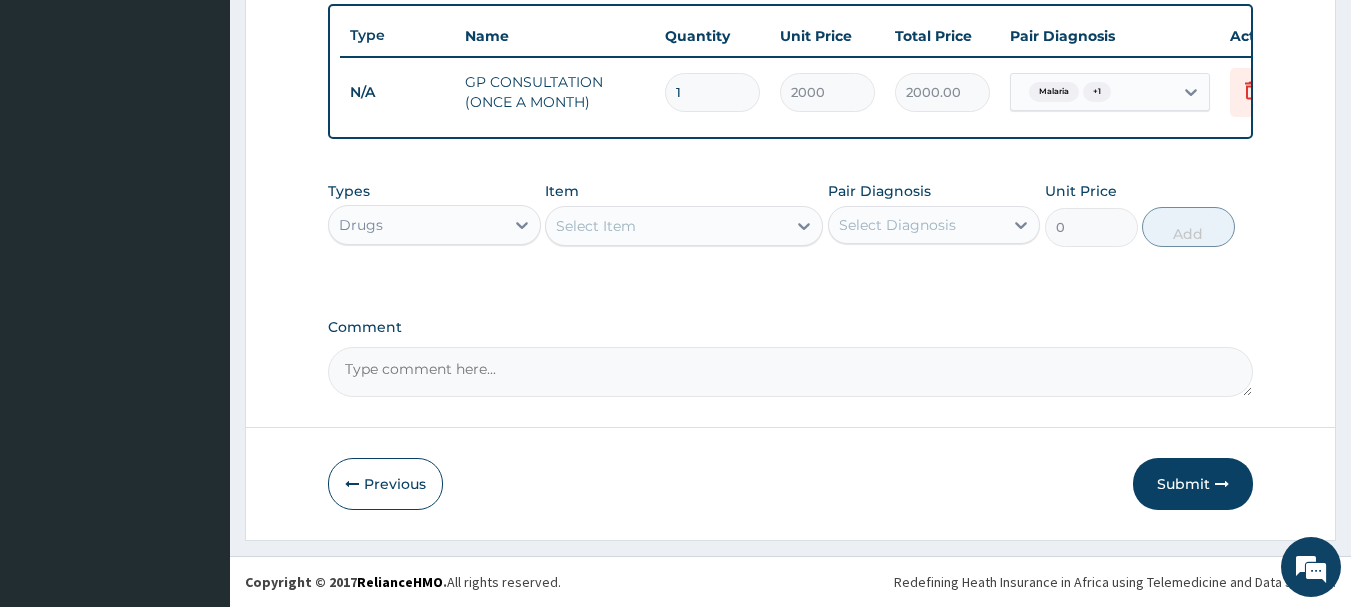 click 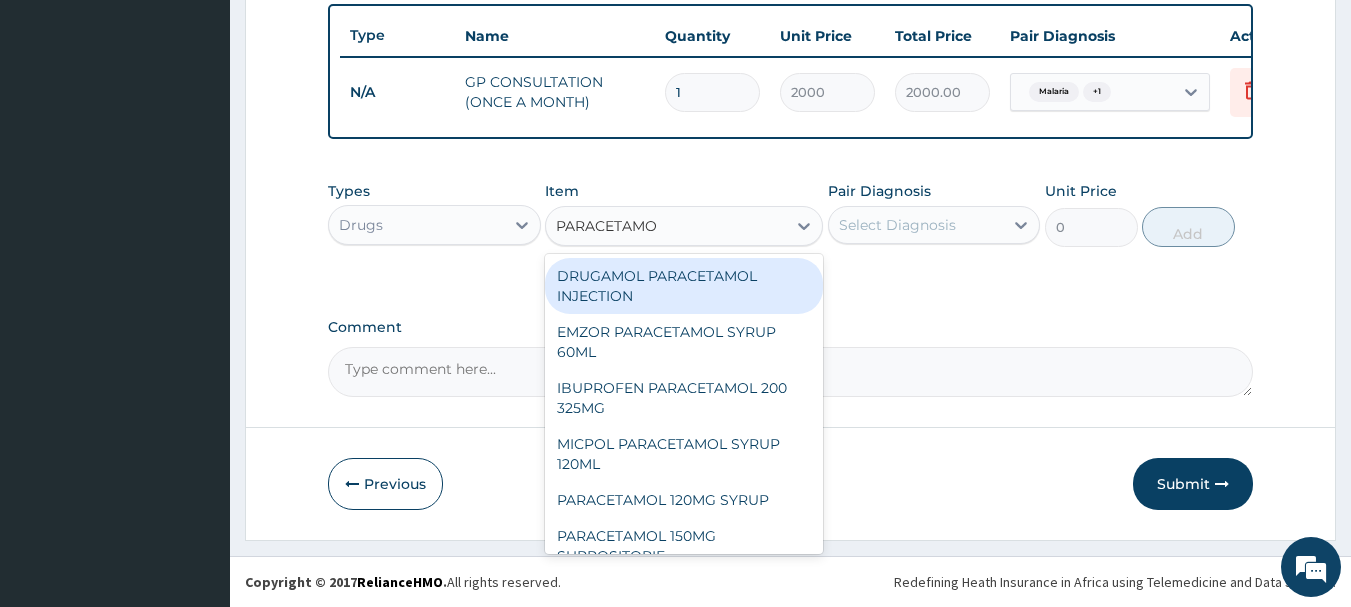 type on "PARACETAMOL" 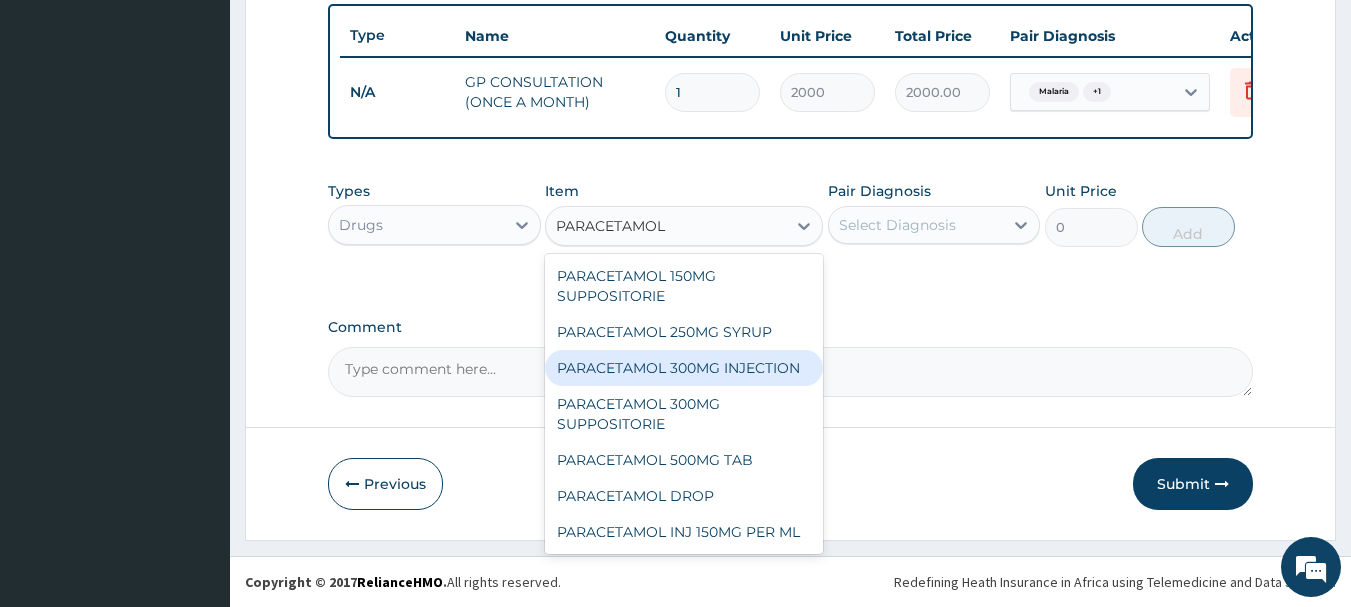 scroll, scrollTop: 300, scrollLeft: 0, axis: vertical 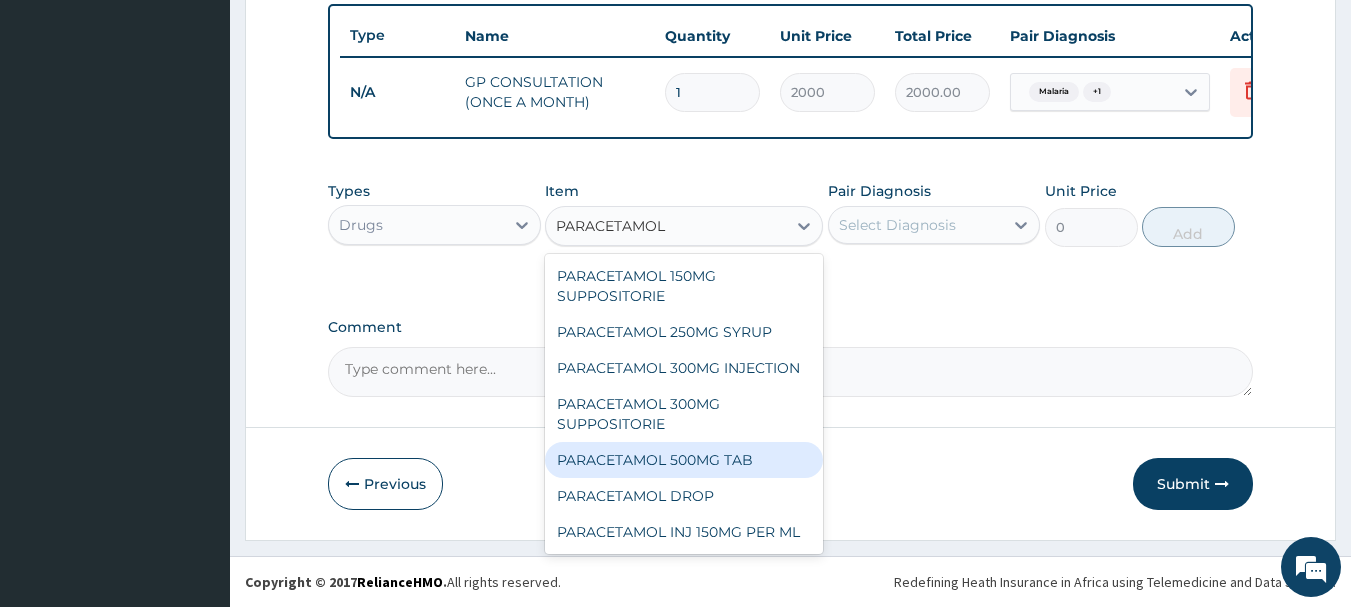 click on "PARACETAMOL 500MG TAB" at bounding box center [684, 460] 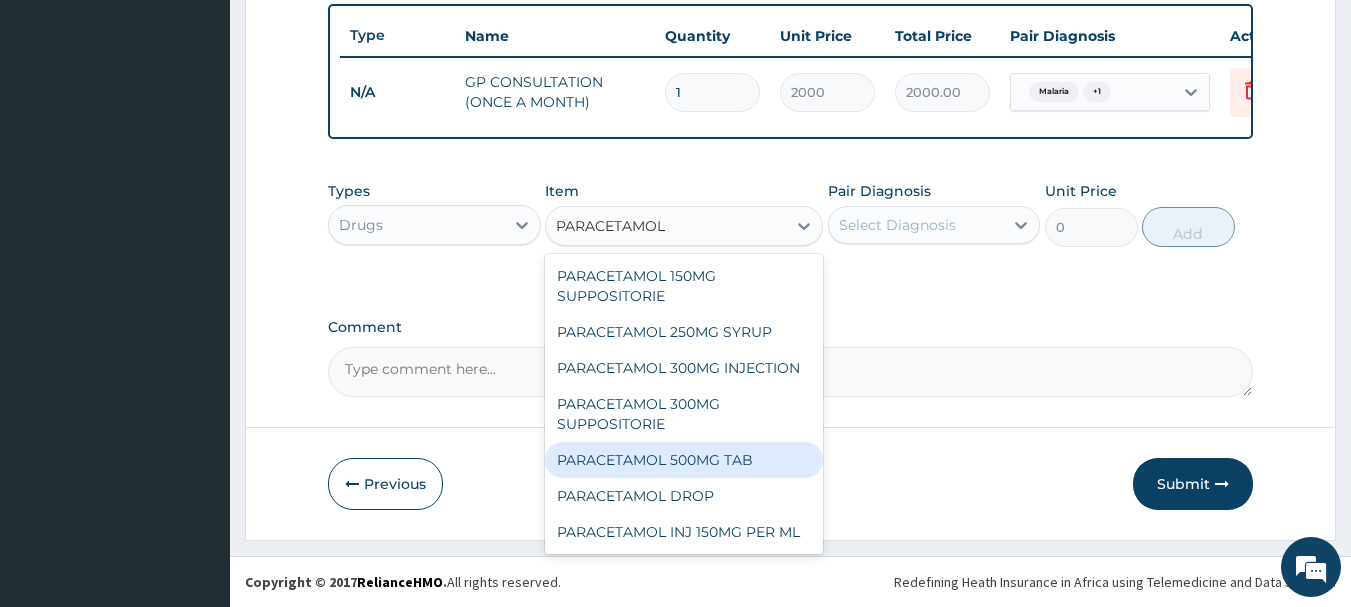 type 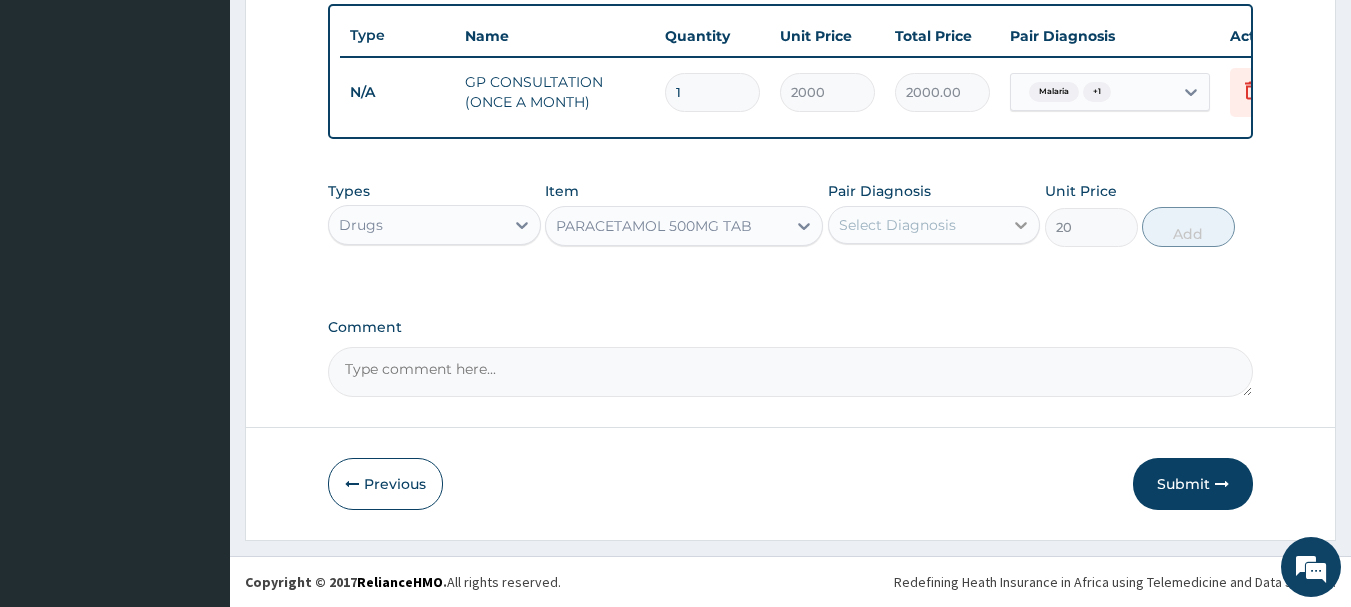click 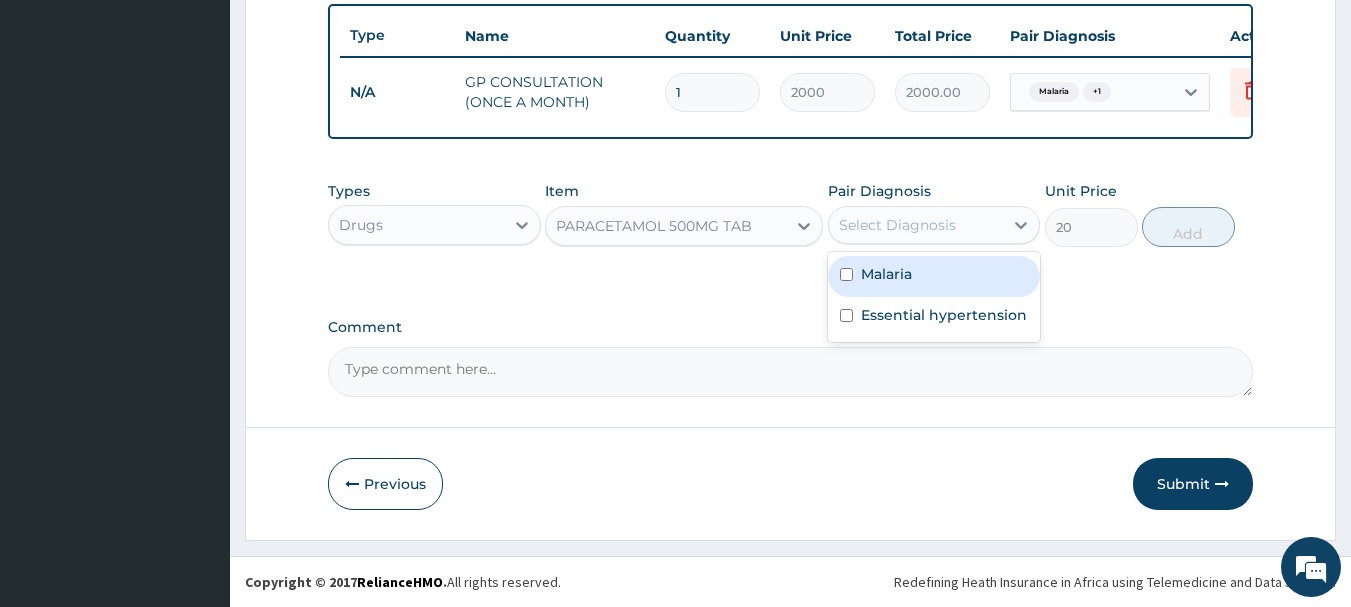 click on "Malaria" at bounding box center [934, 276] 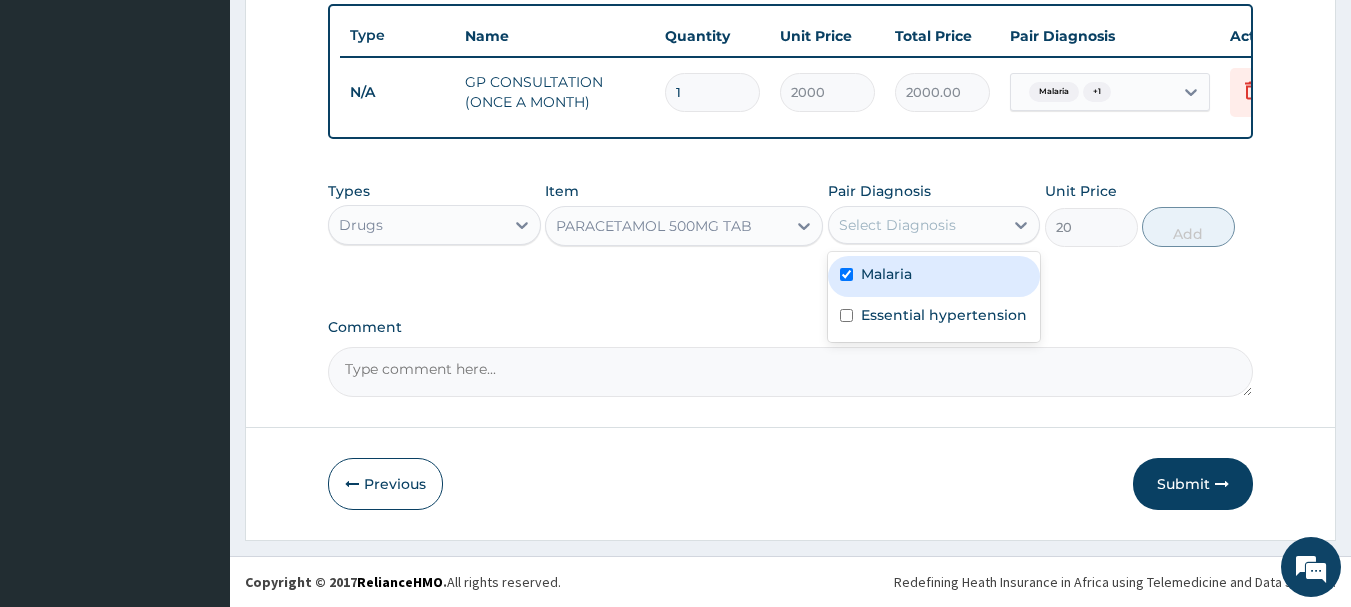 checkbox on "true" 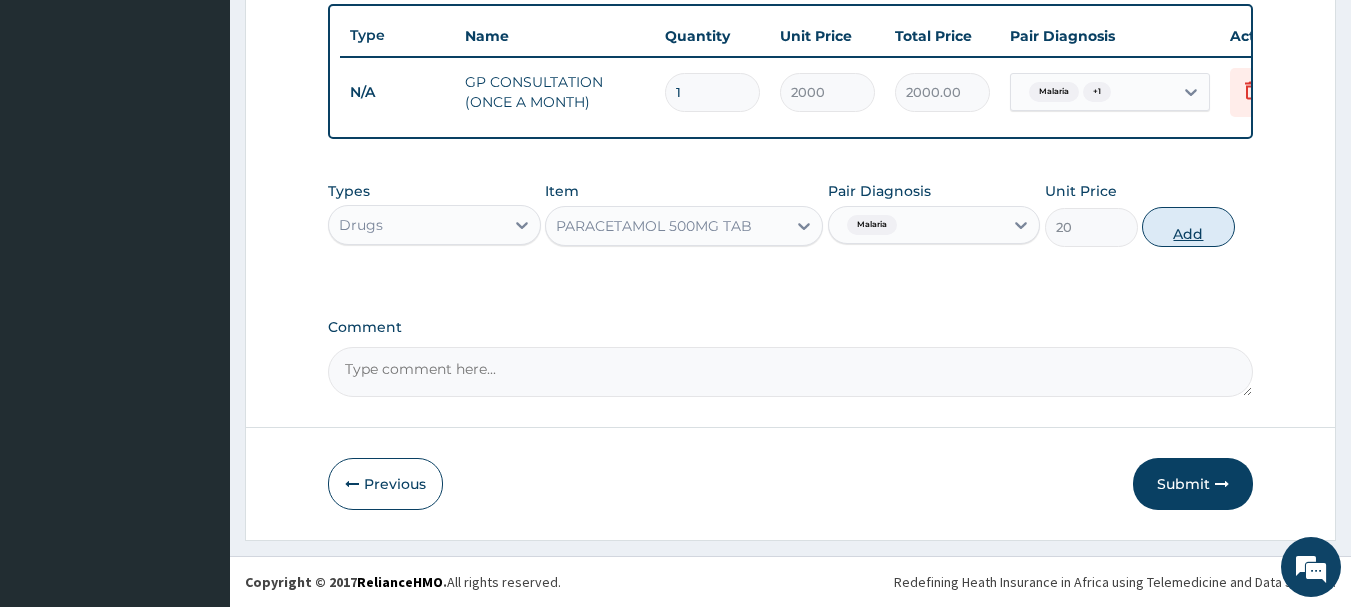 click on "Add" at bounding box center (1188, 227) 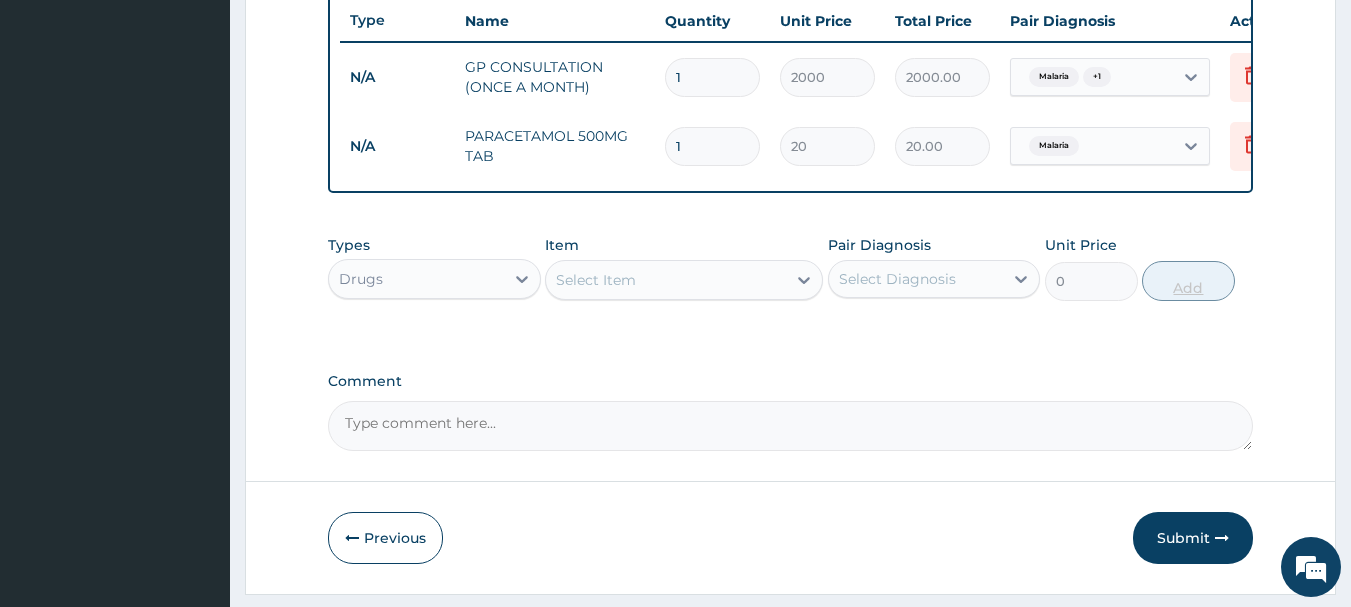 type on "18" 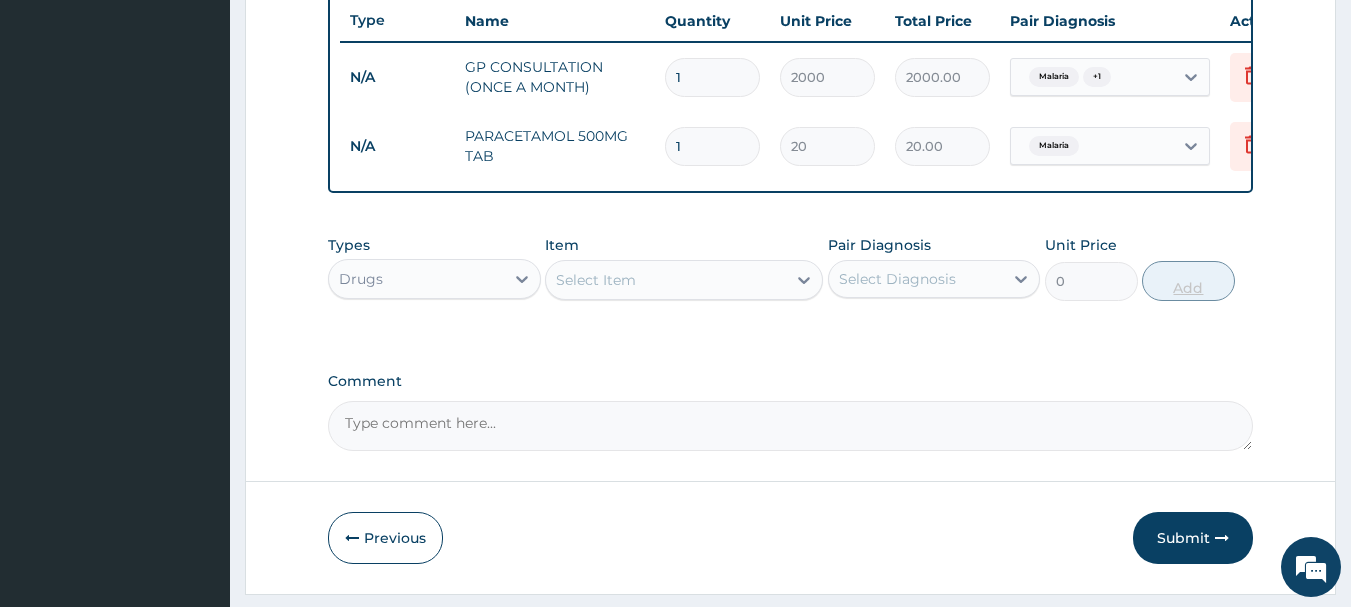 type on "360.00" 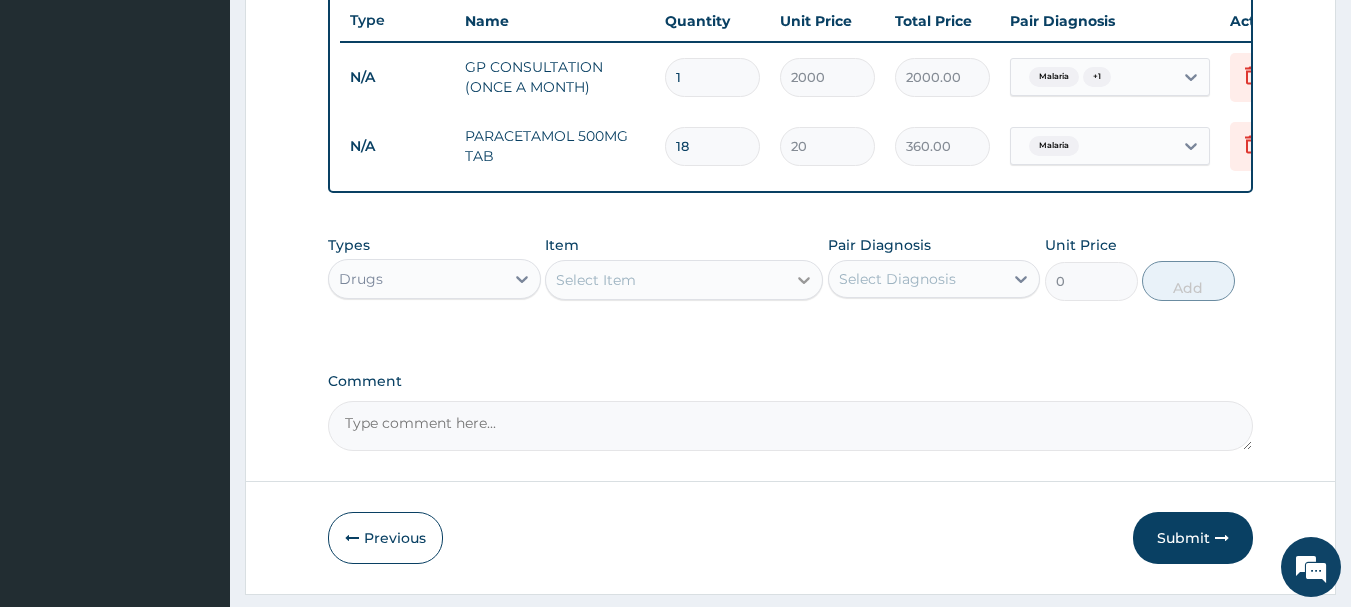 type on "18" 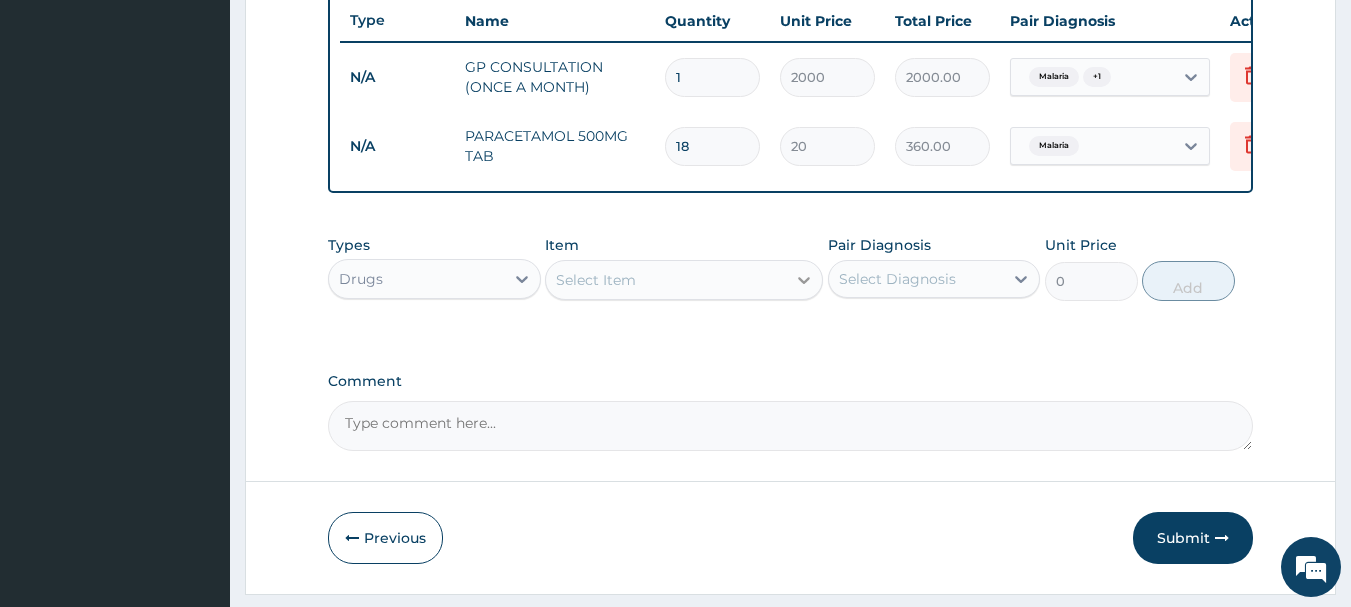 click 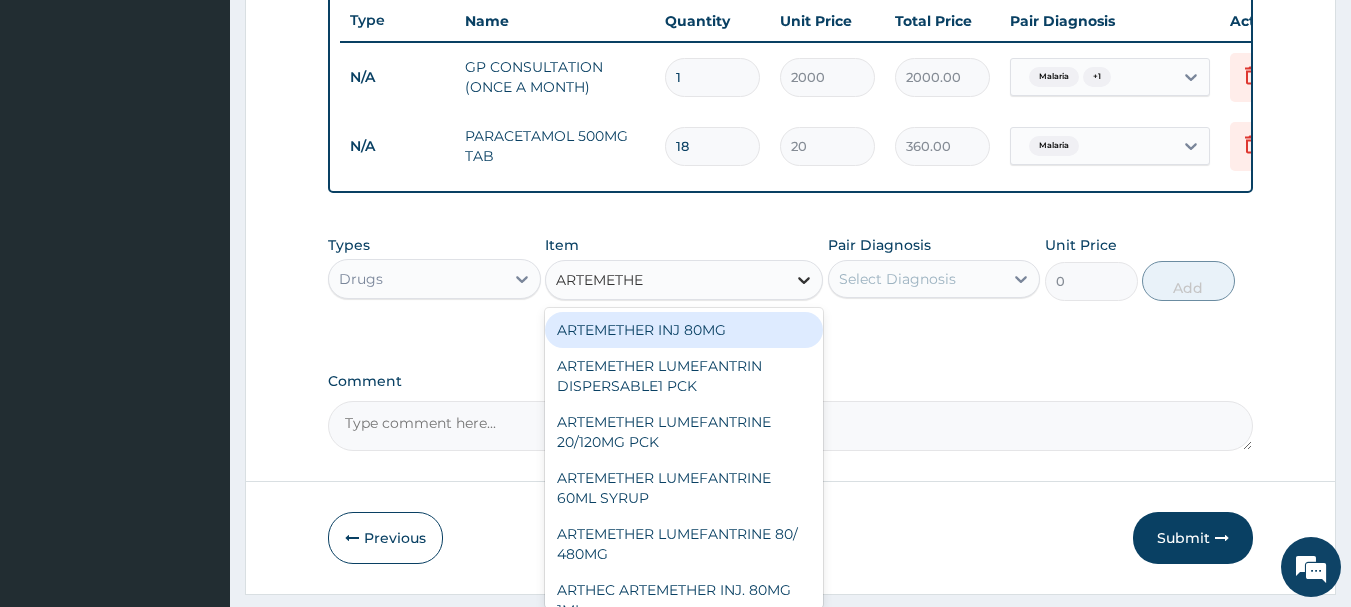 type on "ARTEMETHER" 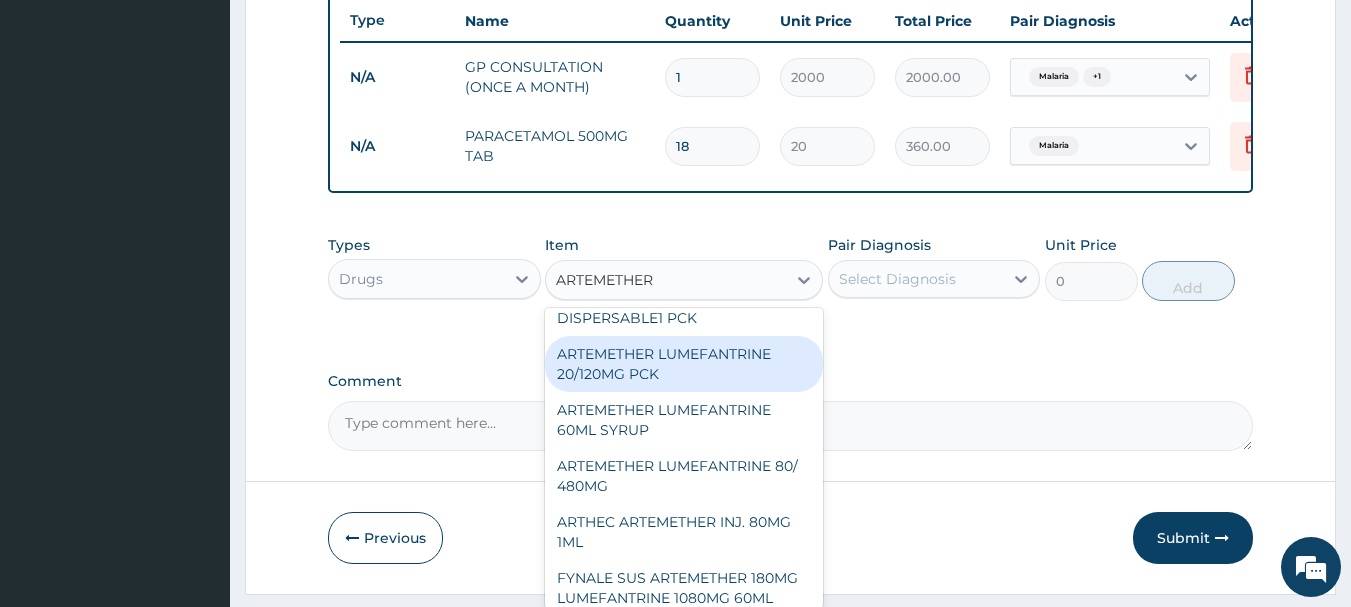scroll, scrollTop: 100, scrollLeft: 0, axis: vertical 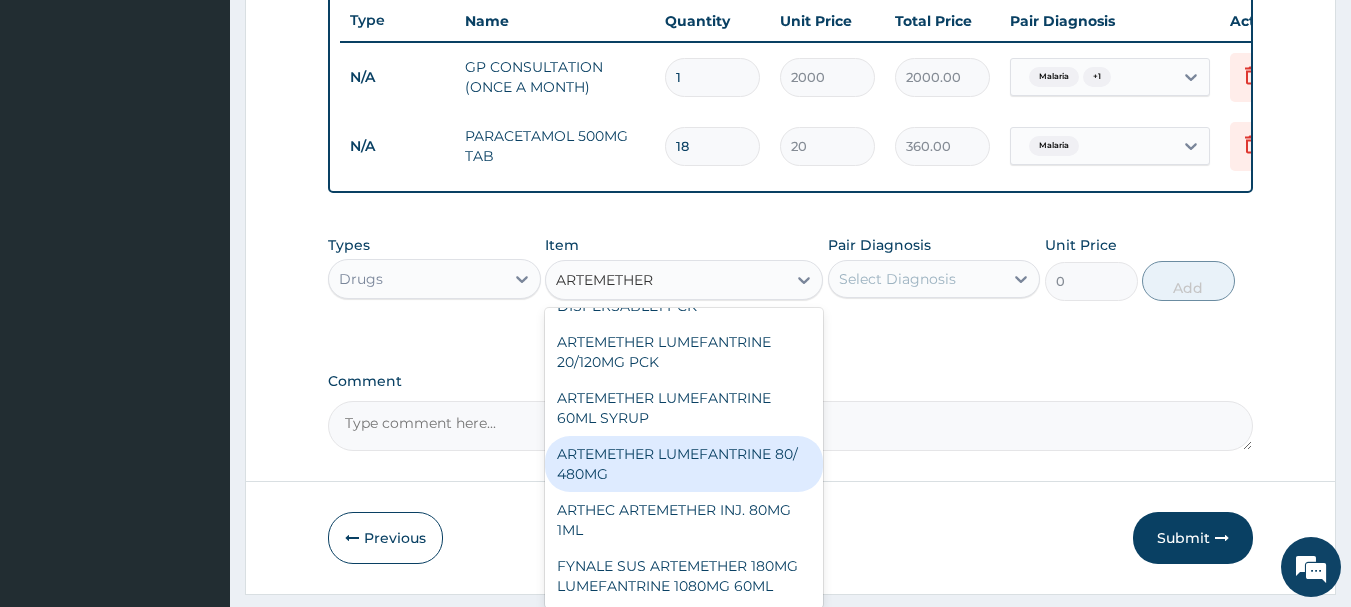 click on "ARTEMETHER LUMEFANTRINE 80/ 480MG" at bounding box center (684, 464) 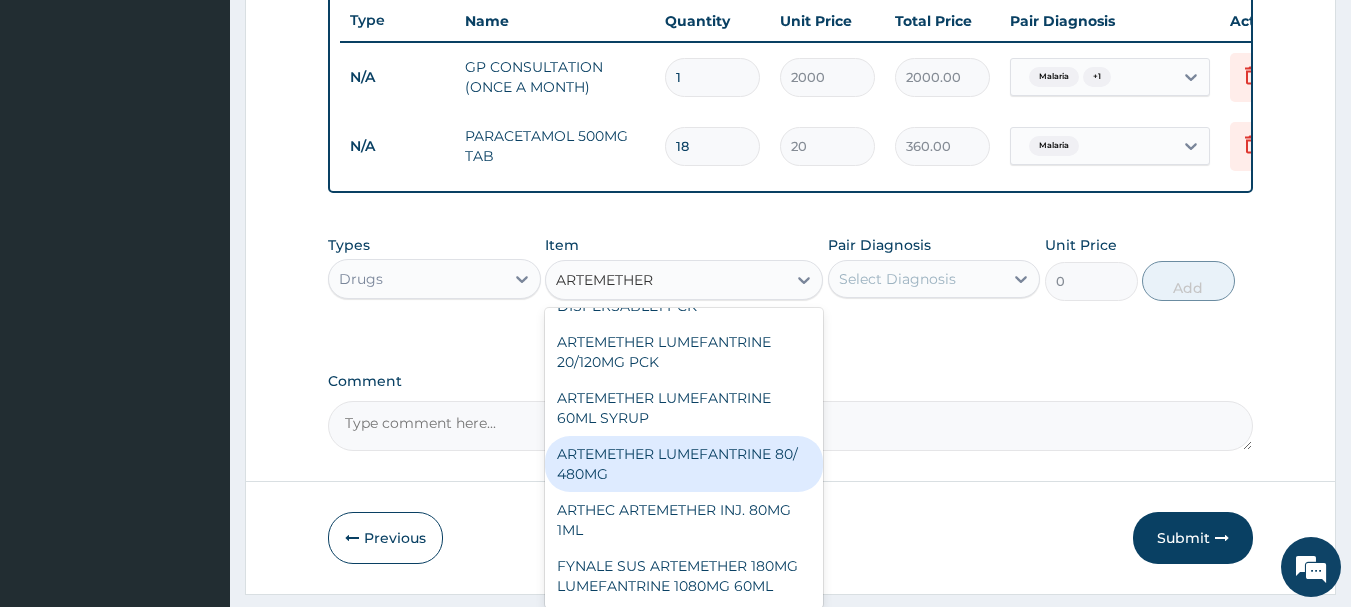 type 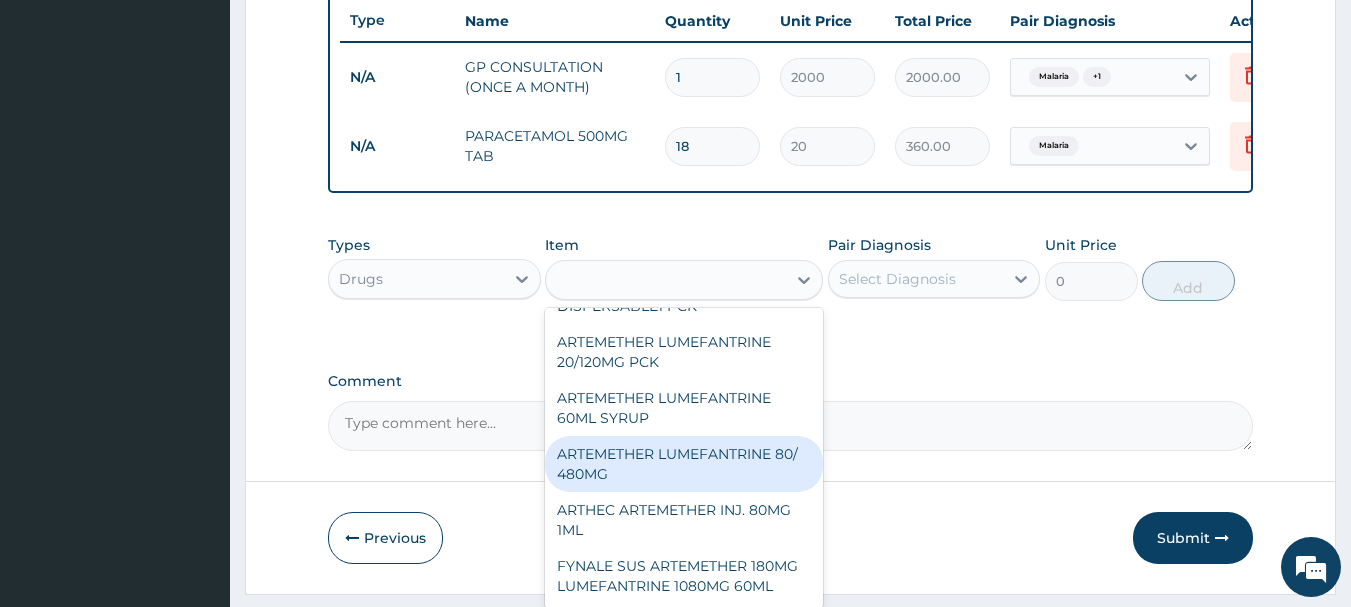 type on "700" 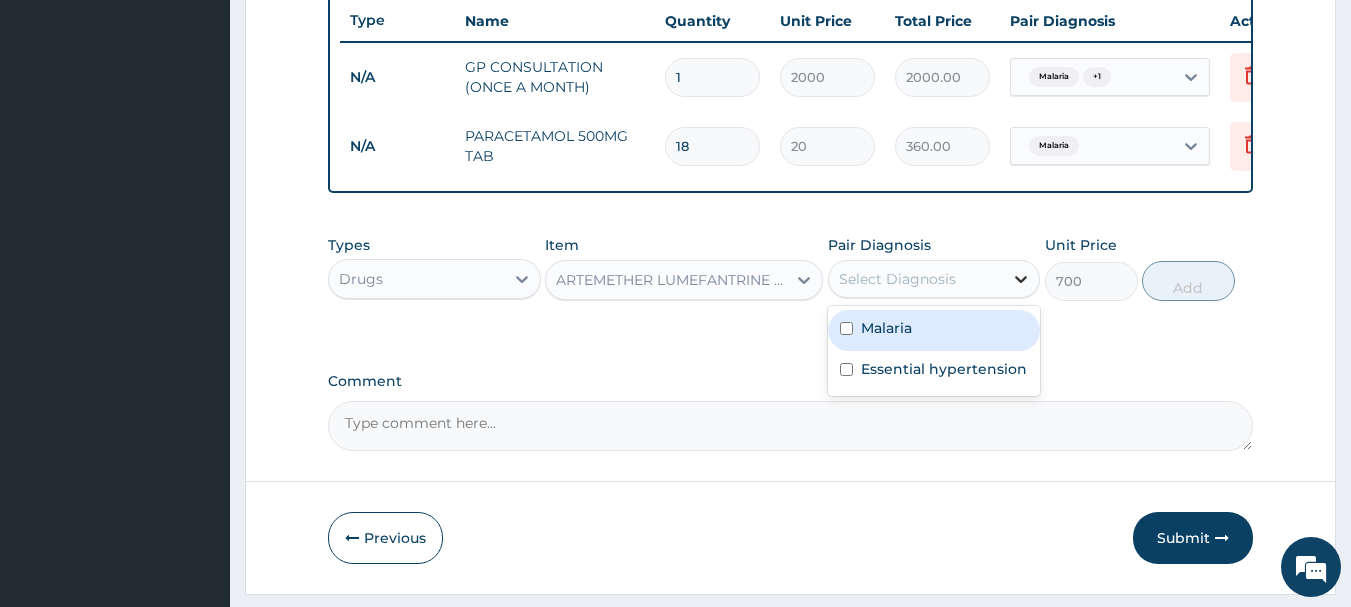 click 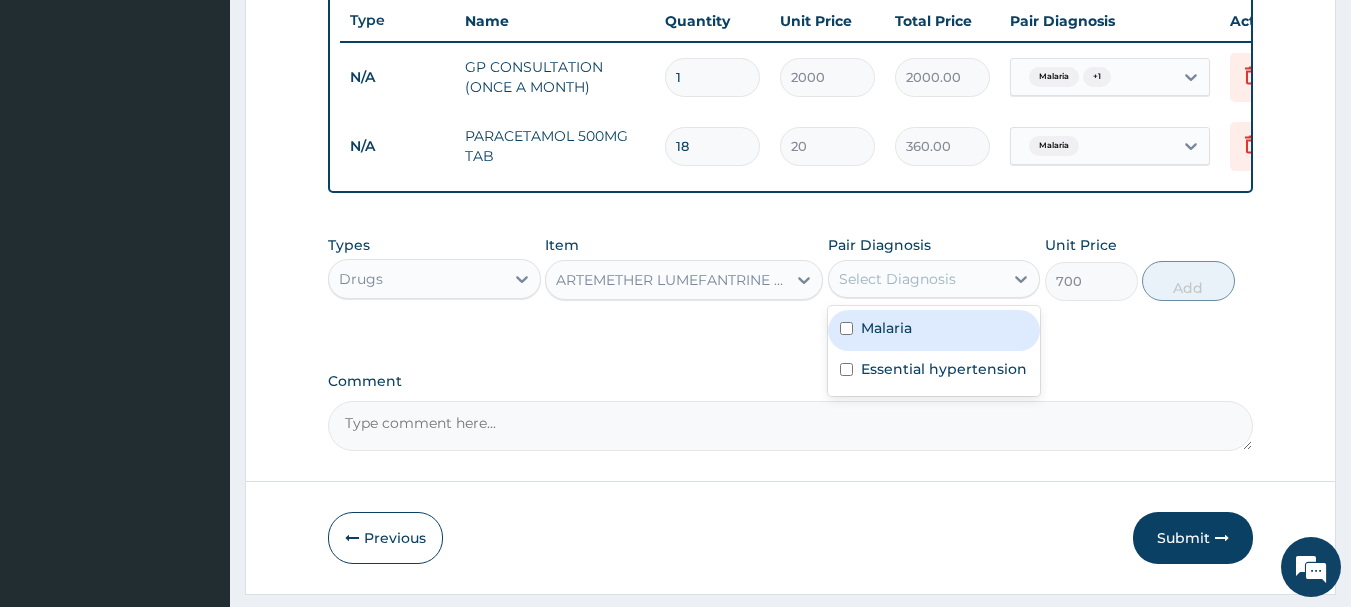 click on "Malaria" at bounding box center [934, 330] 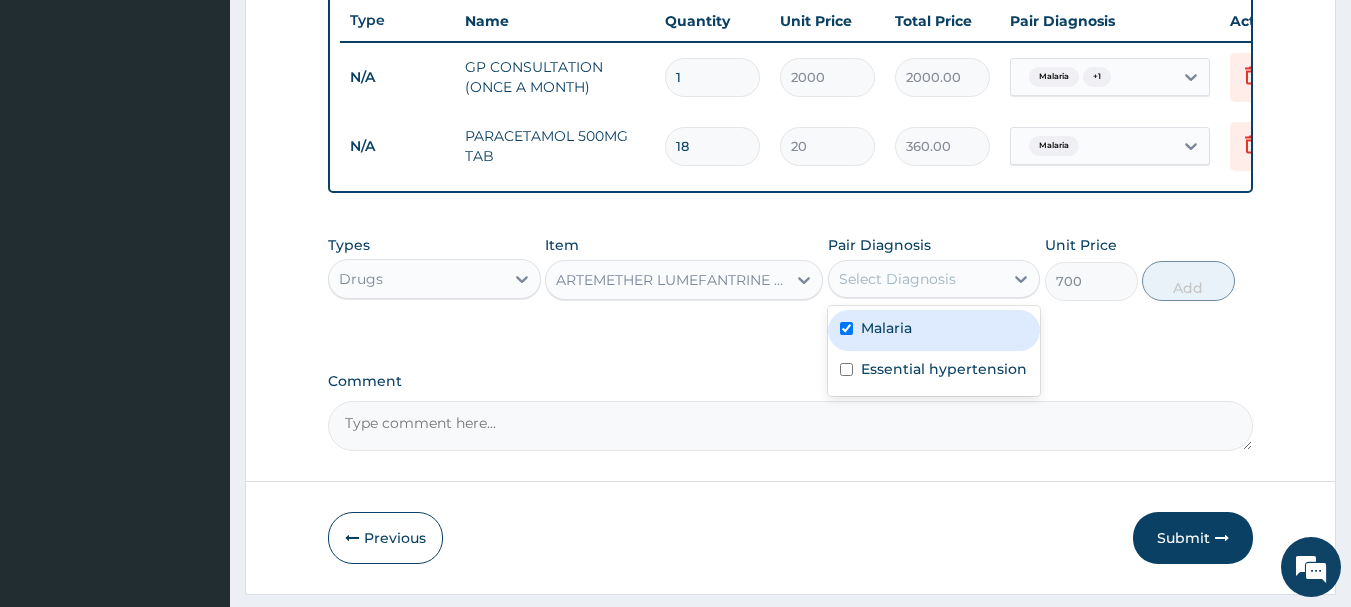 checkbox on "true" 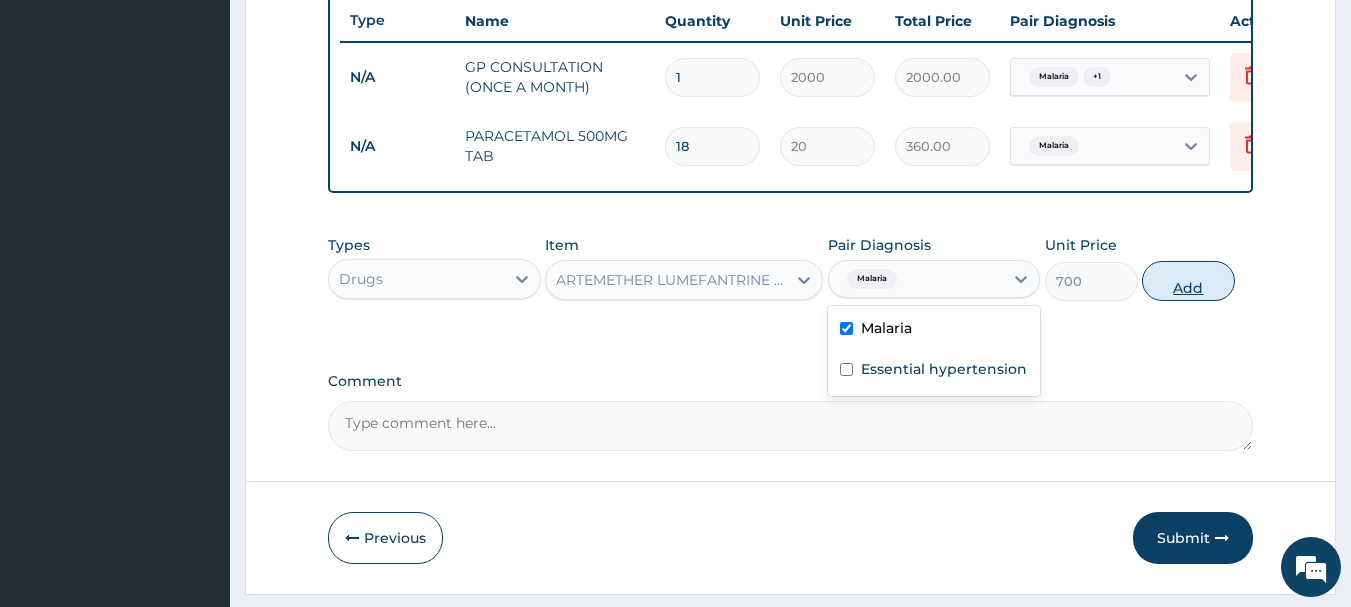 click on "Add" at bounding box center [1188, 281] 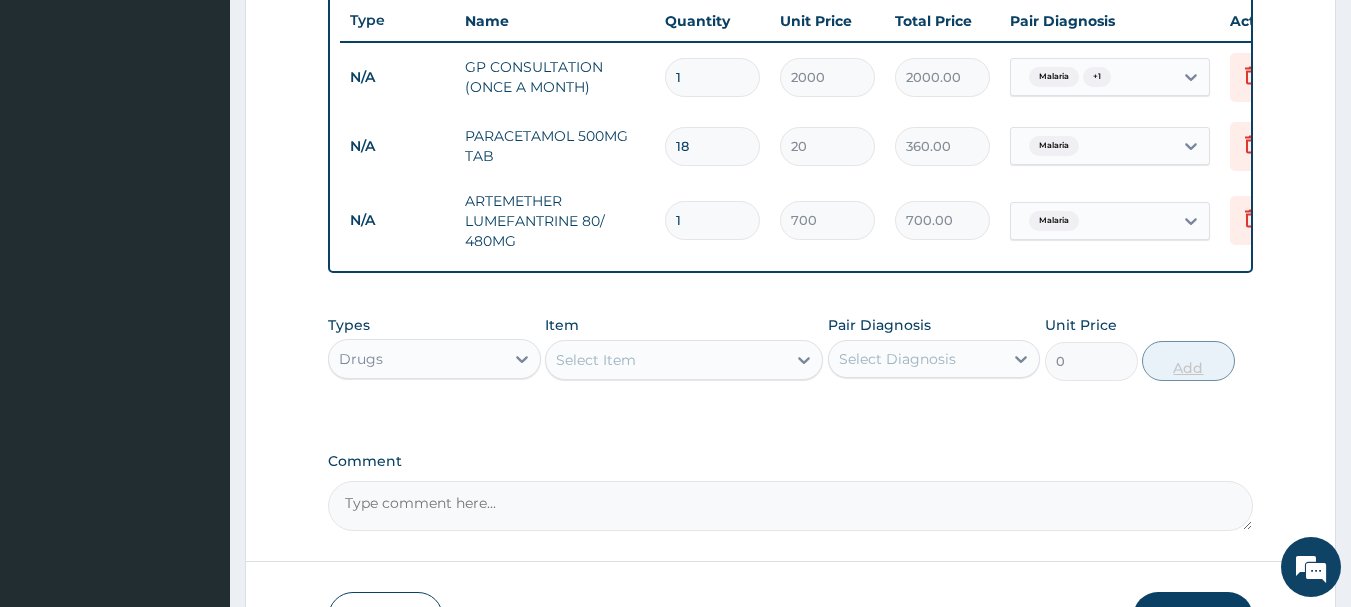 type 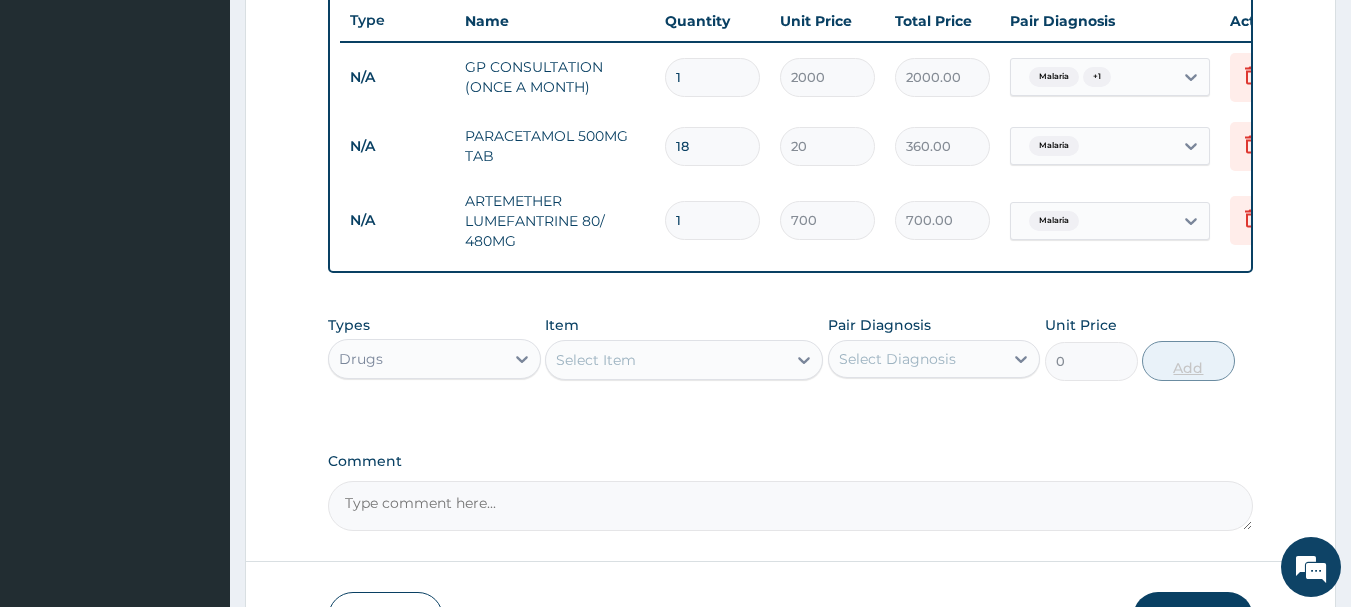 type on "0.00" 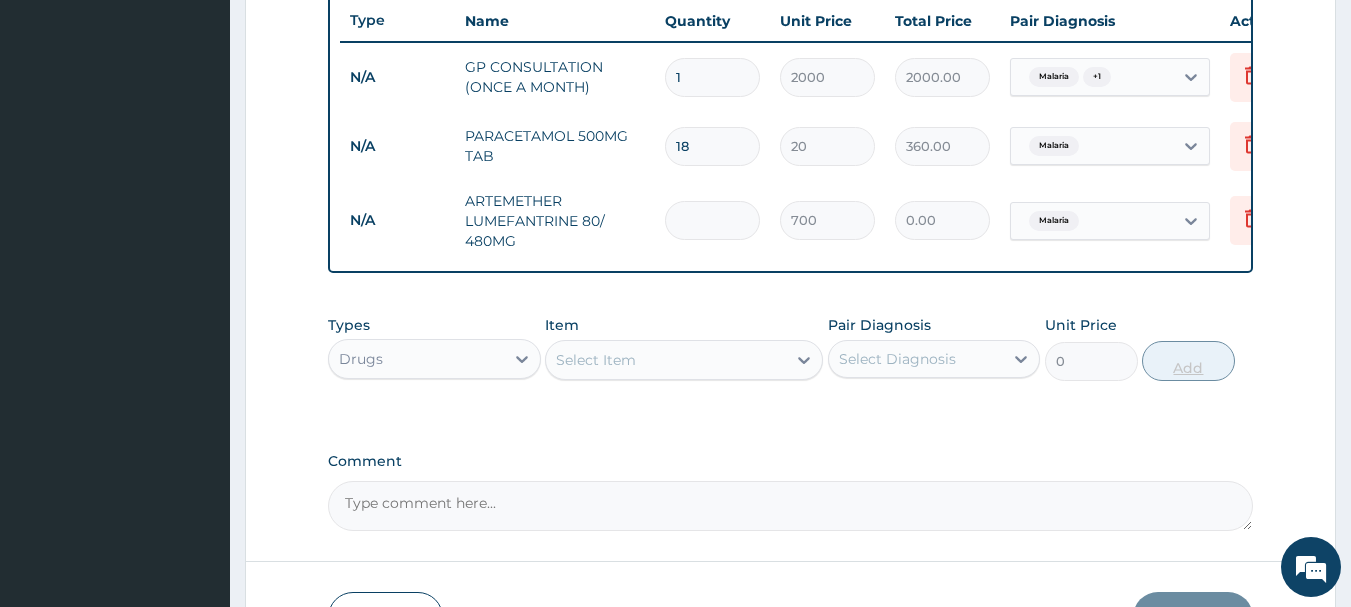 type on "6" 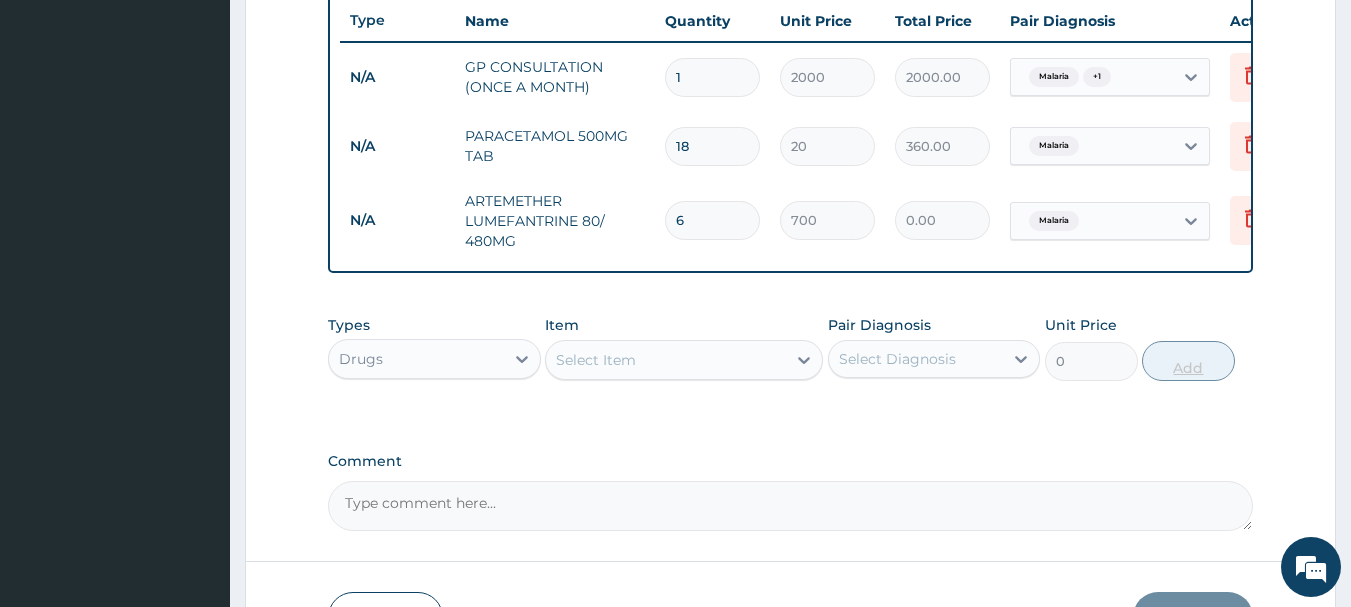 type on "4200.00" 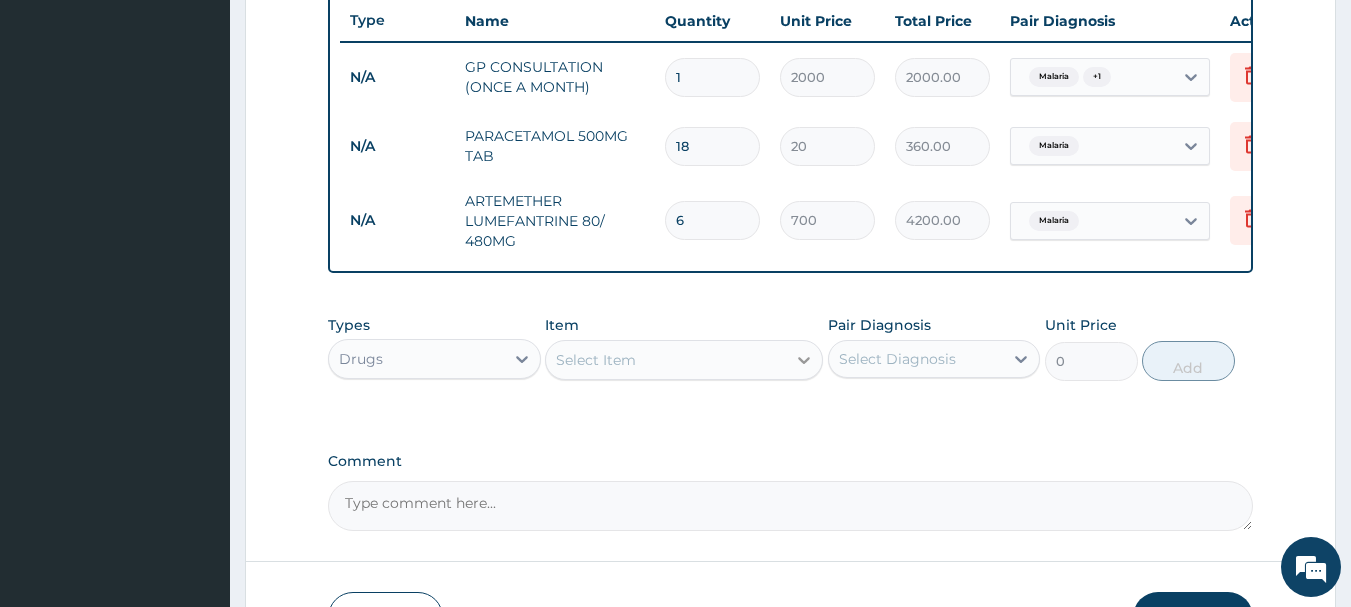 type on "6" 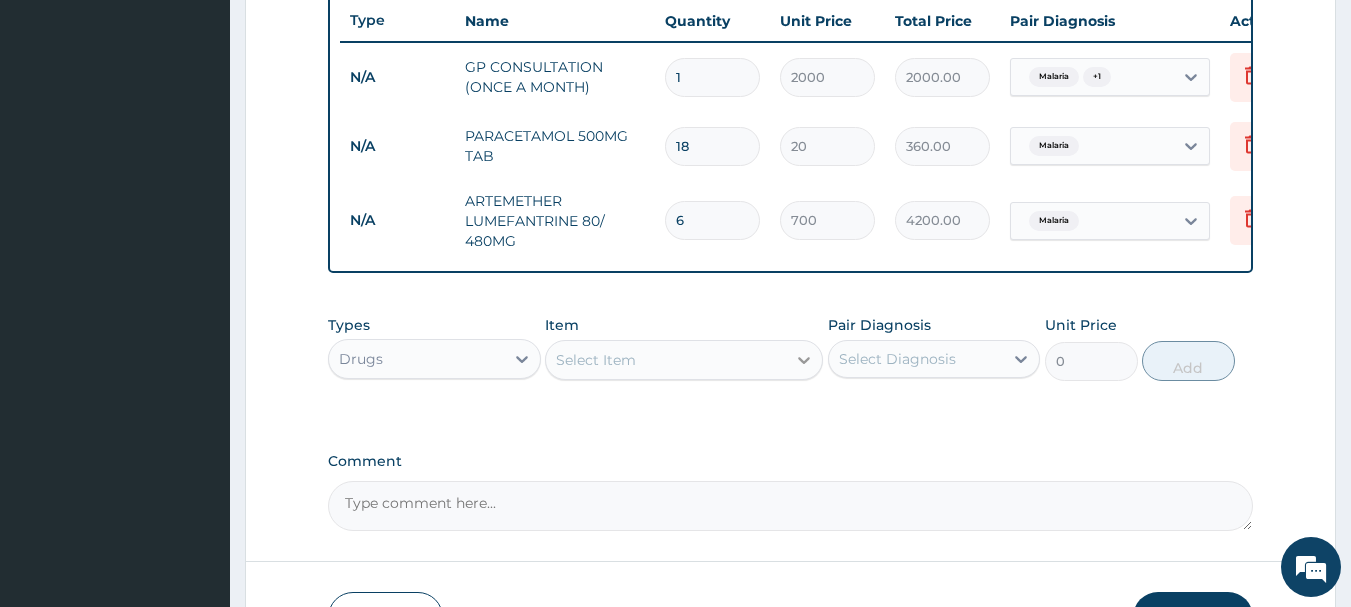 click 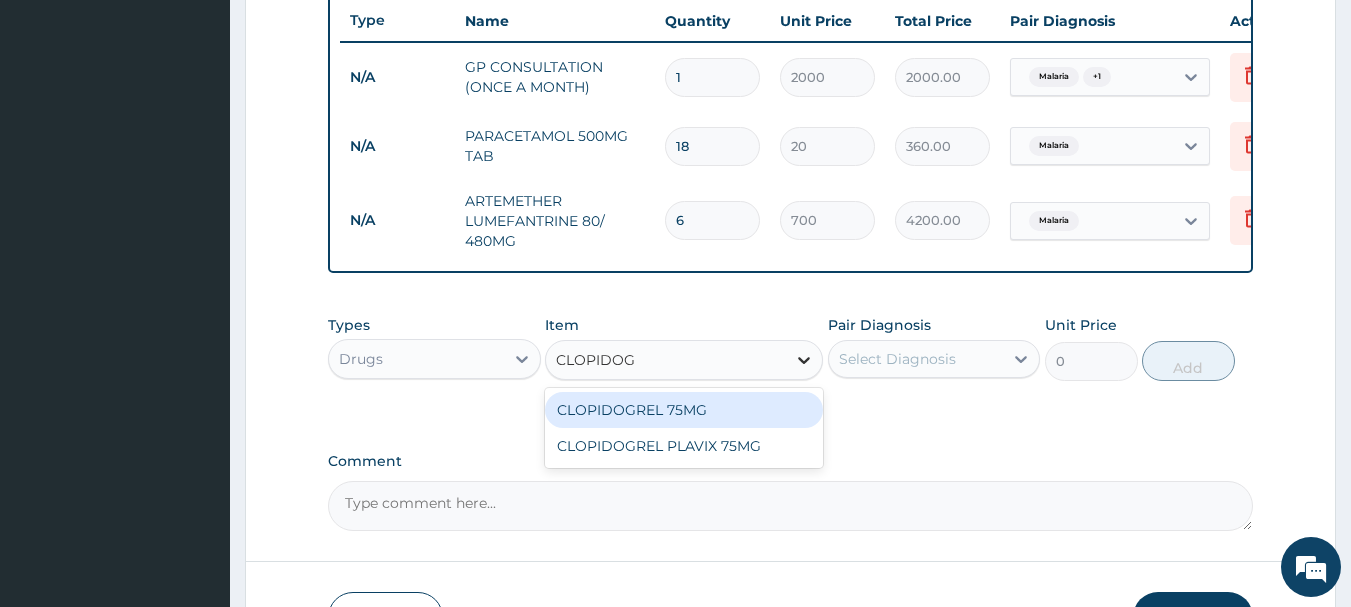 type on "CLOPIDOGR" 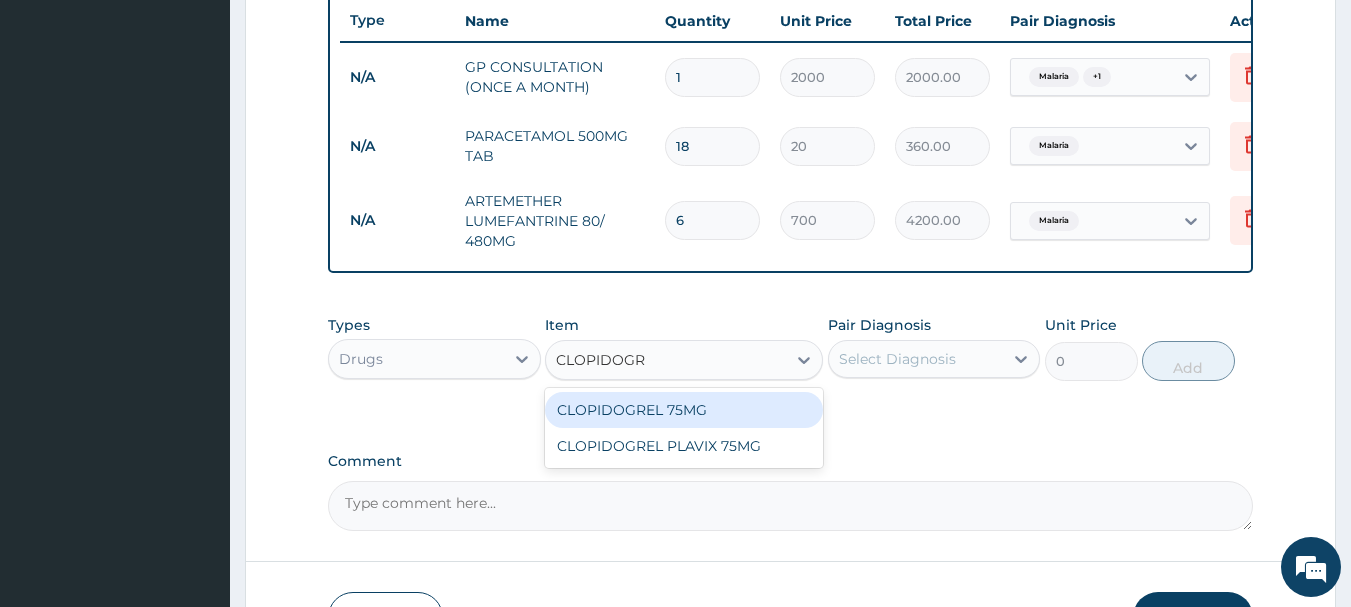 click on "CLOPIDOGREL 75MG" at bounding box center (684, 410) 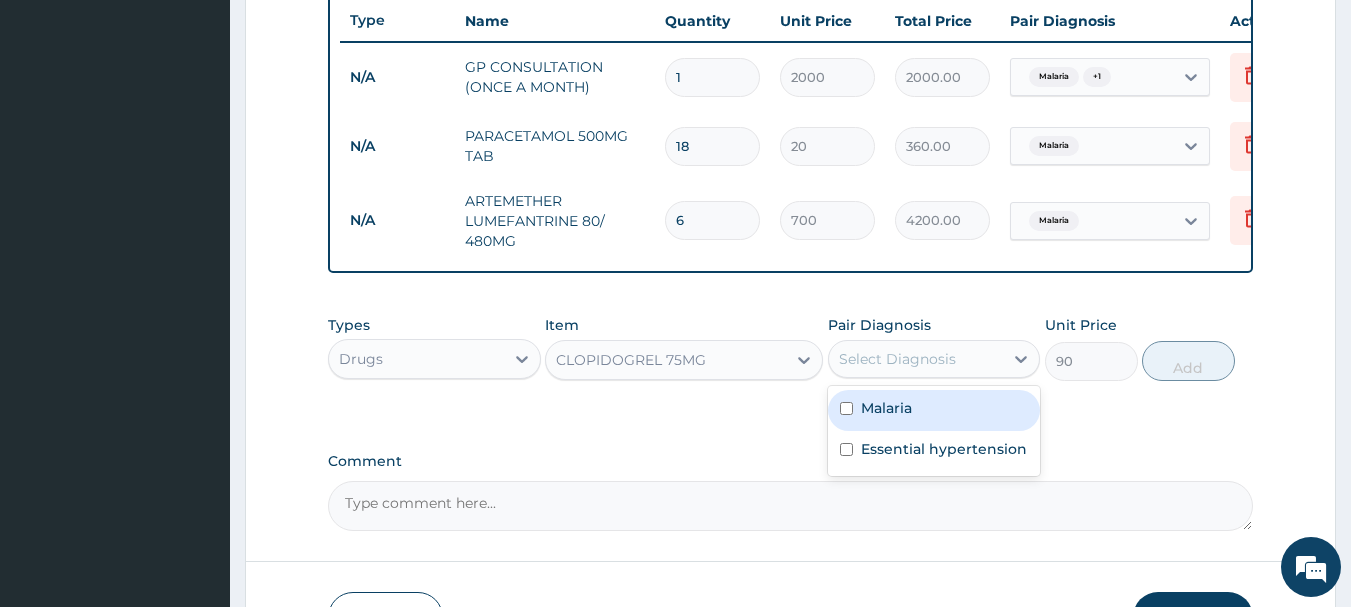 click on "Select Diagnosis" at bounding box center (916, 359) 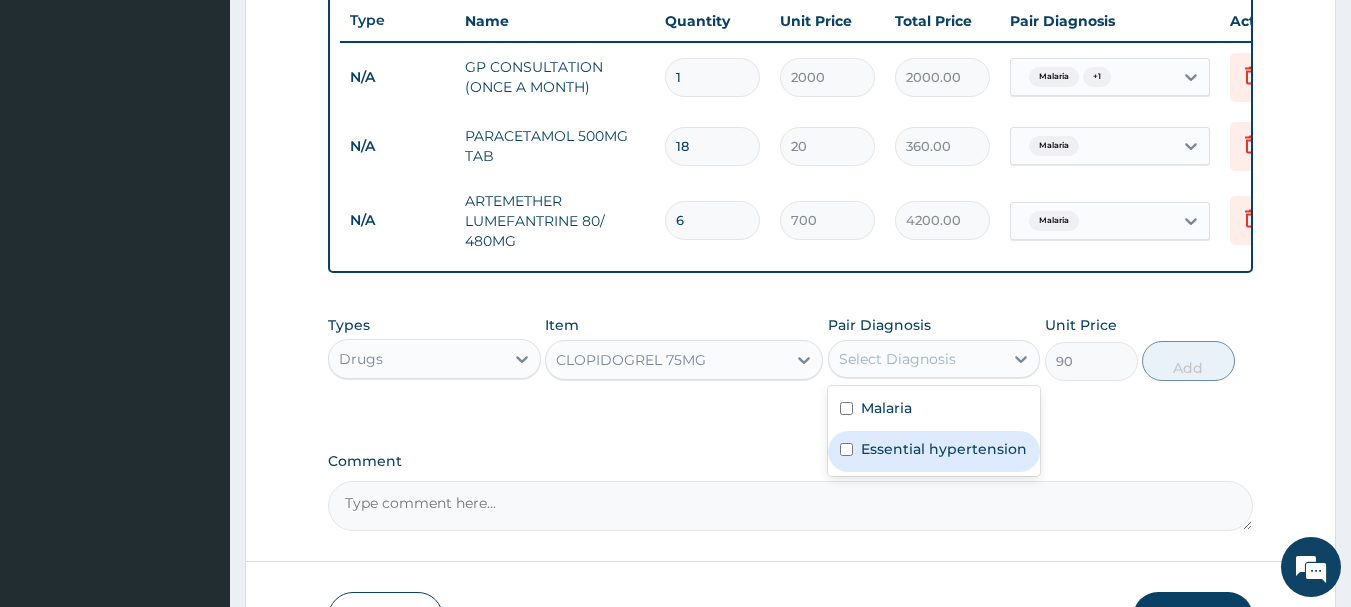click on "Essential hypertension" at bounding box center [944, 449] 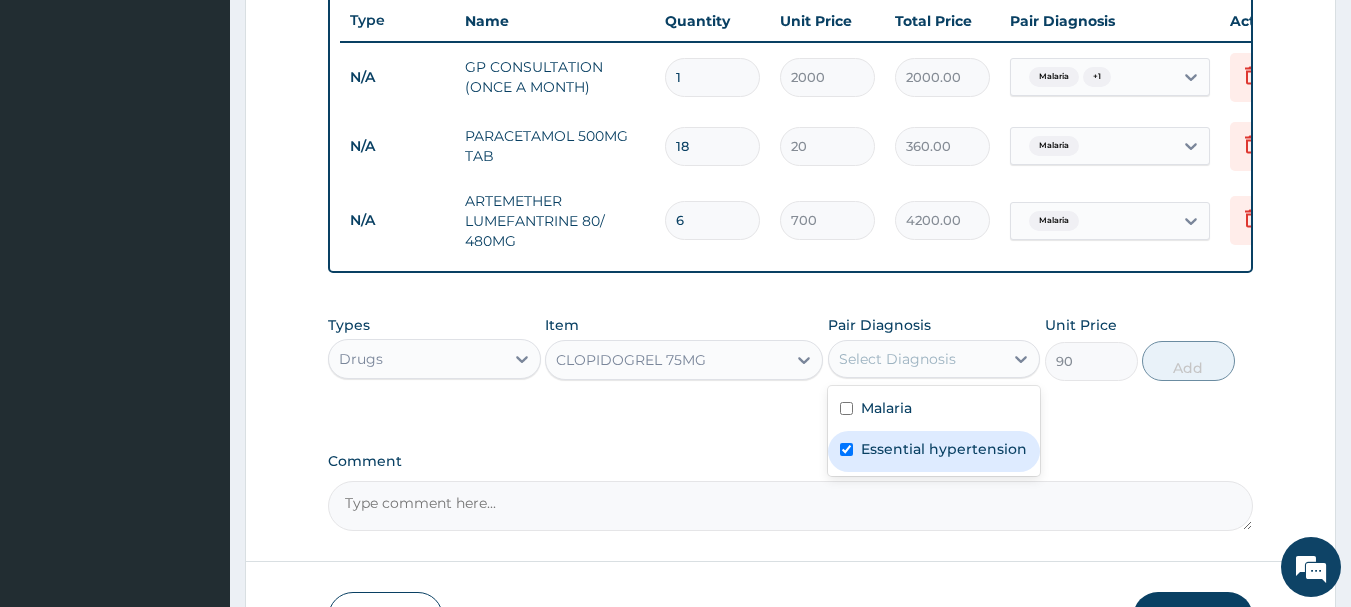 checkbox on "true" 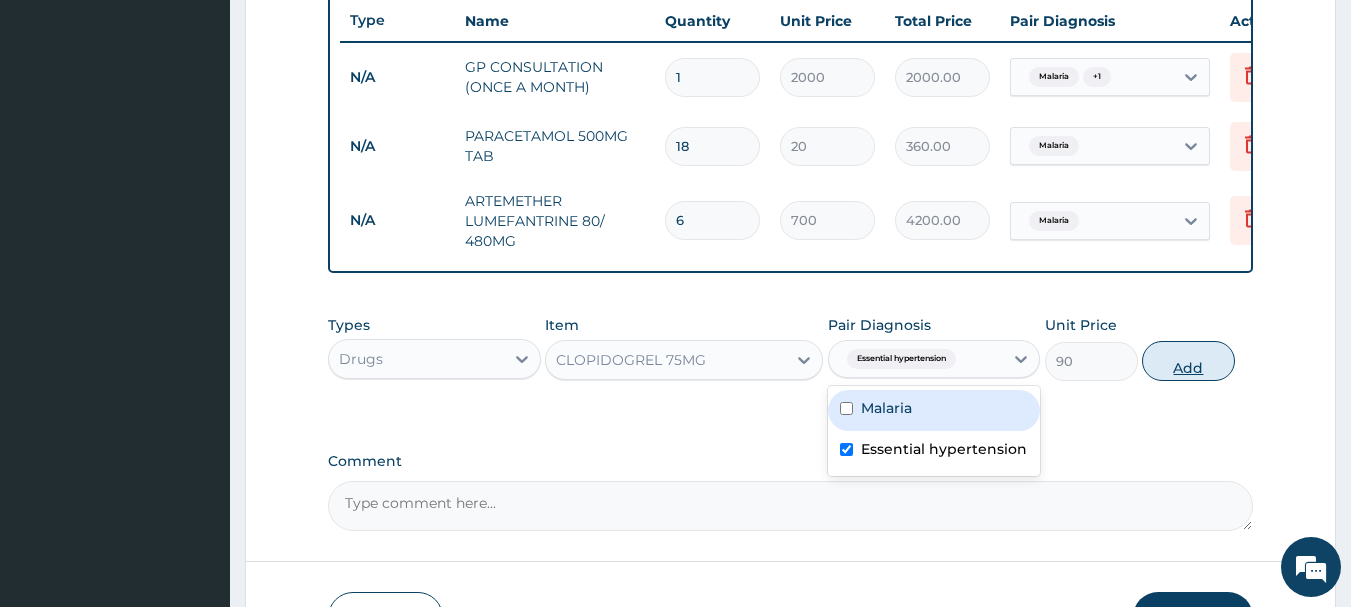 click on "Add" at bounding box center (1188, 361) 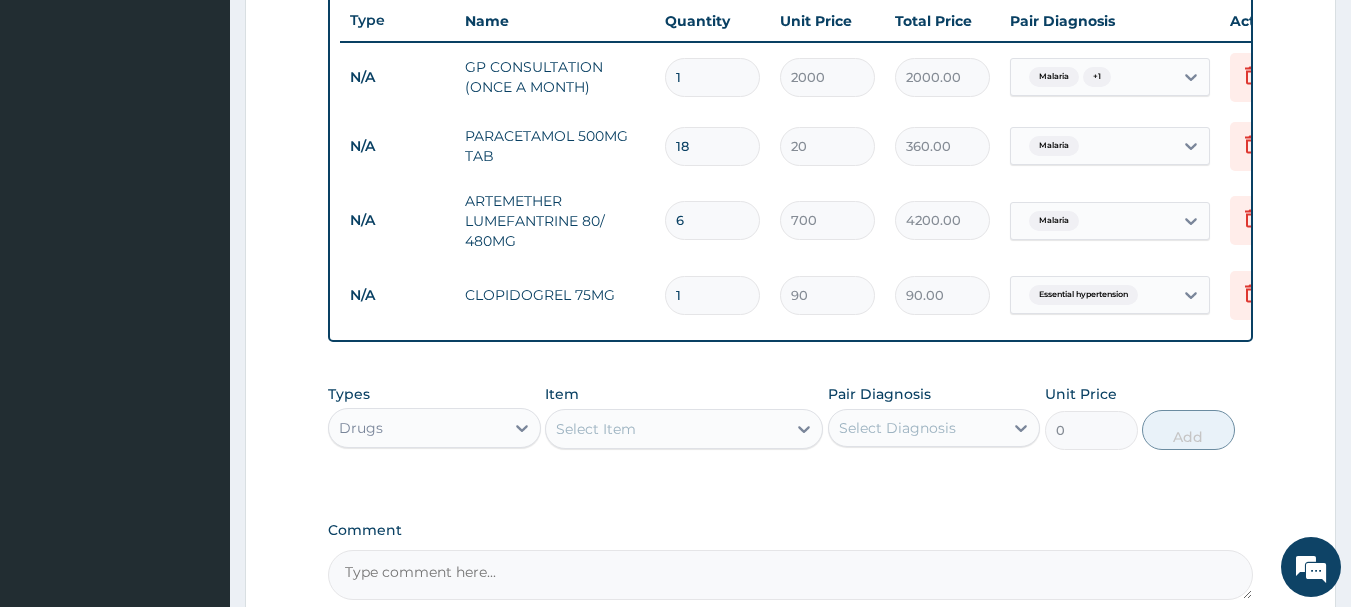 type 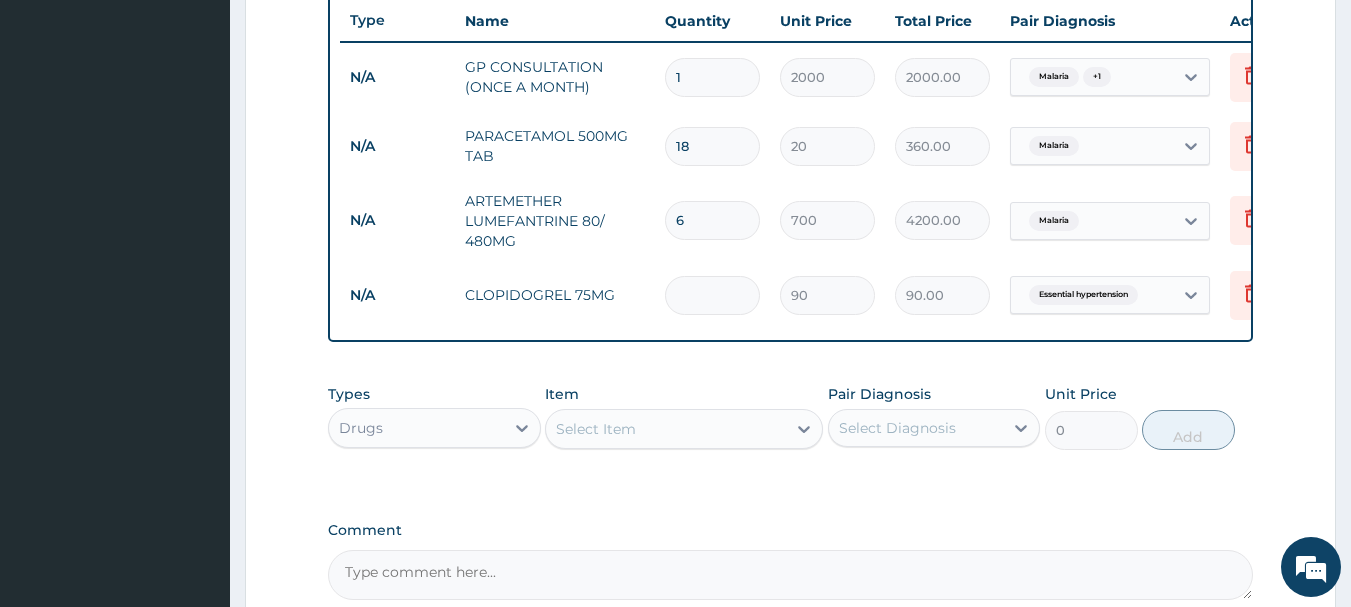 type on "0.00" 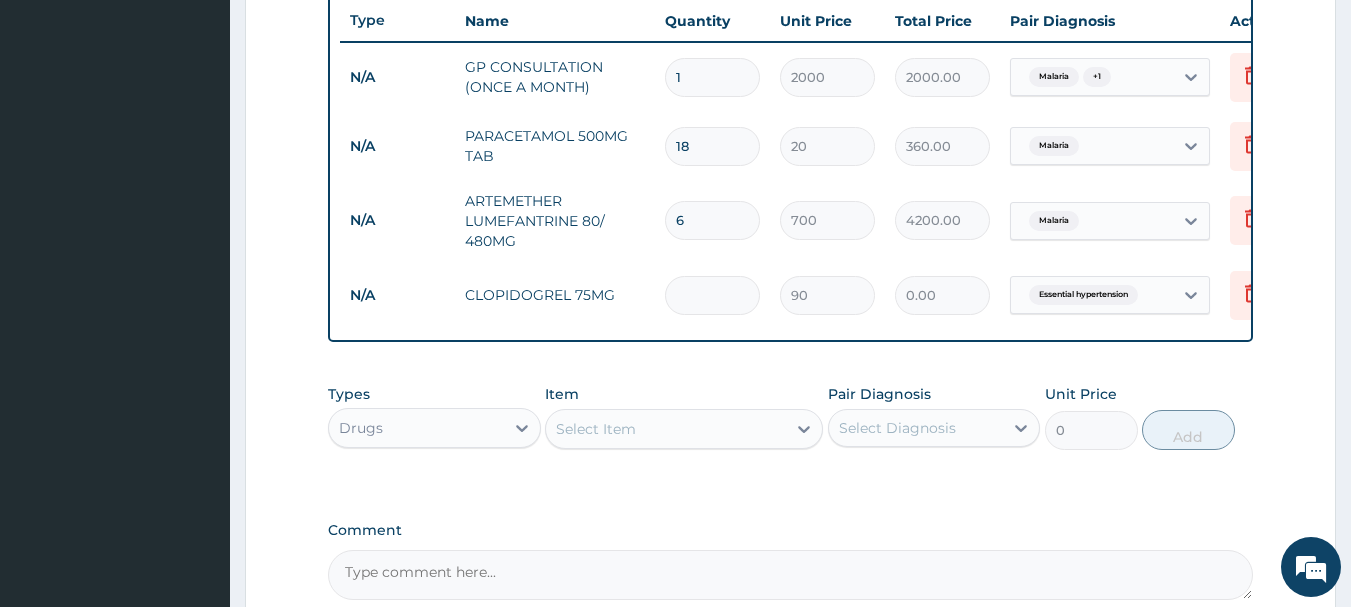 type on "3" 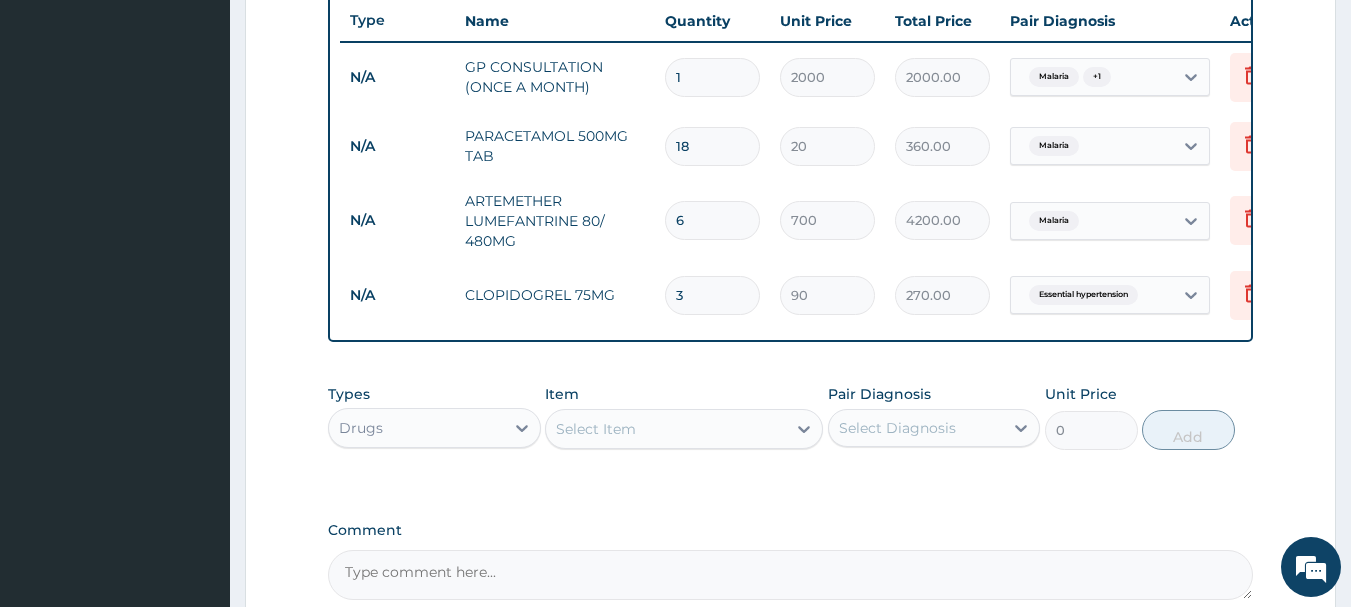 type on "30" 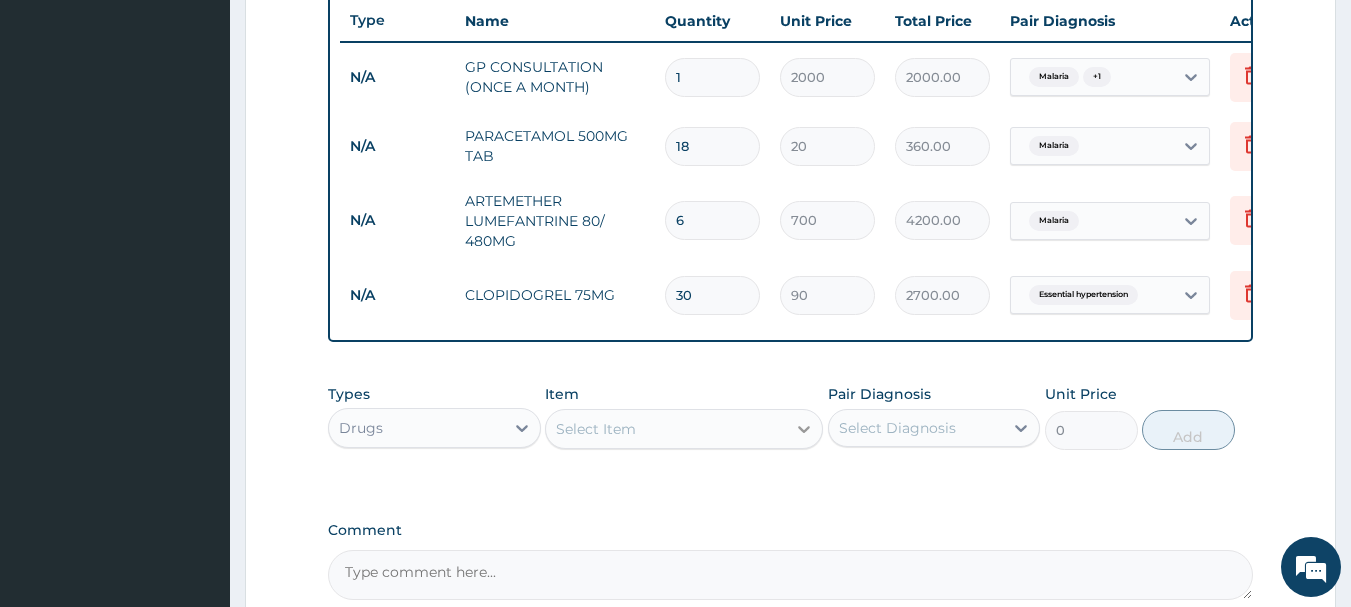 type on "30" 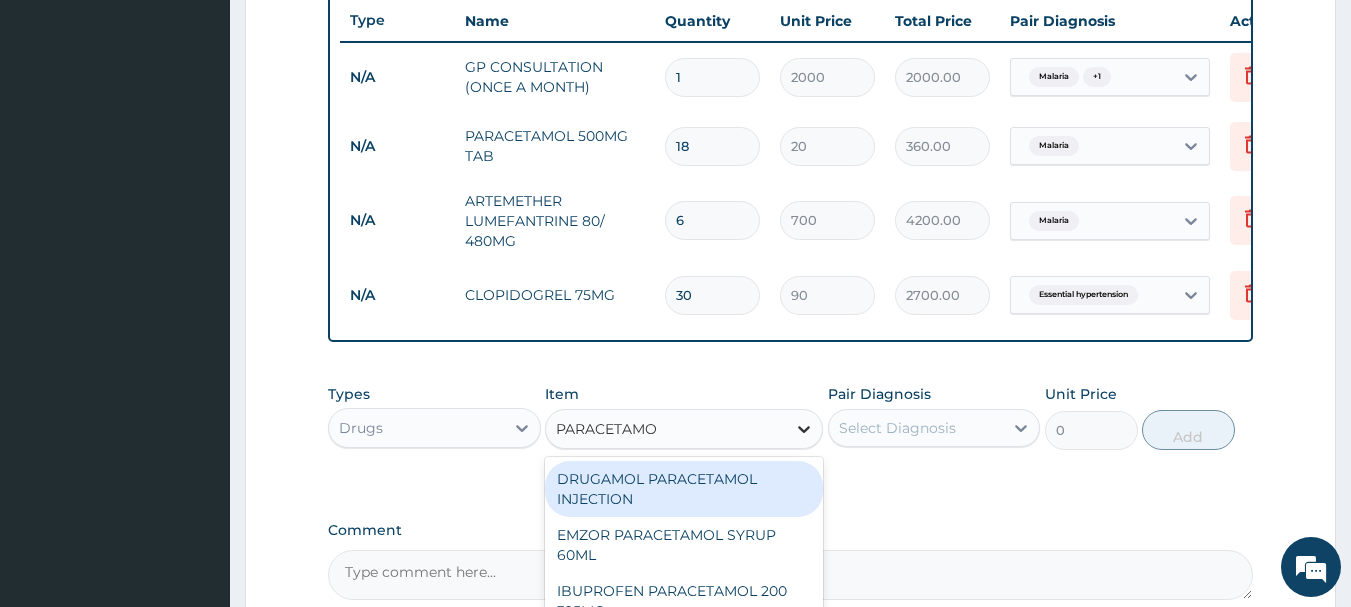 type on "PARACETAMOL" 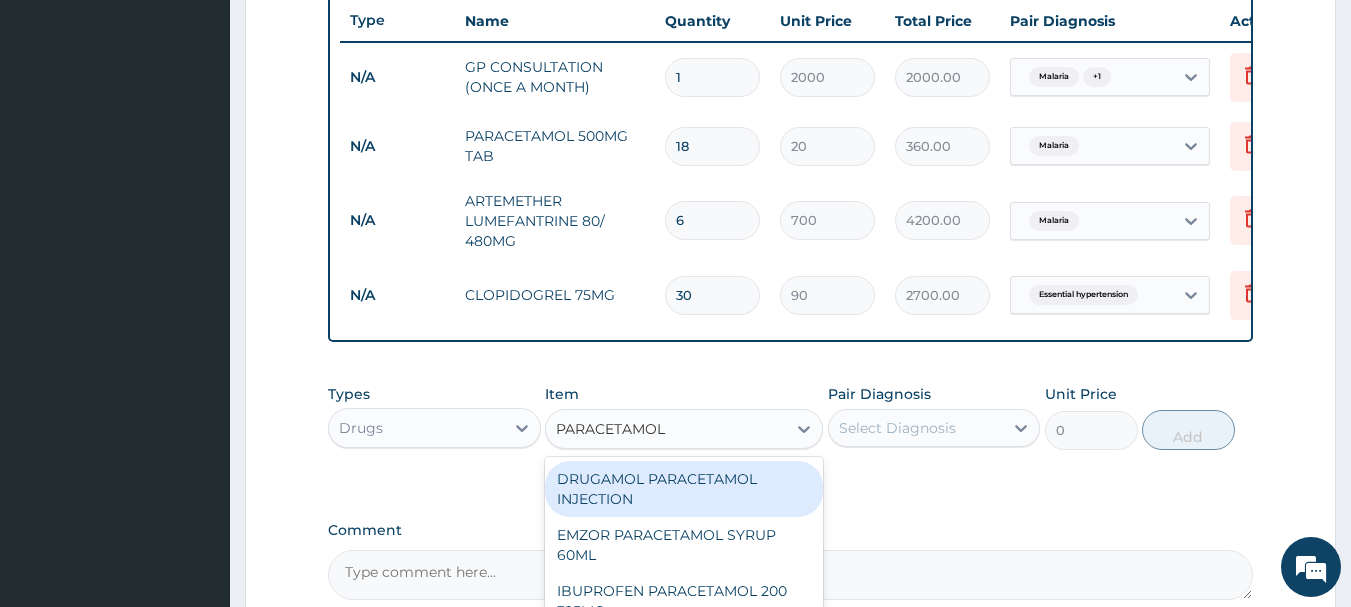 scroll, scrollTop: 855, scrollLeft: 0, axis: vertical 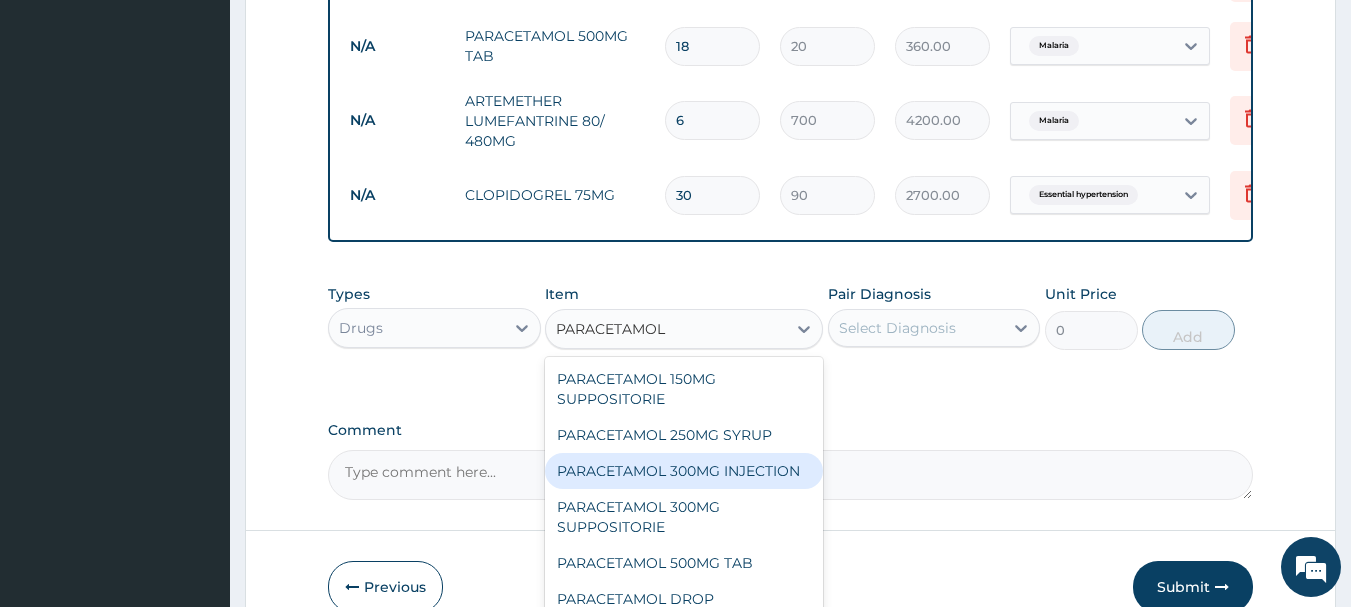 click on "PARACETAMOL 300MG INJECTION" at bounding box center [684, 471] 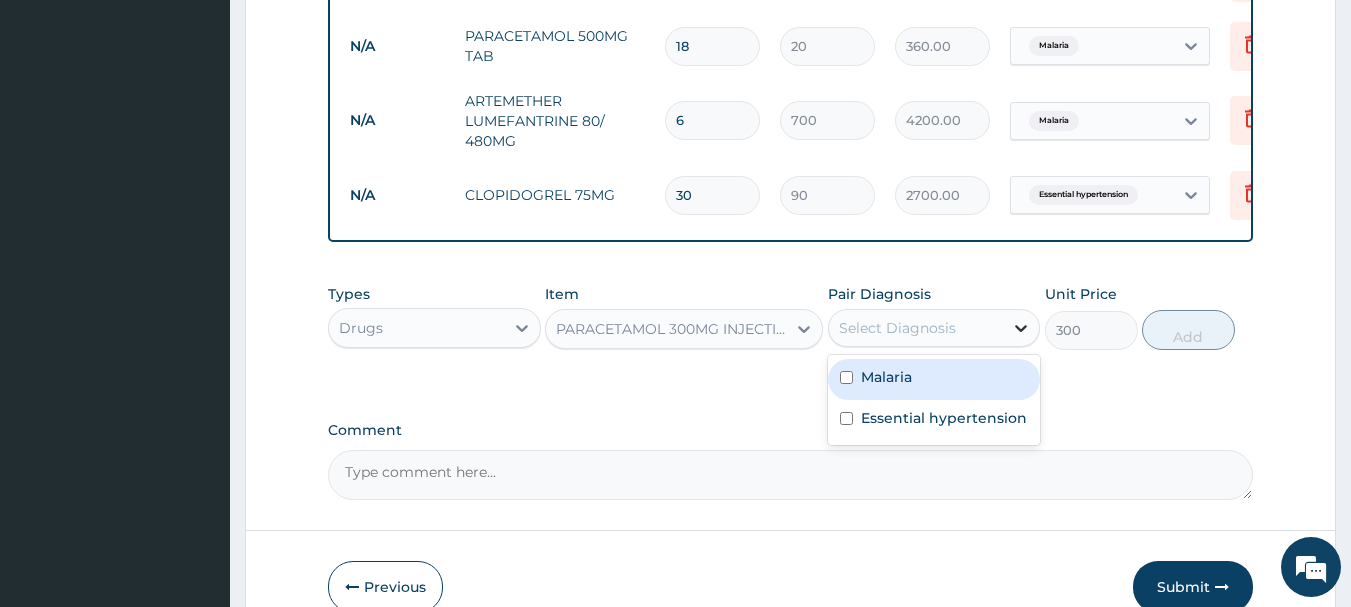click 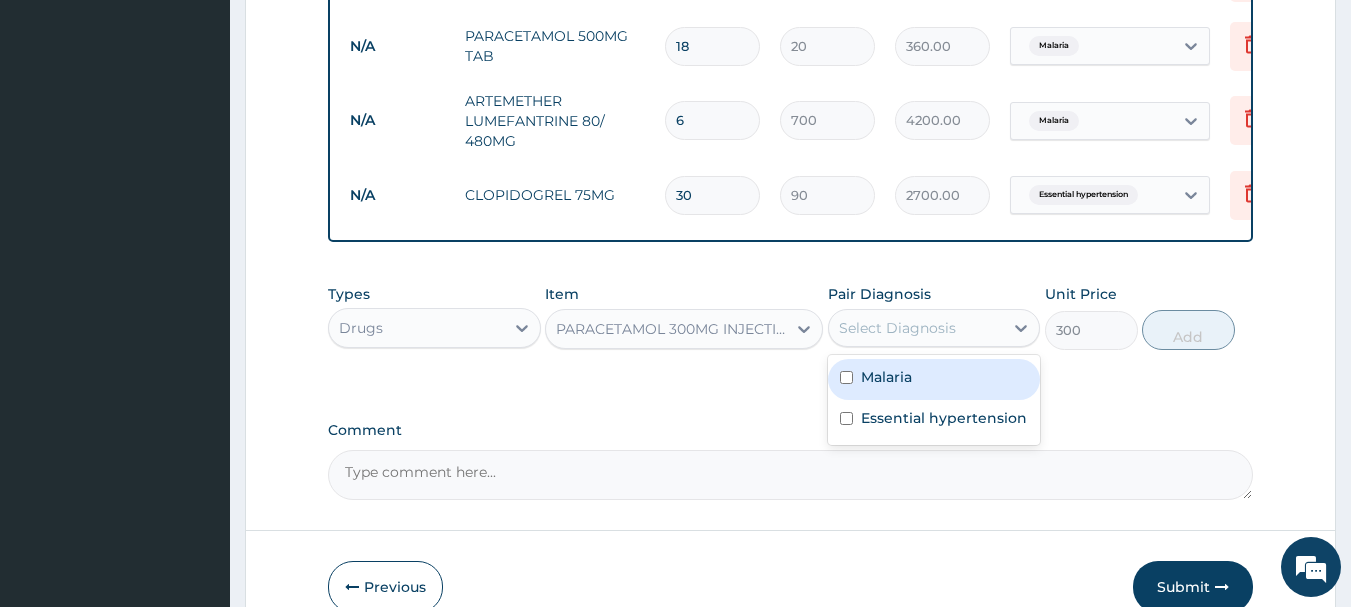 click on "Malaria" at bounding box center [934, 379] 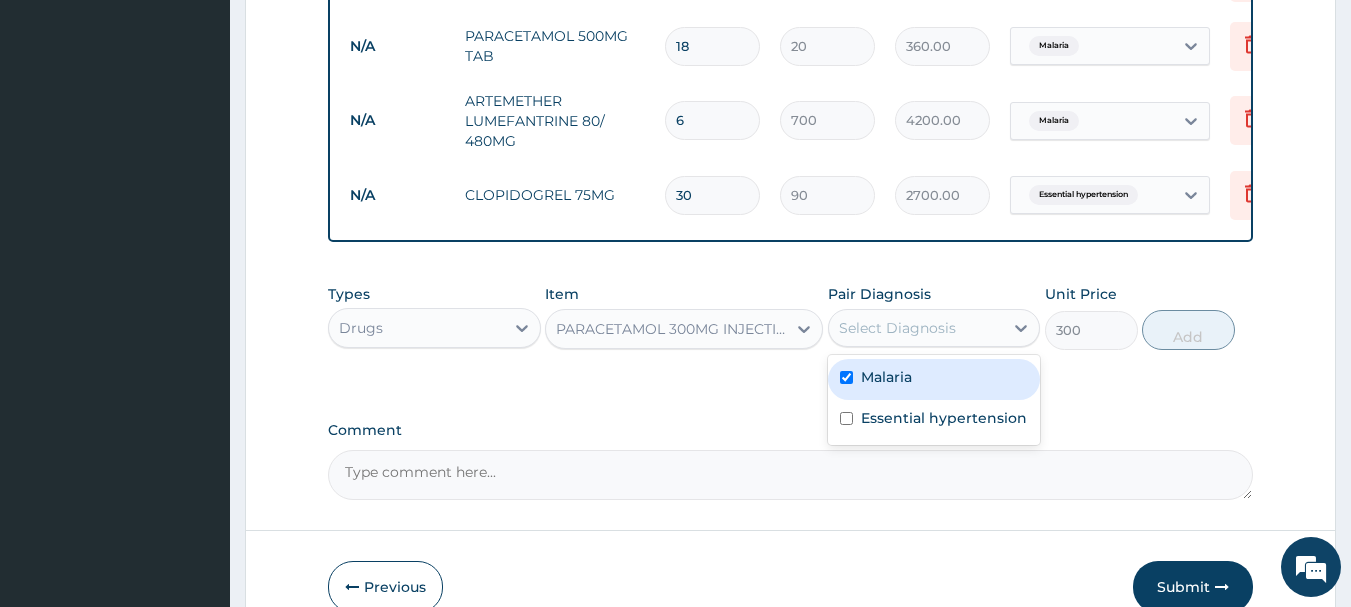 checkbox on "true" 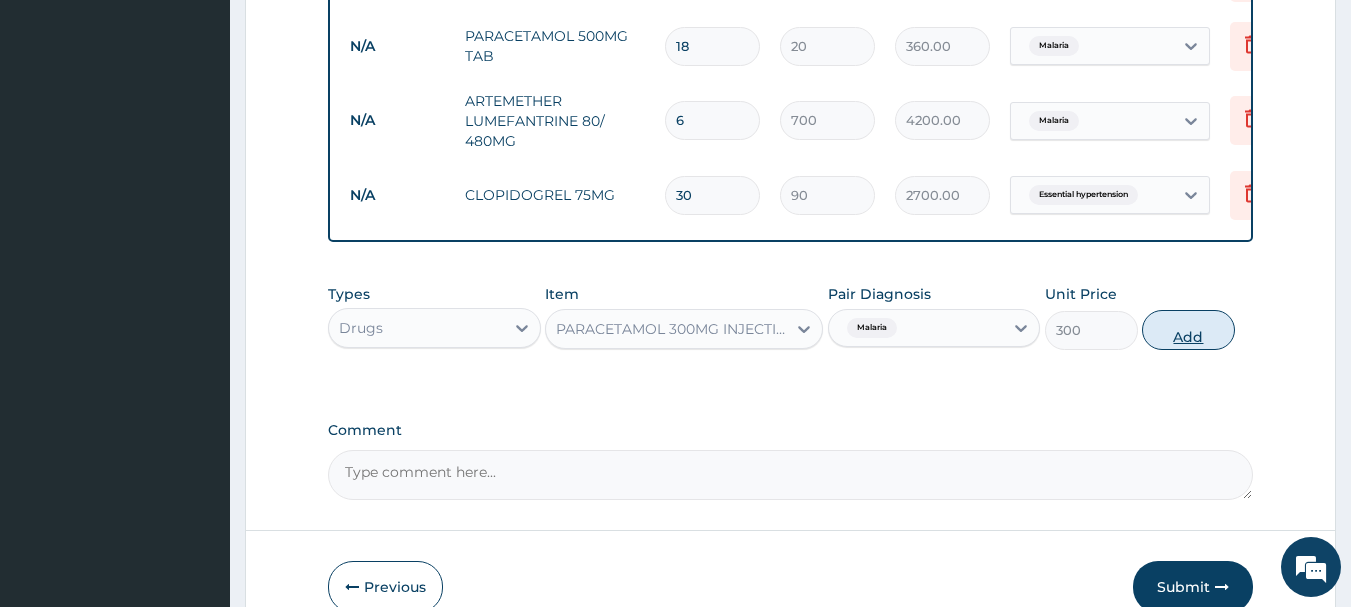 click on "Add" at bounding box center [1188, 330] 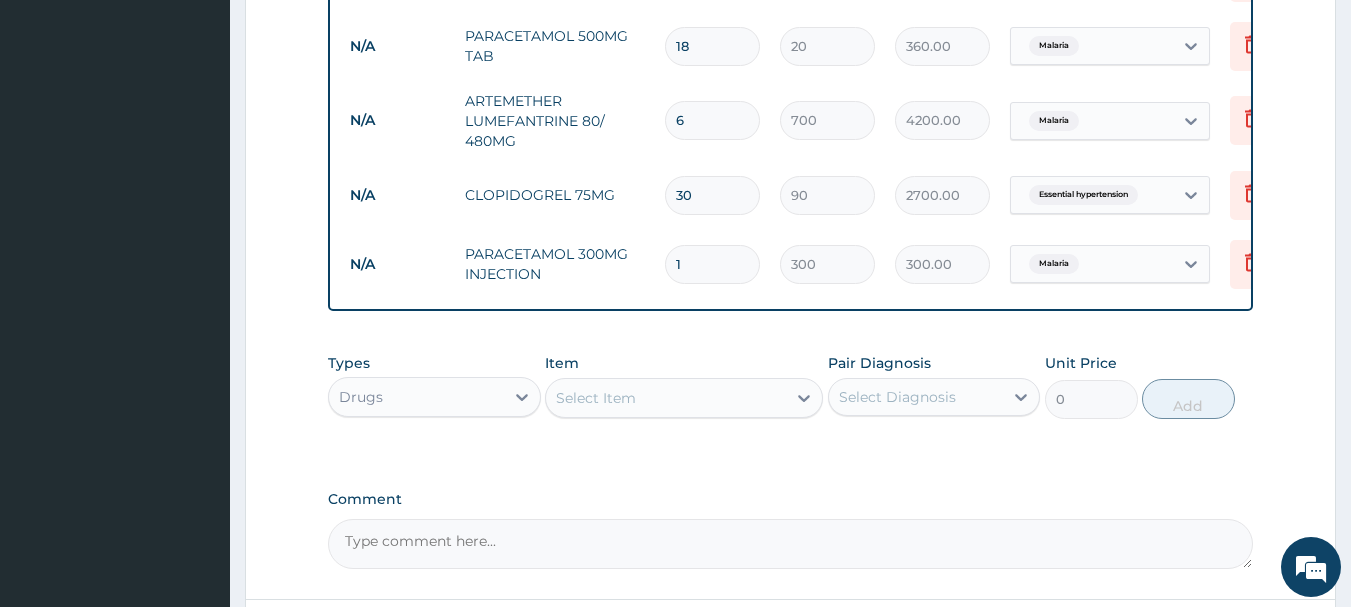 type 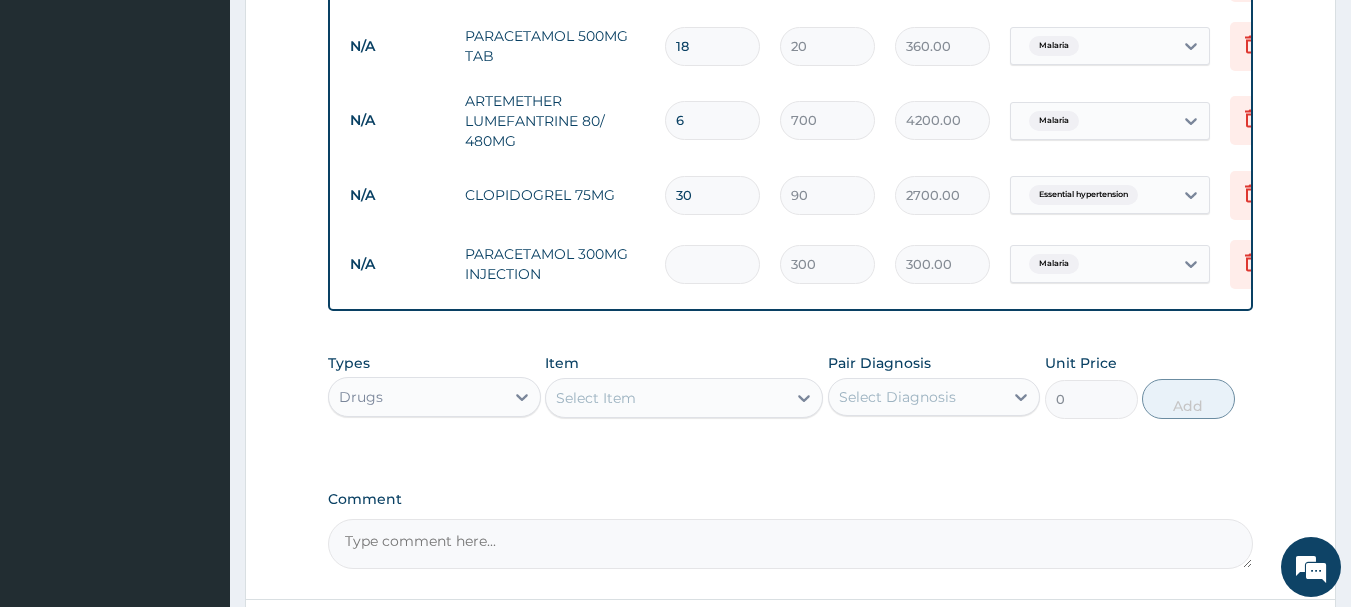 type on "0.00" 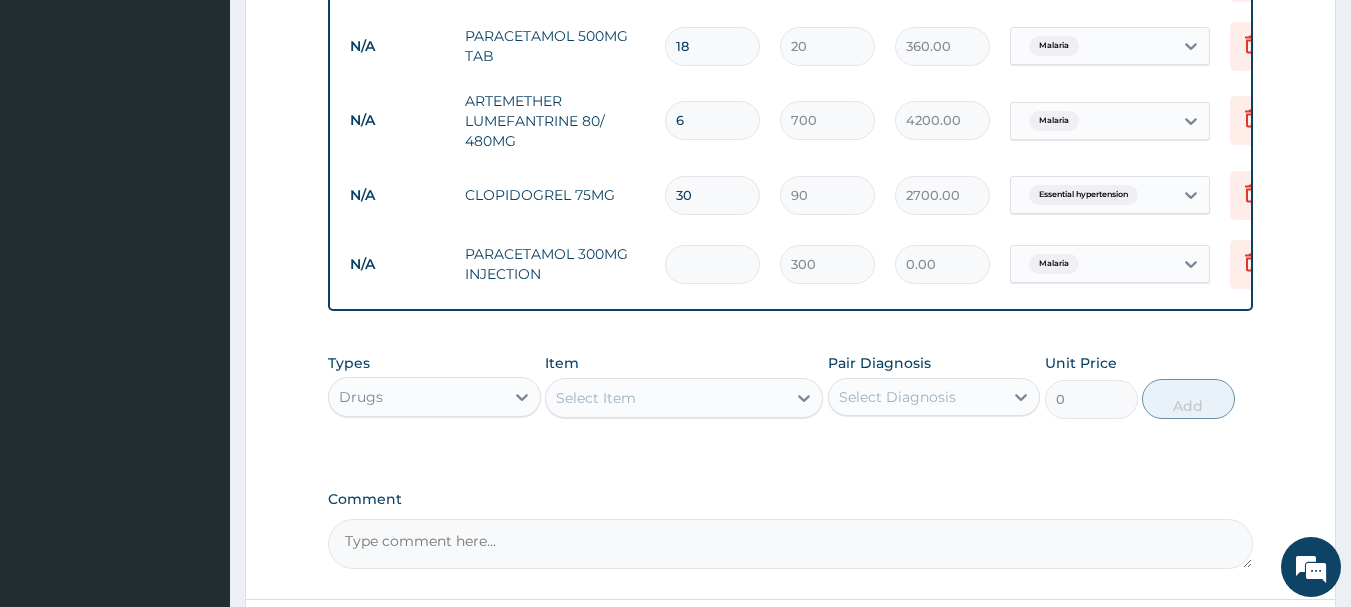 type on "2" 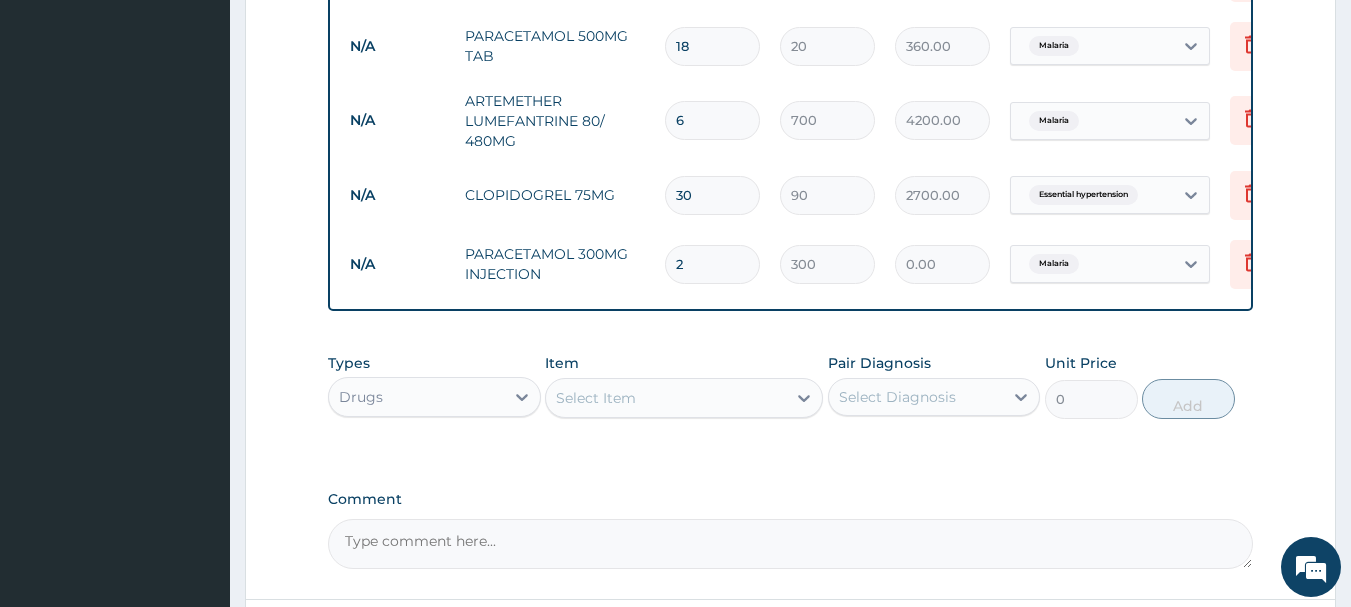 type on "600.00" 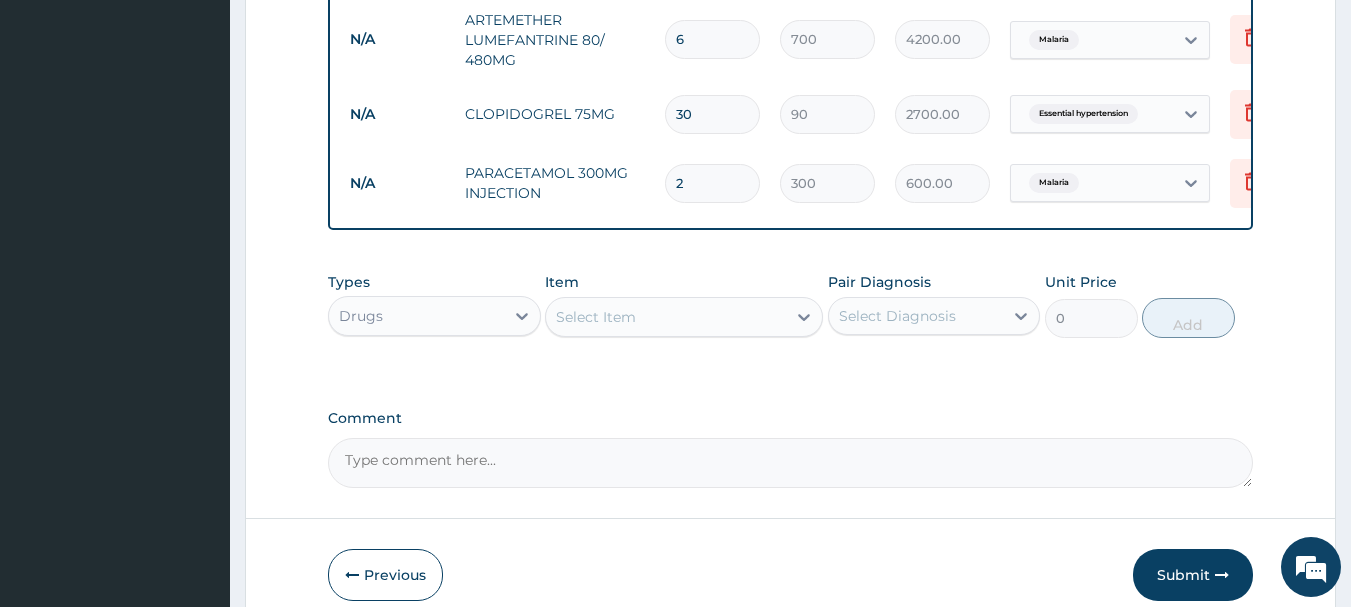 scroll, scrollTop: 1042, scrollLeft: 0, axis: vertical 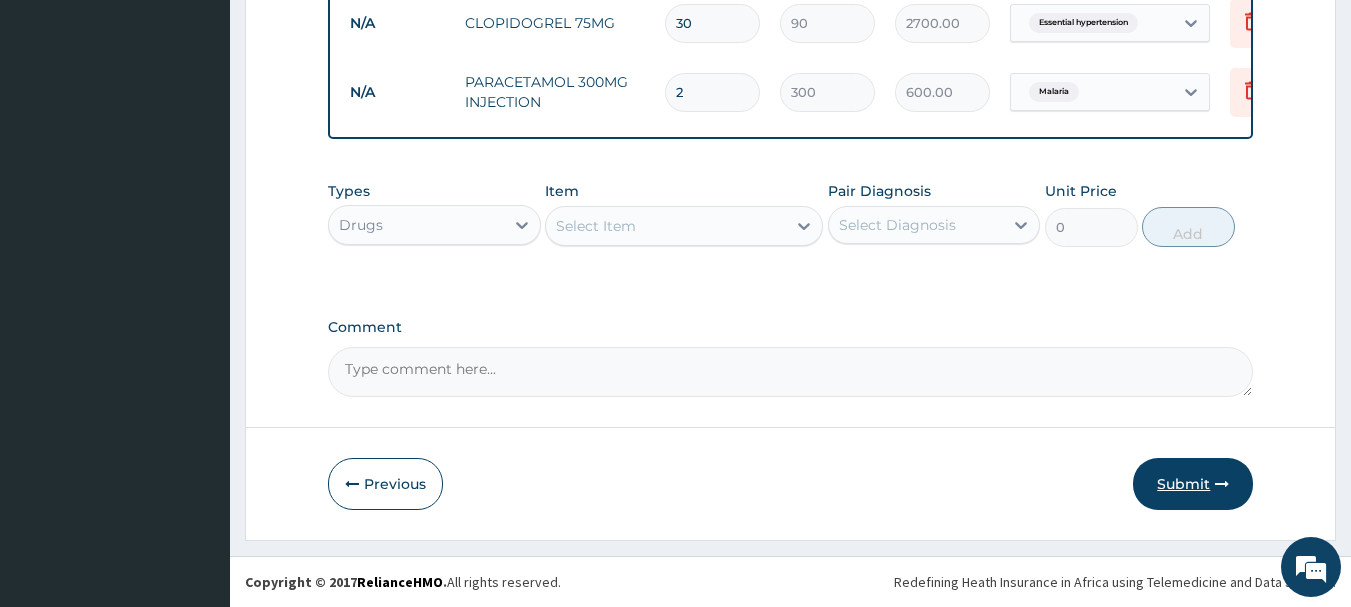 type on "2" 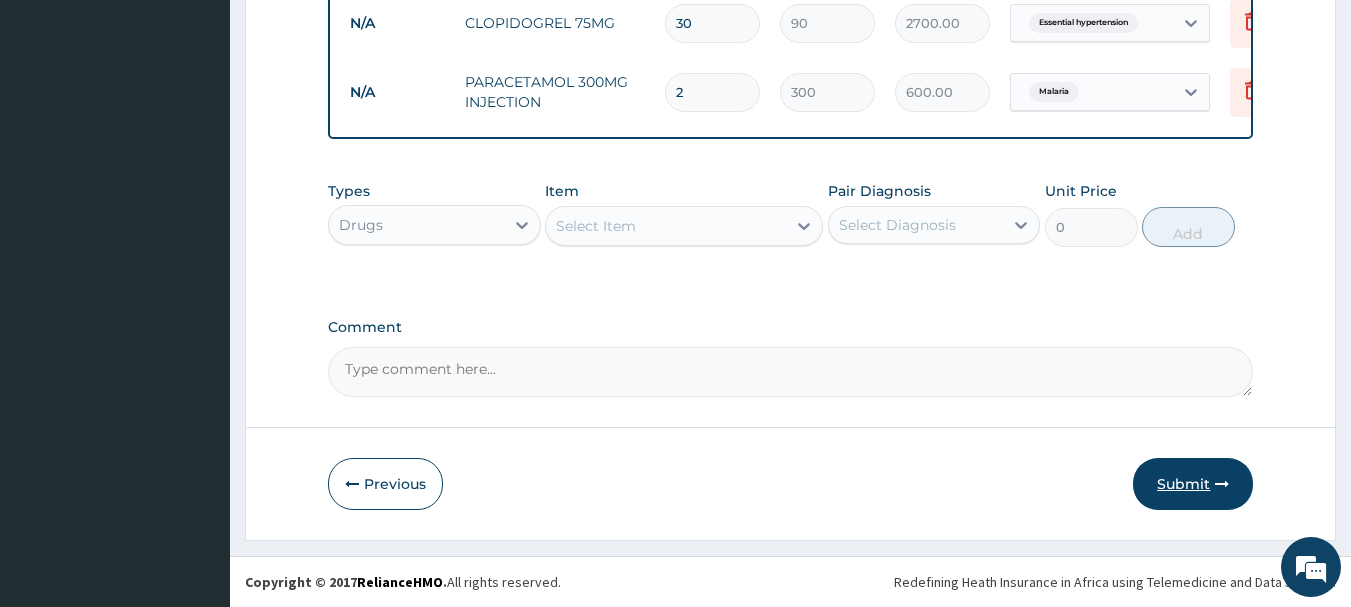 click on "Submit" at bounding box center [1193, 484] 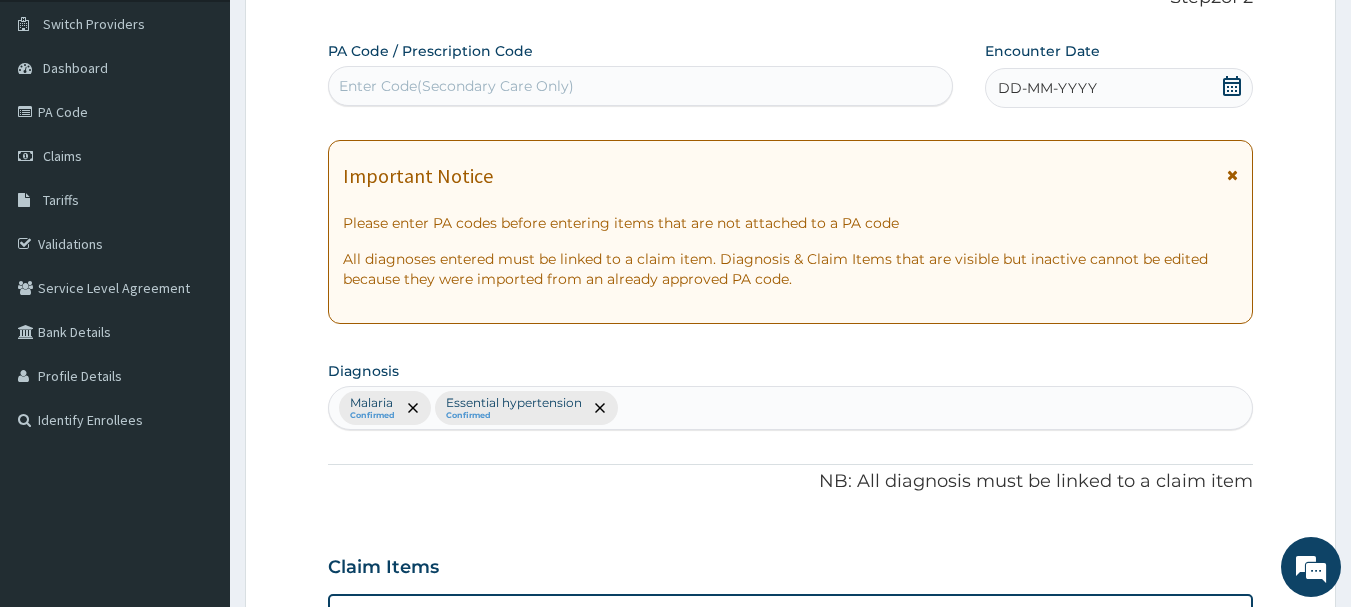 scroll, scrollTop: 142, scrollLeft: 0, axis: vertical 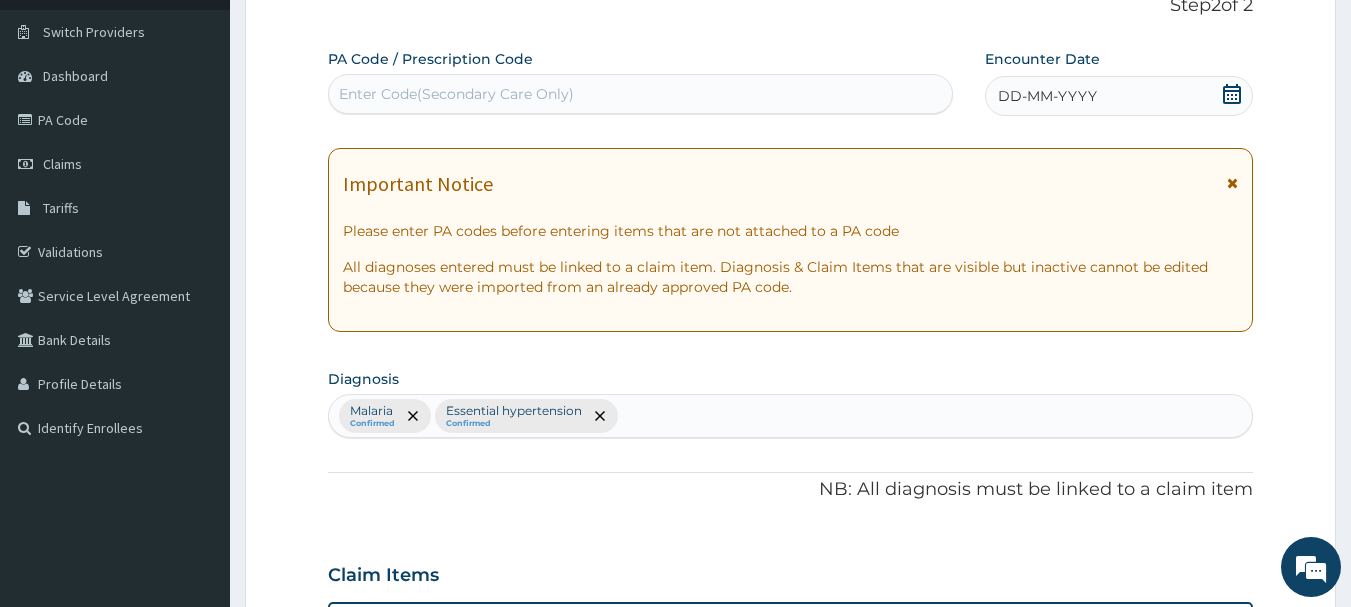 click 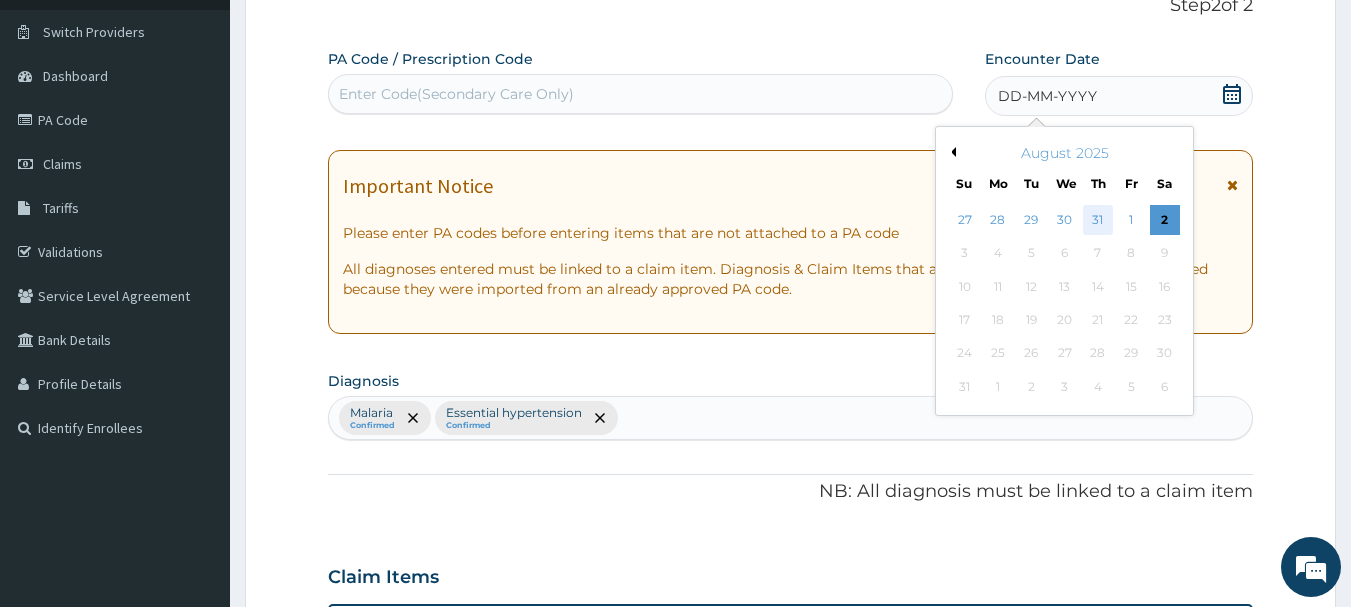 click on "31" at bounding box center [1098, 220] 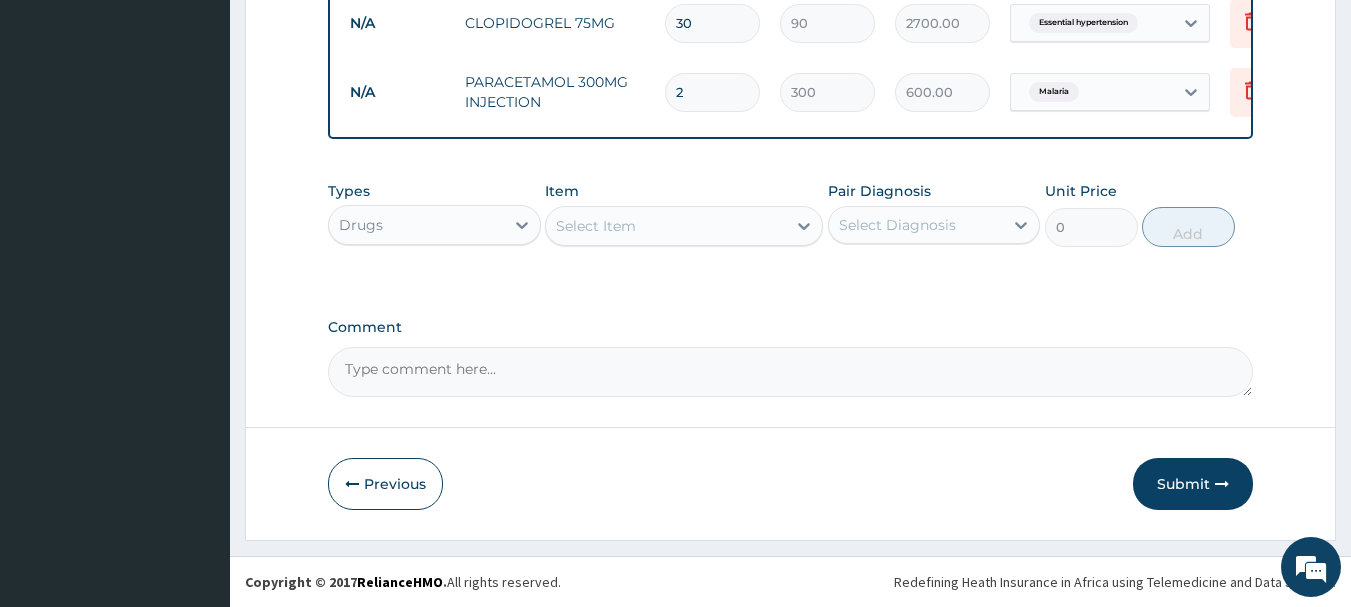 scroll, scrollTop: 1042, scrollLeft: 0, axis: vertical 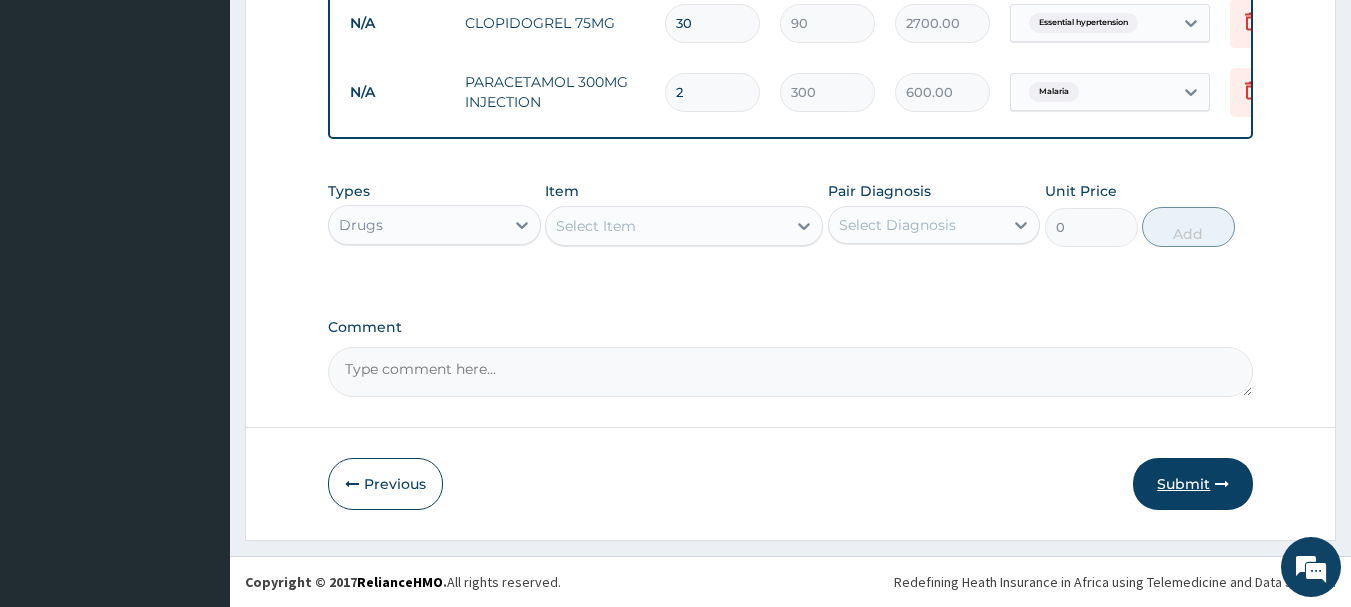 click on "Submit" at bounding box center (1193, 484) 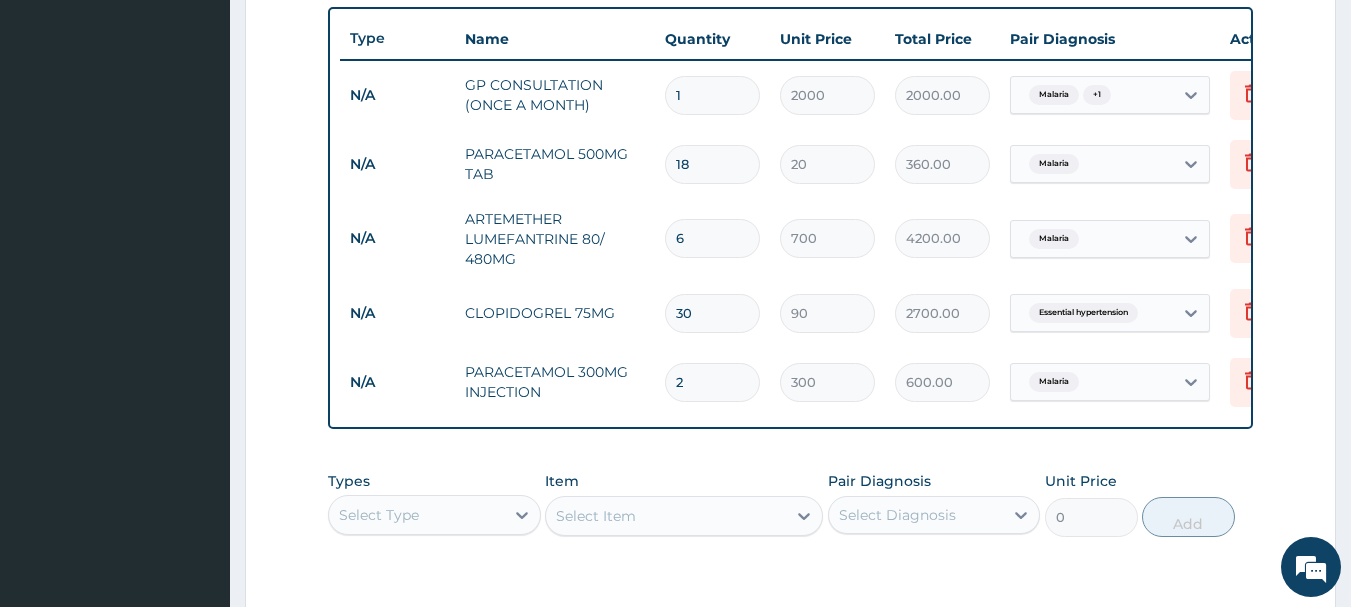 scroll, scrollTop: 1042, scrollLeft: 0, axis: vertical 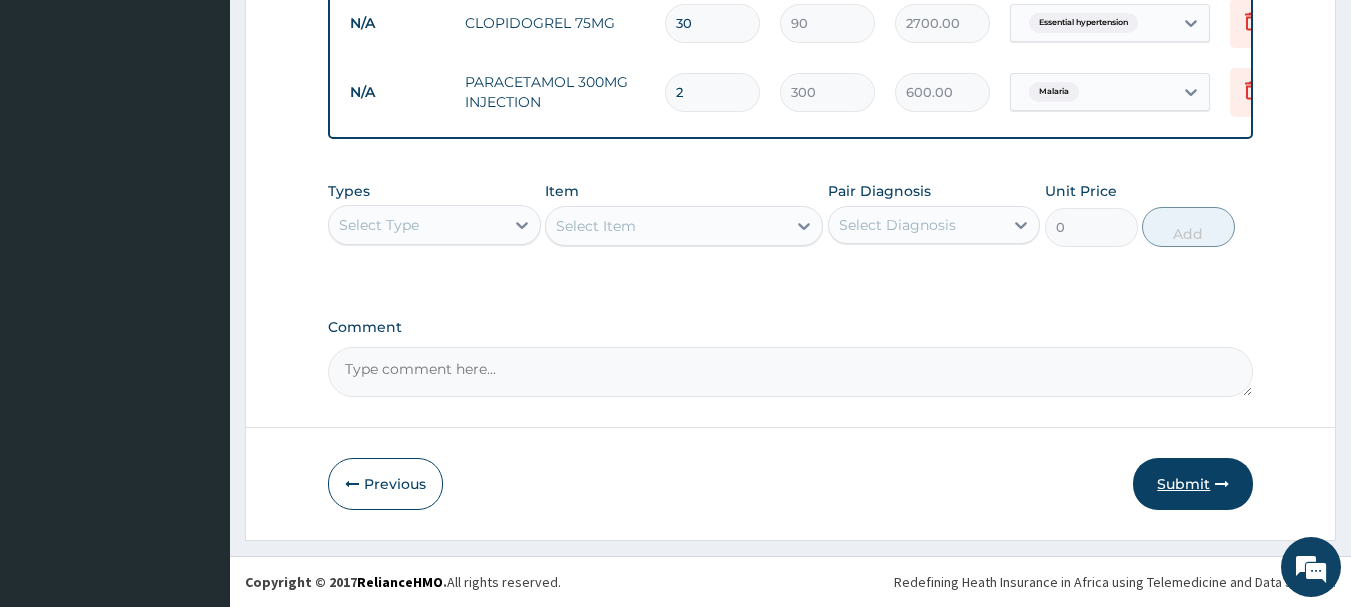 click on "Submit" at bounding box center [1193, 484] 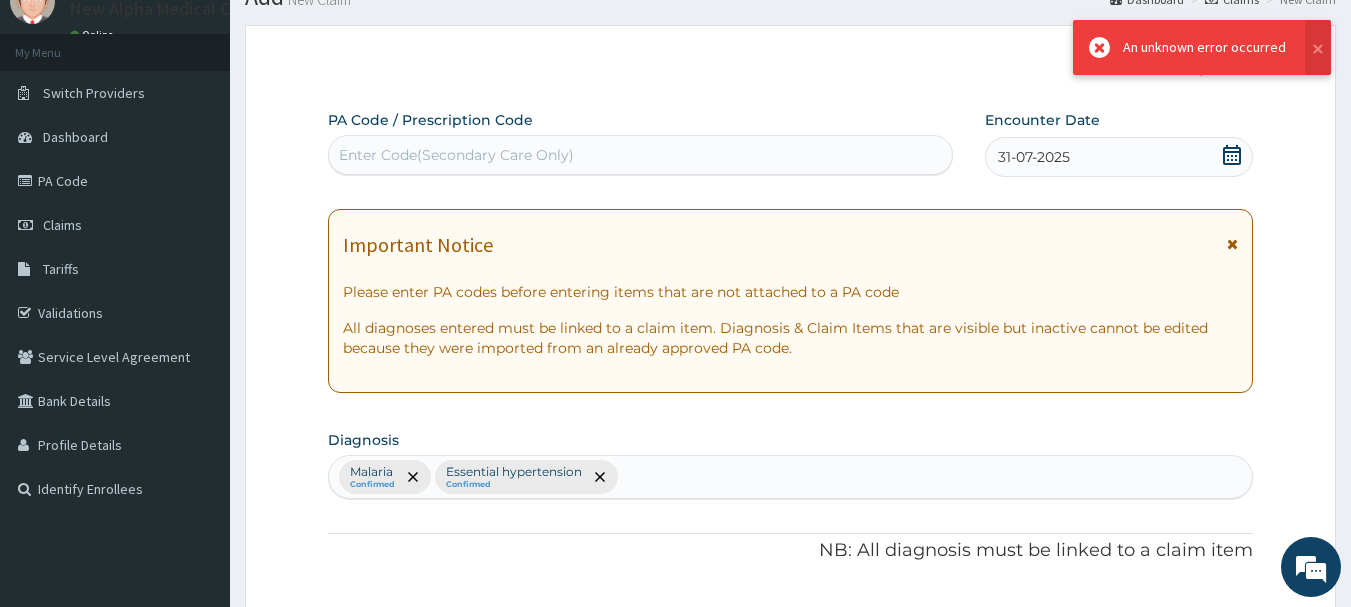 scroll, scrollTop: 1042, scrollLeft: 0, axis: vertical 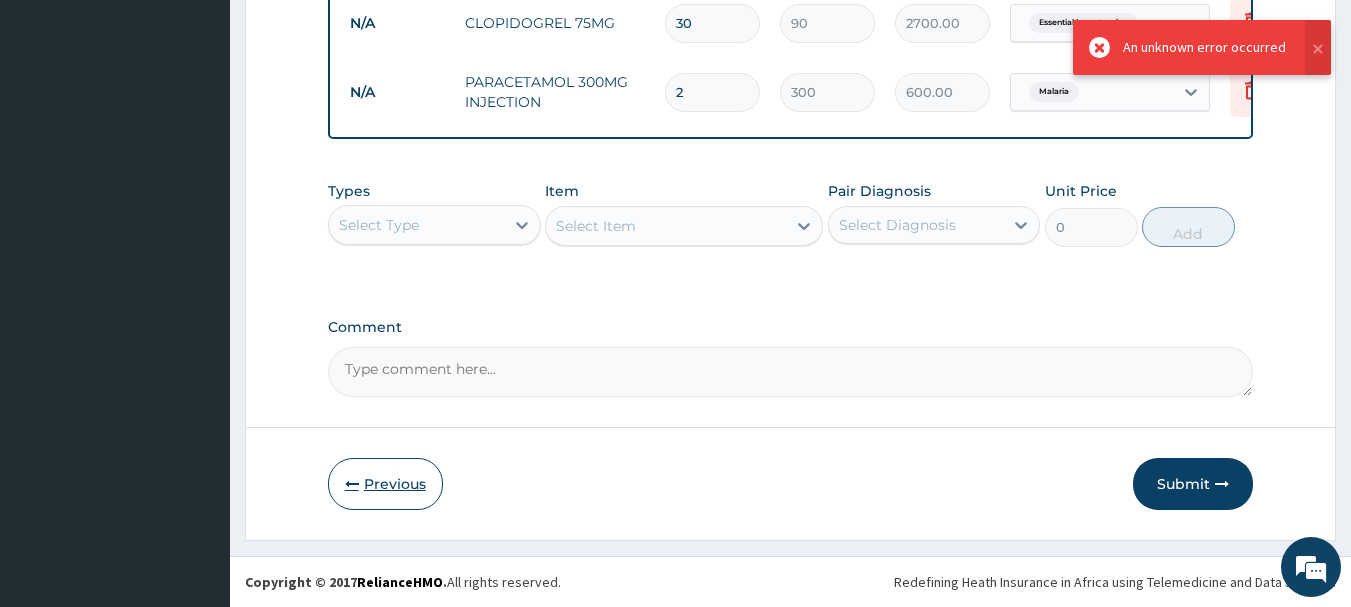 click on "Previous" at bounding box center [385, 484] 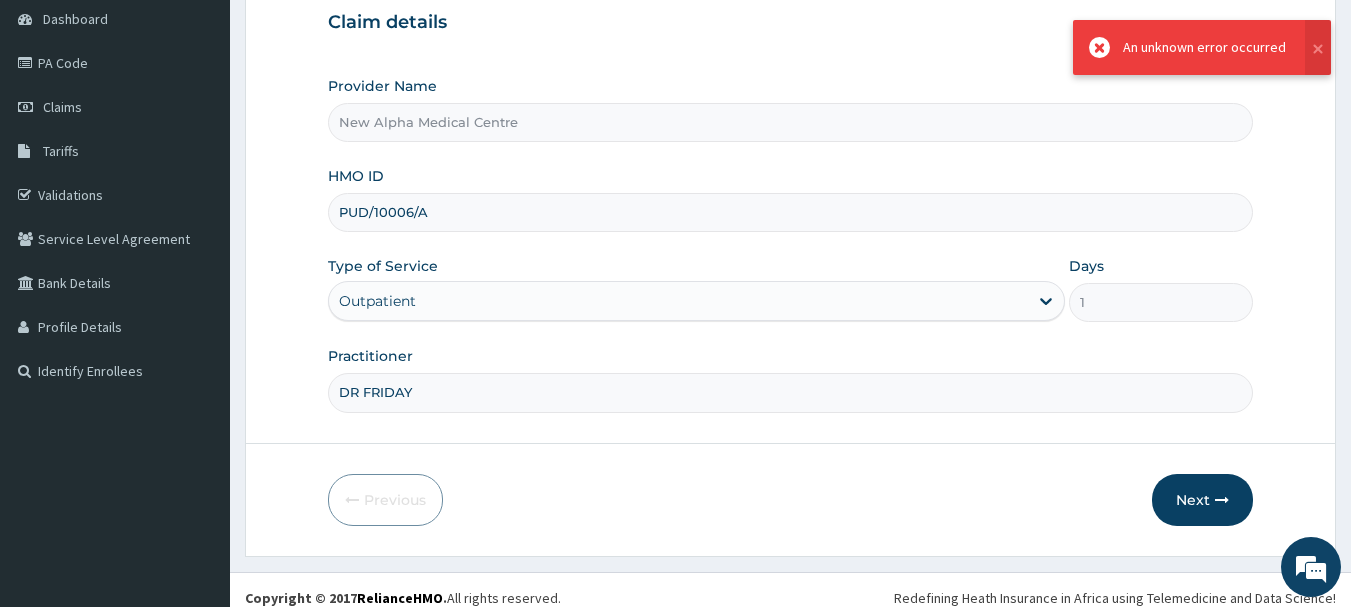 scroll, scrollTop: 0, scrollLeft: 0, axis: both 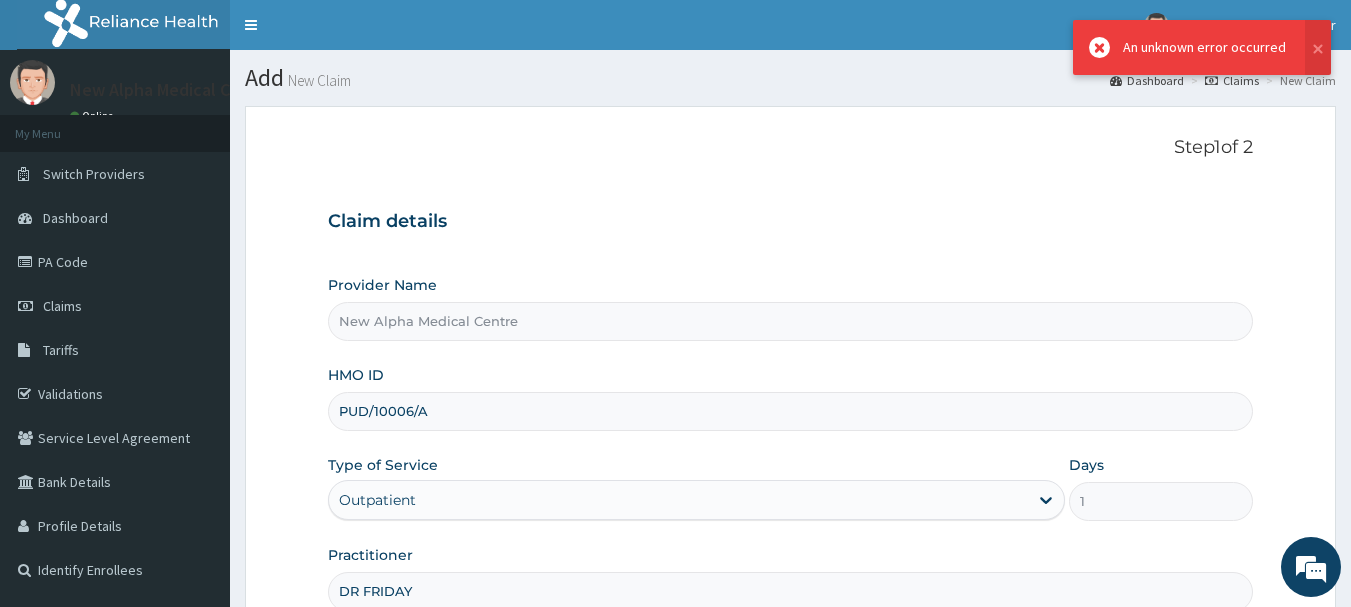click on "PUD/10006/A" at bounding box center [791, 411] 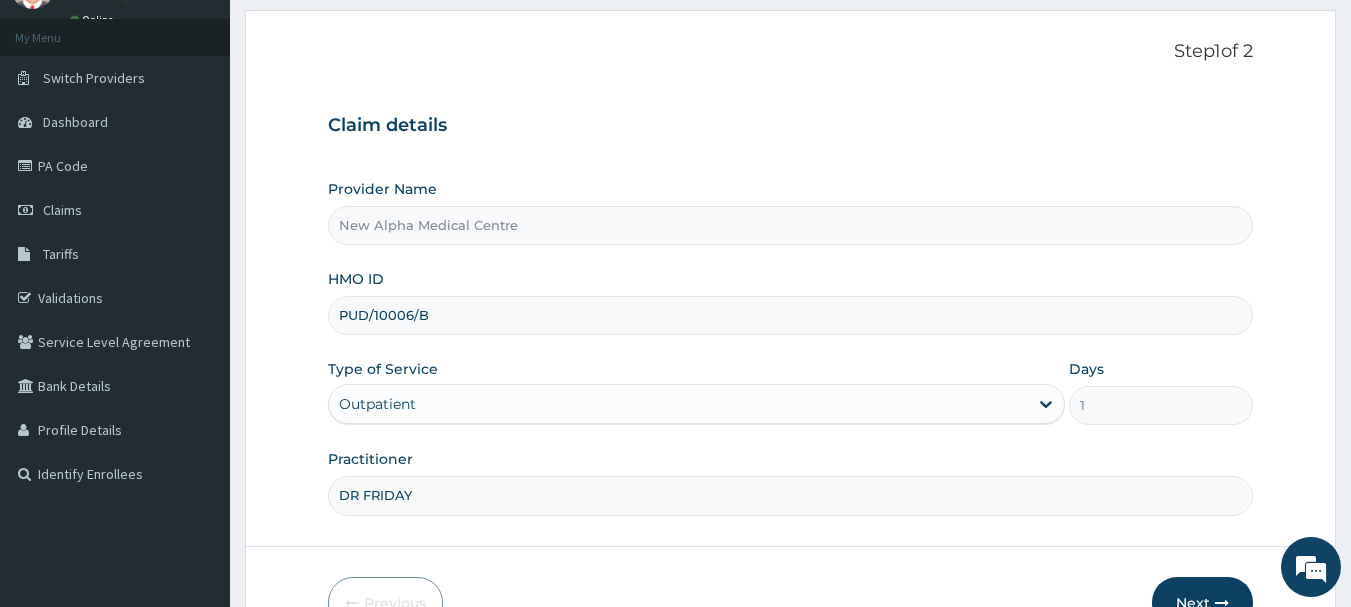 scroll, scrollTop: 215, scrollLeft: 0, axis: vertical 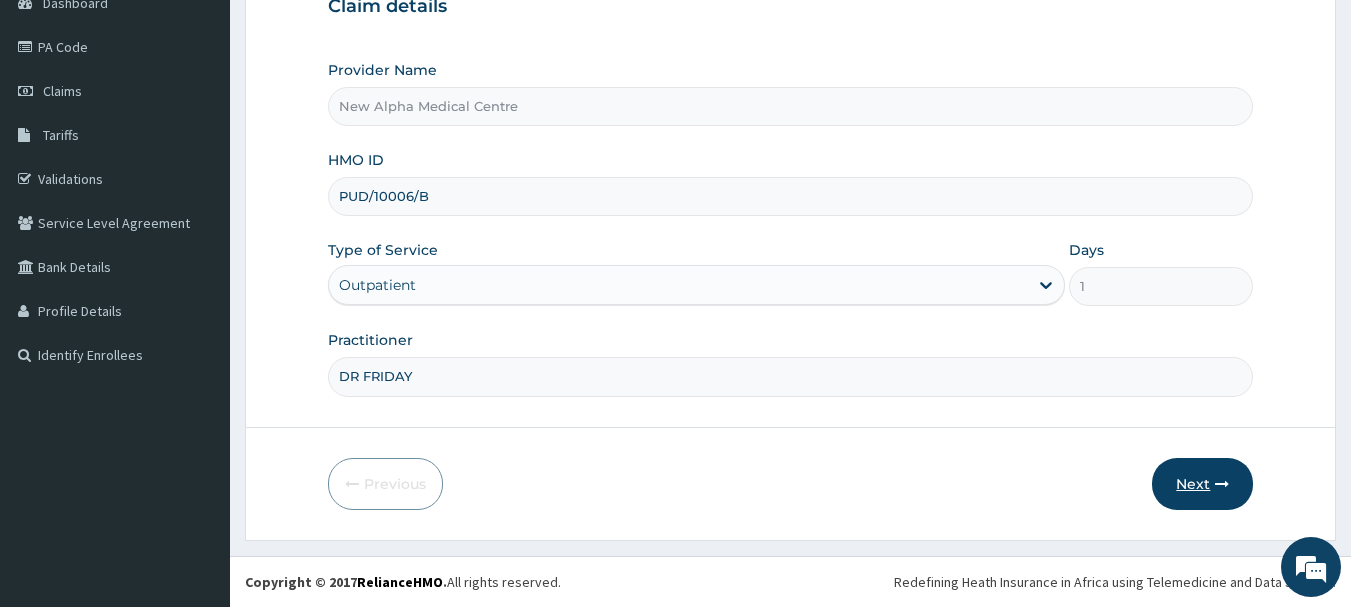 type on "PUD/10006/B" 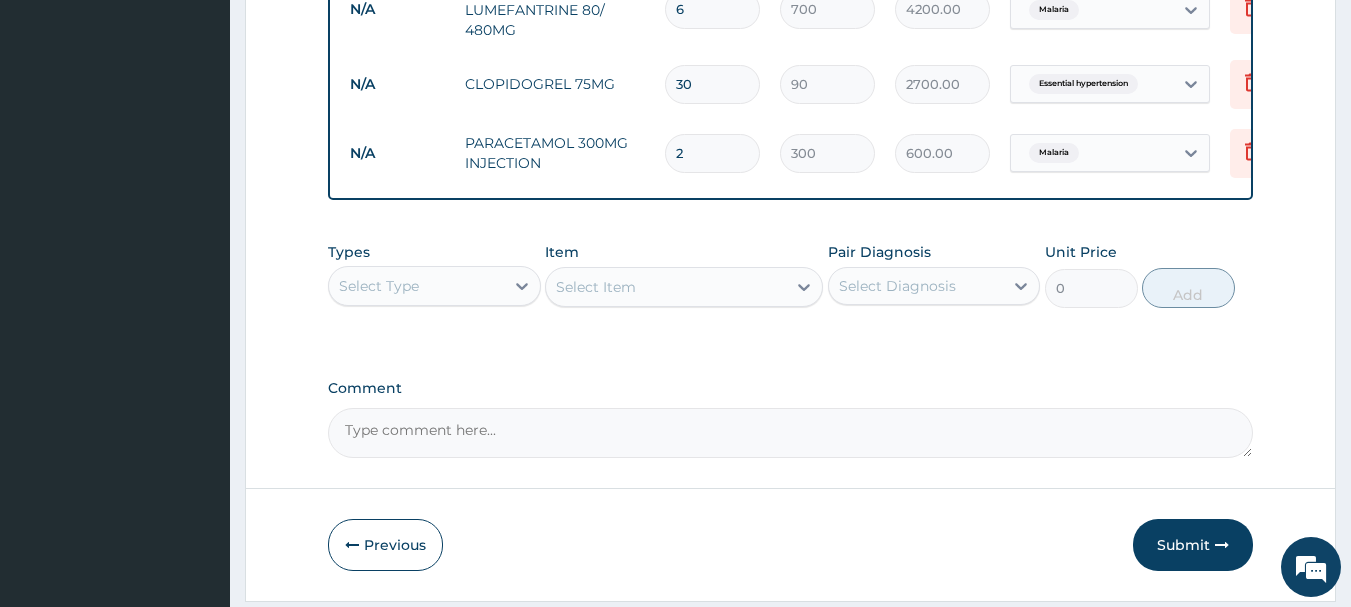 scroll, scrollTop: 942, scrollLeft: 0, axis: vertical 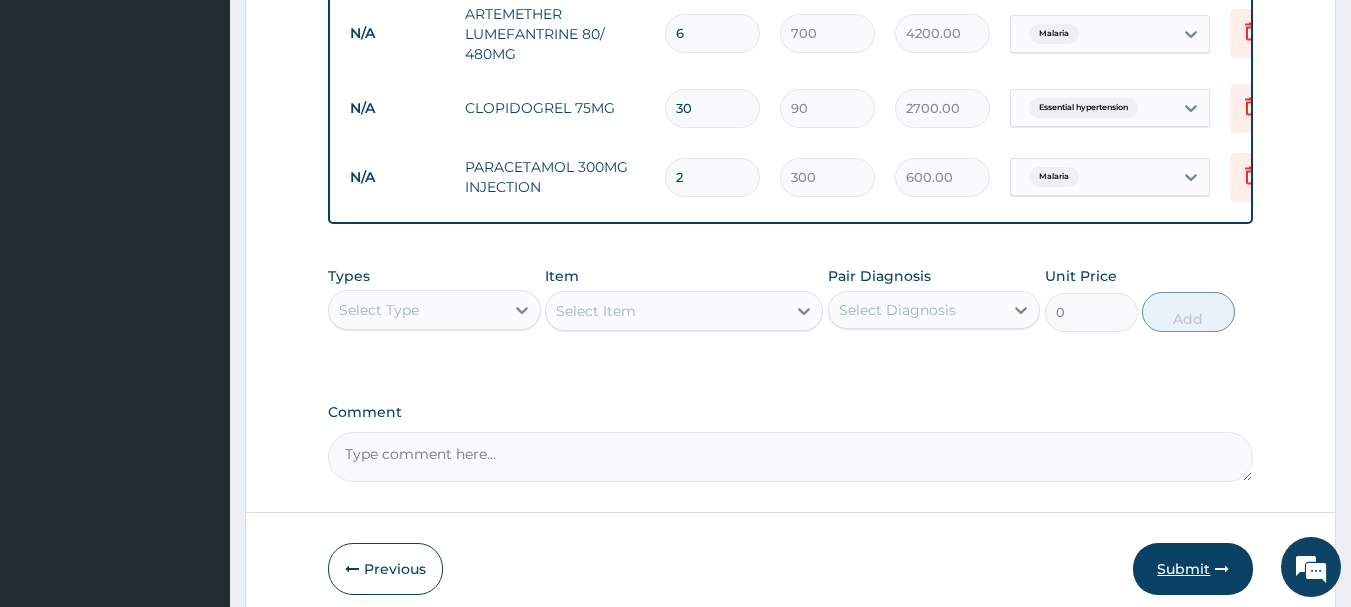 click on "Submit" at bounding box center (1193, 569) 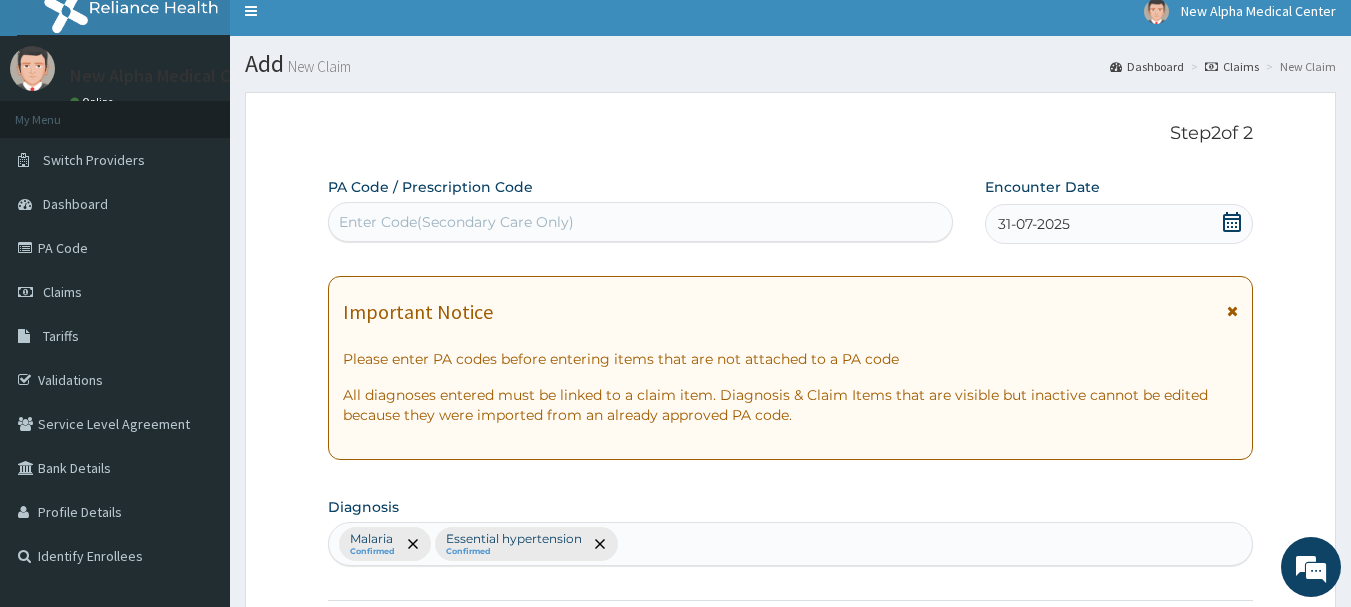 scroll, scrollTop: 0, scrollLeft: 0, axis: both 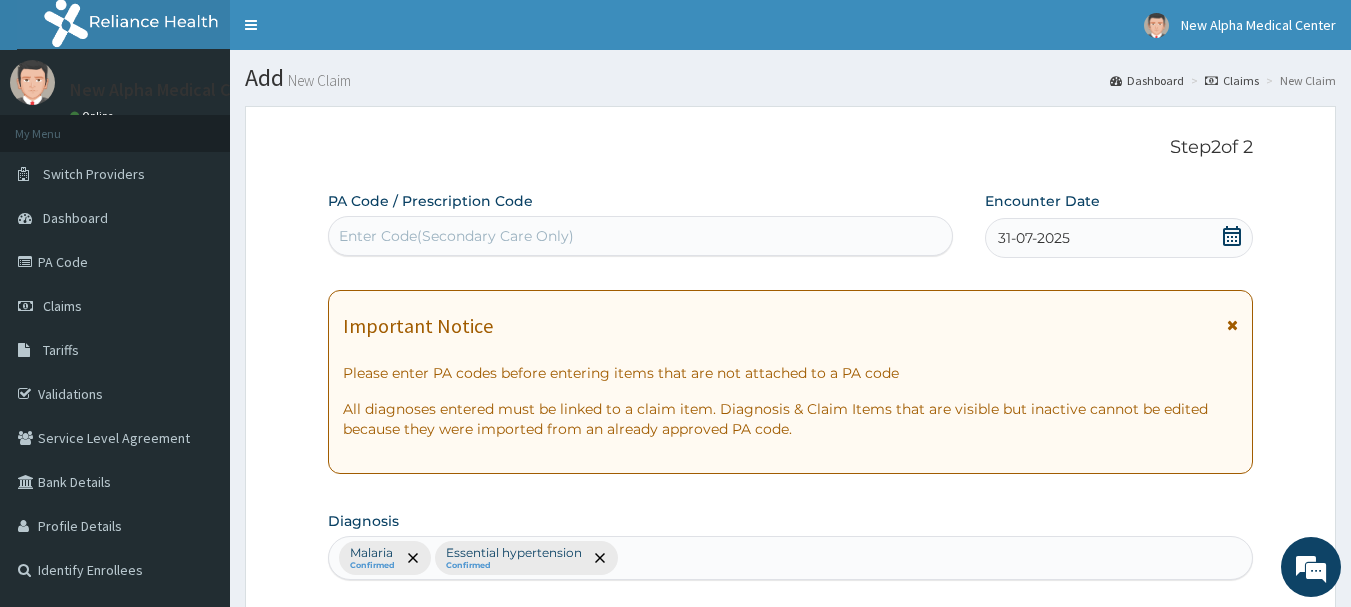 click on "Step  2  of 2 PA Code / Prescription Code Enter Code(Secondary Care Only) Encounter Date 31-07-2025 Important Notice Please enter PA codes before entering items that are not attached to a PA code   All diagnoses entered must be linked to a claim item. Diagnosis & Claim Items that are visible but inactive cannot be edited because they were imported from an already approved PA code. Diagnosis Malaria Confirmed Essential hypertension Confirmed NB: All diagnosis must be linked to a claim item Claim Items Type Name Quantity Unit Price Total Price Pair Diagnosis Actions N/A GP CONSULTATION (ONCE A MONTH) 1 2000 2000.00 Malaria  + 1 Delete N/A PARACETAMOL 500MG TAB 18 20 360.00 Malaria Delete N/A ARTEMETHER LUMEFANTRINE 80/ 480MG 6 700 4200.00 Malaria Delete N/A CLOPIDOGREL 75MG 30 90 2700.00 Essential hypertension Delete N/A PARACETAMOL 300MG INJECTION 2 300 600.00 Malaria Delete Types Select Type Item Select Item Pair Diagnosis Select Diagnosis Unit Price 0 Add Comment     Previous   Submit" at bounding box center (790, 836) 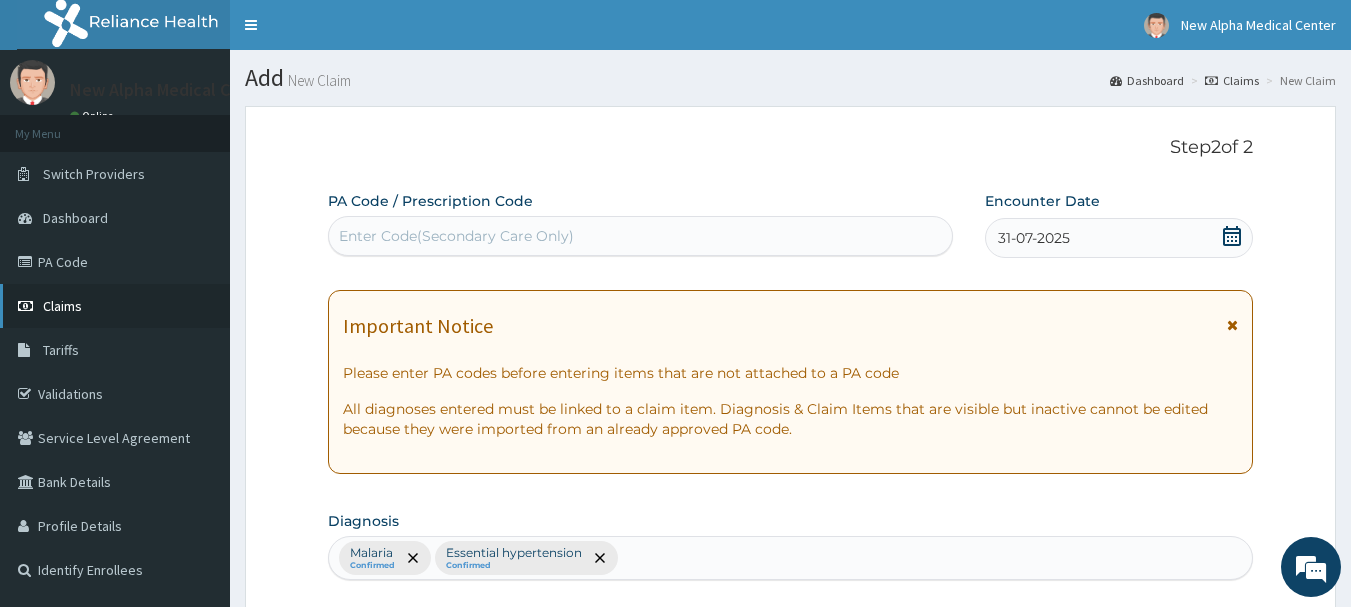 click on "Claims" at bounding box center (115, 306) 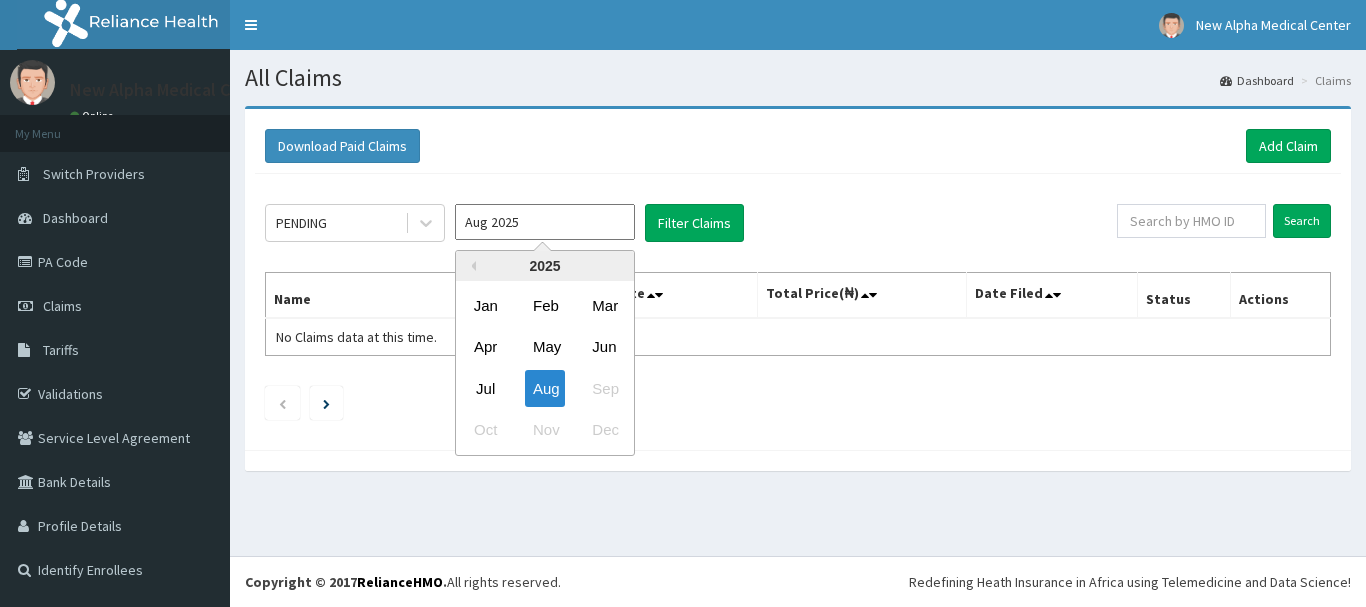 scroll, scrollTop: 0, scrollLeft: 0, axis: both 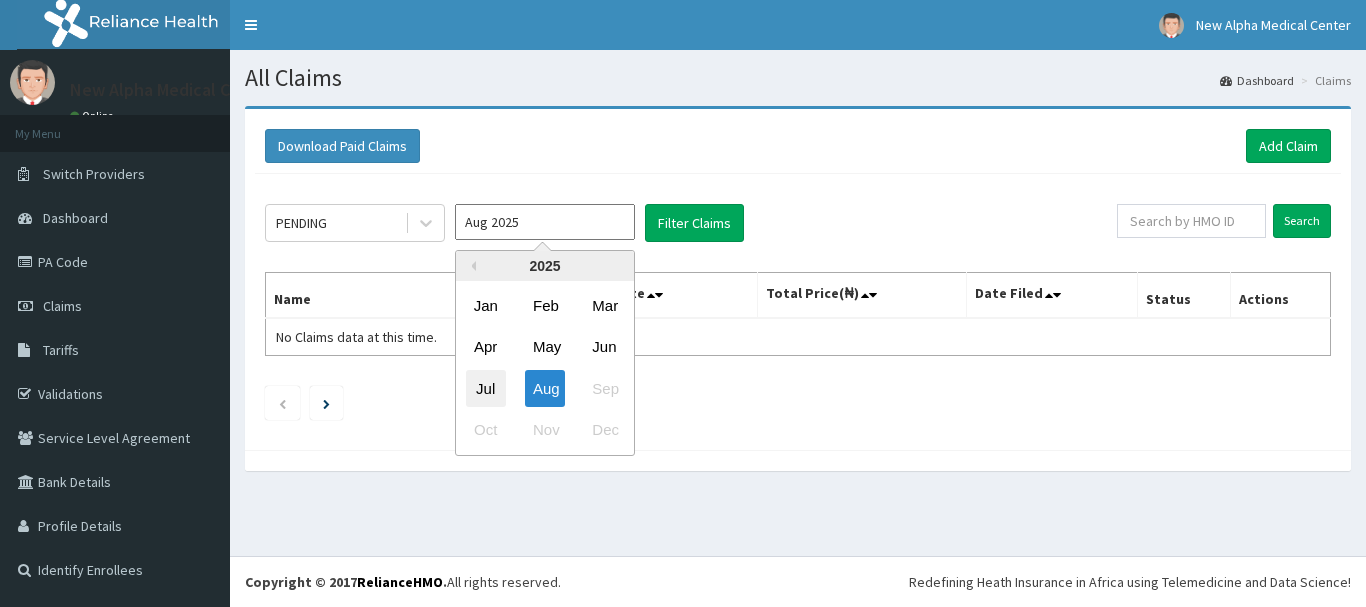 click on "Jul" at bounding box center (486, 388) 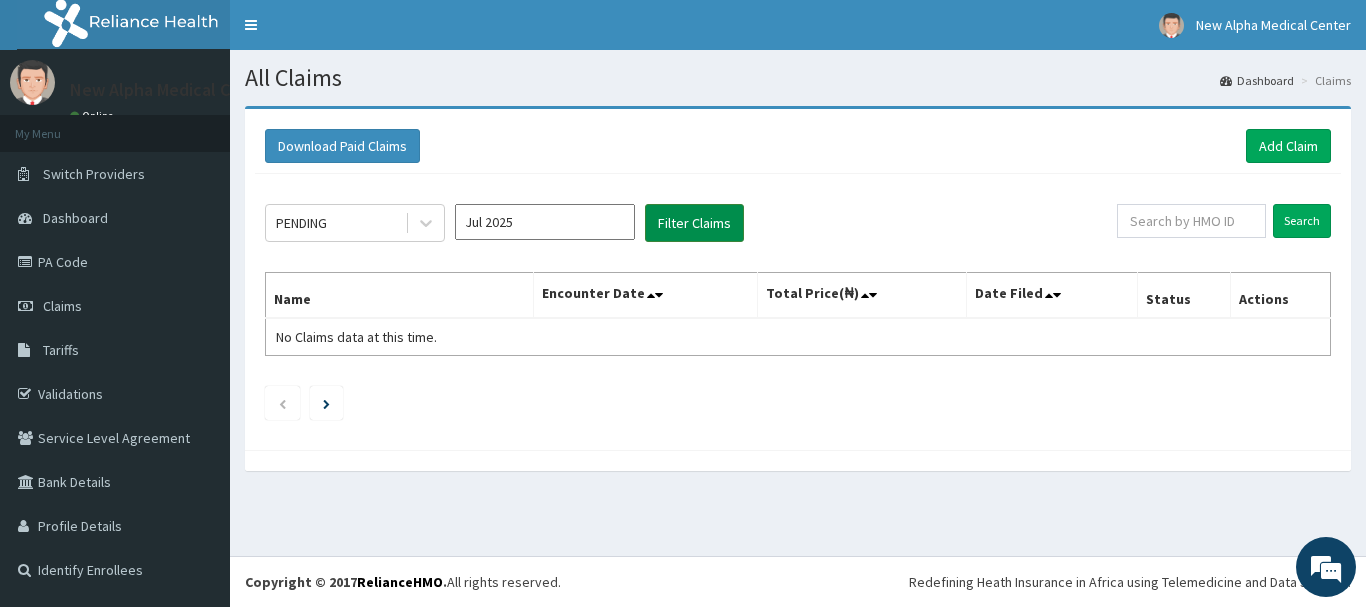 click on "Filter Claims" at bounding box center (694, 223) 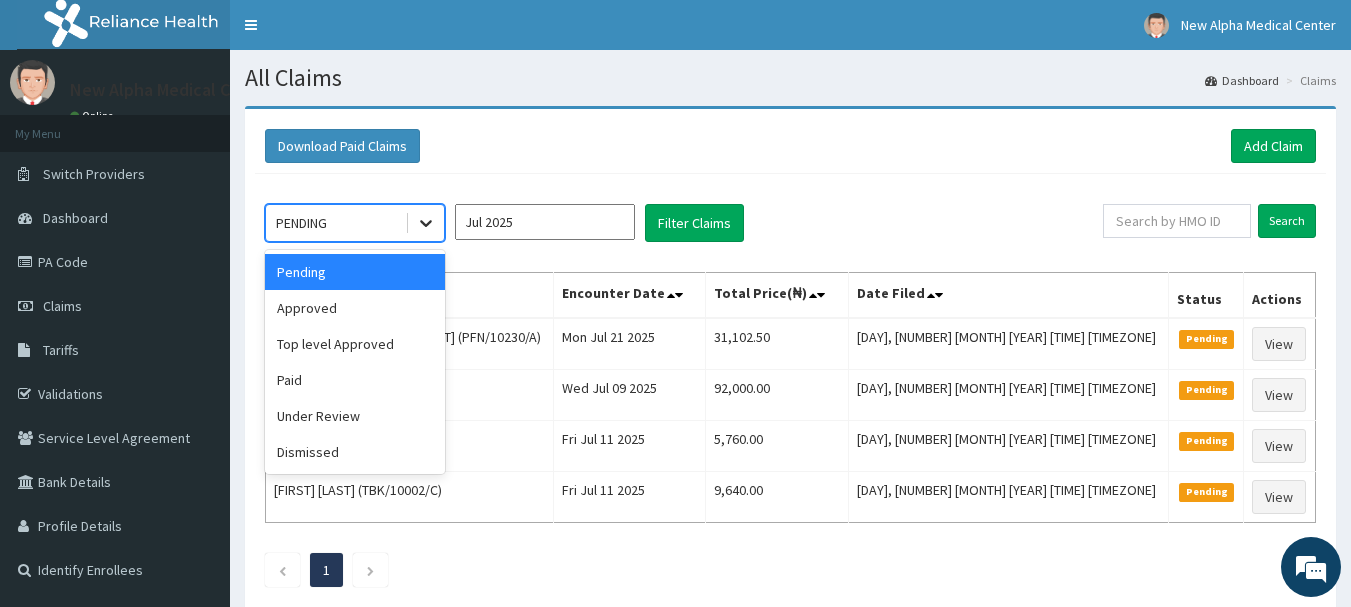 click 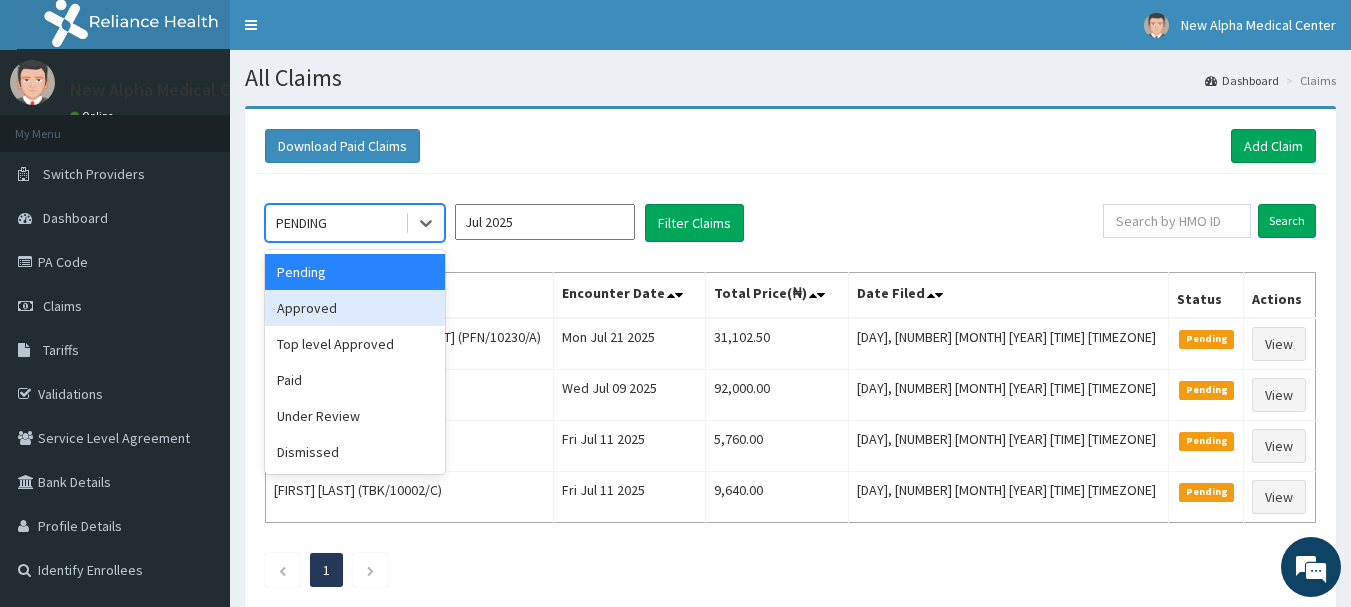 click on "Approved" at bounding box center [355, 308] 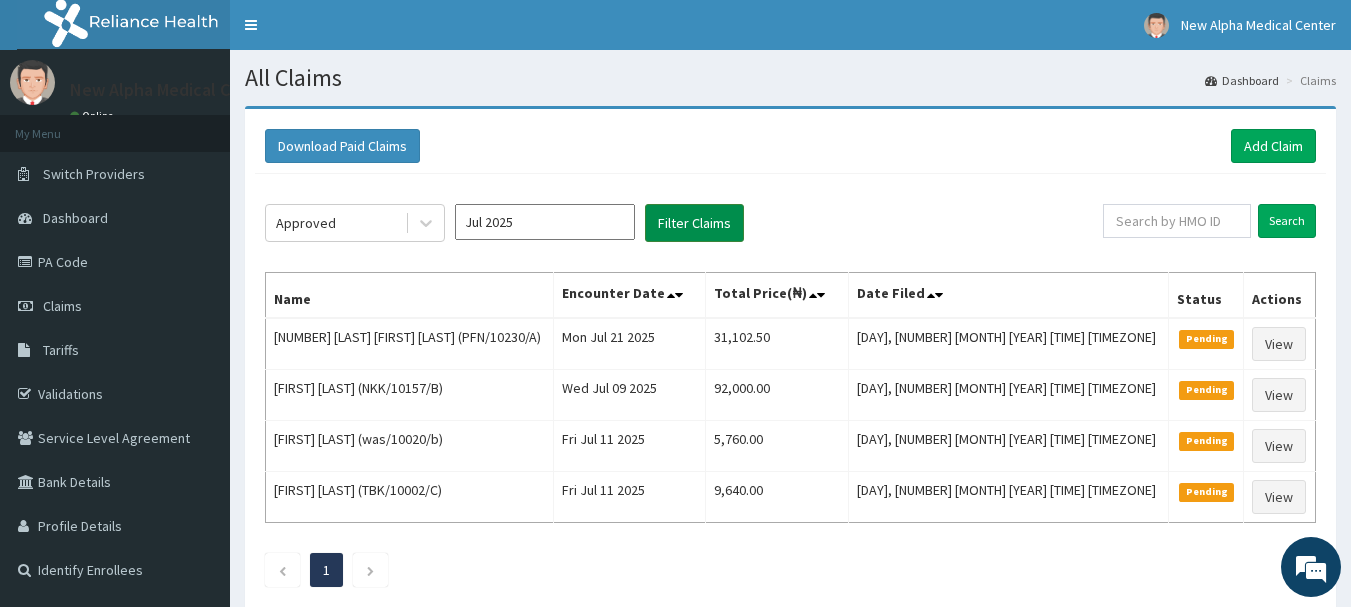 click on "Filter Claims" at bounding box center (694, 223) 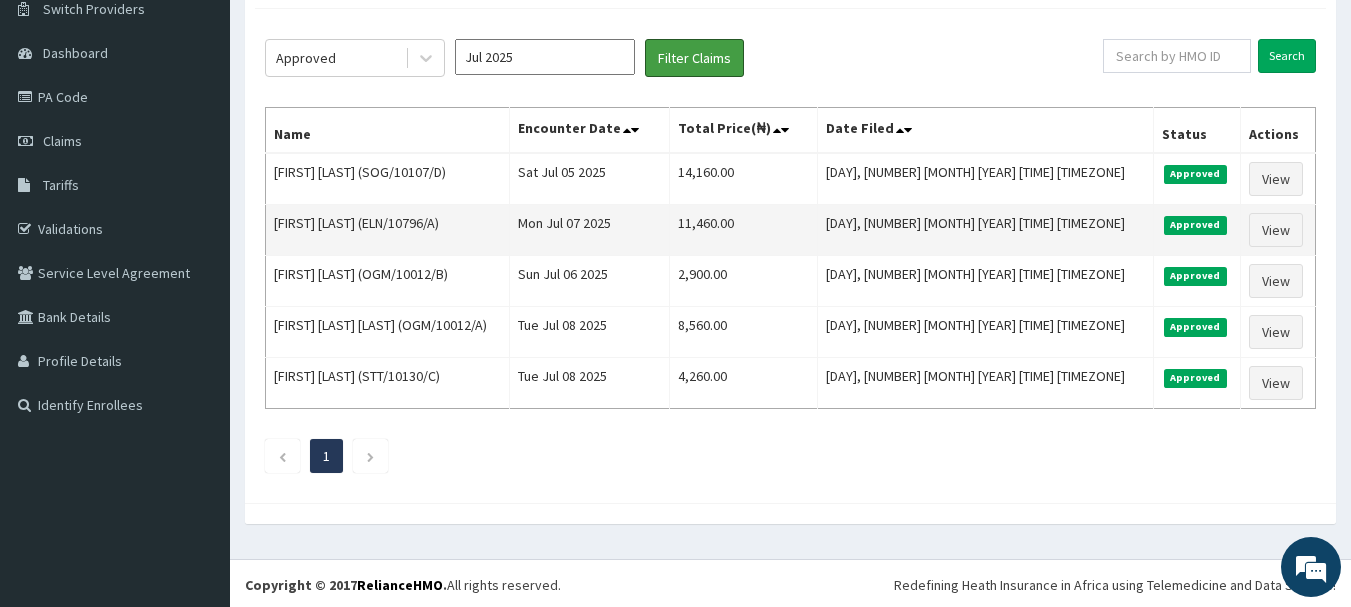 scroll, scrollTop: 168, scrollLeft: 0, axis: vertical 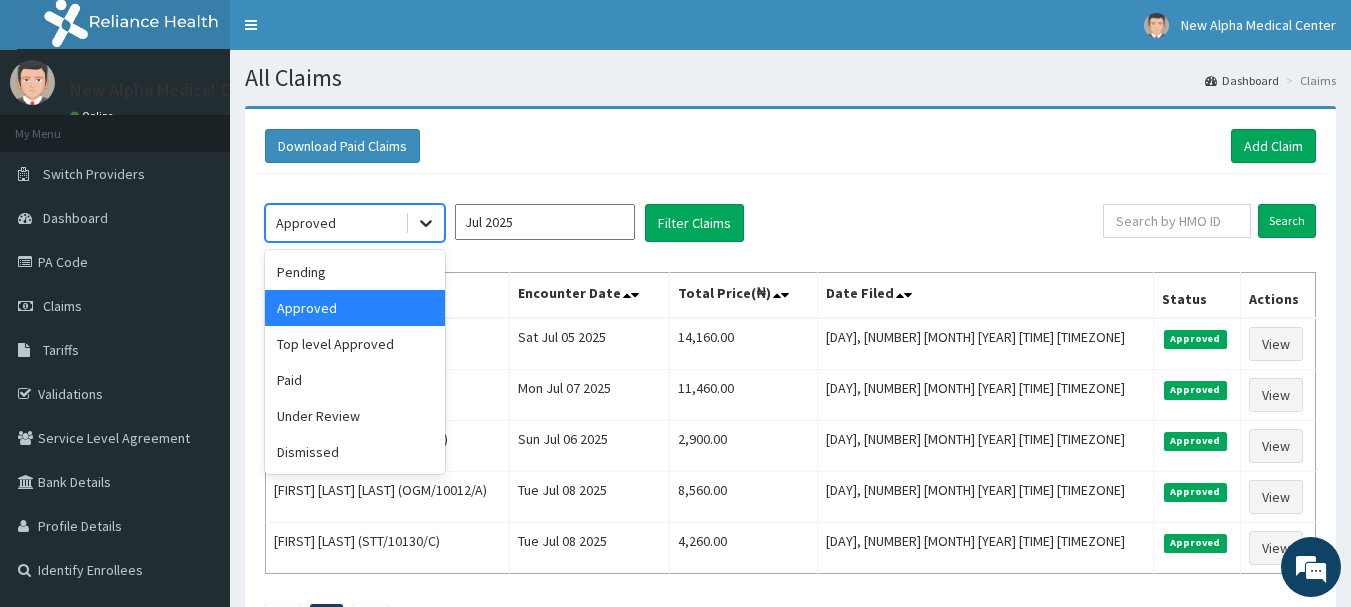 click 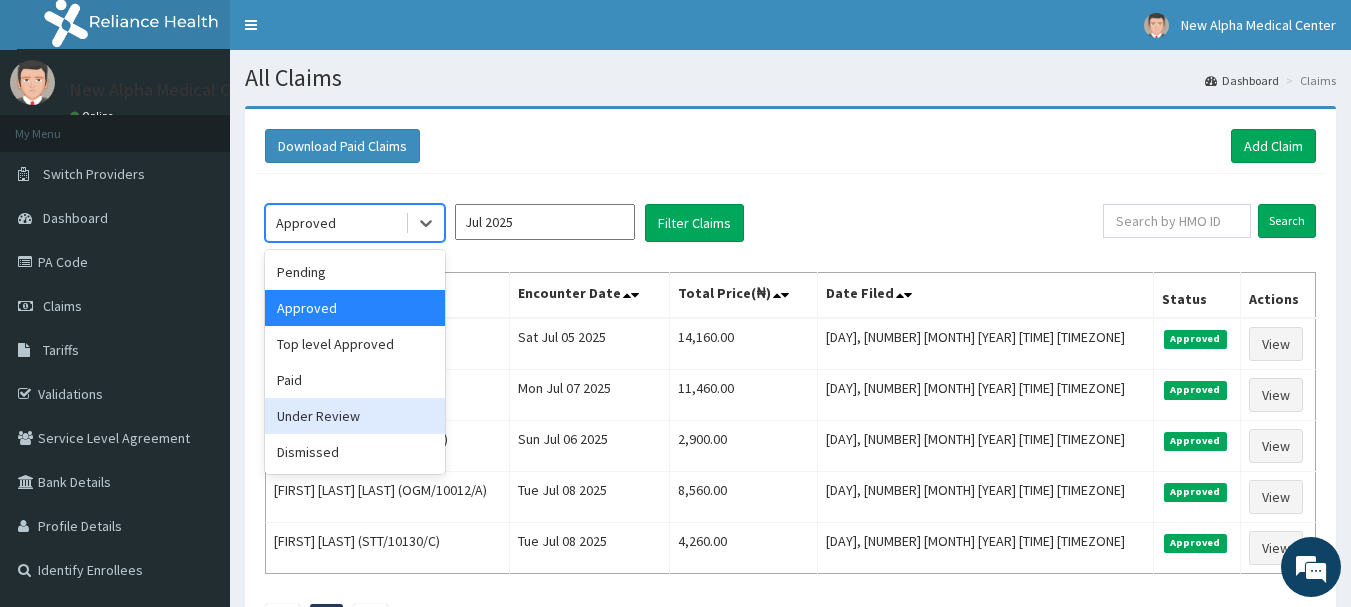 click on "Under Review" at bounding box center [355, 416] 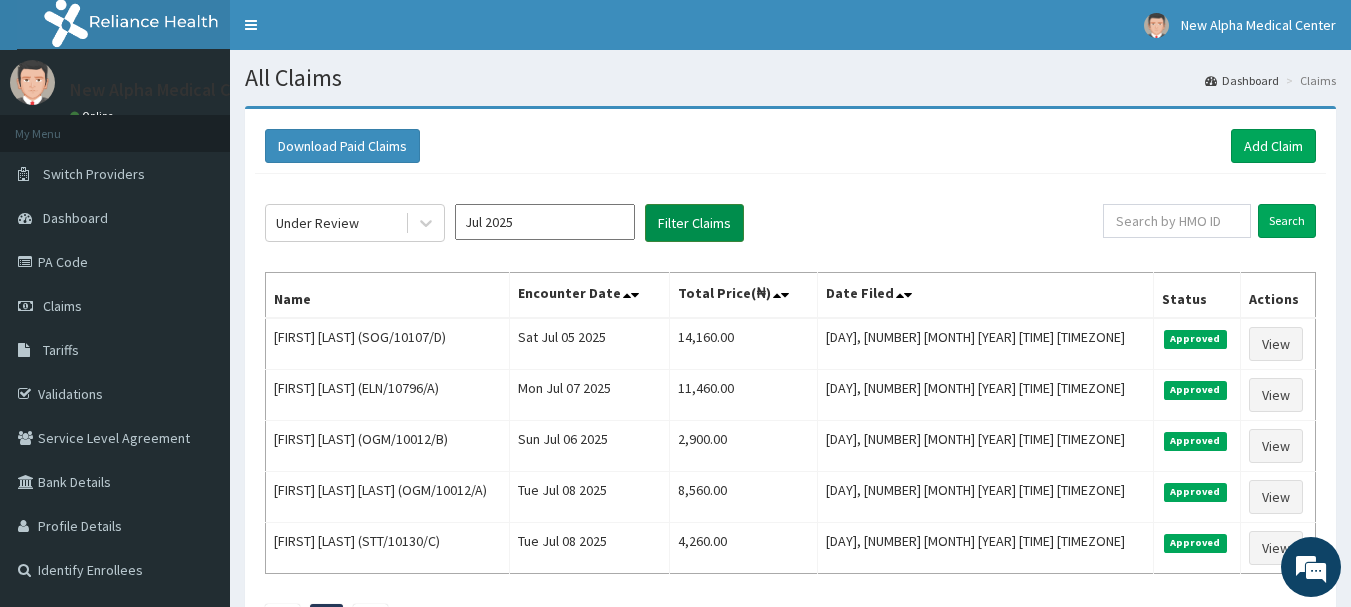 click on "Filter Claims" at bounding box center (694, 223) 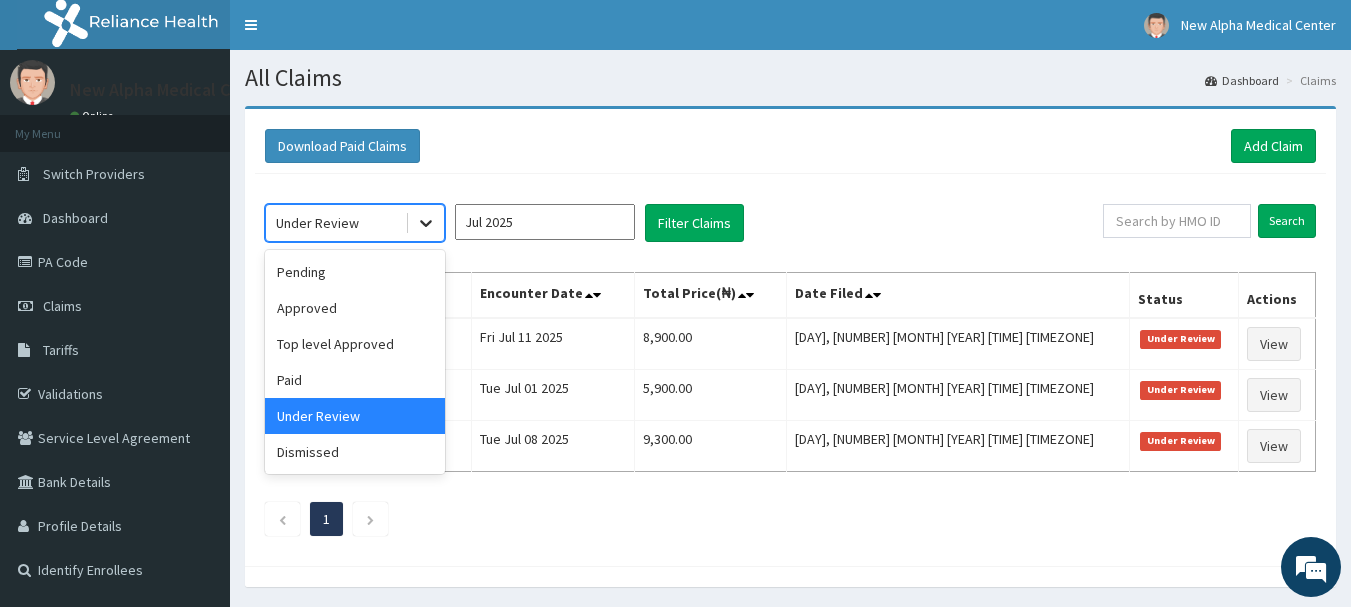 click 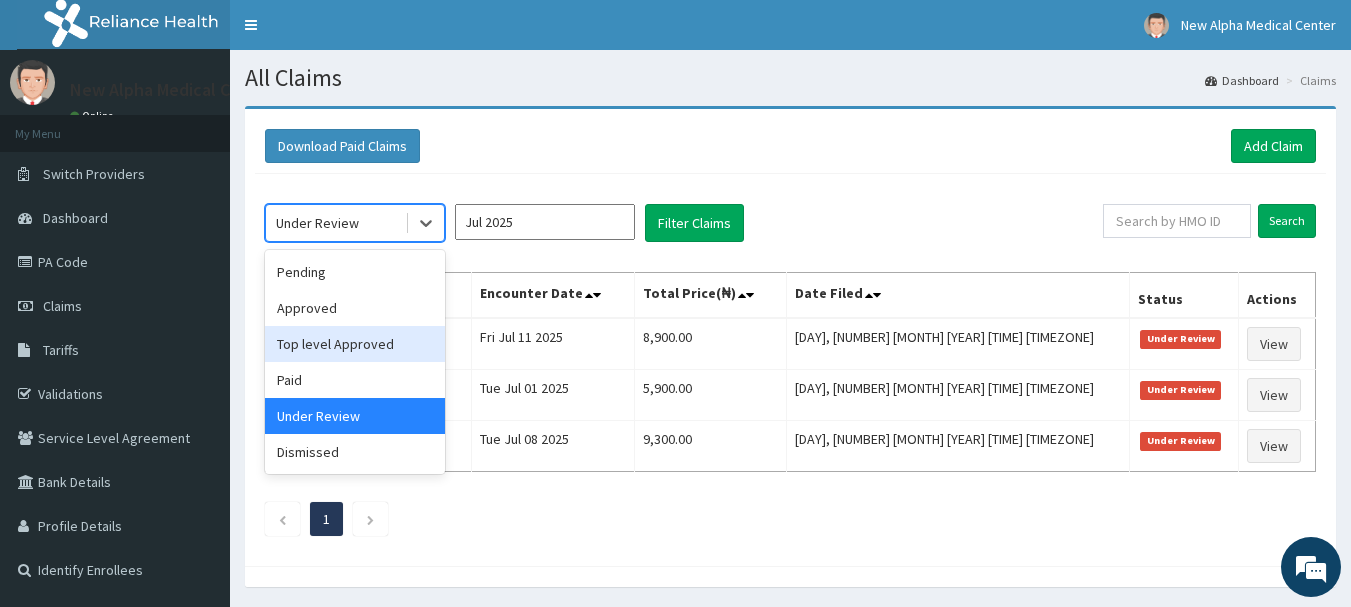 click on "Top level Approved" at bounding box center [355, 344] 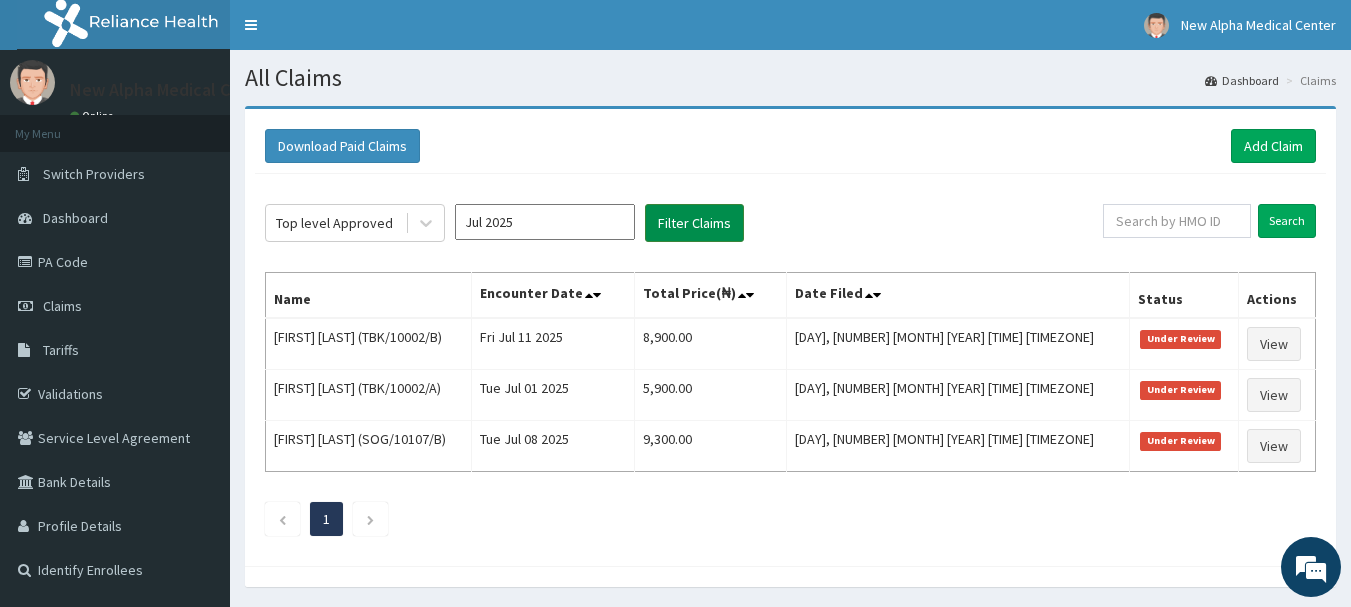 click on "Filter Claims" at bounding box center [694, 223] 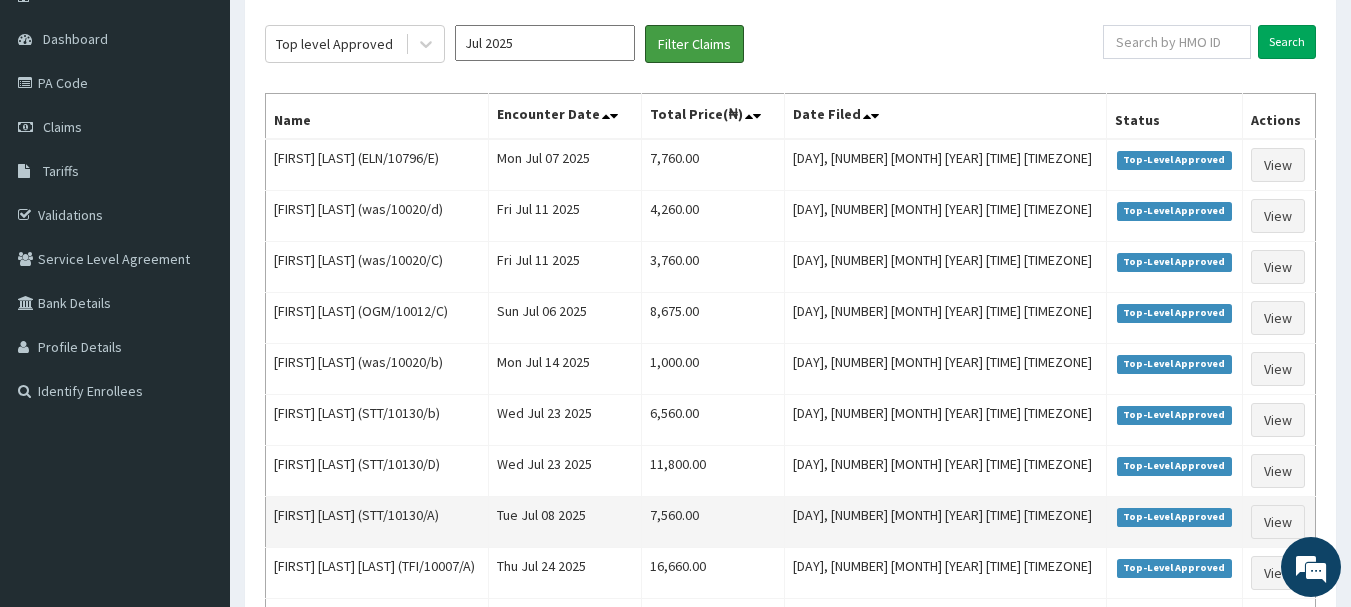 scroll, scrollTop: 0, scrollLeft: 0, axis: both 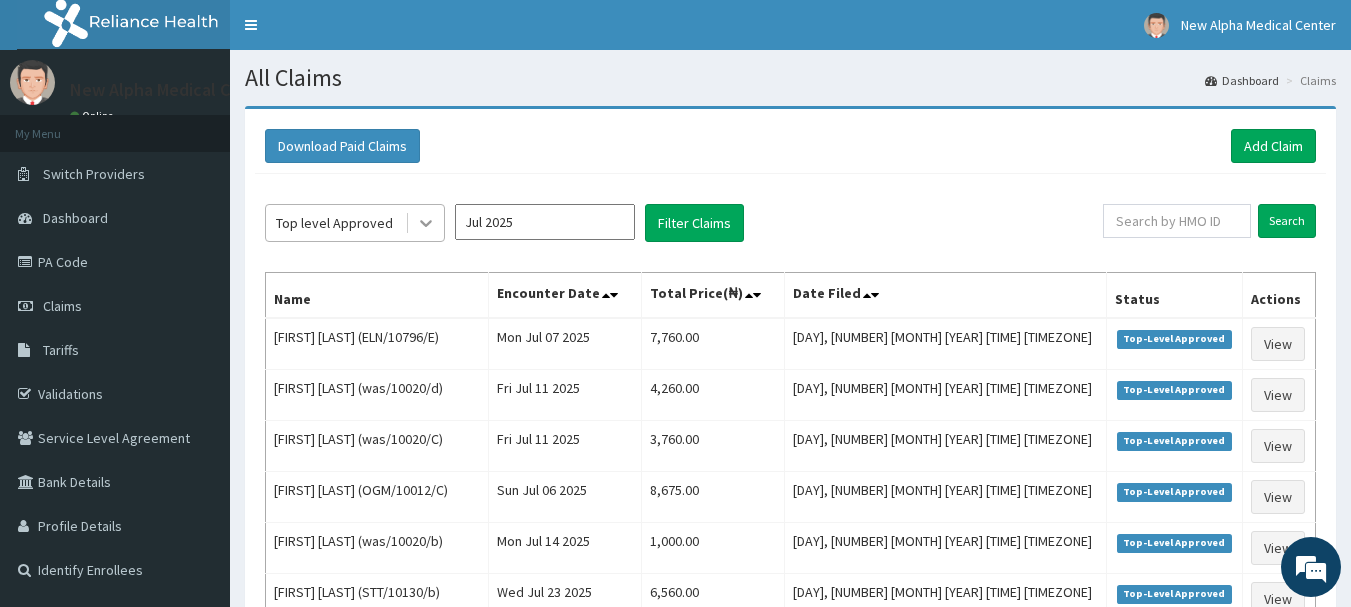 click 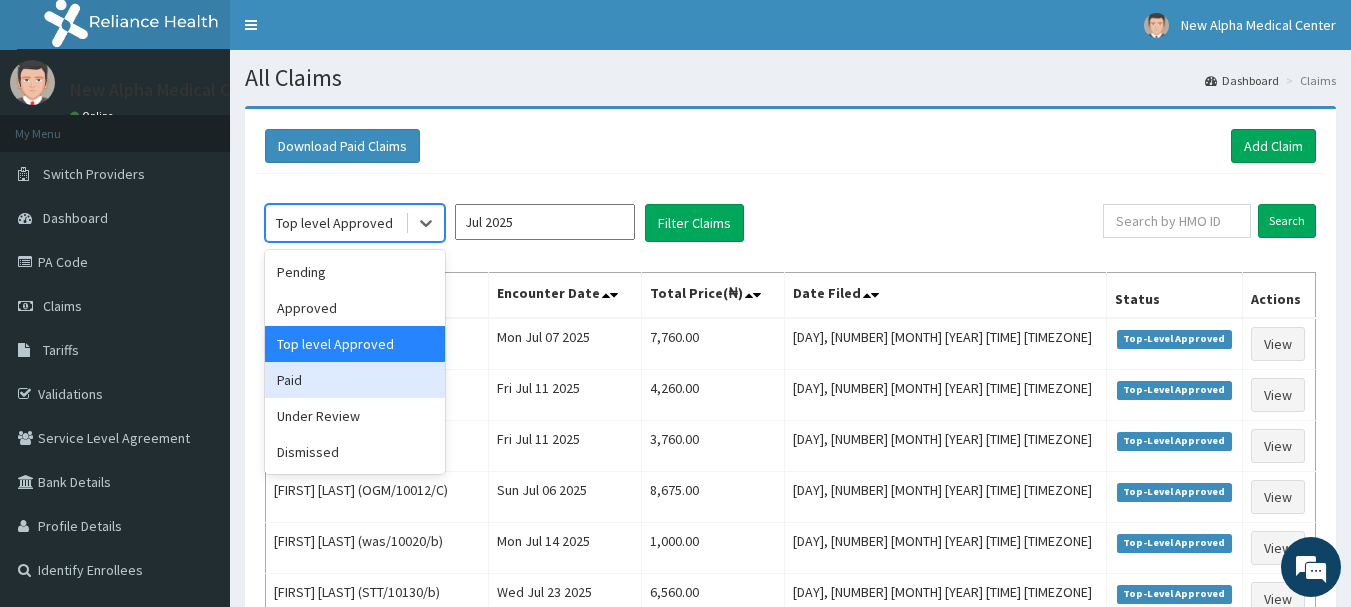 click on "Paid" at bounding box center [355, 380] 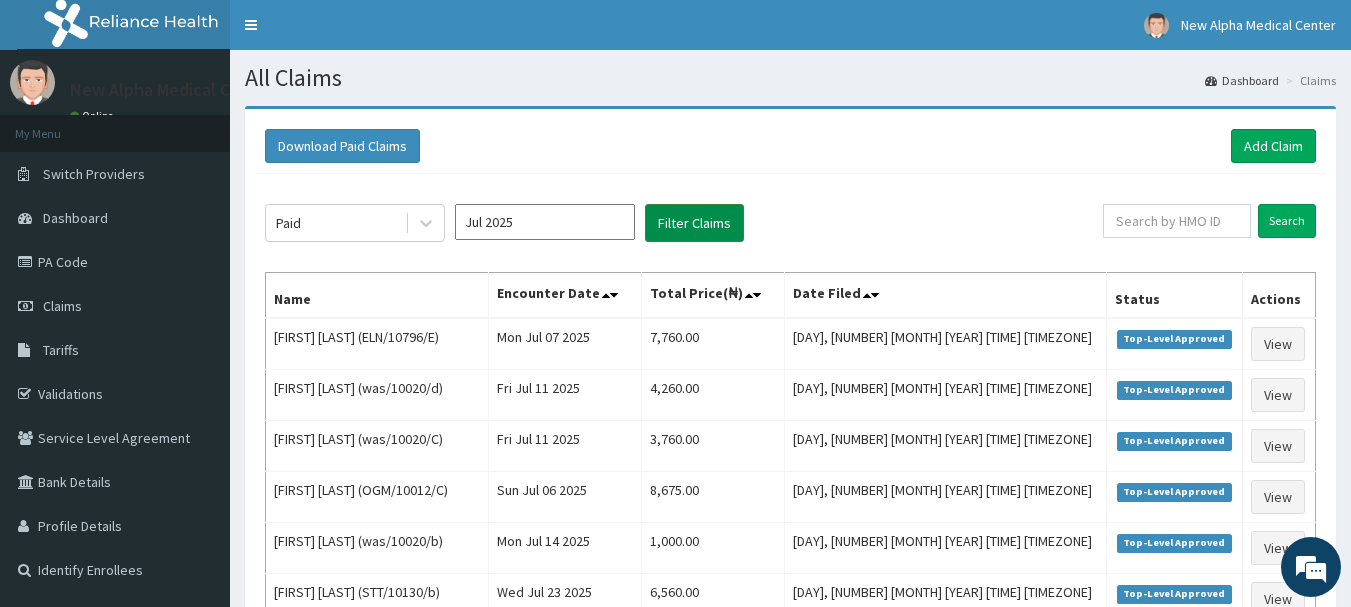click on "Filter Claims" at bounding box center (694, 223) 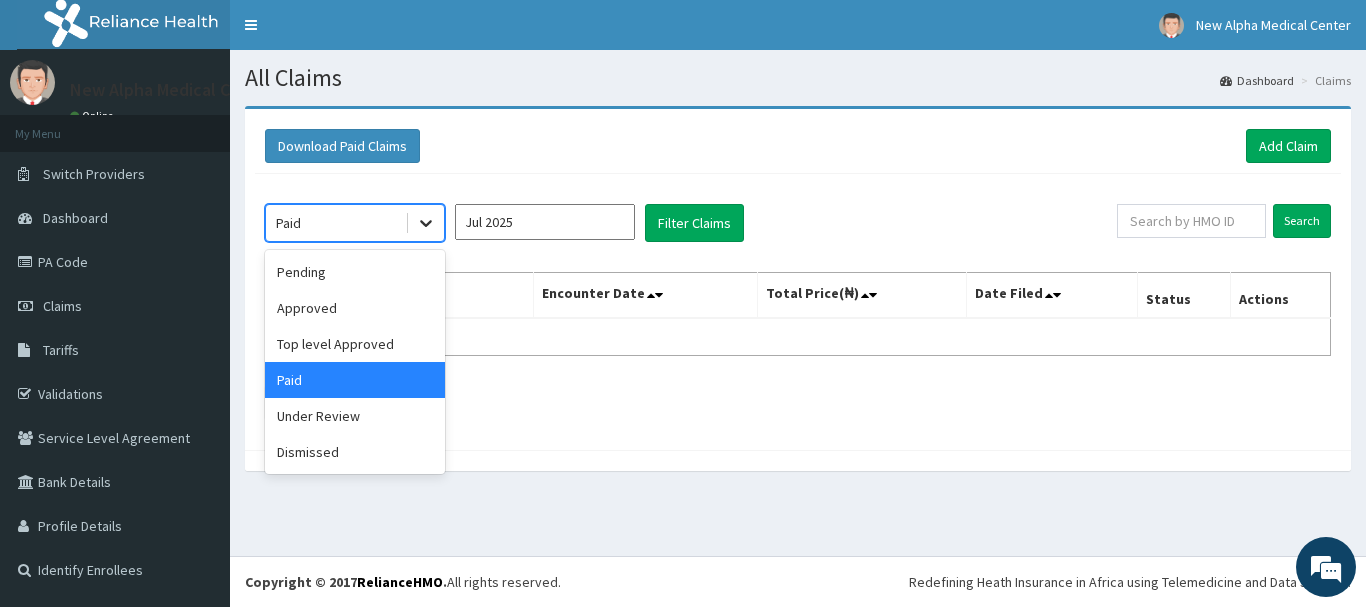 click 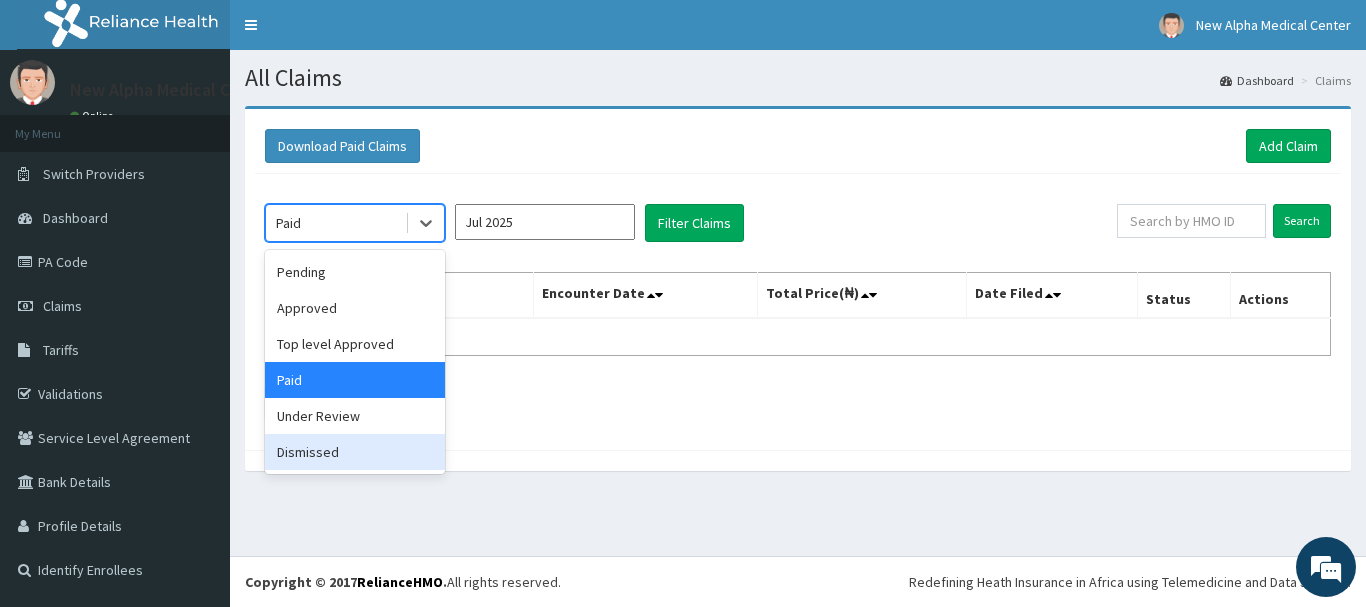 click on "Dismissed" at bounding box center [355, 452] 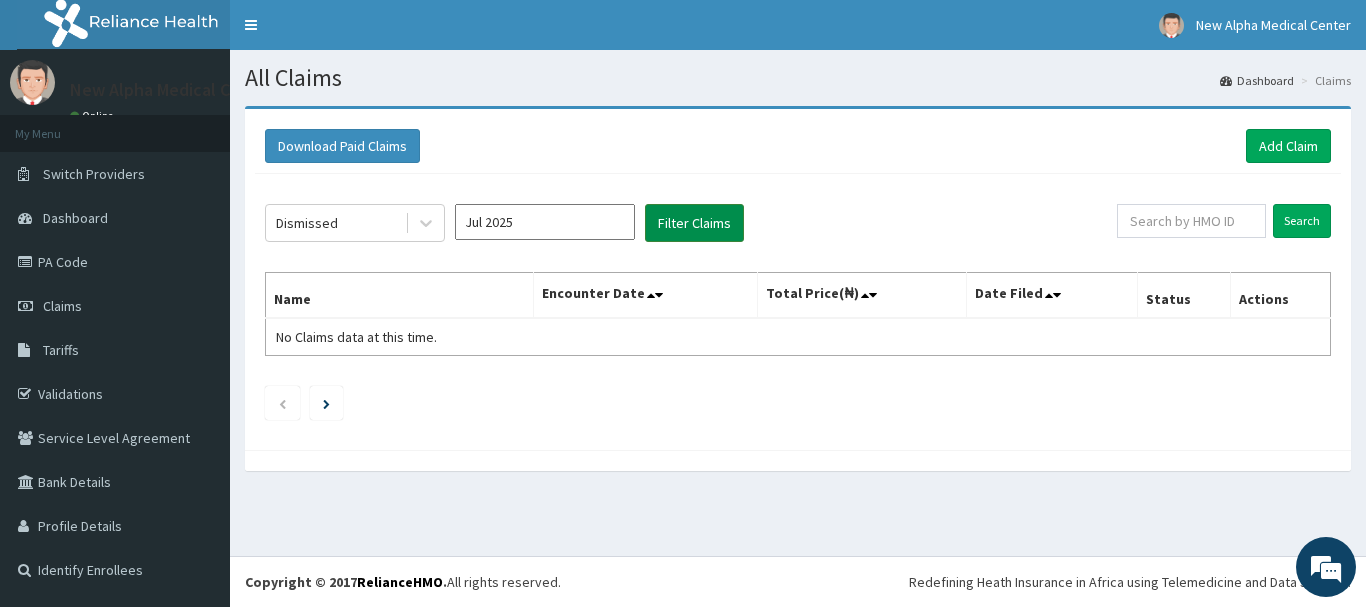 click on "Filter Claims" at bounding box center [694, 223] 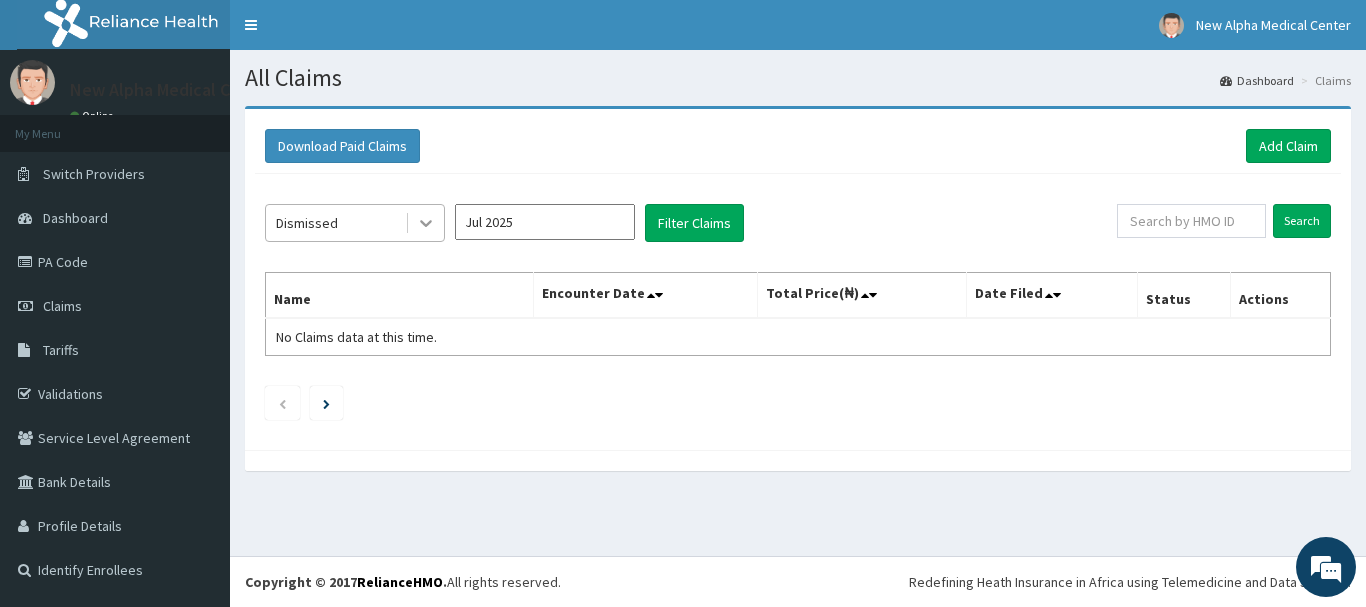 click at bounding box center (426, 223) 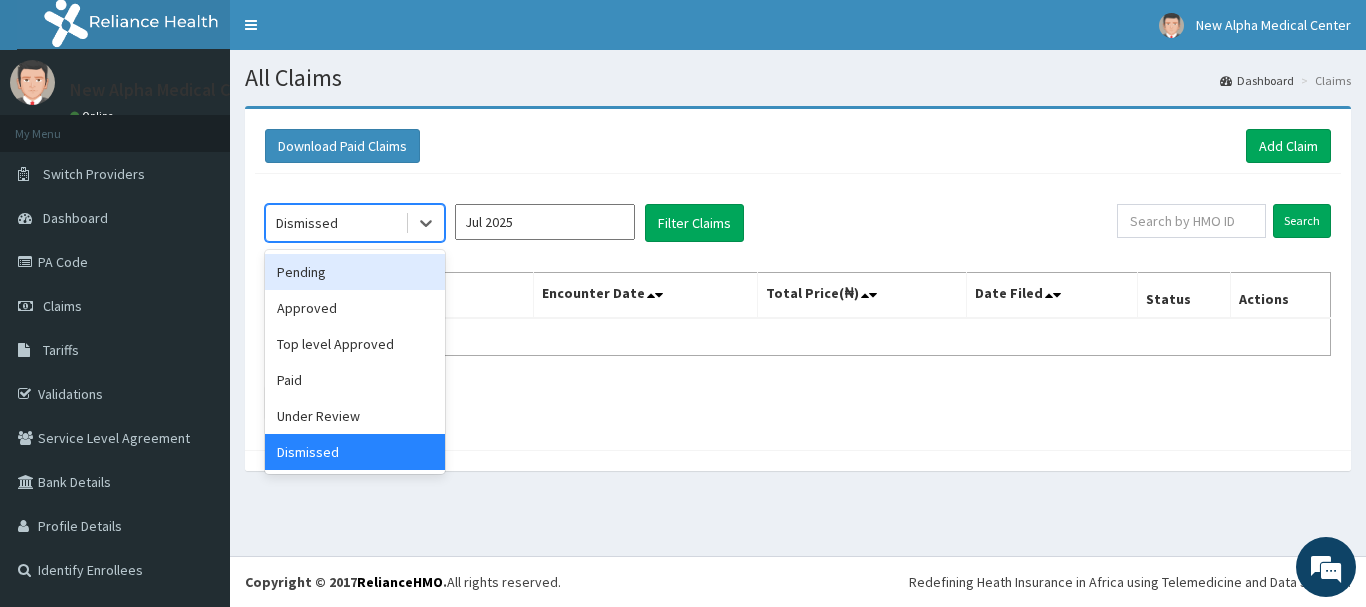 click on "Pending" at bounding box center [355, 272] 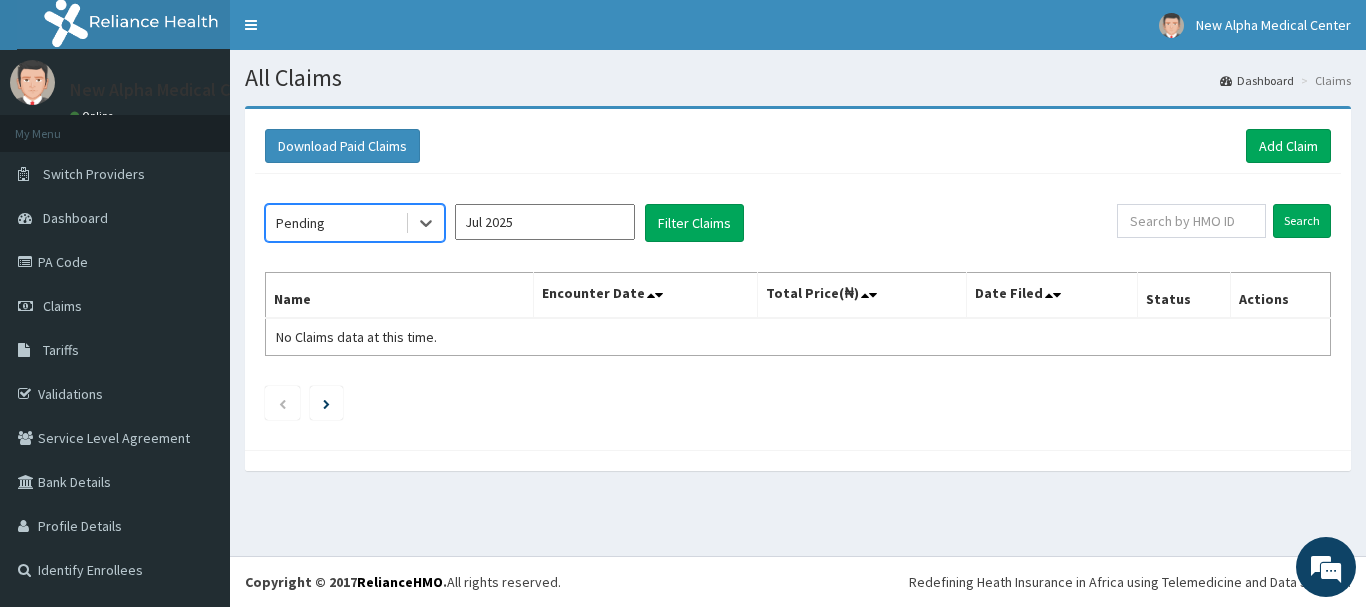 click on "option Pending, selected. Select is focused ,type to refine list, press Down to open the menu, Pending [MONTH] [YEAR] Filter Claims Search Name Encounter Date Total Price(₦) Date Filed Status Actions No Claims data at this time." 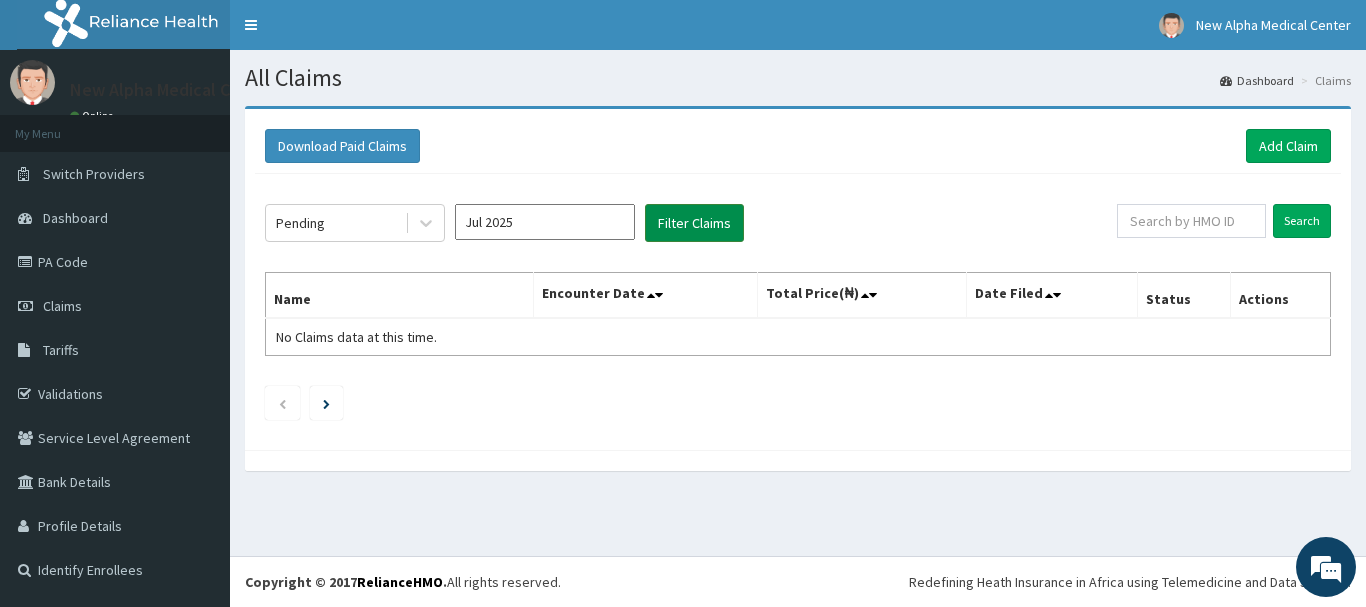click on "Filter Claims" at bounding box center [694, 223] 